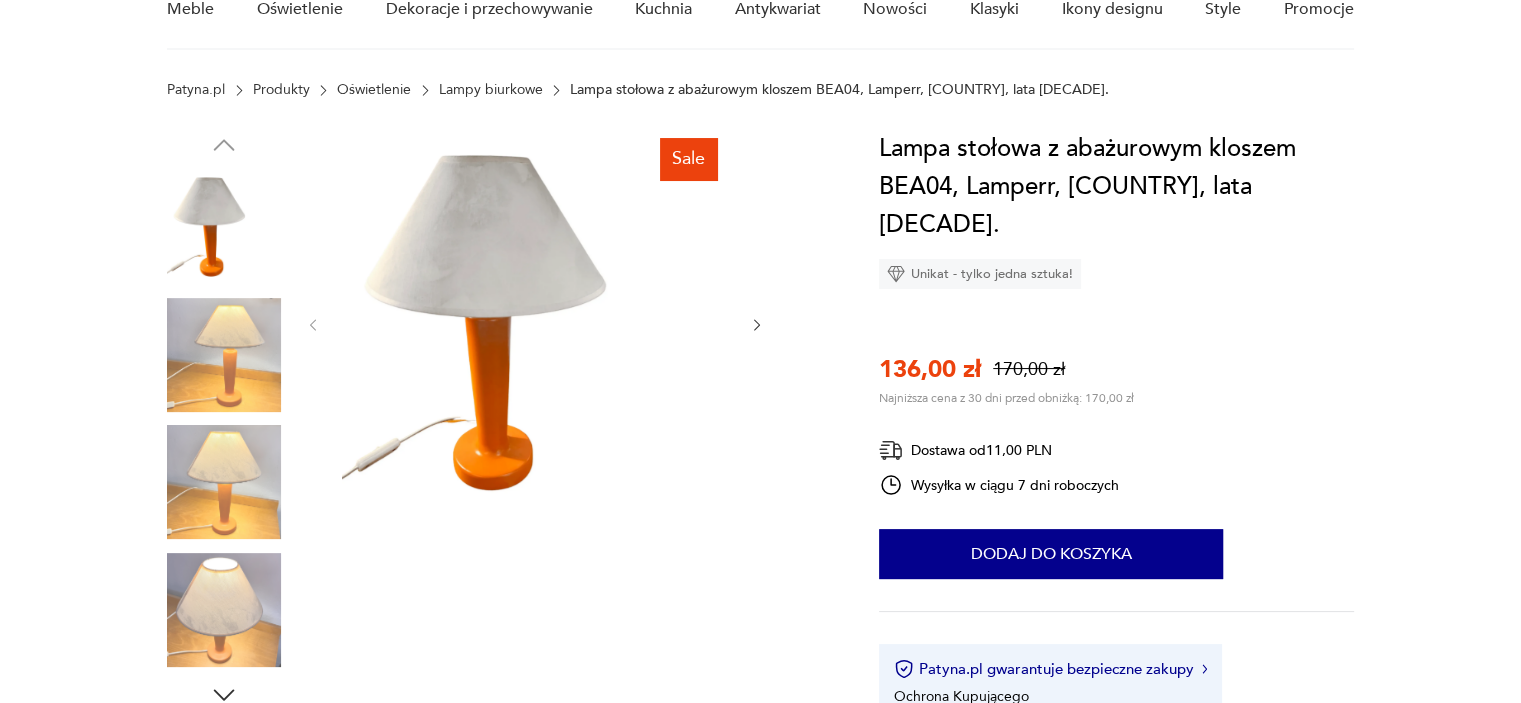 scroll, scrollTop: 200, scrollLeft: 0, axis: vertical 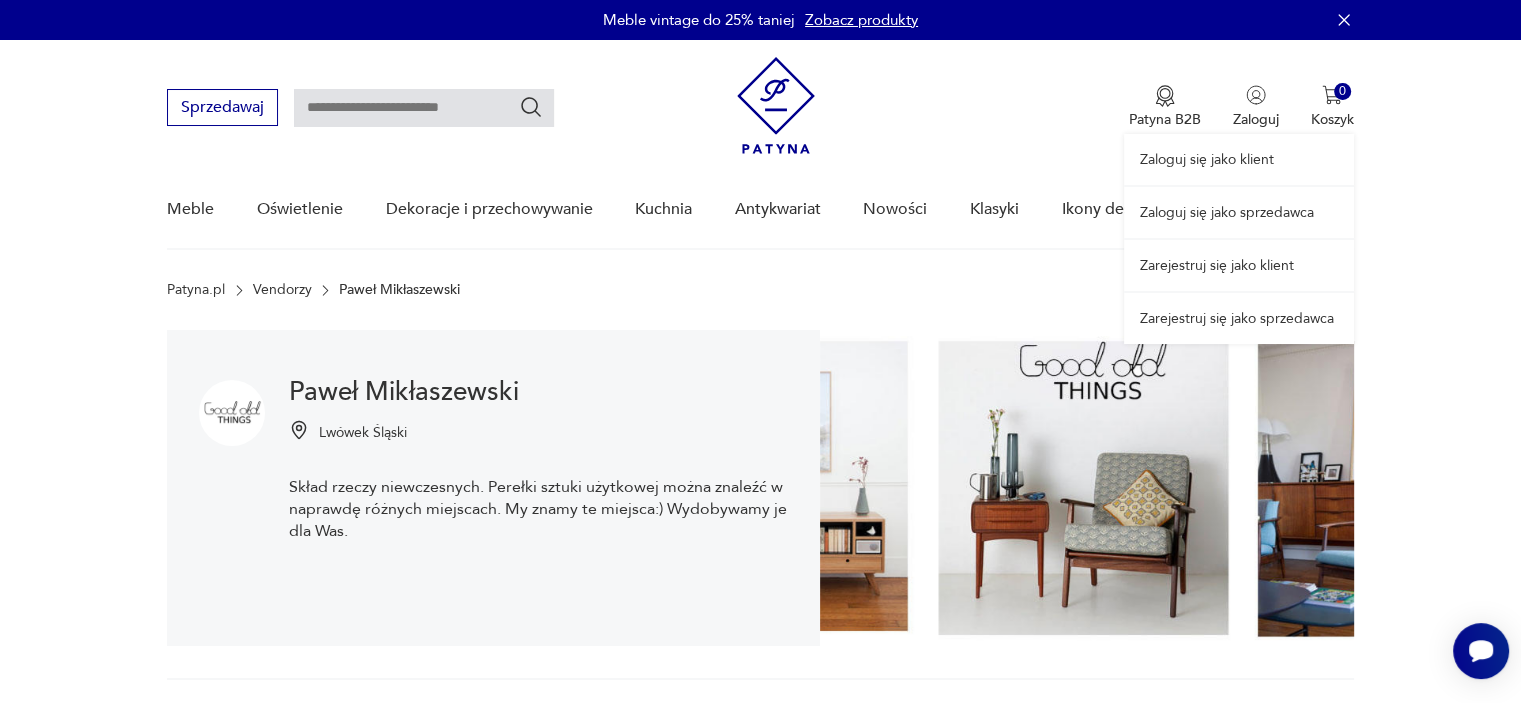 click on "Zaloguj się jako klient" at bounding box center (1239, 159) 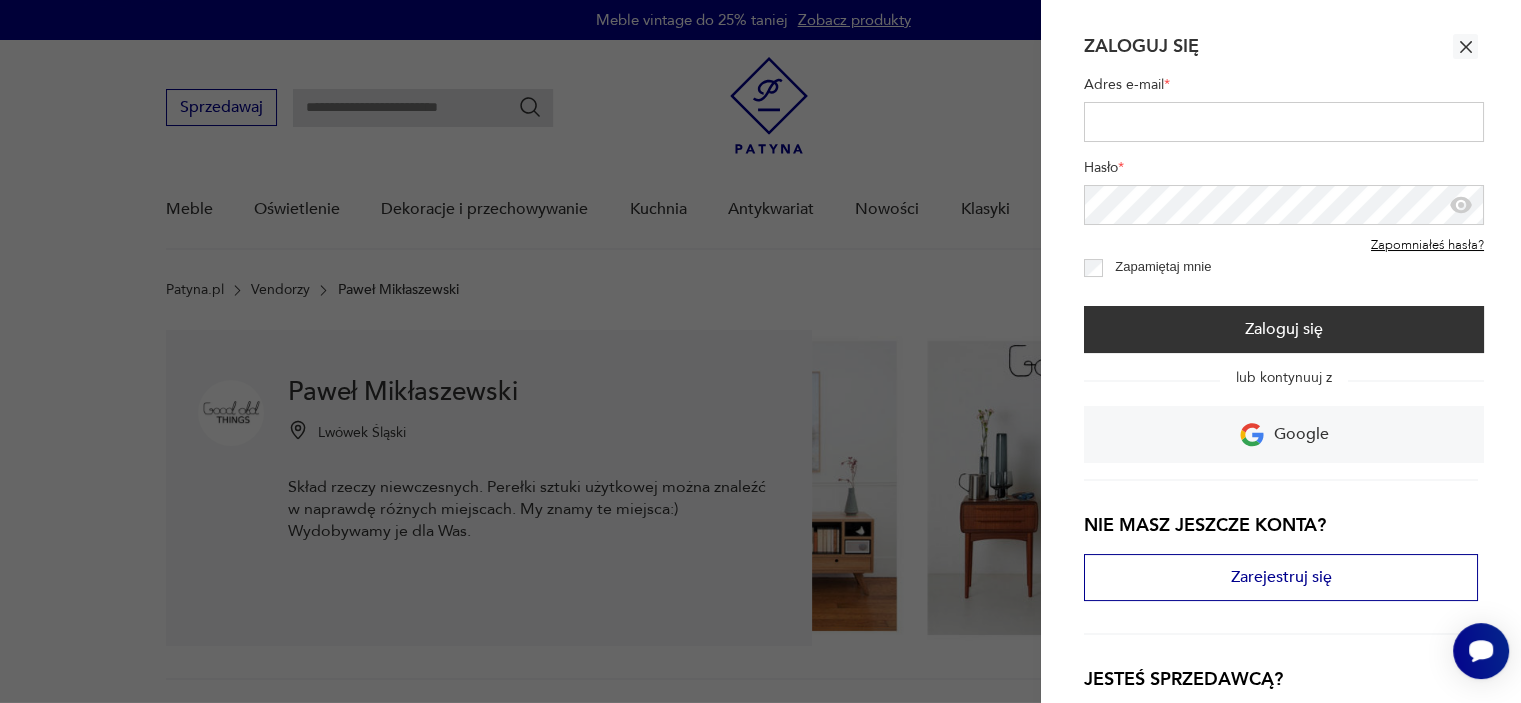 click on "Adres e-mail  *" at bounding box center [1284, 122] 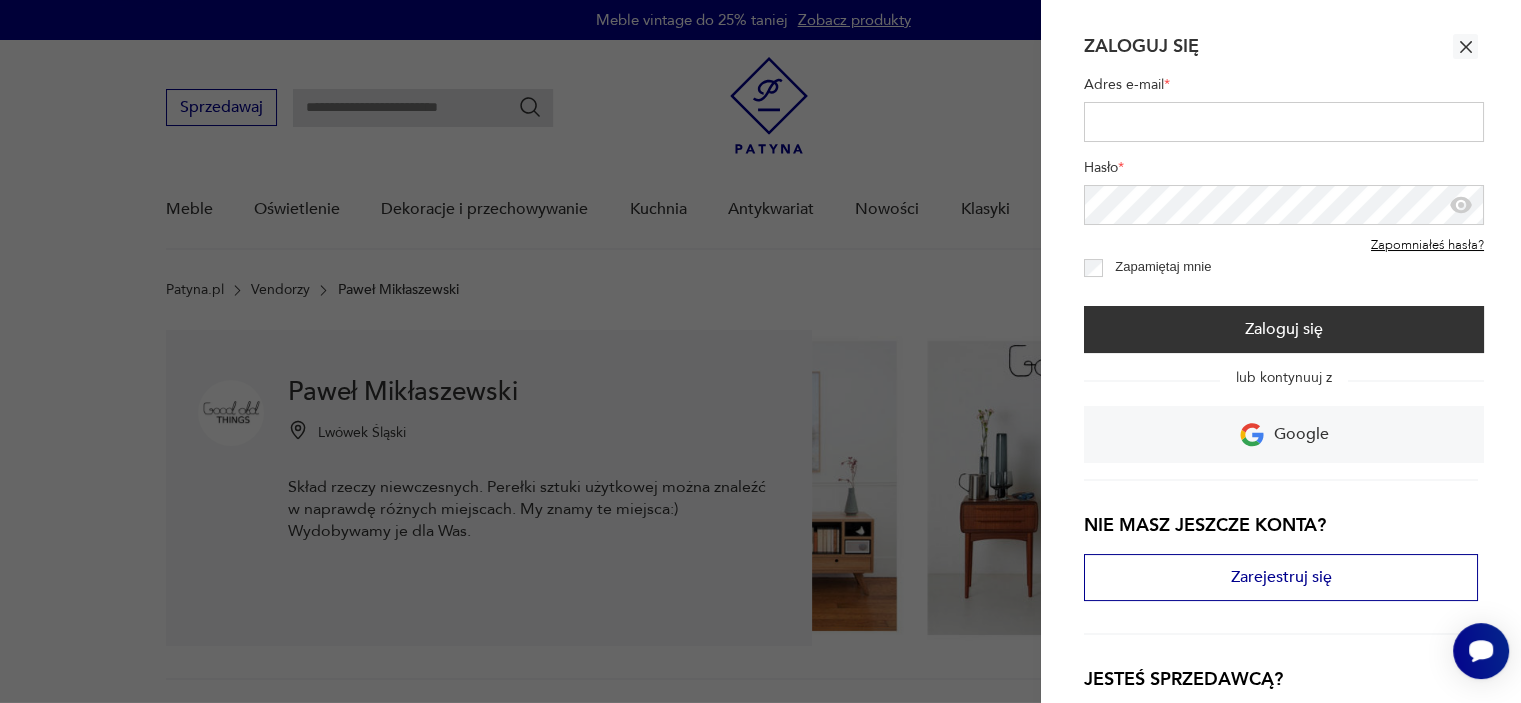 type on "**********" 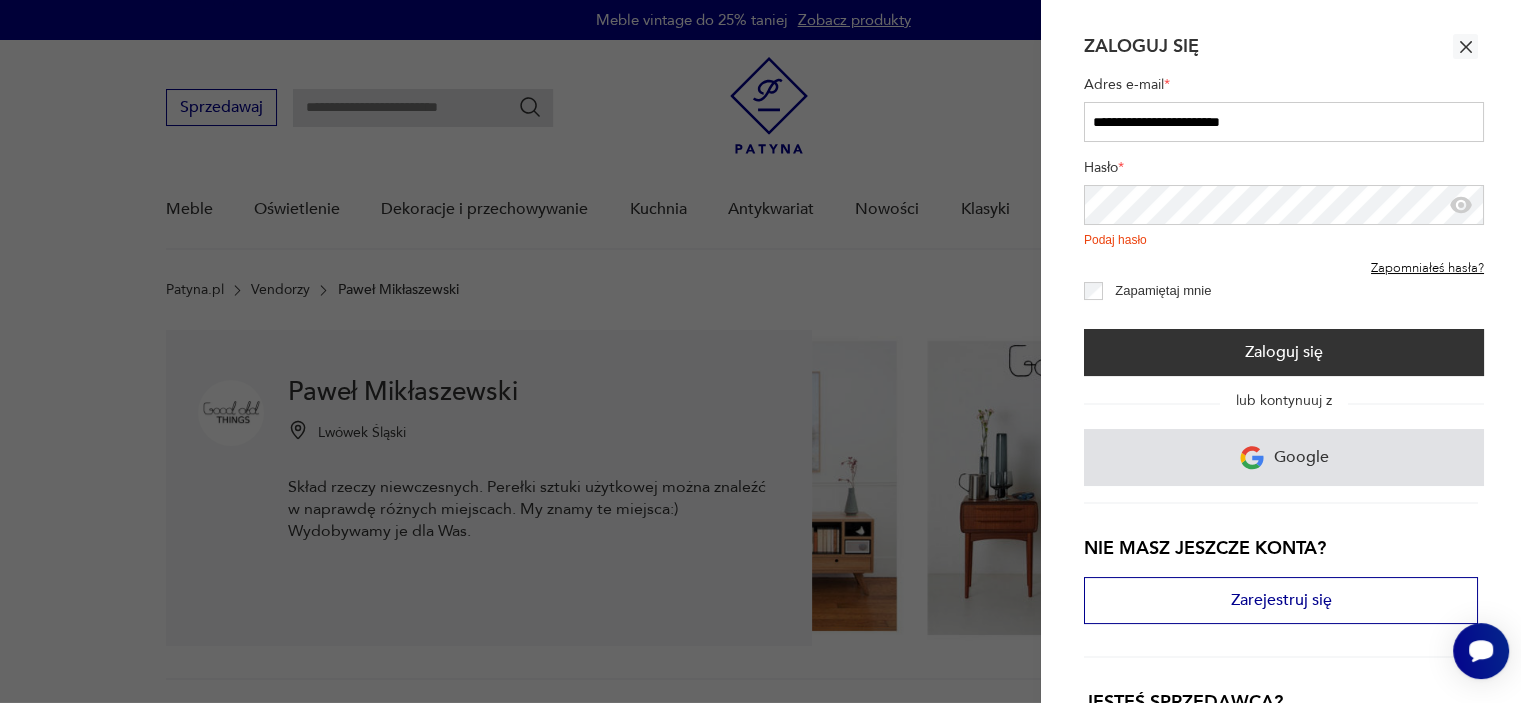 click on "**********" at bounding box center (1284, 272) 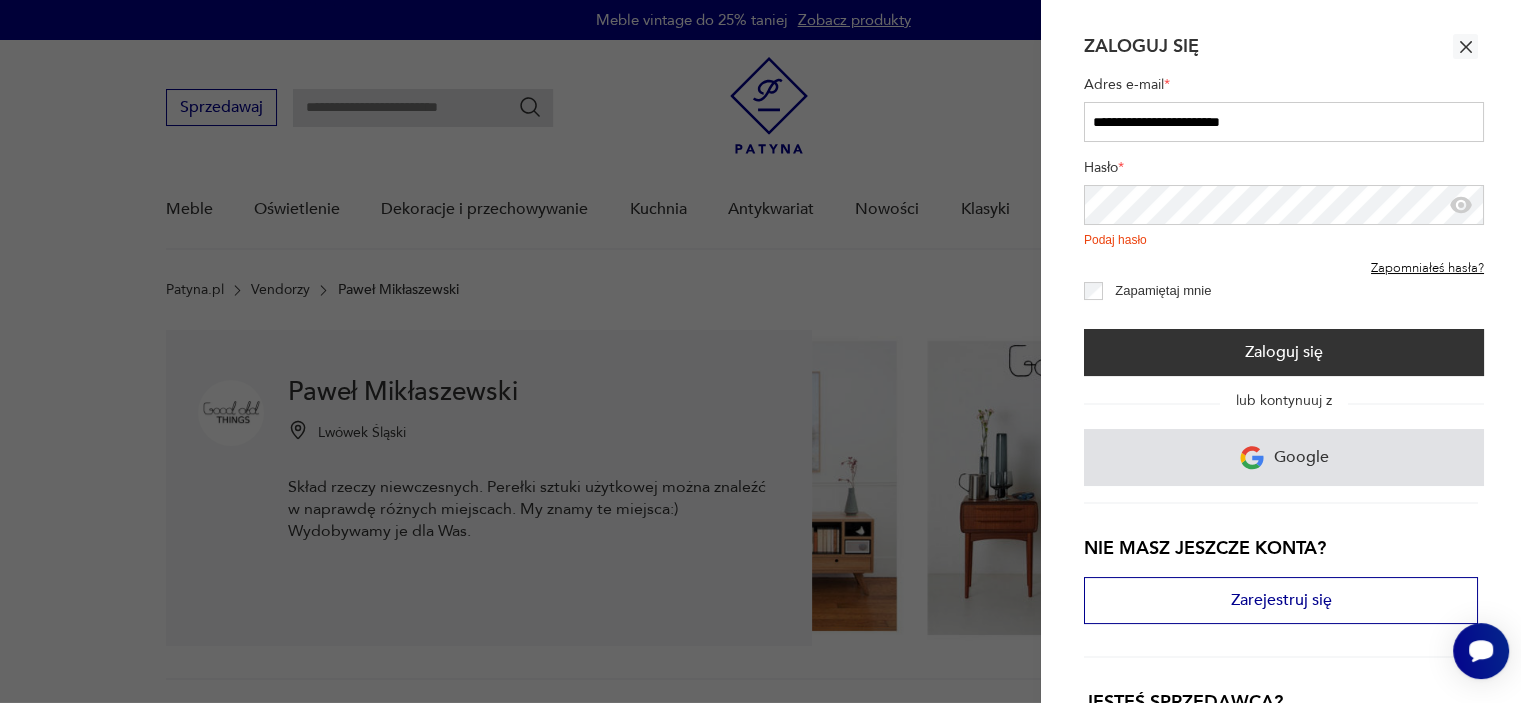 click on "Google" at bounding box center [1301, 457] 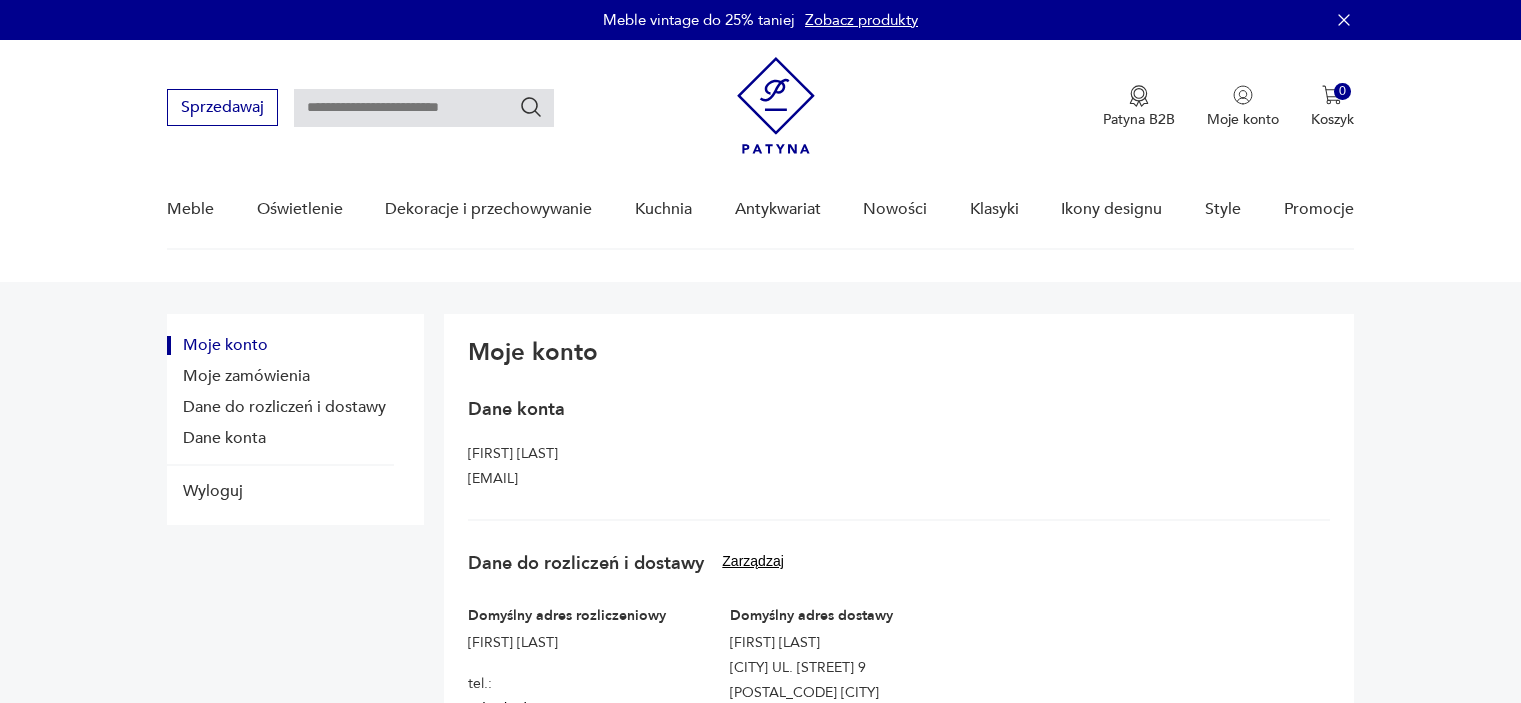 scroll, scrollTop: 0, scrollLeft: 0, axis: both 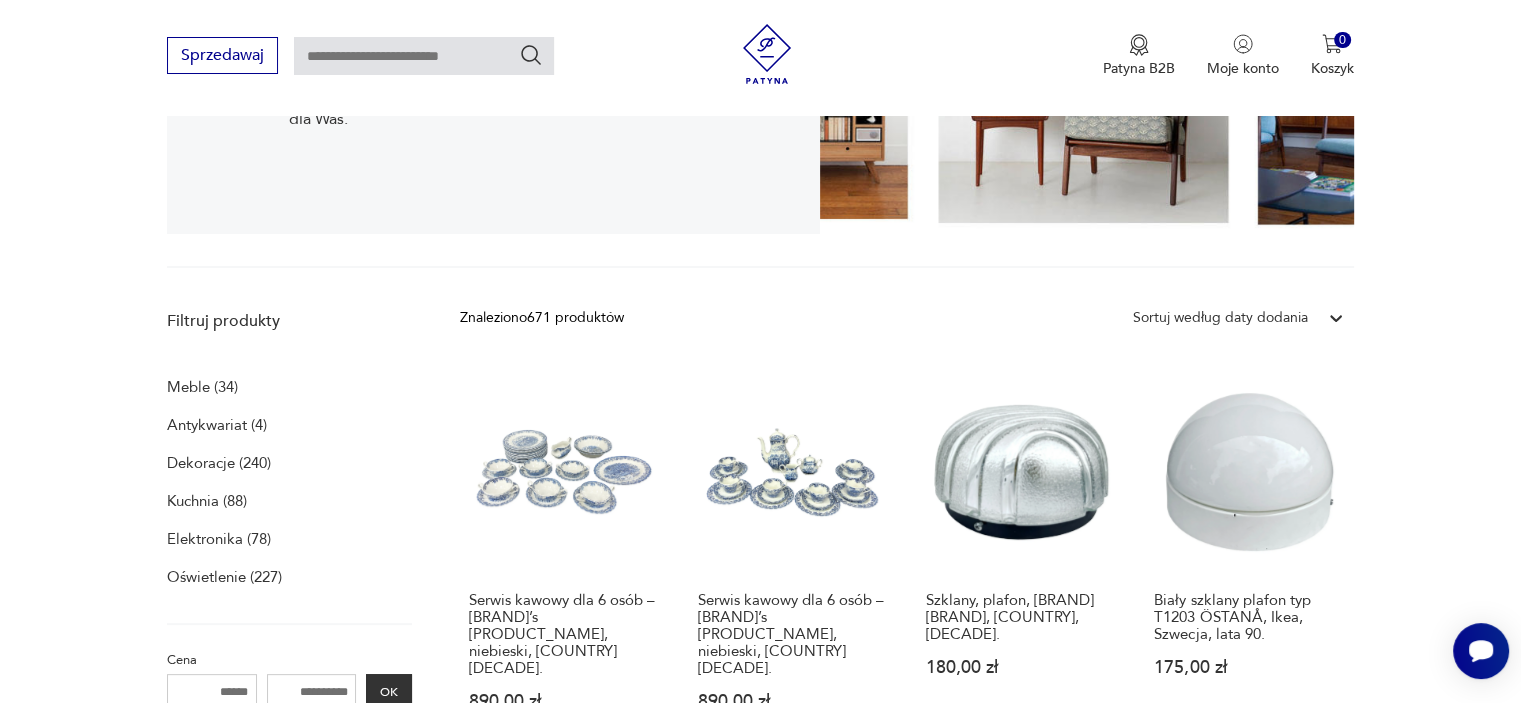 type 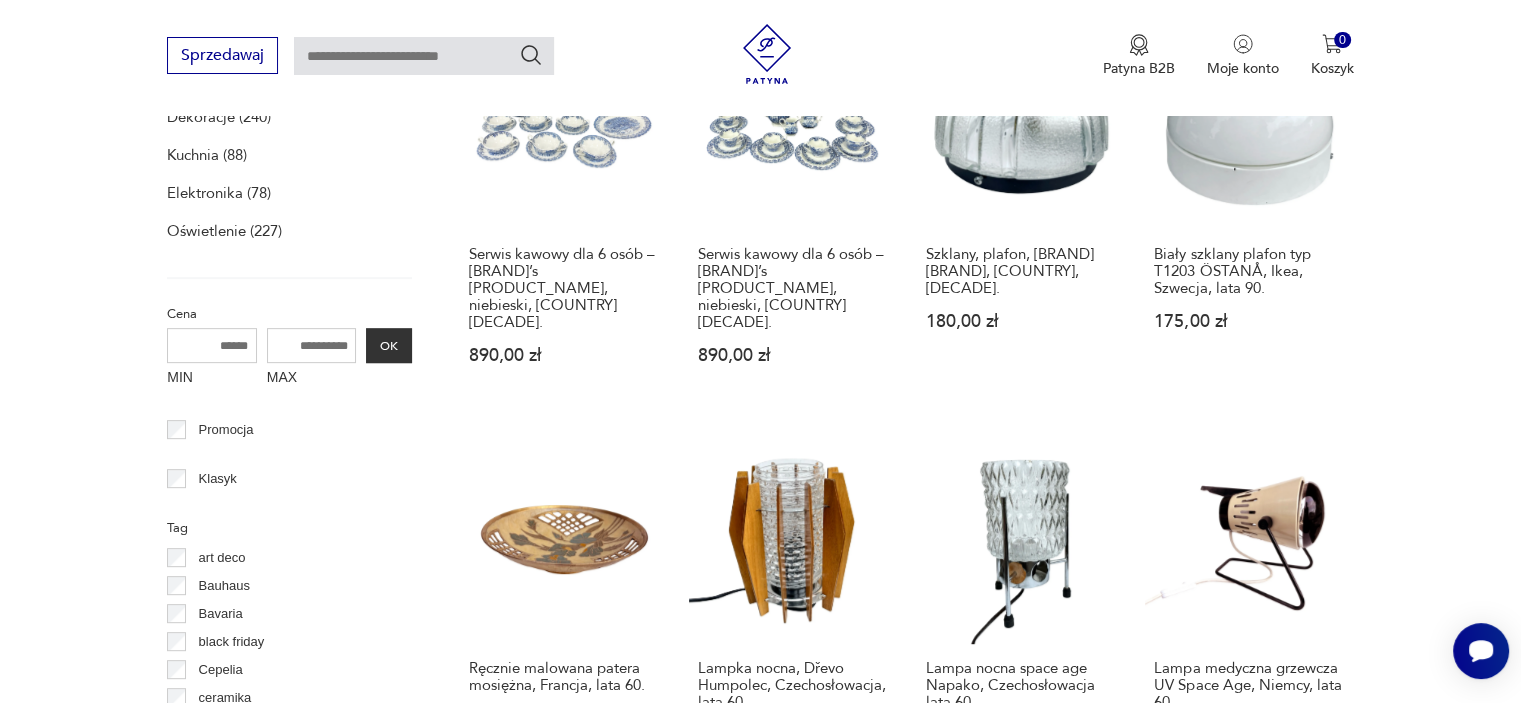 scroll, scrollTop: 972, scrollLeft: 0, axis: vertical 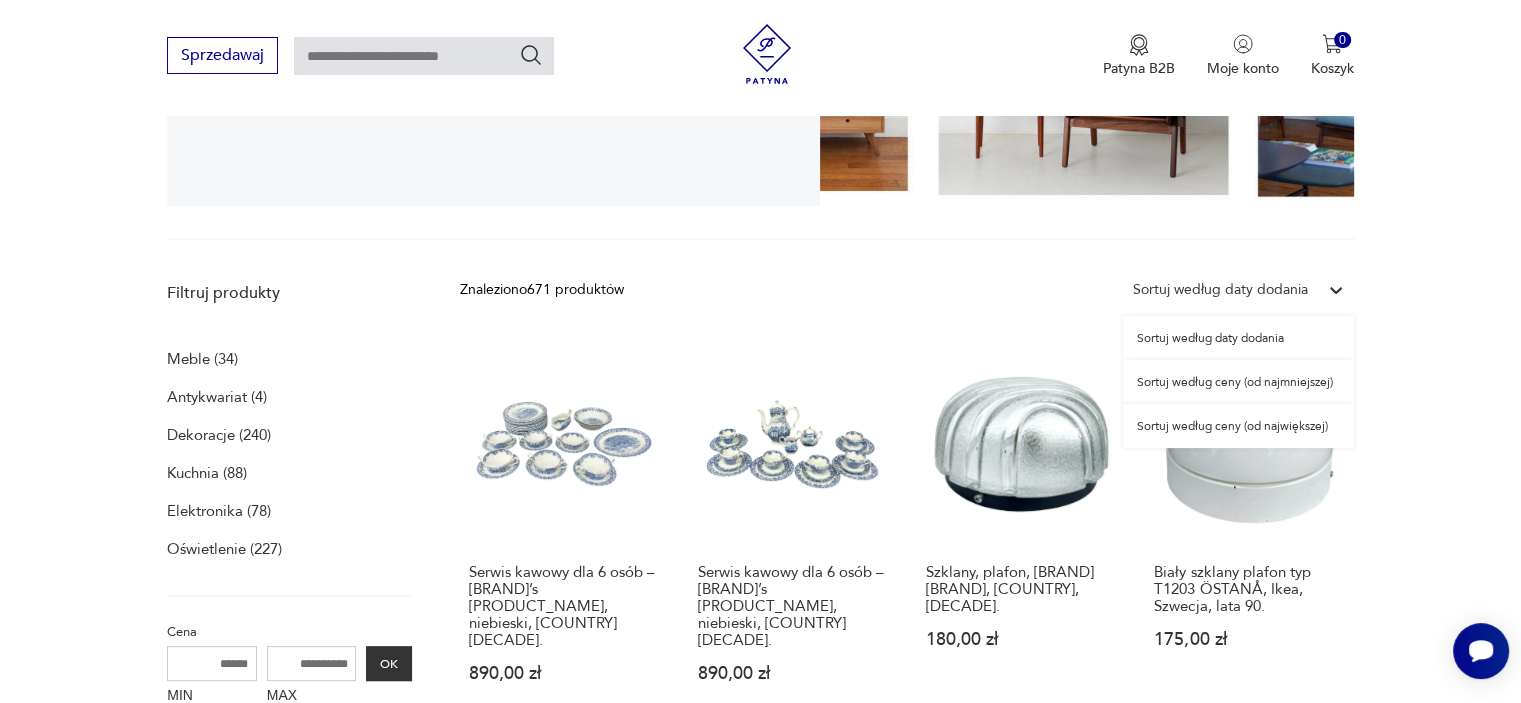 click 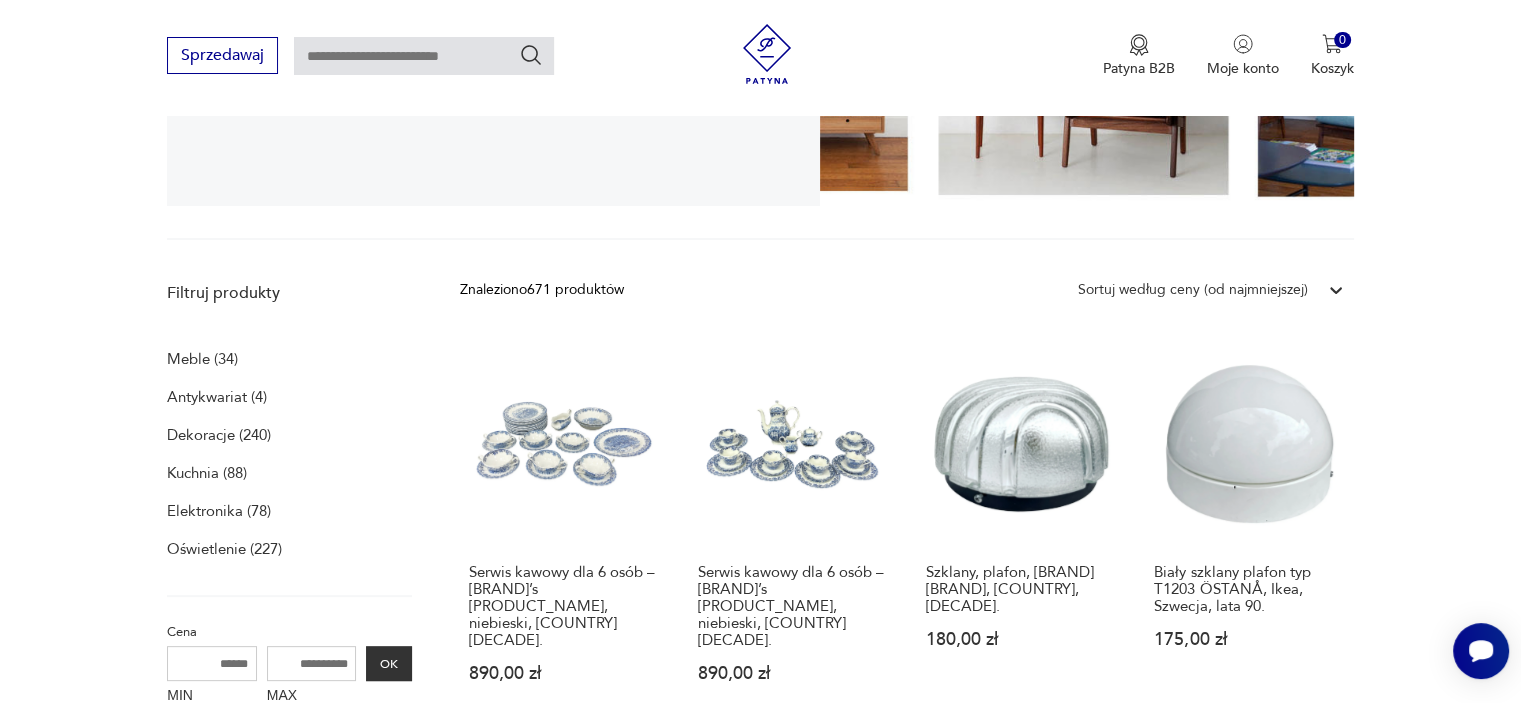 scroll, scrollTop: 412, scrollLeft: 0, axis: vertical 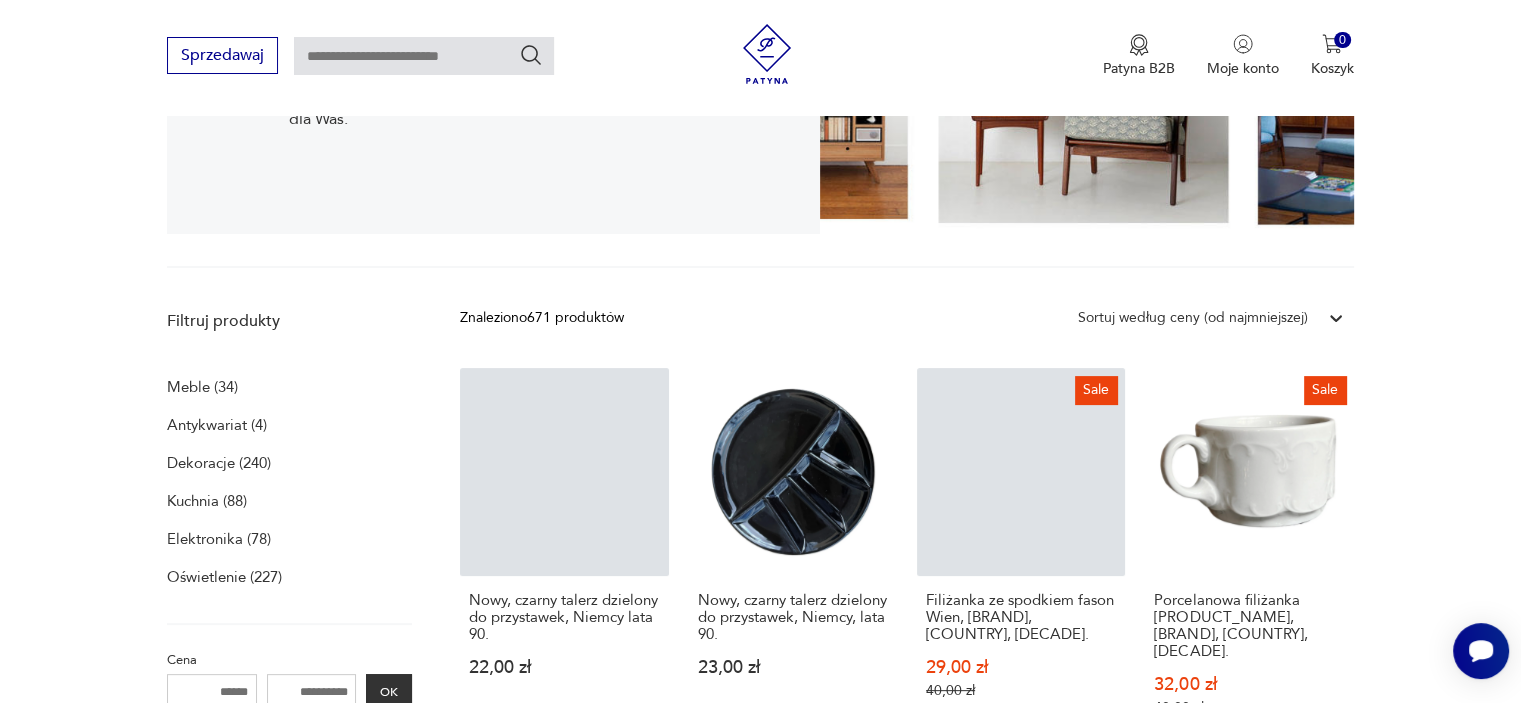 click on "Filtruj produkty Meble (34) Antykwariat (4) Dekoracje (240) Kuchnia (88) Elektronika (78) Oświetlenie (227) Cena MIN MAX OK Promocja Klasyk Tag art deco Bauhaus Bavaria black friday Cepelia ceramika Chodzież Ćmielów Wyczyść filtry Znaleziono  671   produktów Filtruj Sortuj według ceny (od najmniejszej) Sortuj według ceny (od najmniejszej) Nowy, czarny talerz dzielony do przystawek, Niemcy lata 90. 22,00 zł Nowy, czarny talerz dzielony do przystawek, Niemcy, lata 90. 23,00 zł Sale Filiżanka ze spodkiem fason Wien, Melitta, Niemcy, lata 70. 29,00 zł 40,00 zł Sale Porcelanowa filiżanka Monbijou, Rosenthal, Niemcy, lata 70. 32,00 zł 40,00 zł Sale Tablica reklamowa Landskron-Bier, Niemcy, lata 90. 35,00 zł 50,00 zł Sale Filiżanka ze spodkiem Thomas-Rosenthal, Niemcy lata 70. 39,00 zł 50,00 zł Sale Tablica informacyjna GAŚNICA, Polska, lata 70. 39,00 zł 50,00 zł Sale Taca śniadaniowa, Holzsieb BT Wasungen, Niemcy, lata 60. 39,00 zł 60,00 zł Sale 39,20 zł 49,00 zł Sale 1" at bounding box center [760, 1232] 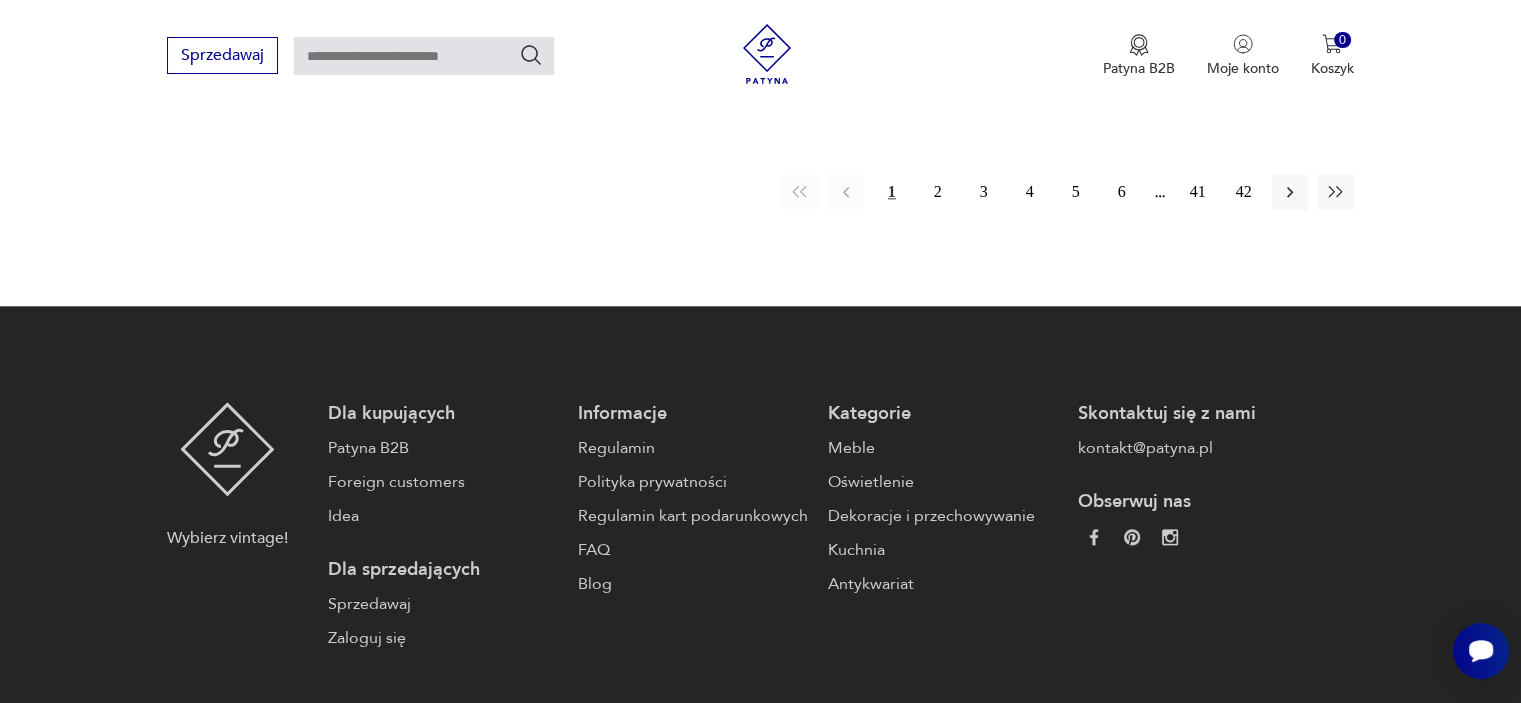 scroll, scrollTop: 2292, scrollLeft: 0, axis: vertical 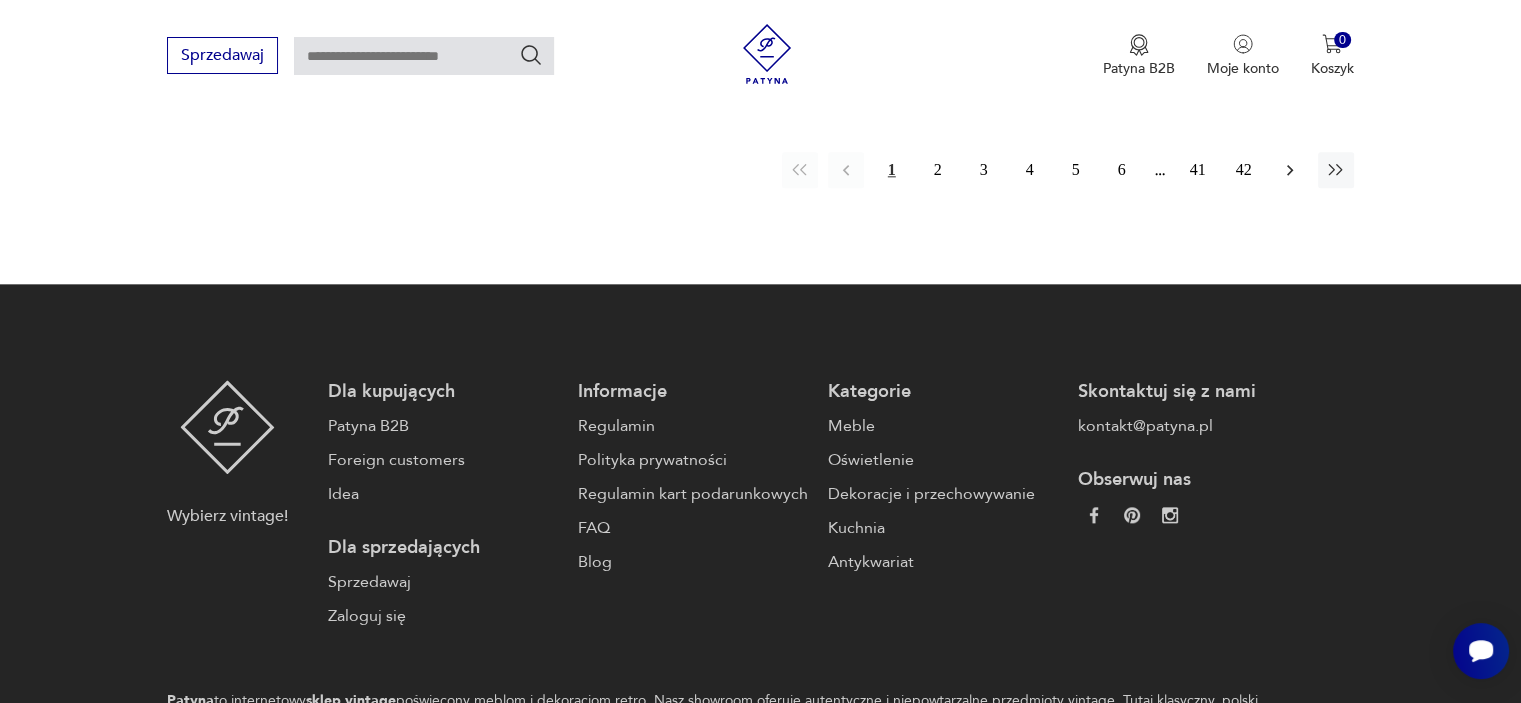 click 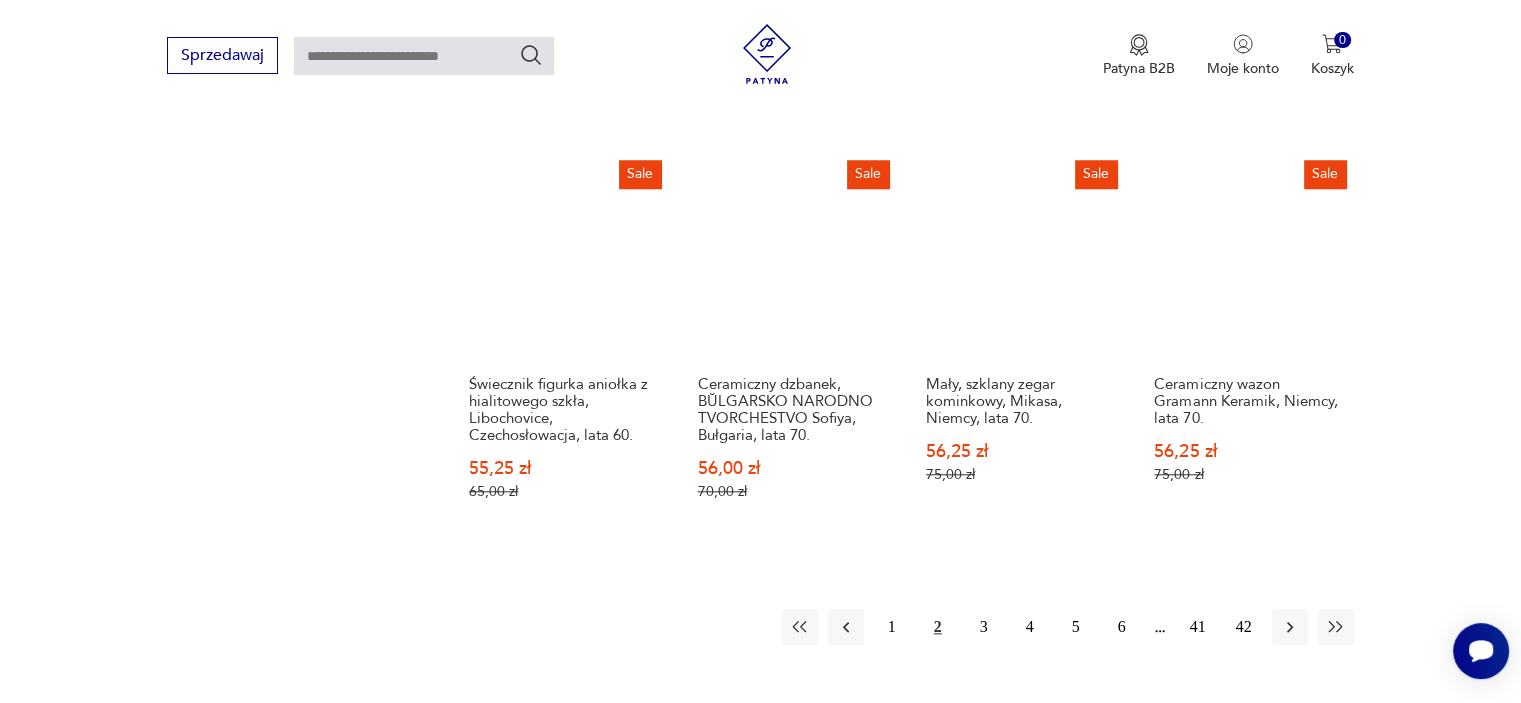 scroll, scrollTop: 1892, scrollLeft: 0, axis: vertical 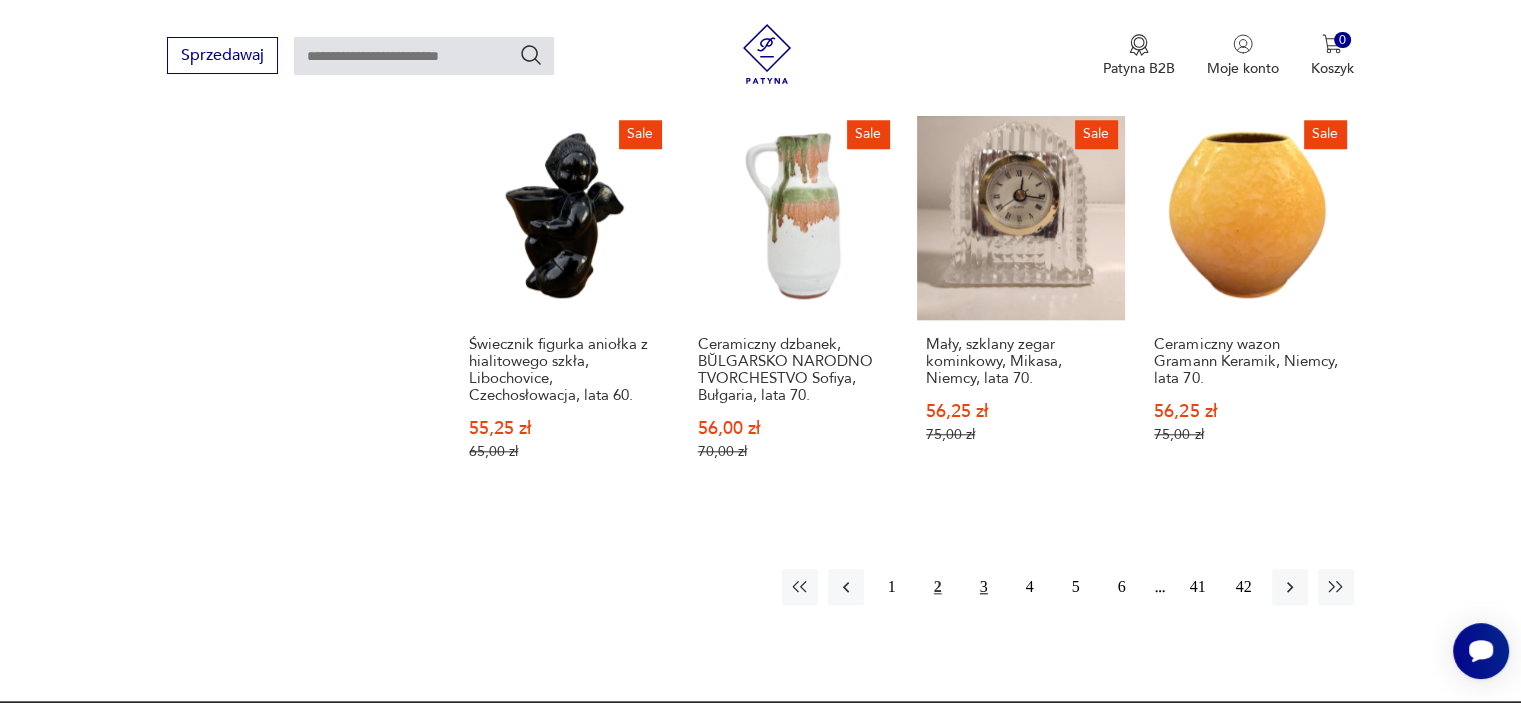 click on "3" at bounding box center (984, 587) 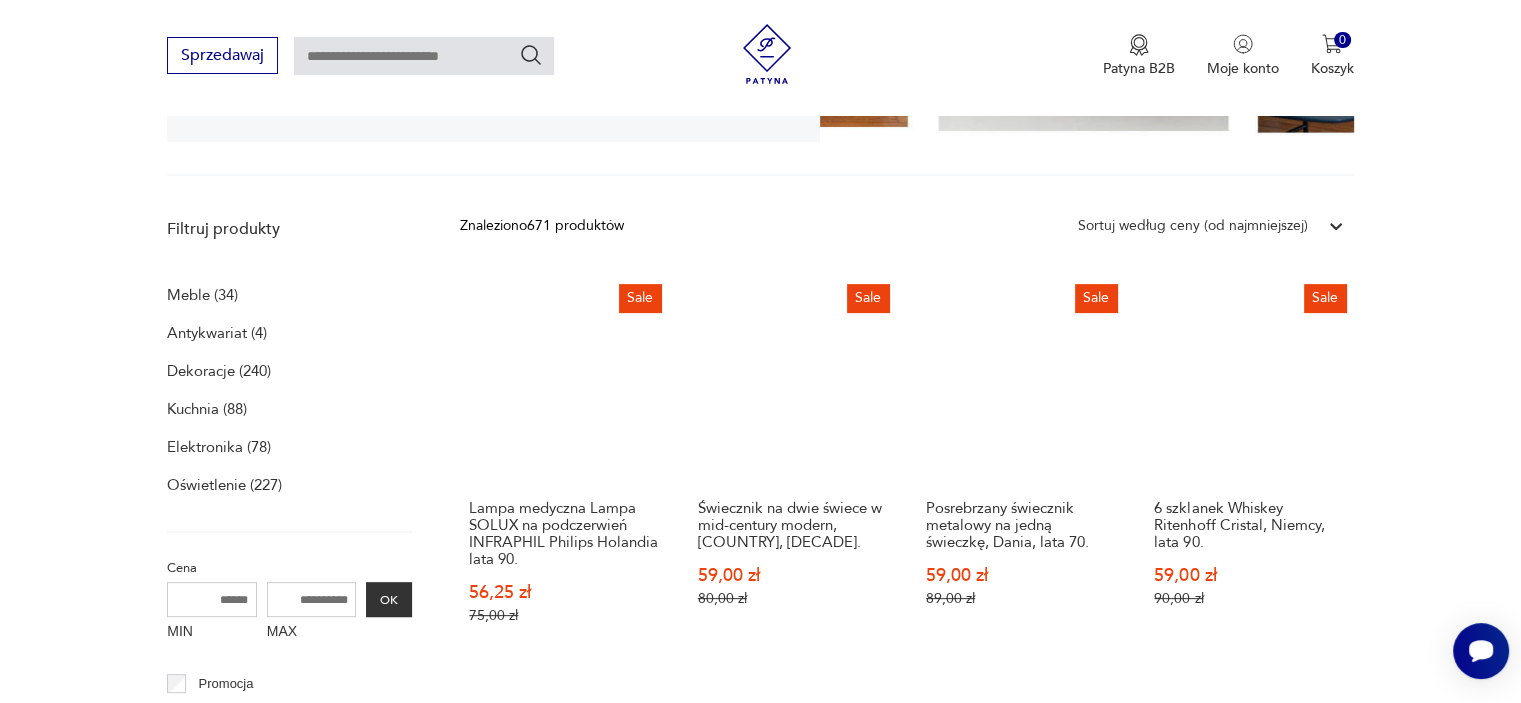 scroll, scrollTop: 612, scrollLeft: 0, axis: vertical 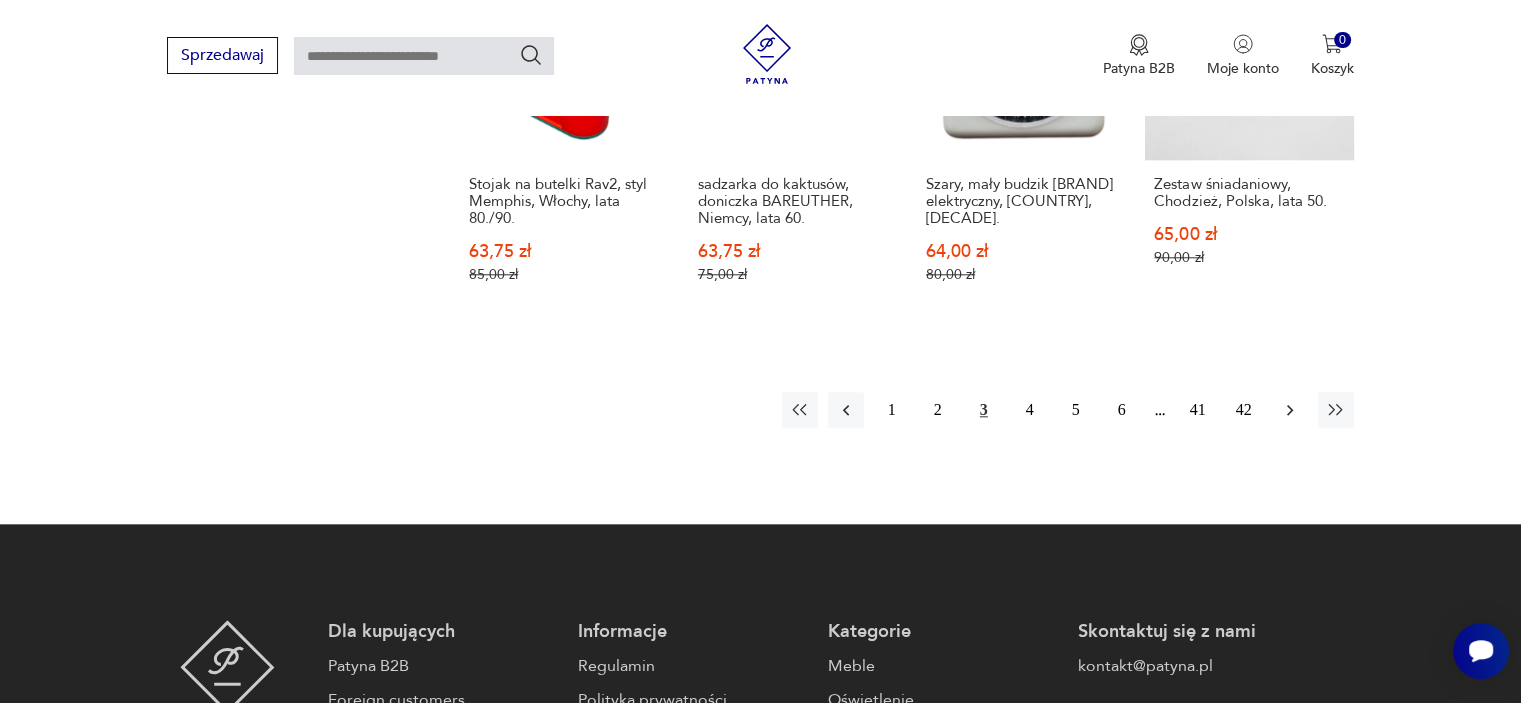 click 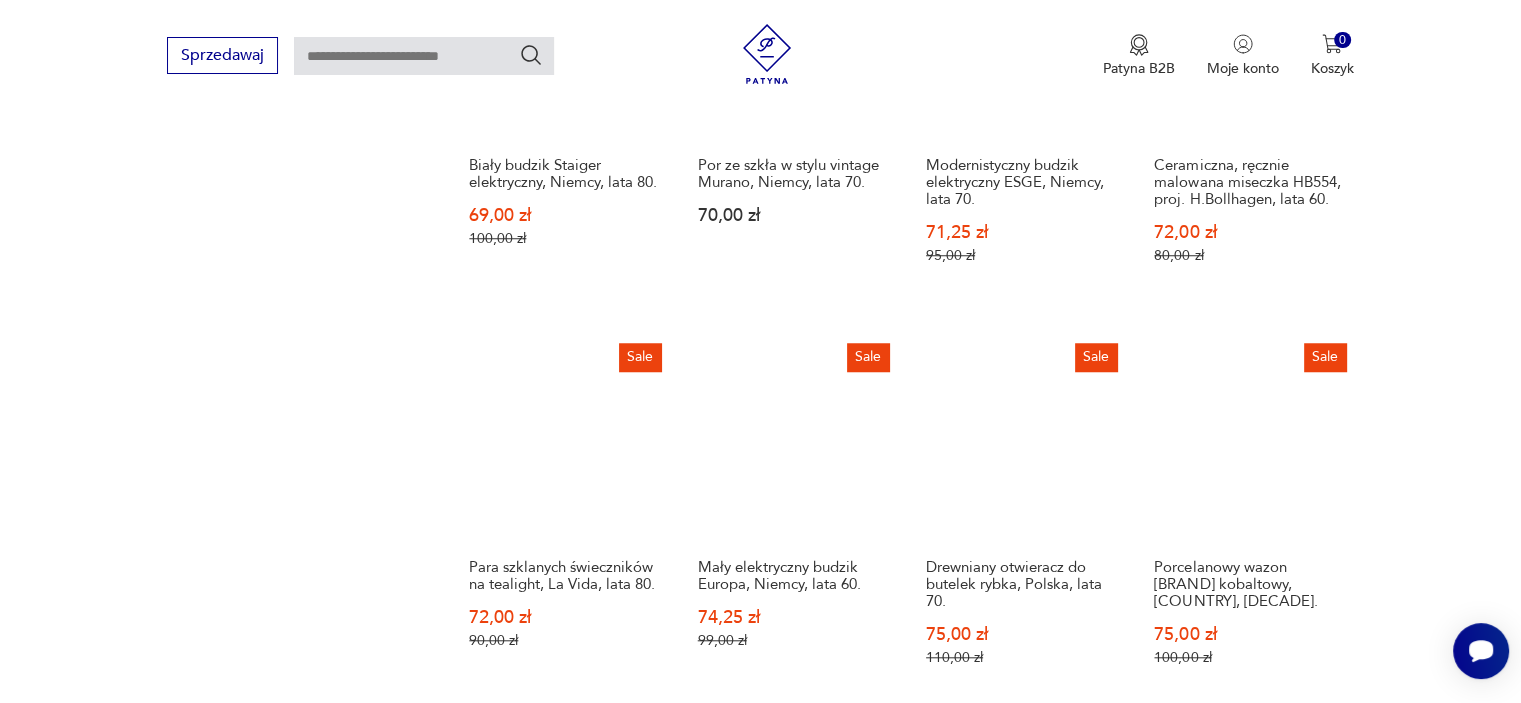 scroll, scrollTop: 1692, scrollLeft: 0, axis: vertical 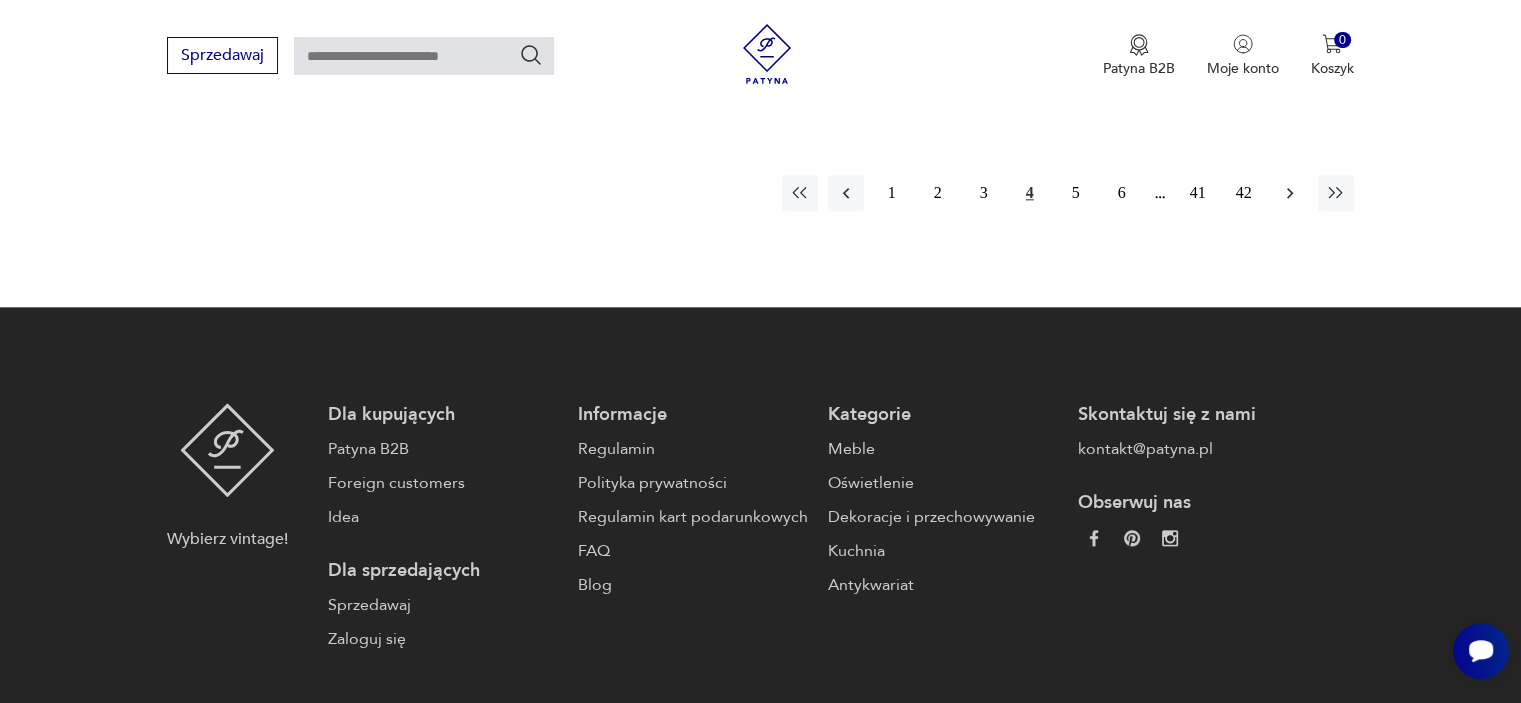 click 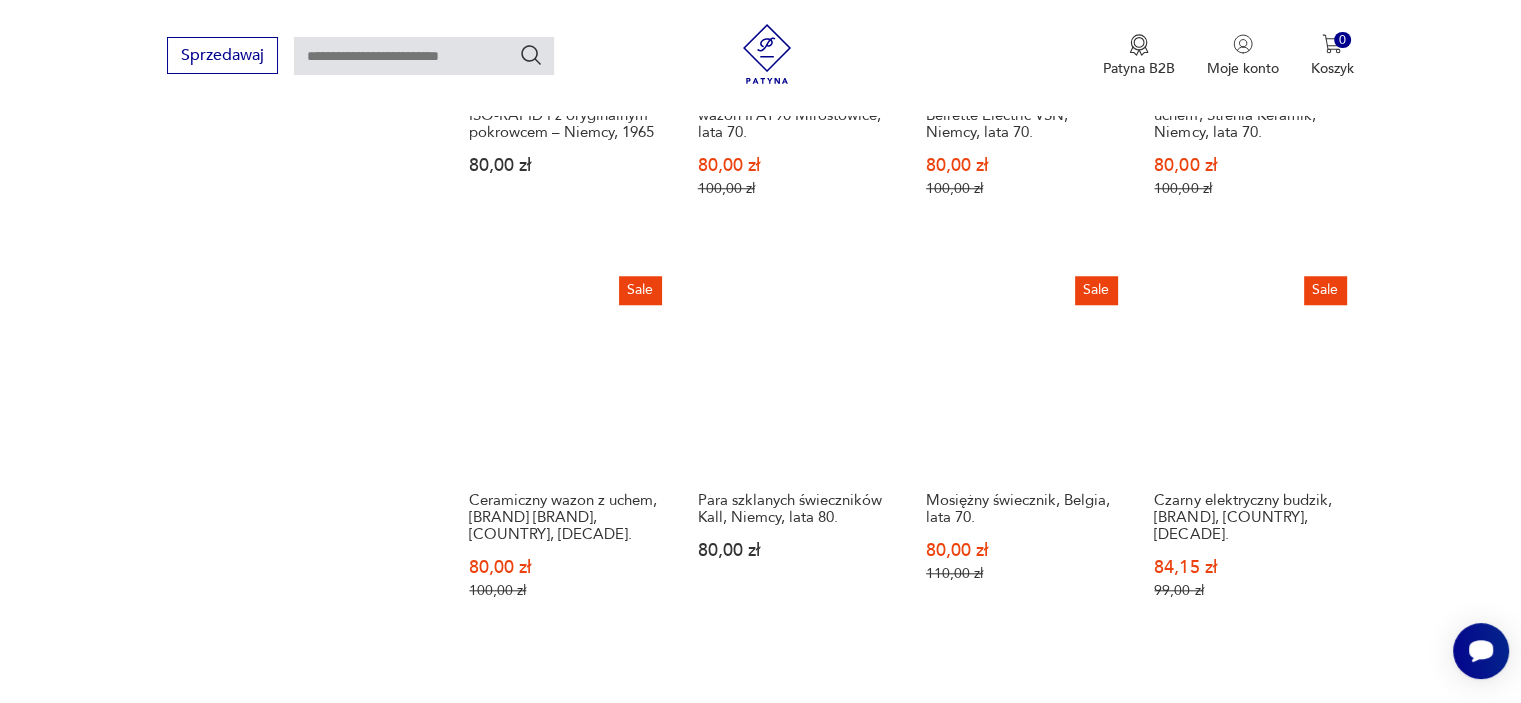 scroll, scrollTop: 1772, scrollLeft: 0, axis: vertical 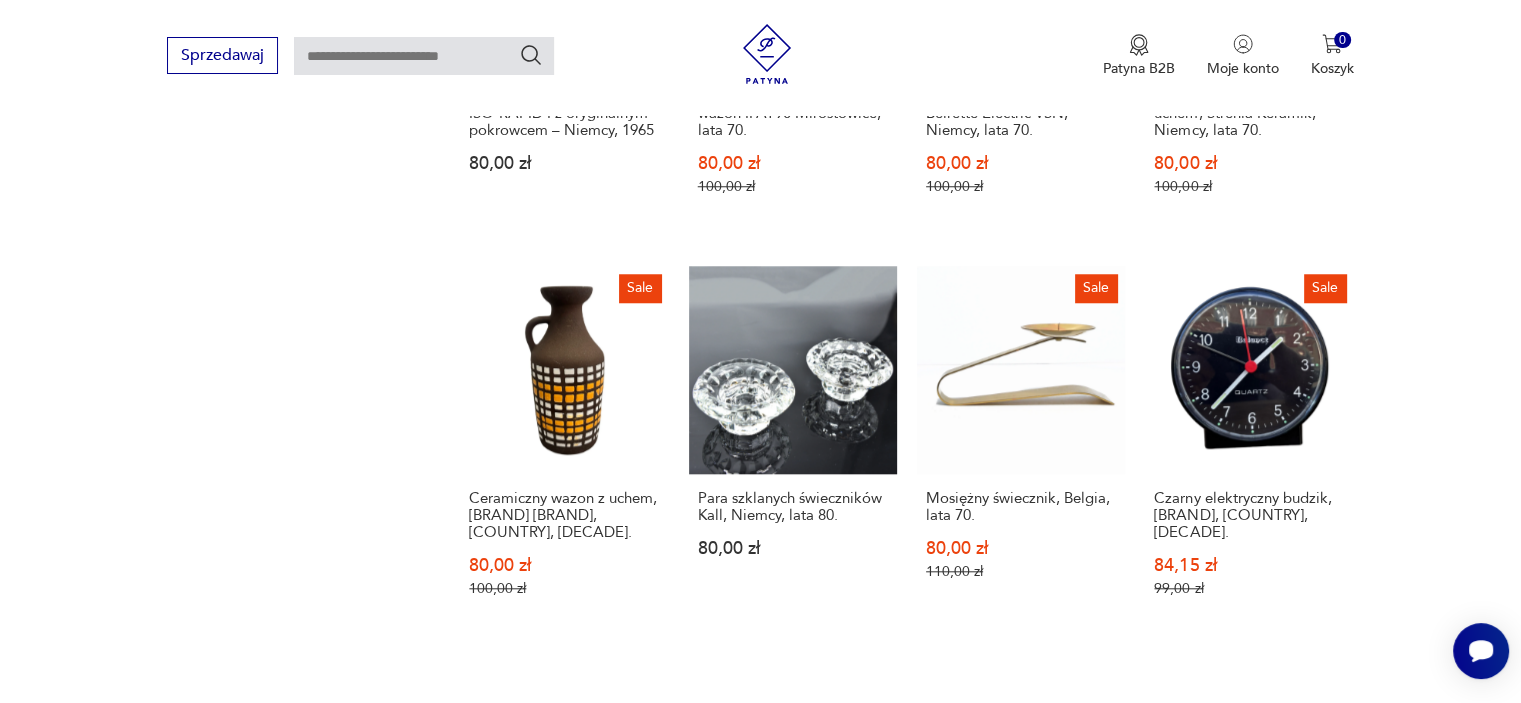 click 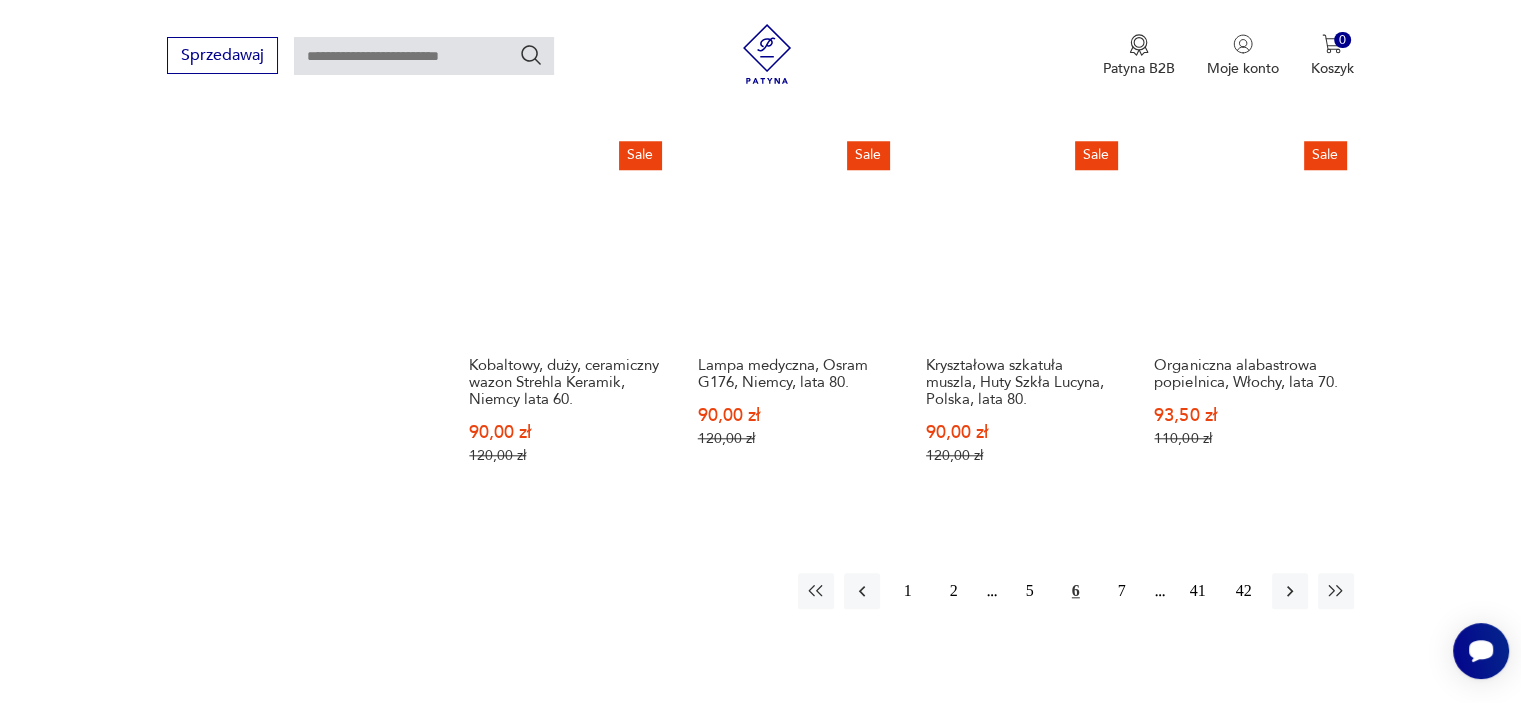 scroll, scrollTop: 1892, scrollLeft: 0, axis: vertical 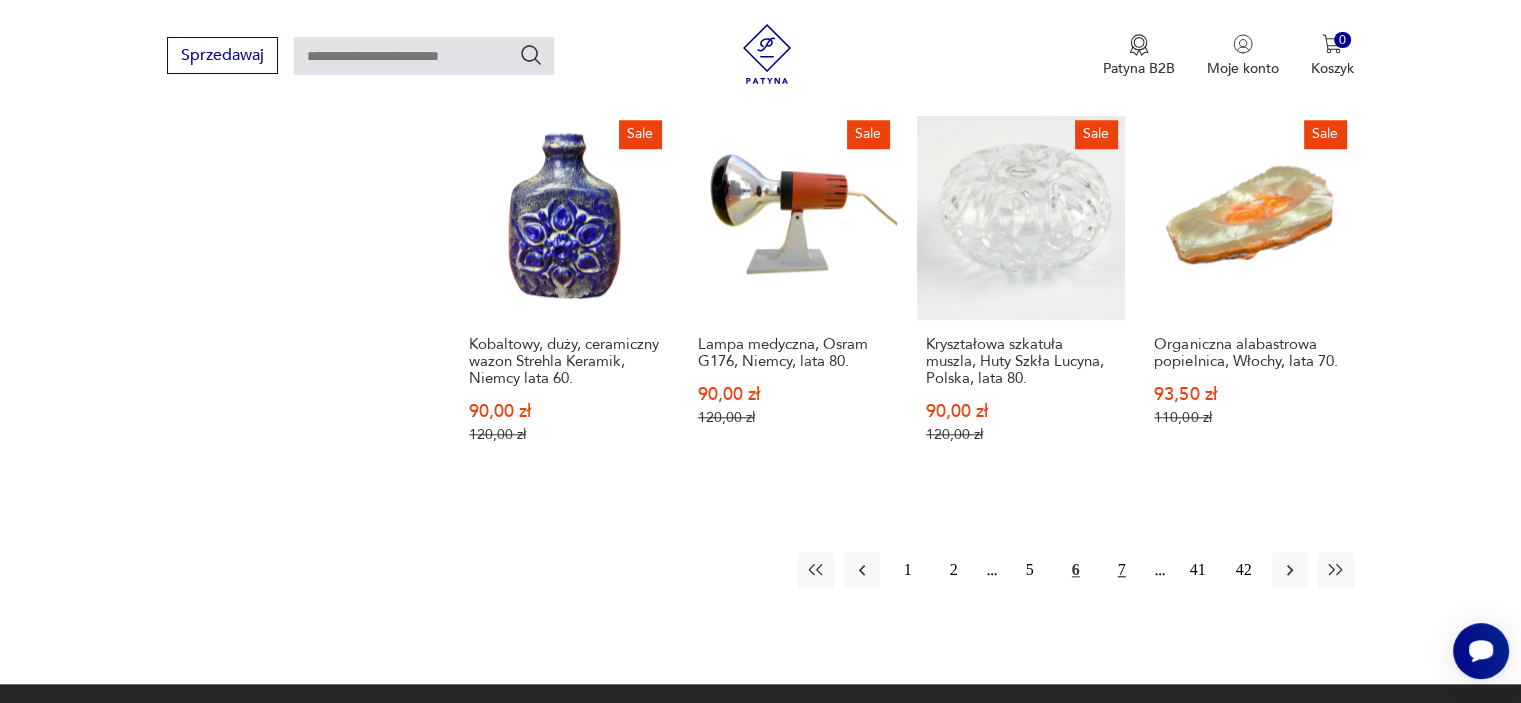 click on "7" at bounding box center (1122, 570) 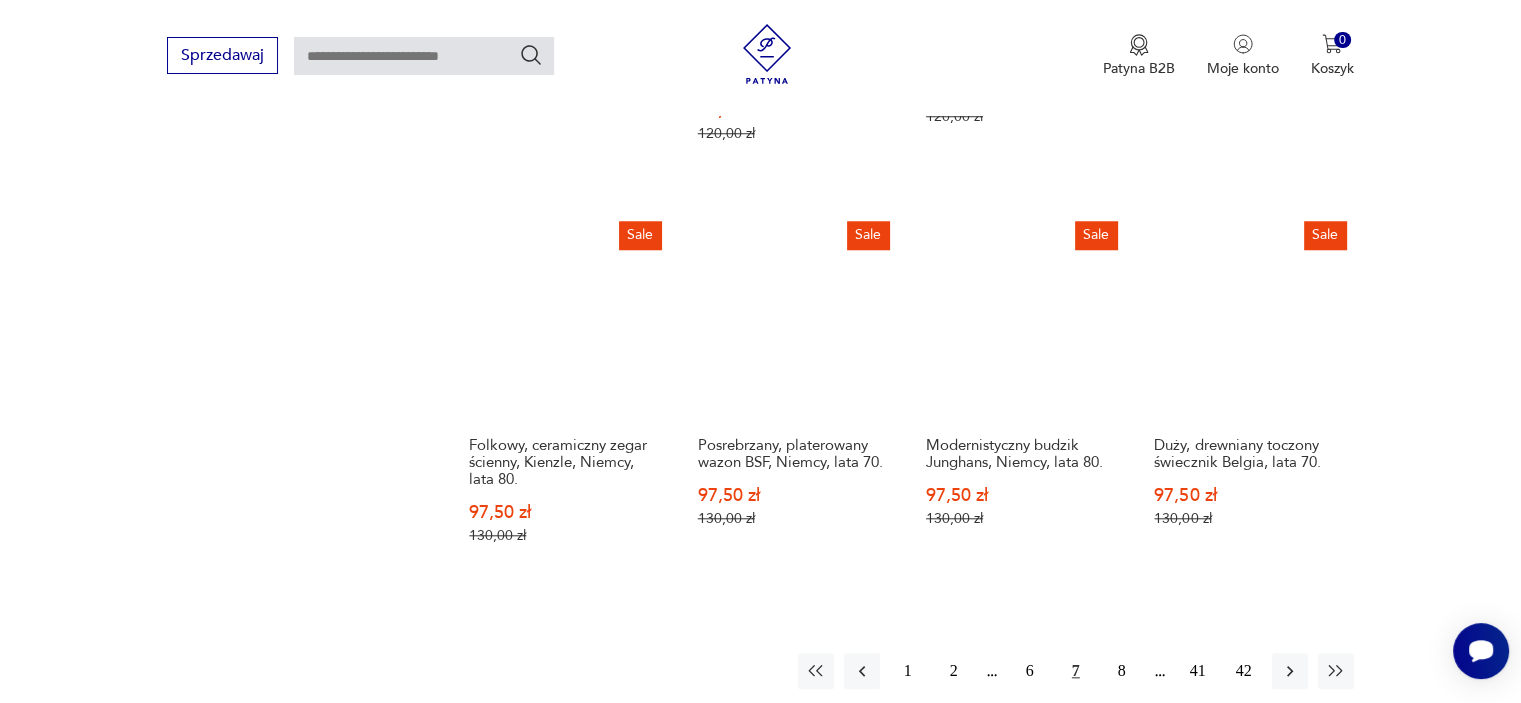 scroll, scrollTop: 1812, scrollLeft: 0, axis: vertical 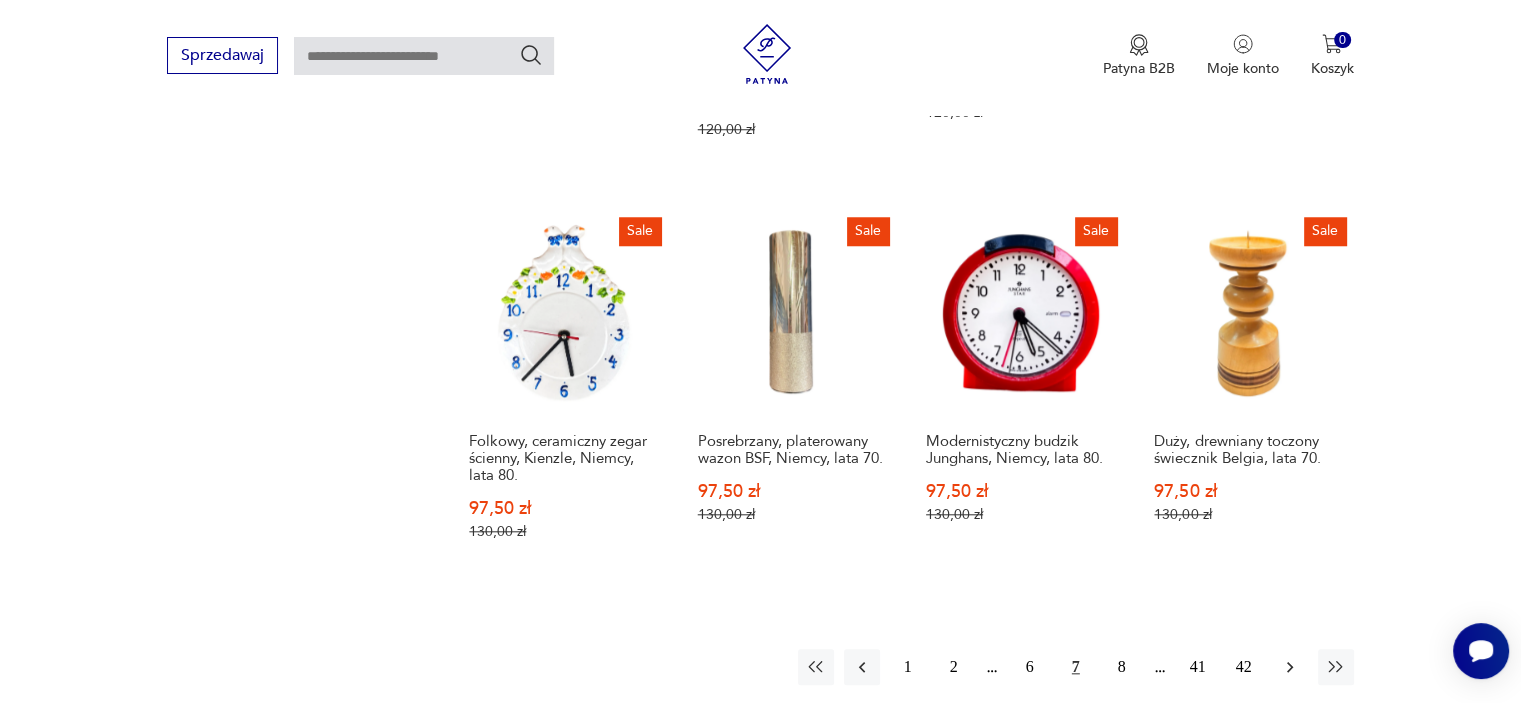 click 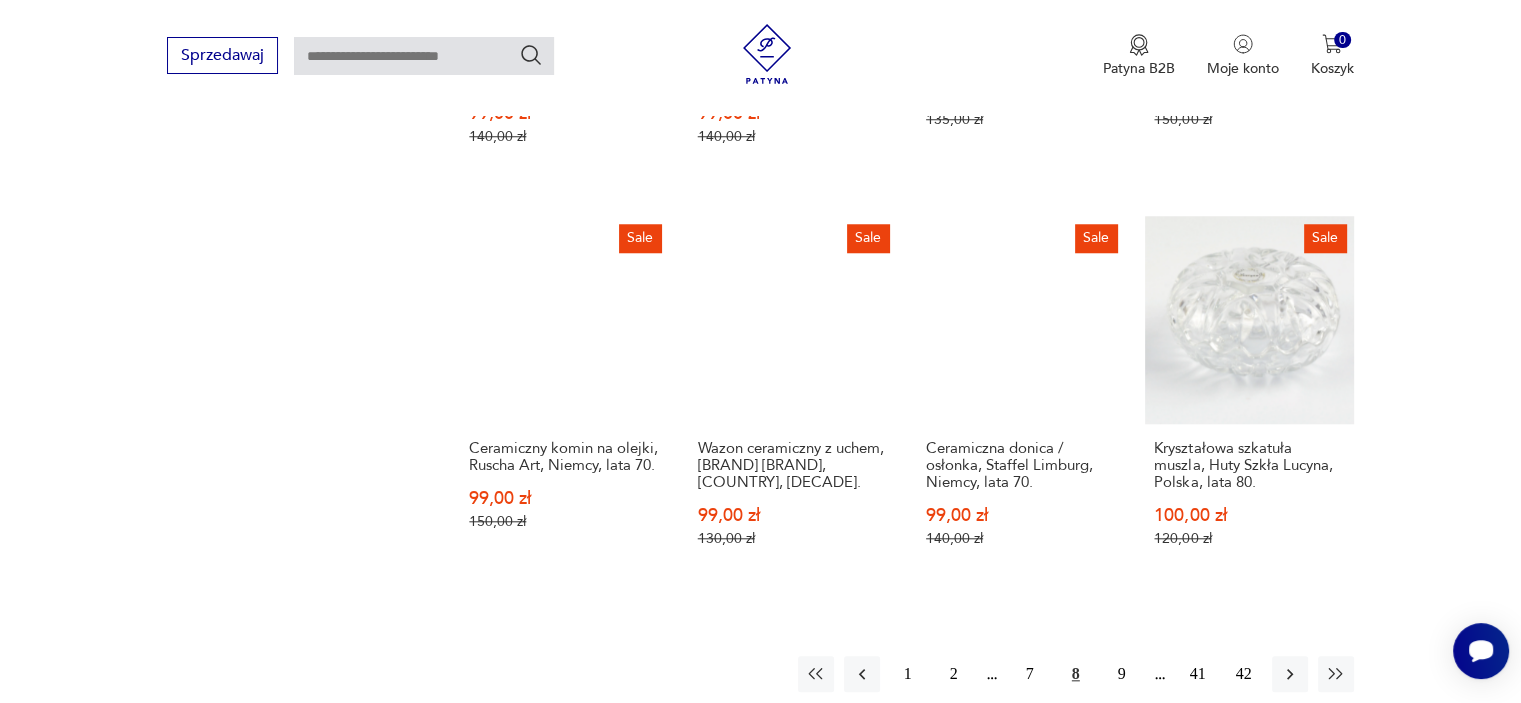 scroll, scrollTop: 1812, scrollLeft: 0, axis: vertical 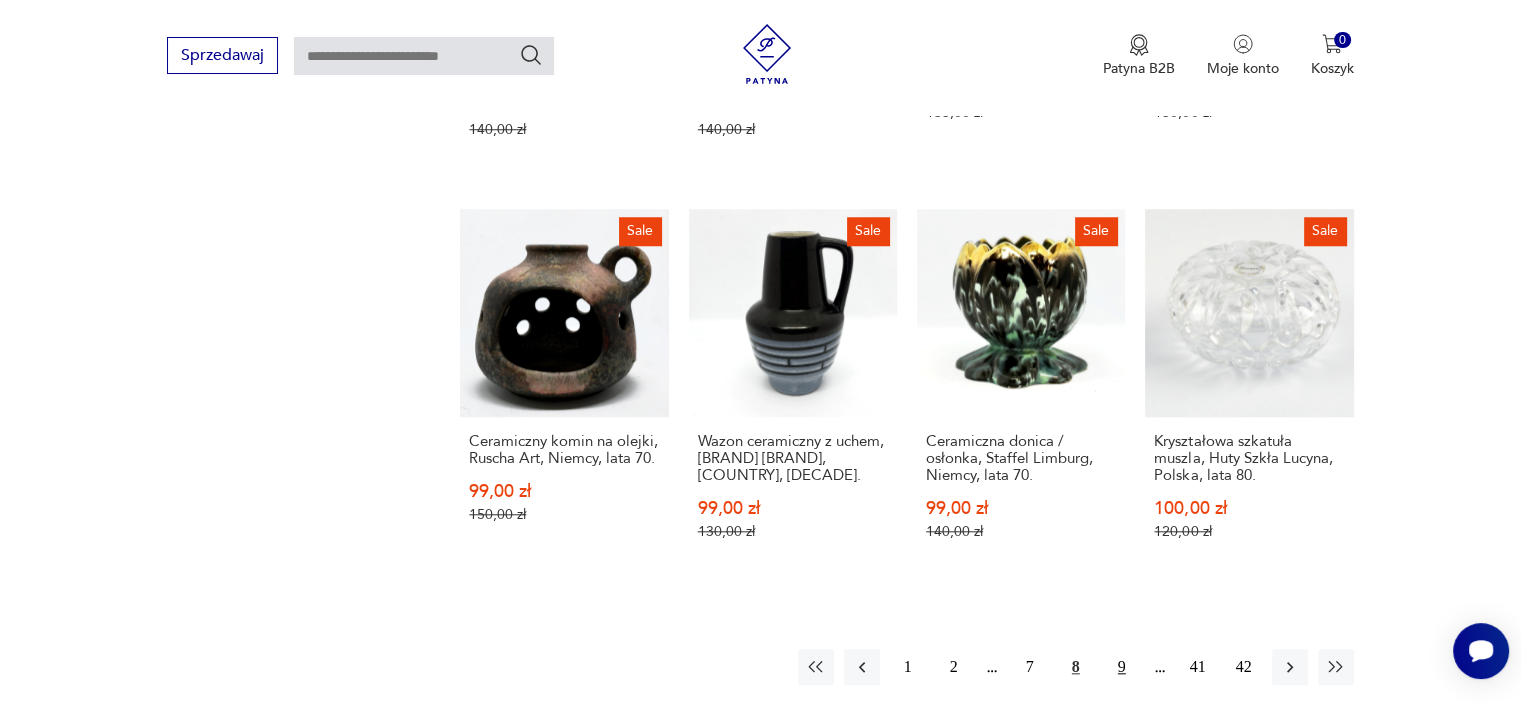 click on "9" at bounding box center (1122, 667) 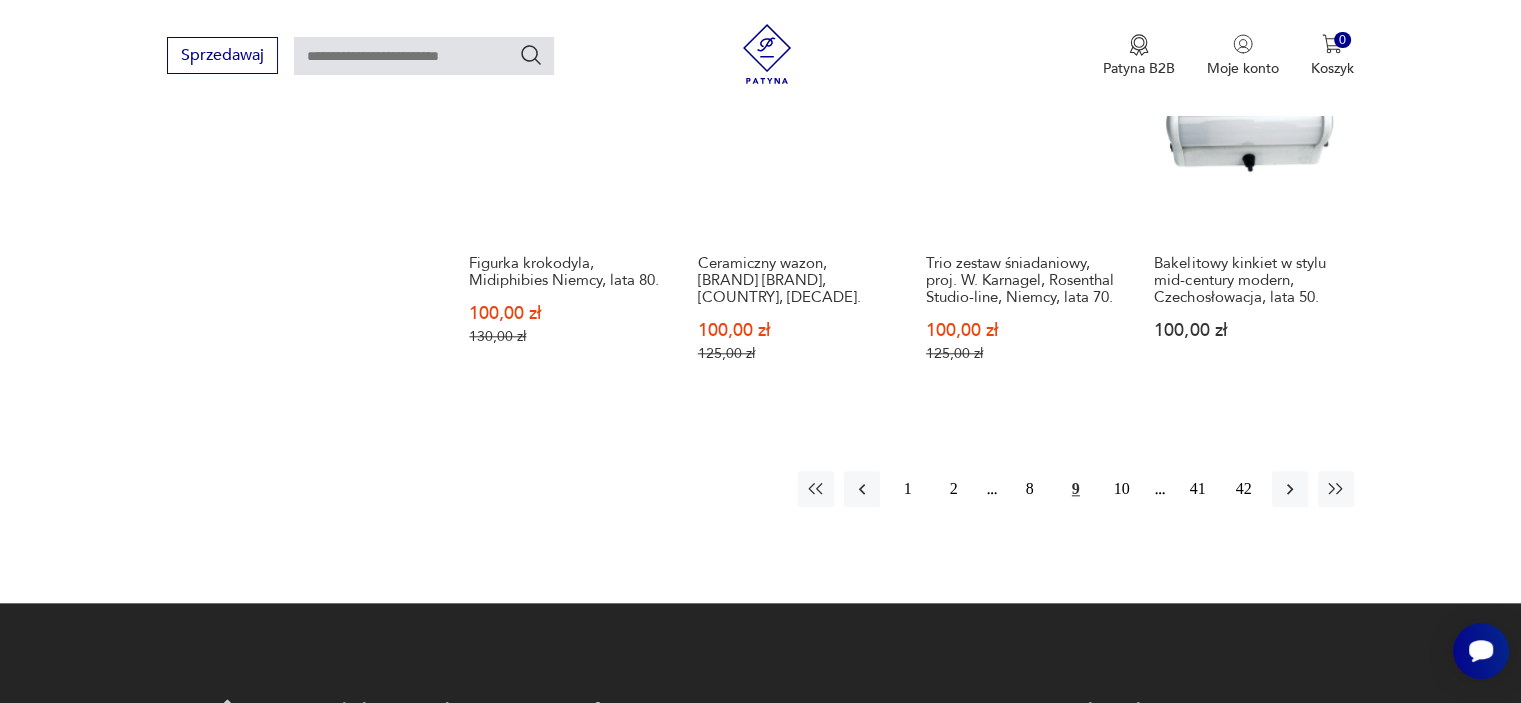 scroll, scrollTop: 2012, scrollLeft: 0, axis: vertical 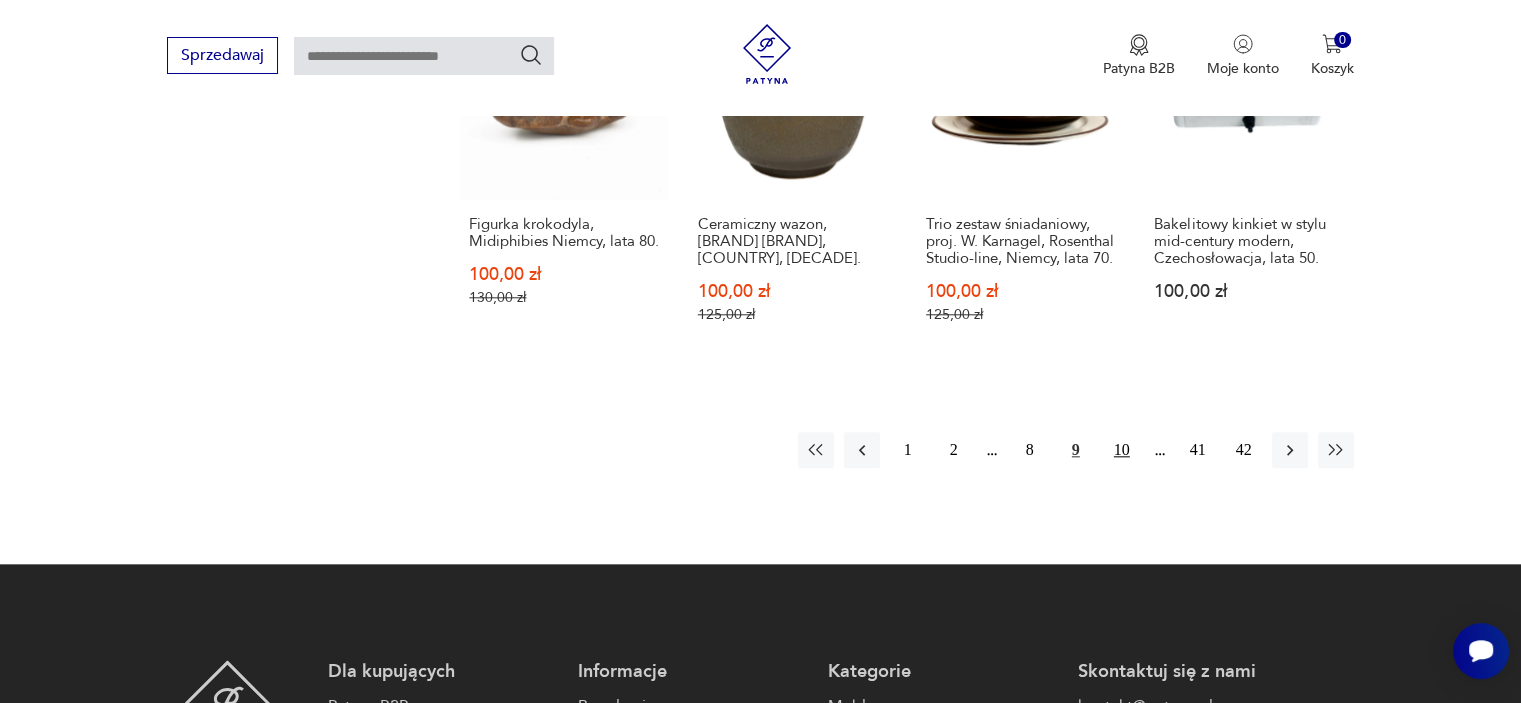 click on "10" at bounding box center (1122, 450) 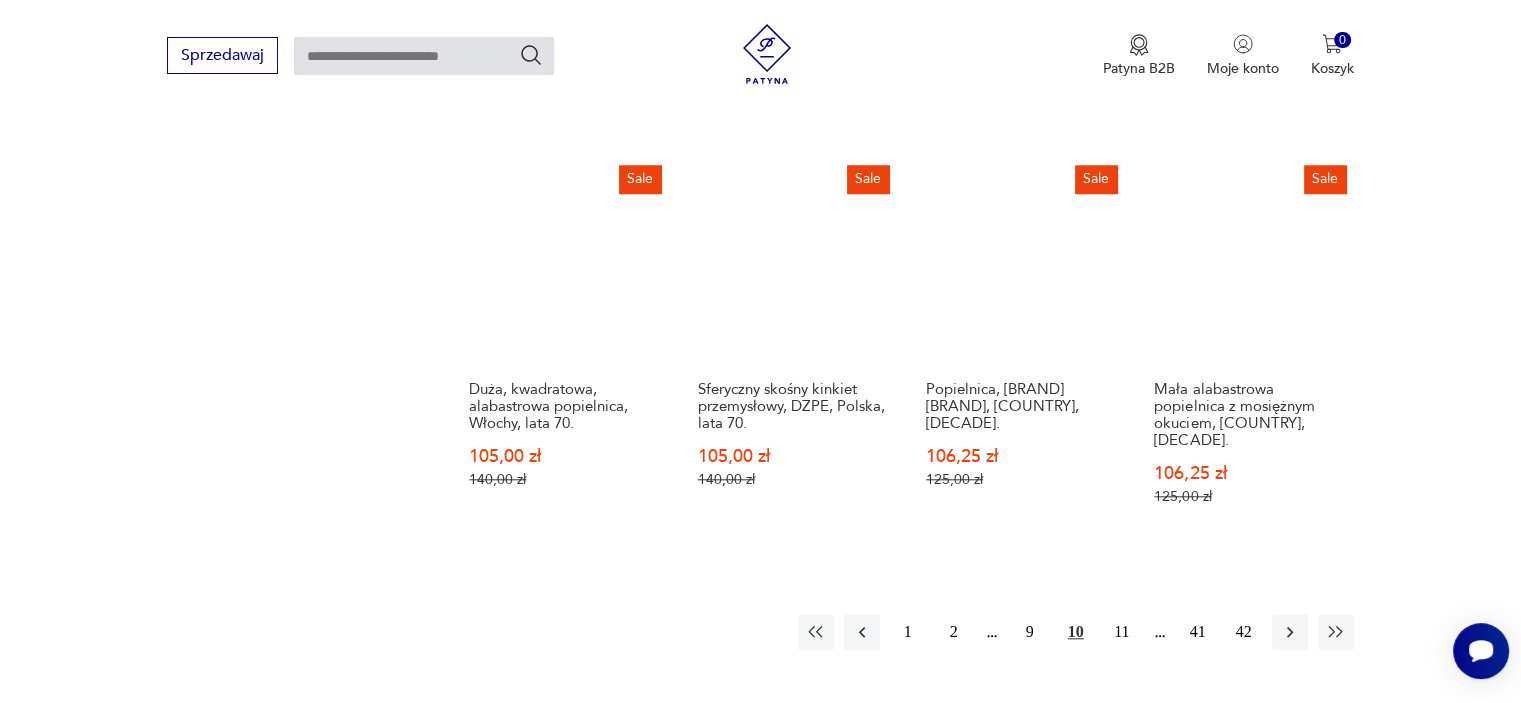 scroll, scrollTop: 1892, scrollLeft: 0, axis: vertical 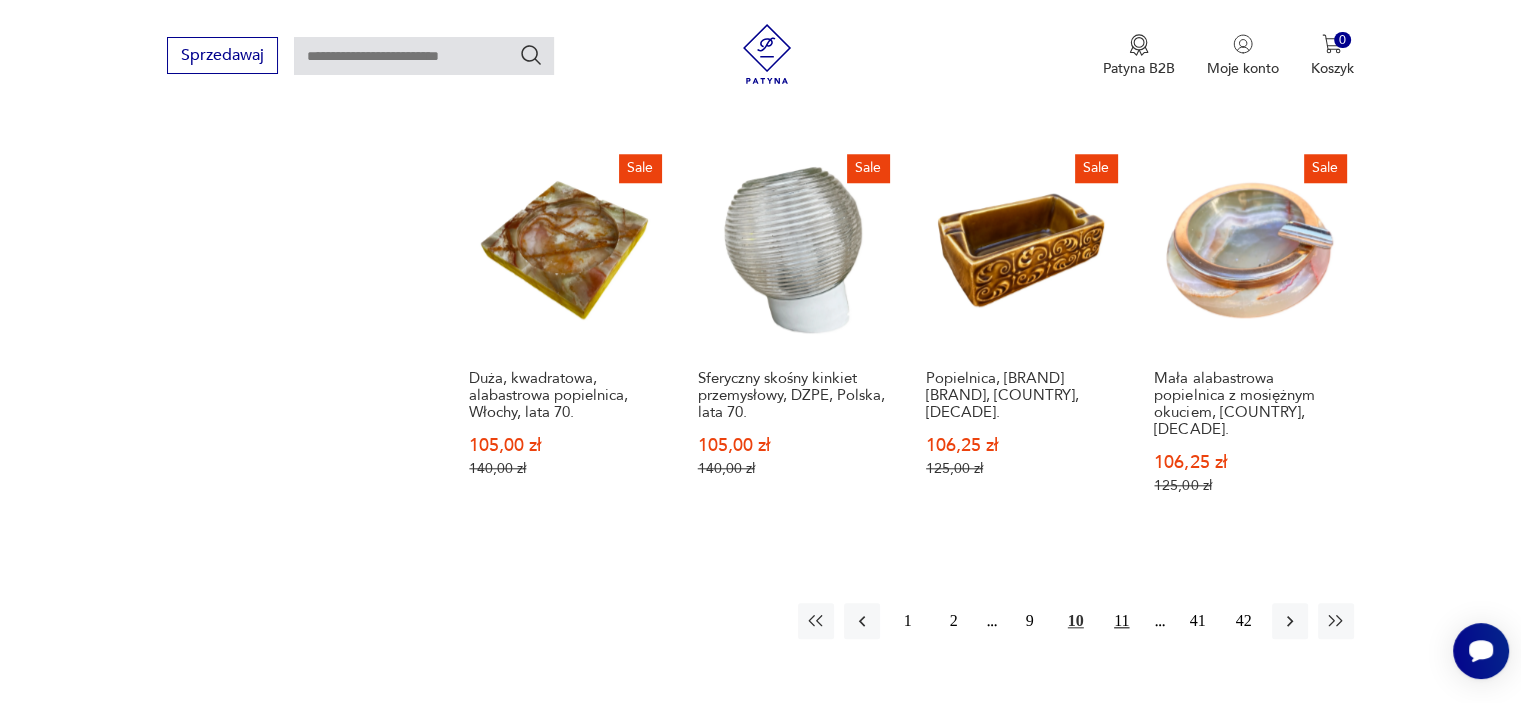 click on "11" at bounding box center [1122, 621] 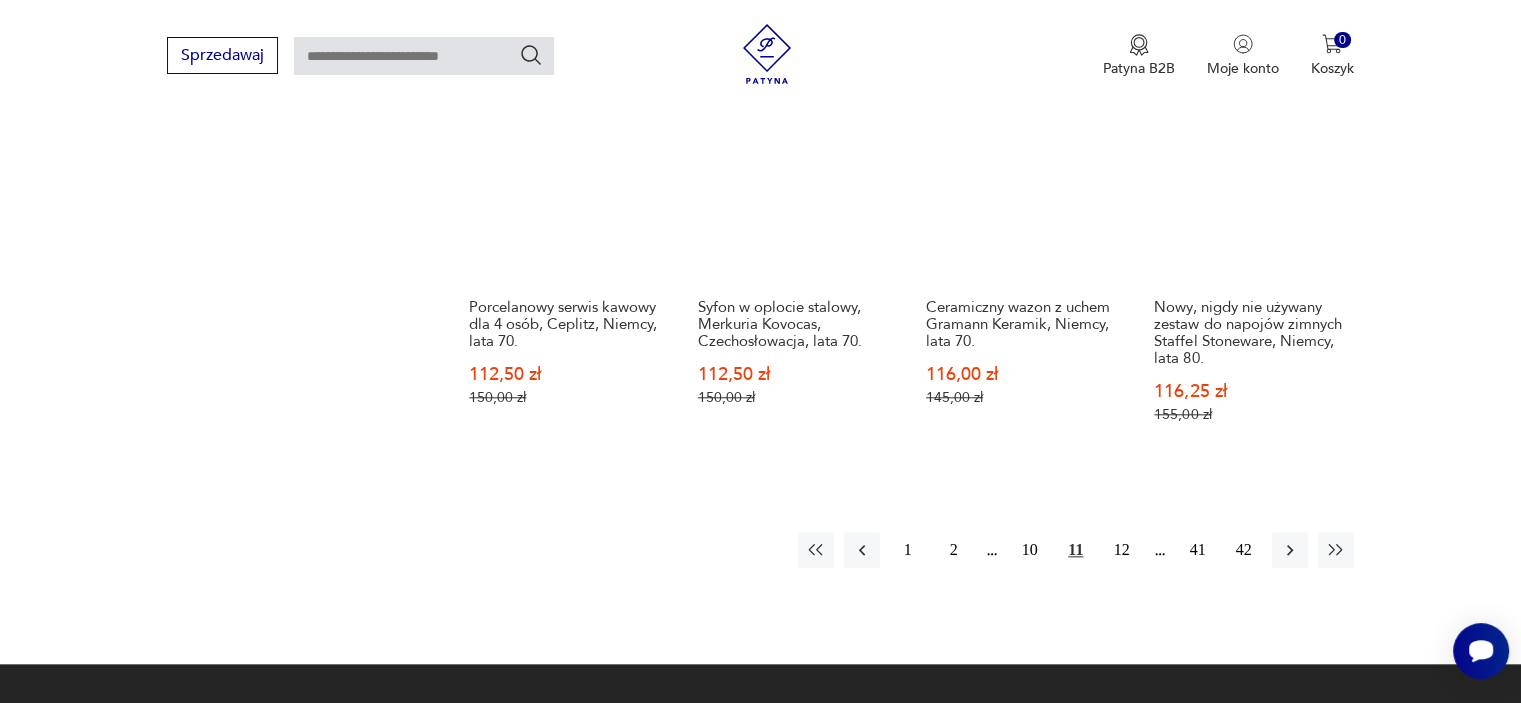 scroll, scrollTop: 1932, scrollLeft: 0, axis: vertical 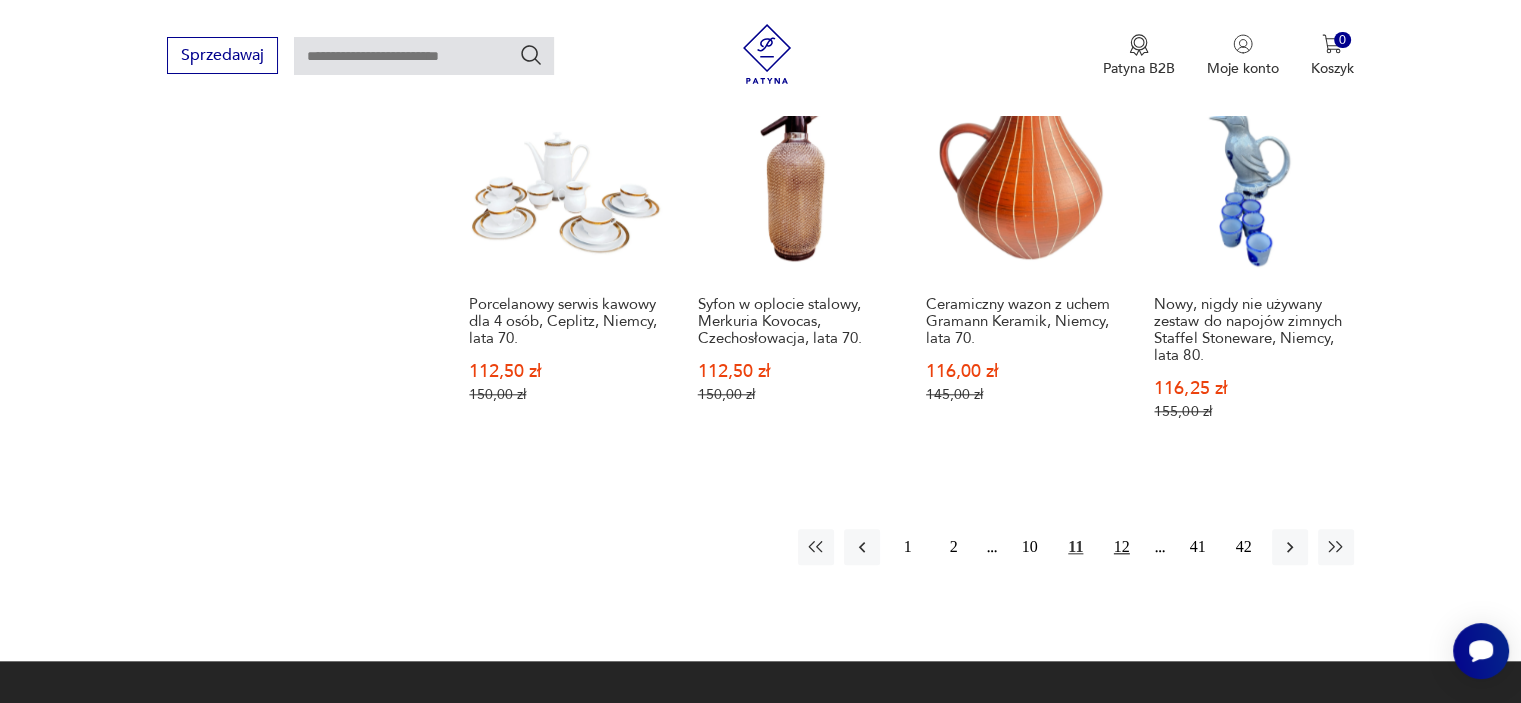 click on "12" at bounding box center (1122, 547) 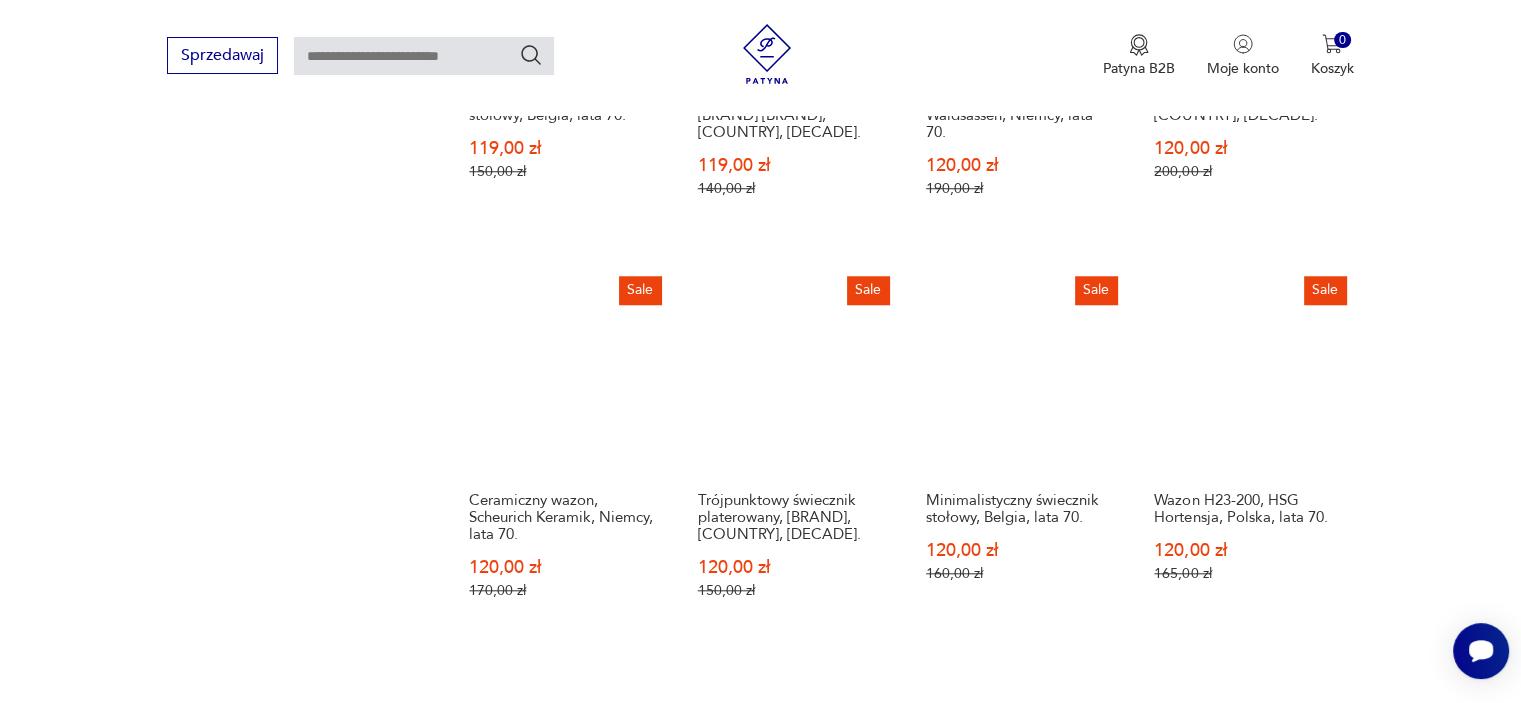 scroll, scrollTop: 1772, scrollLeft: 0, axis: vertical 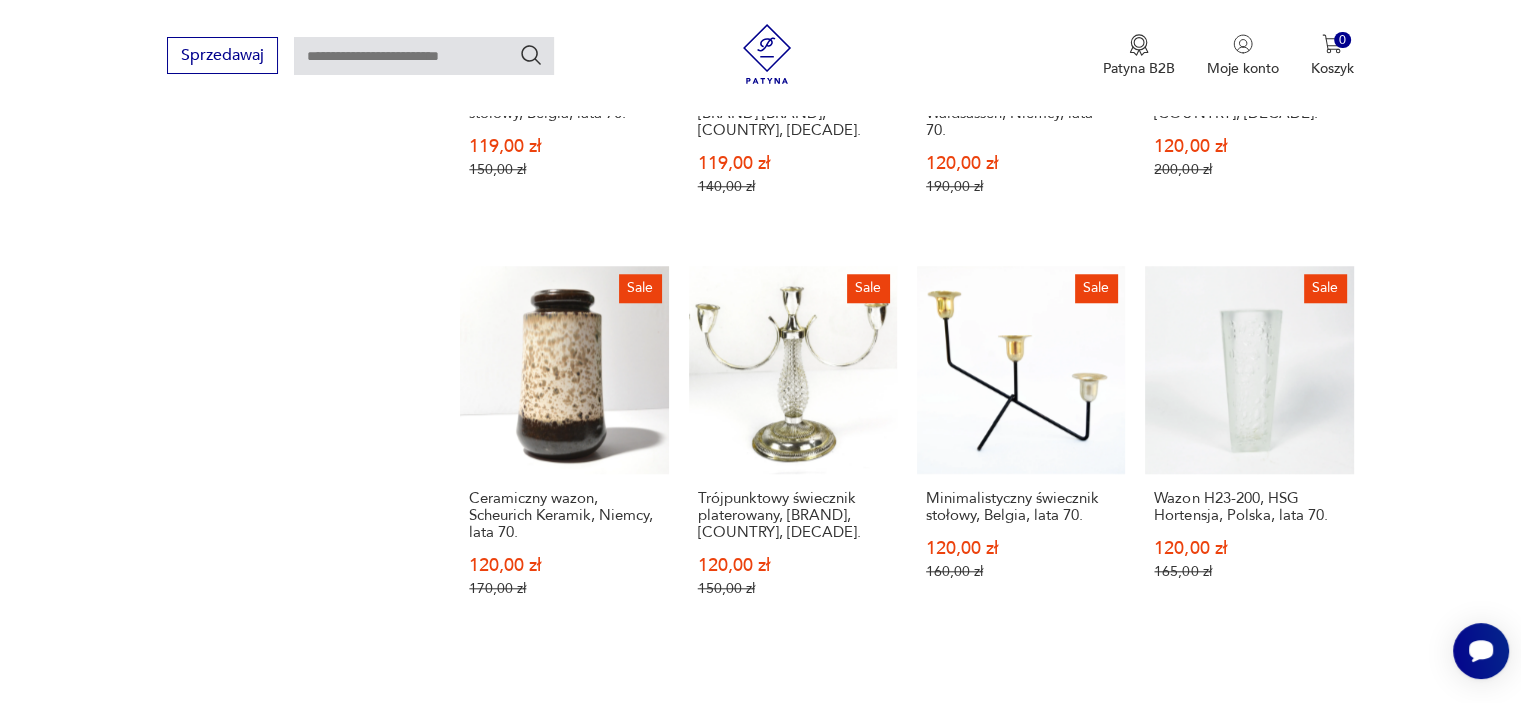 click on "13" at bounding box center (1122, 724) 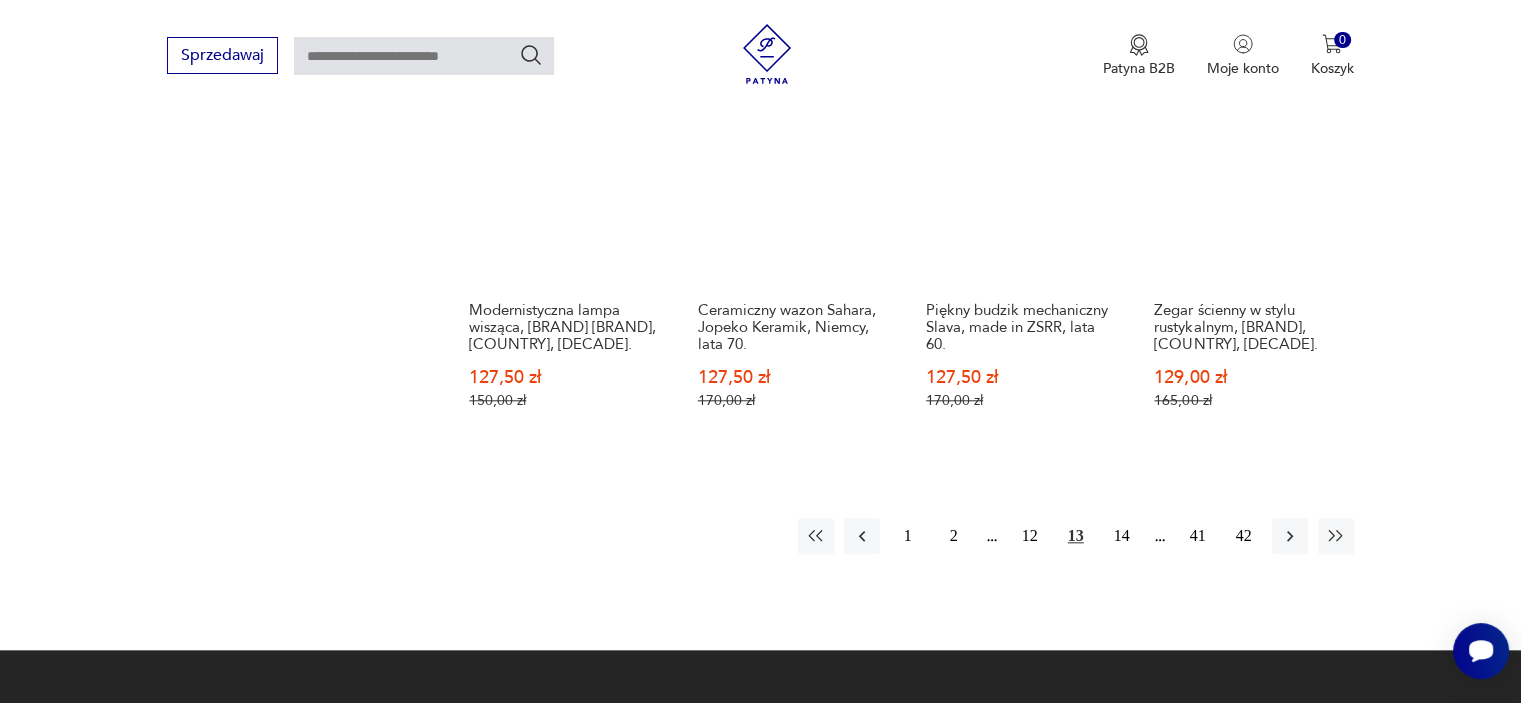 scroll, scrollTop: 1932, scrollLeft: 0, axis: vertical 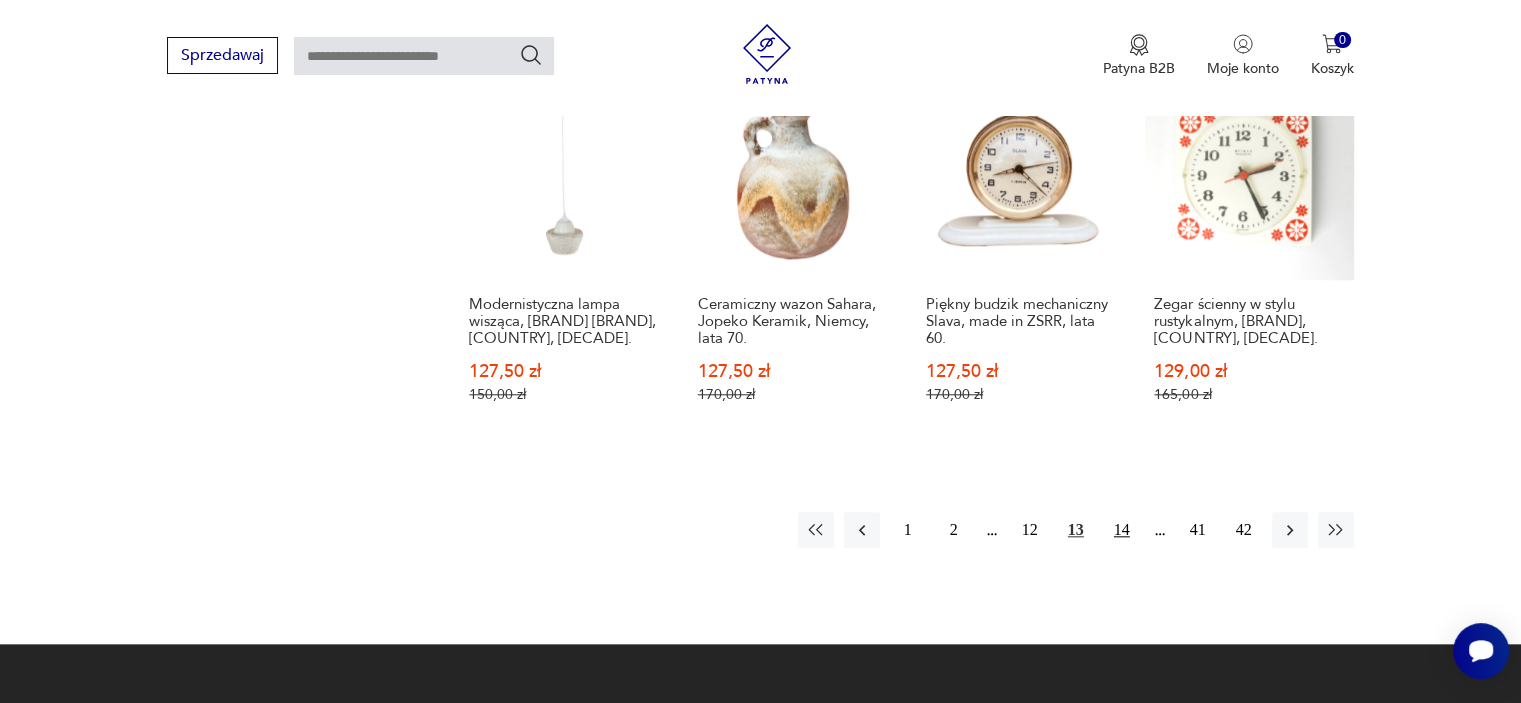 click on "14" at bounding box center [1122, 530] 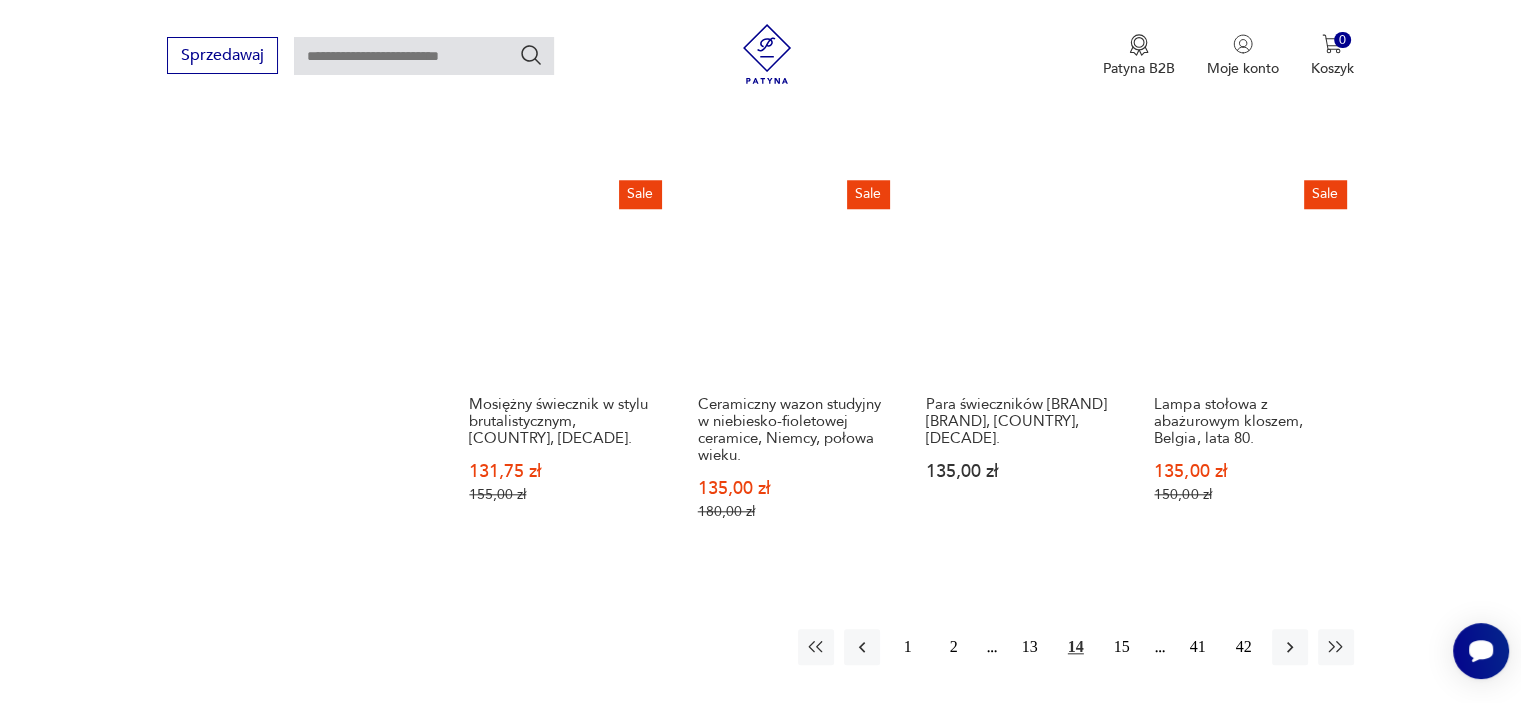 scroll, scrollTop: 1852, scrollLeft: 0, axis: vertical 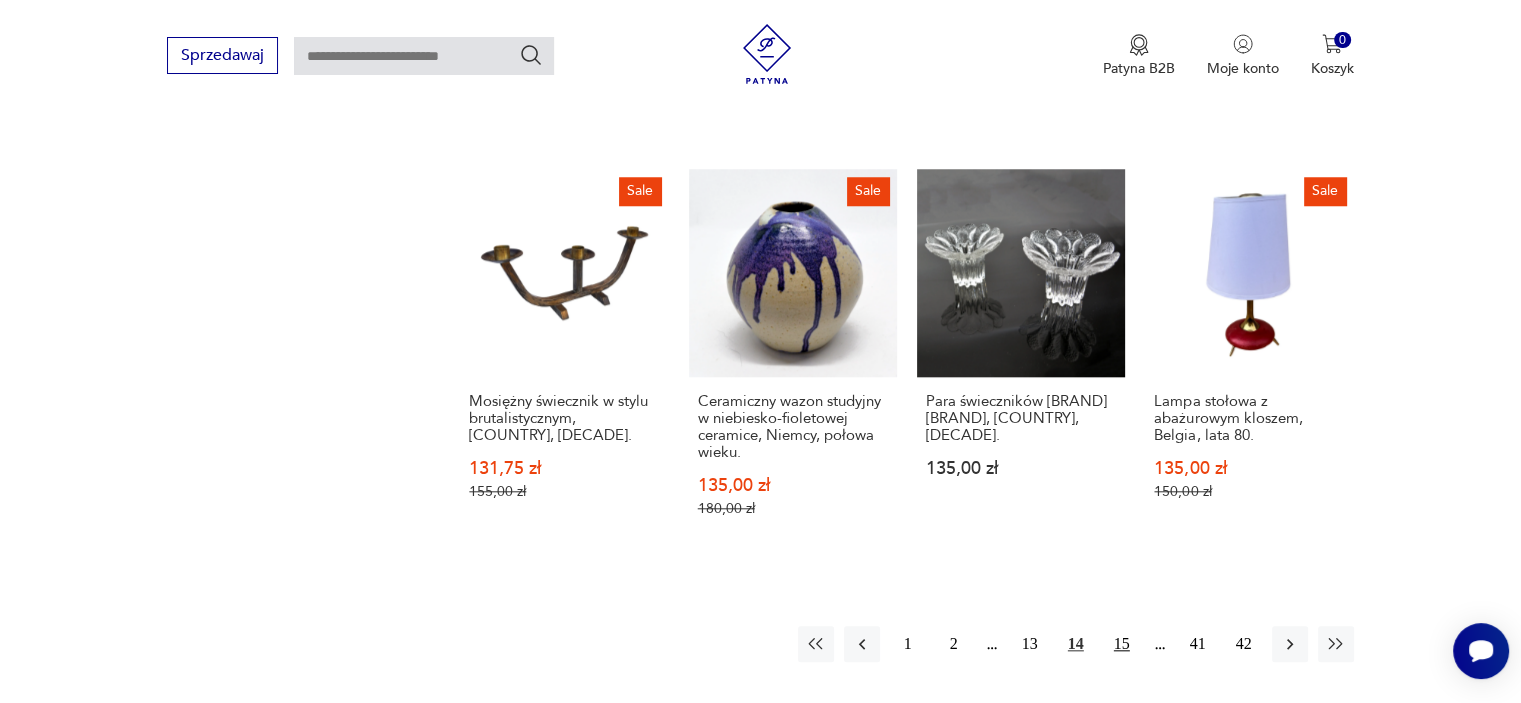 click on "15" at bounding box center (1122, 644) 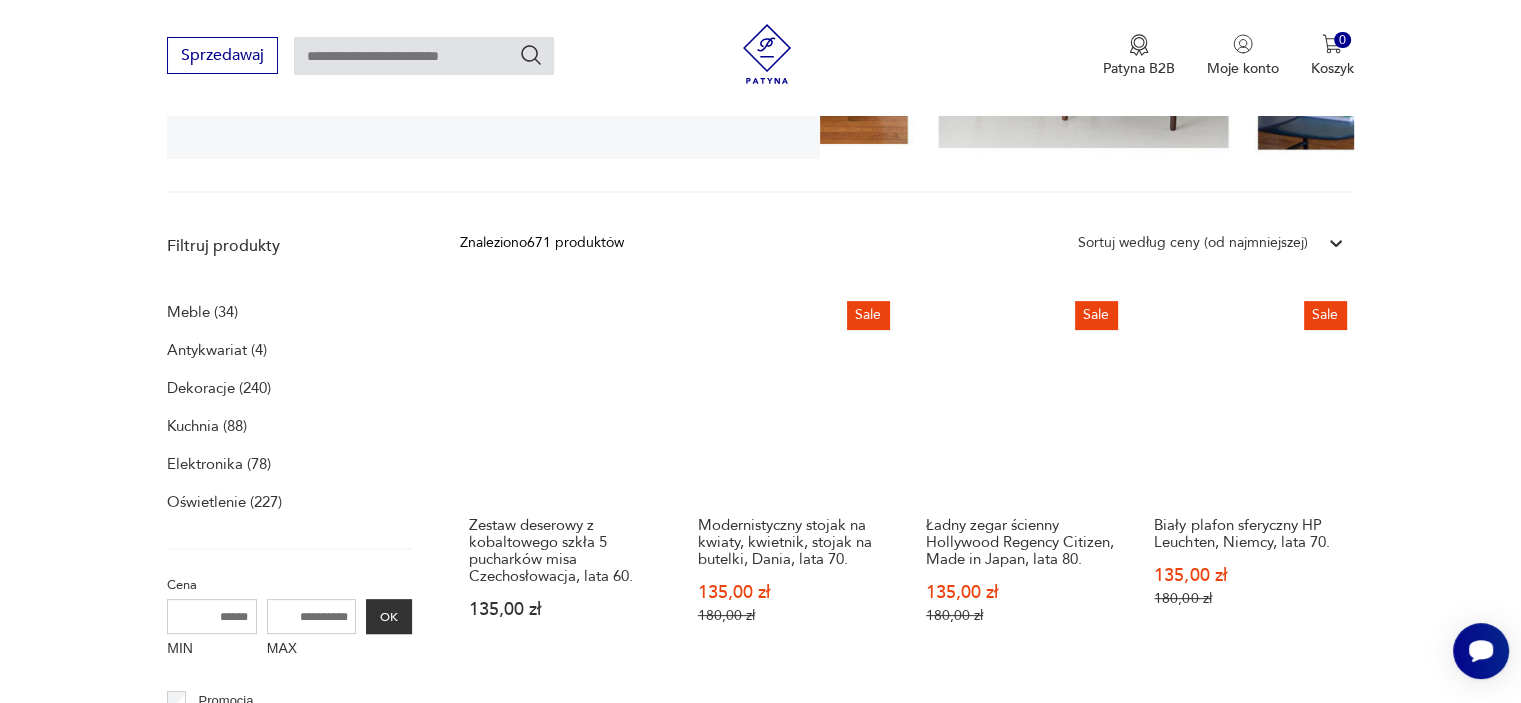 scroll, scrollTop: 492, scrollLeft: 0, axis: vertical 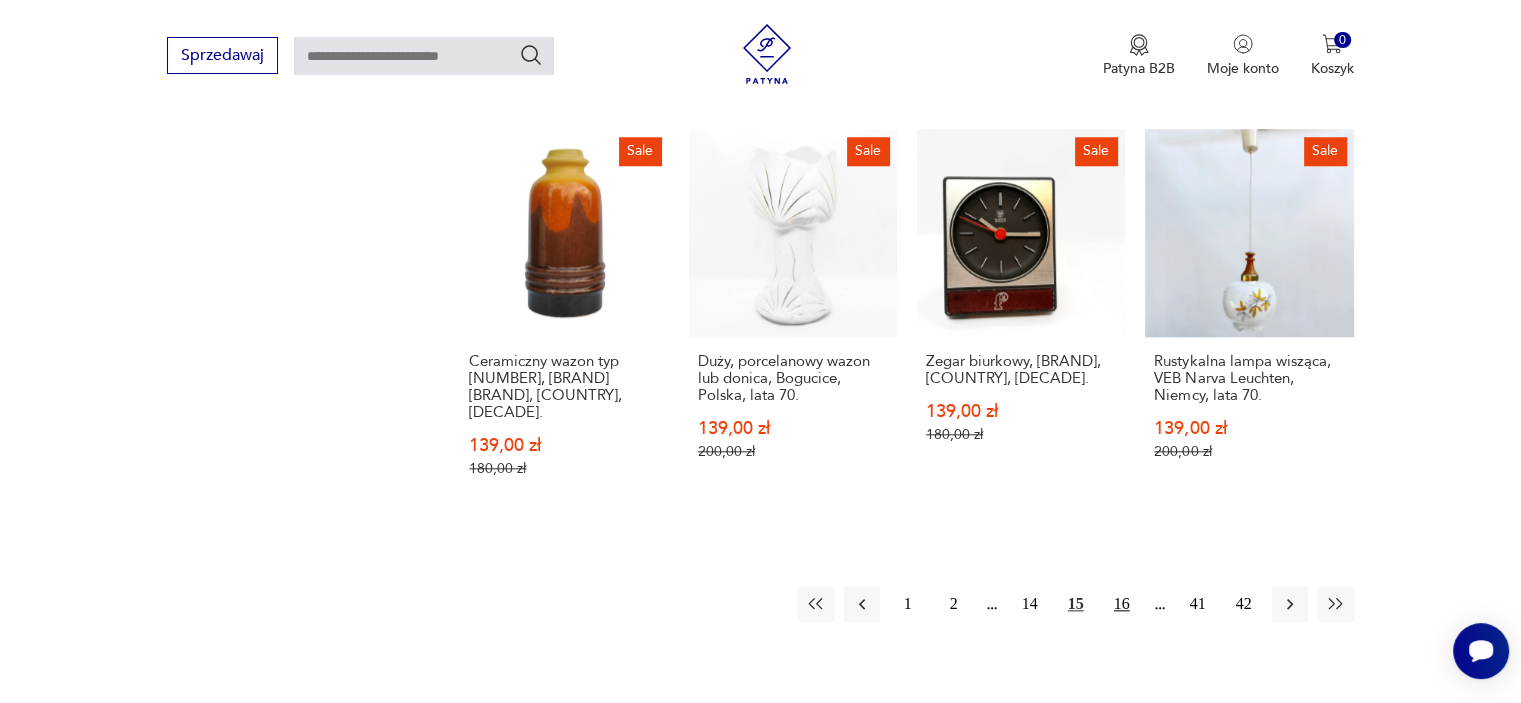click on "16" at bounding box center (1122, 604) 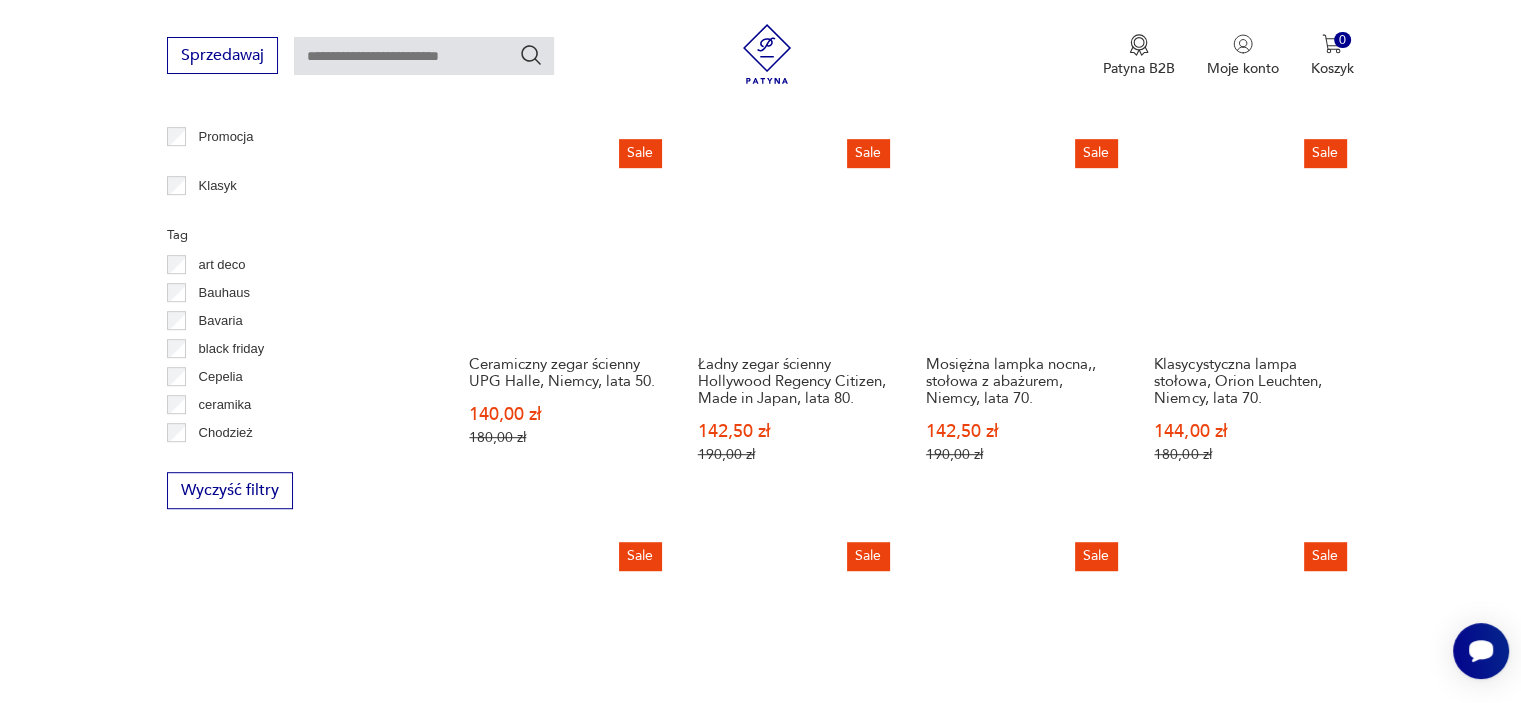 scroll, scrollTop: 1052, scrollLeft: 0, axis: vertical 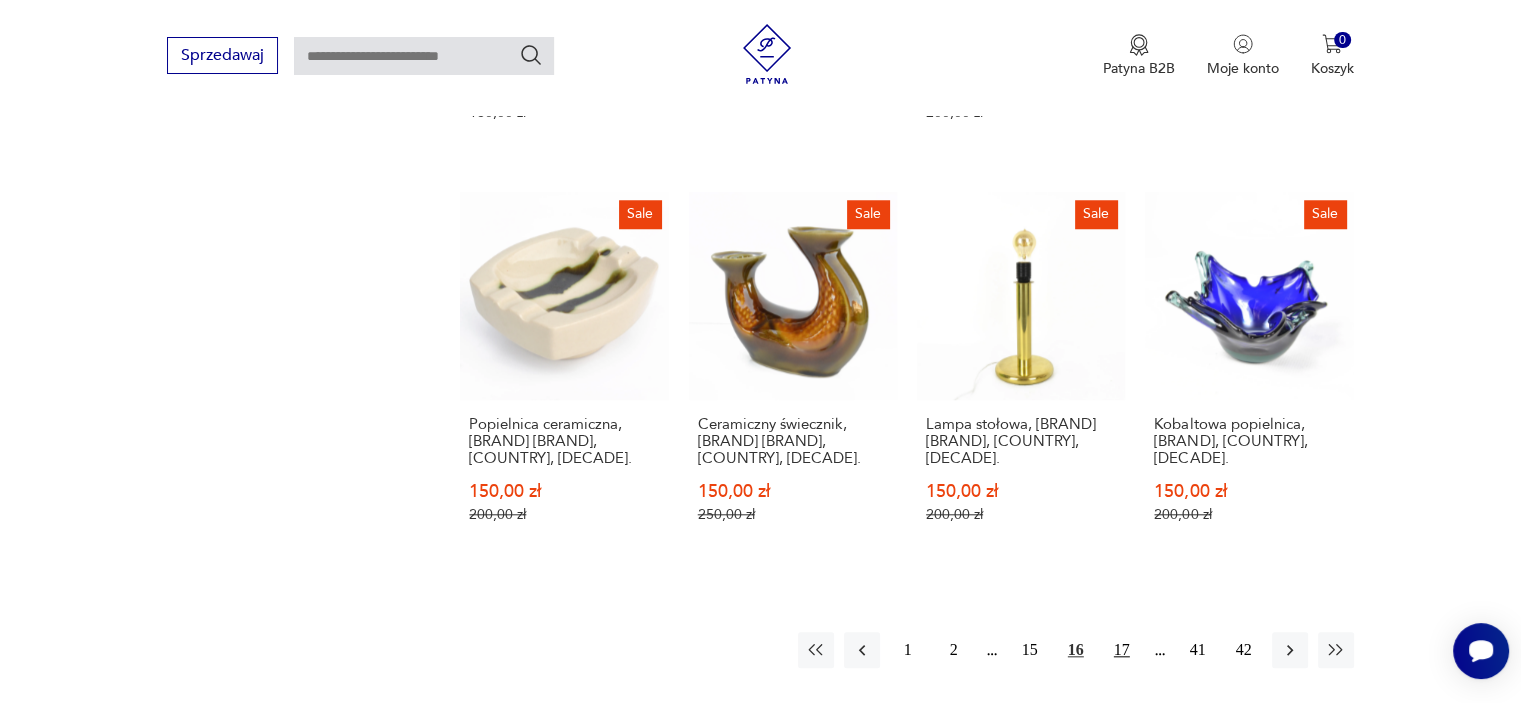 click on "17" at bounding box center [1122, 650] 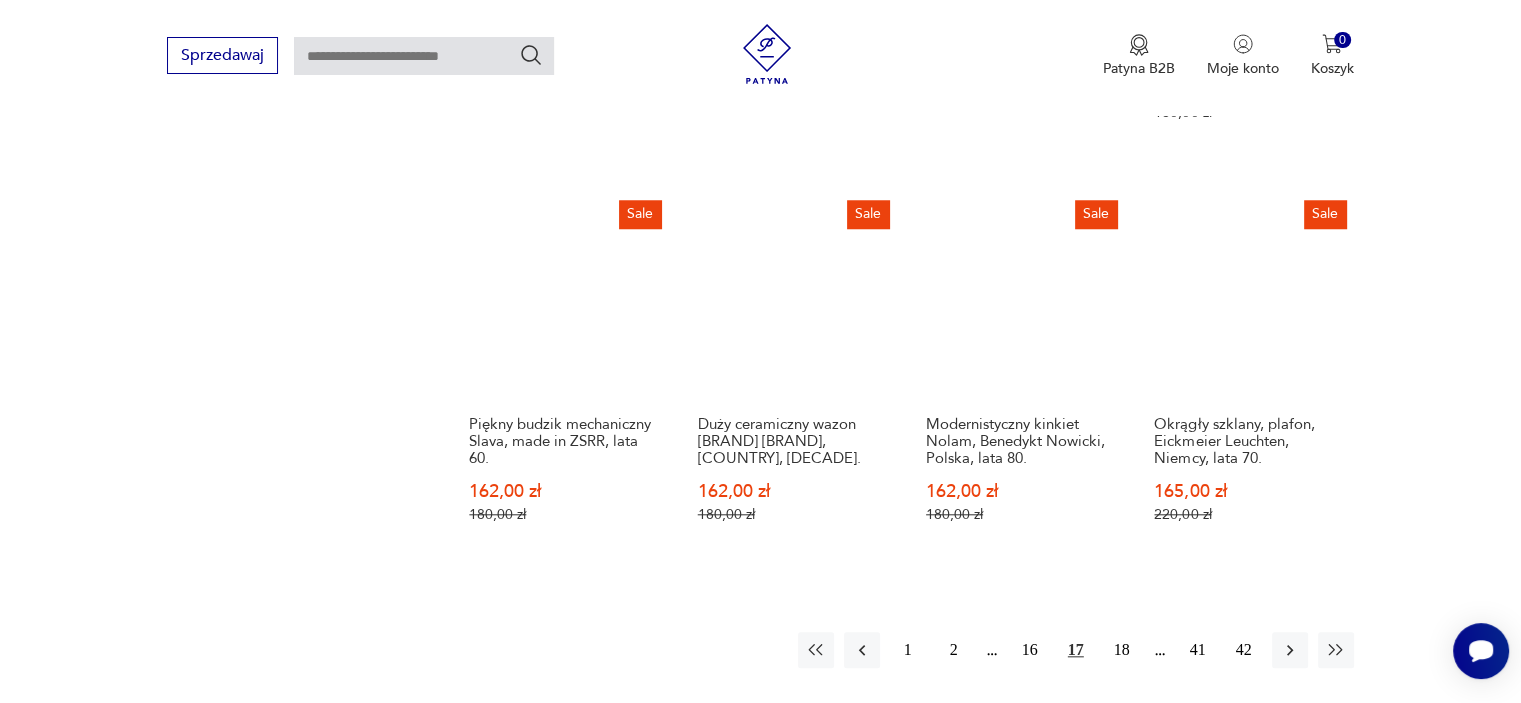 scroll, scrollTop: 1852, scrollLeft: 0, axis: vertical 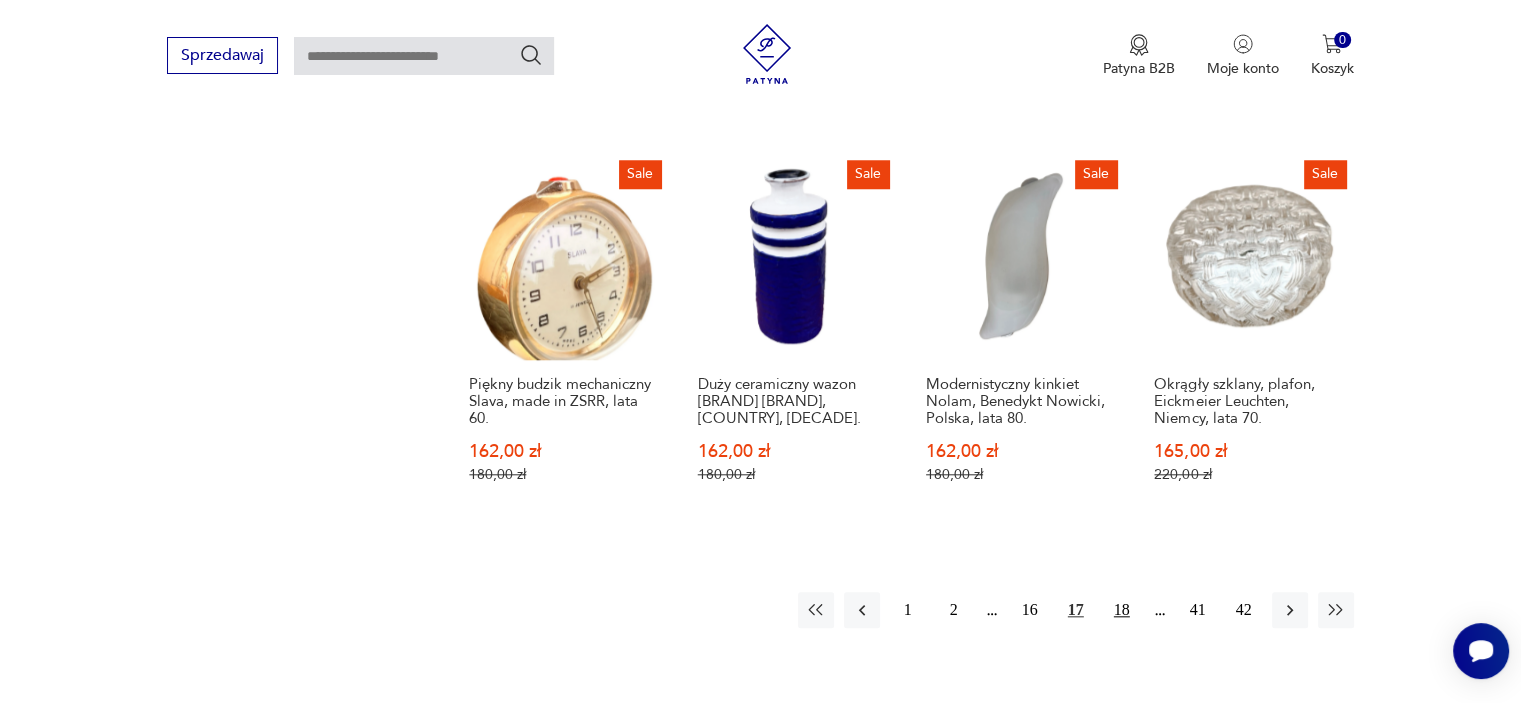 click on "18" at bounding box center [1122, 610] 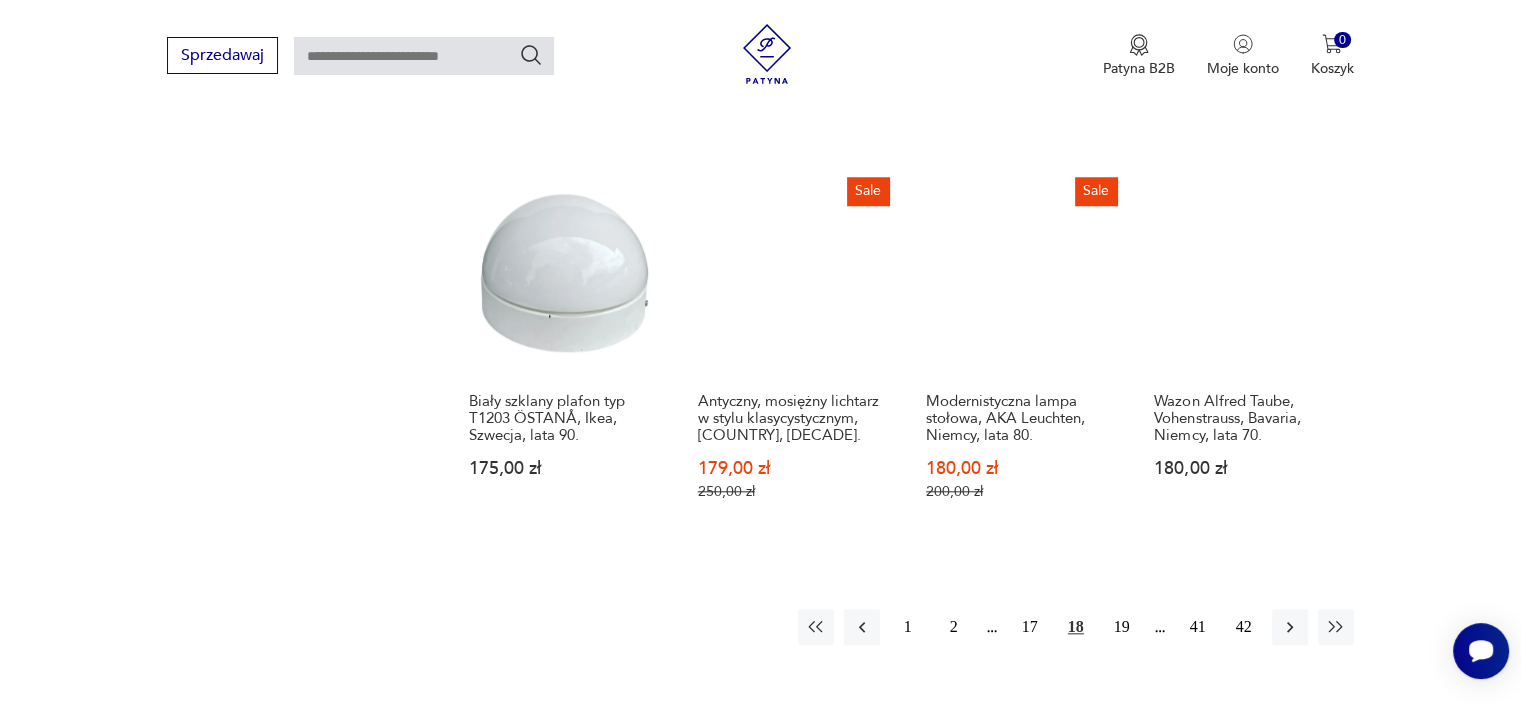 scroll, scrollTop: 1892, scrollLeft: 0, axis: vertical 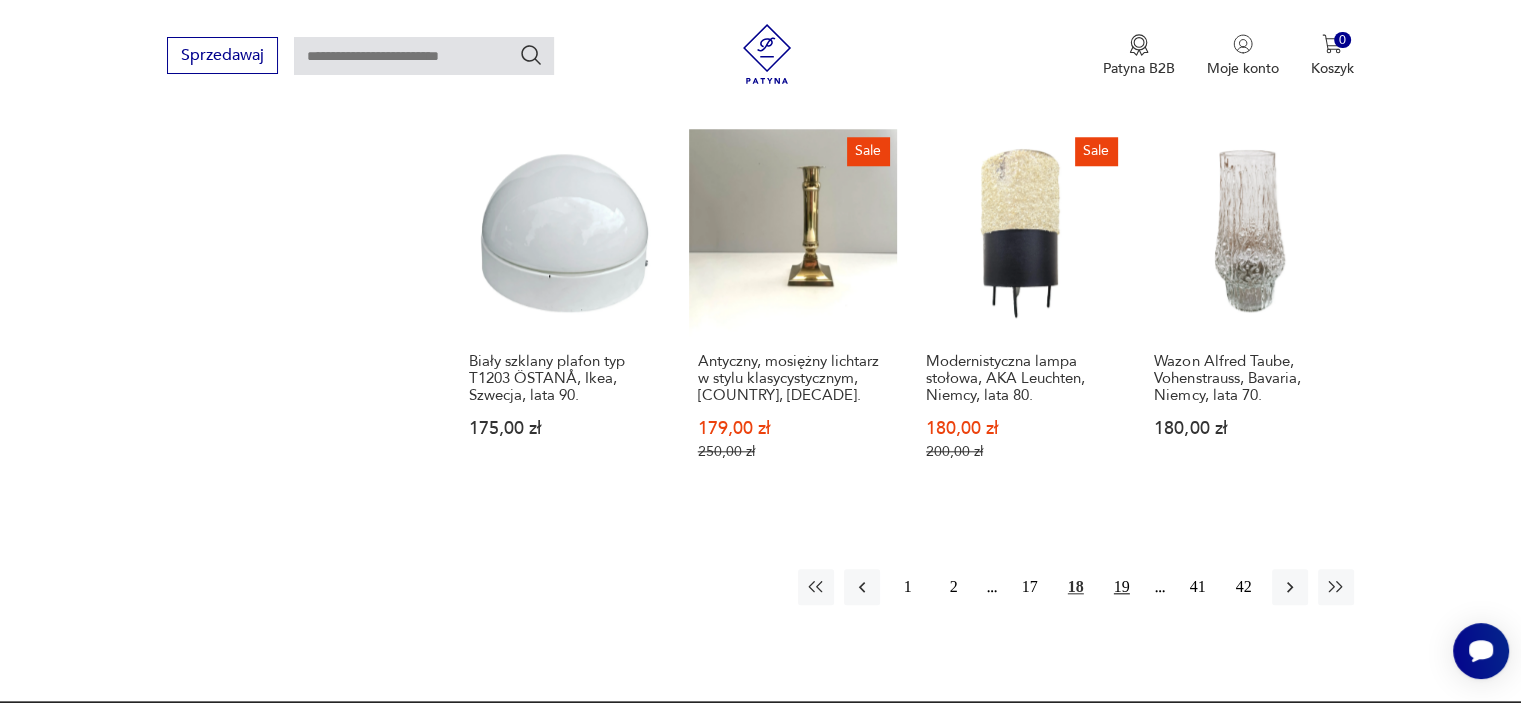 click on "19" at bounding box center [1122, 587] 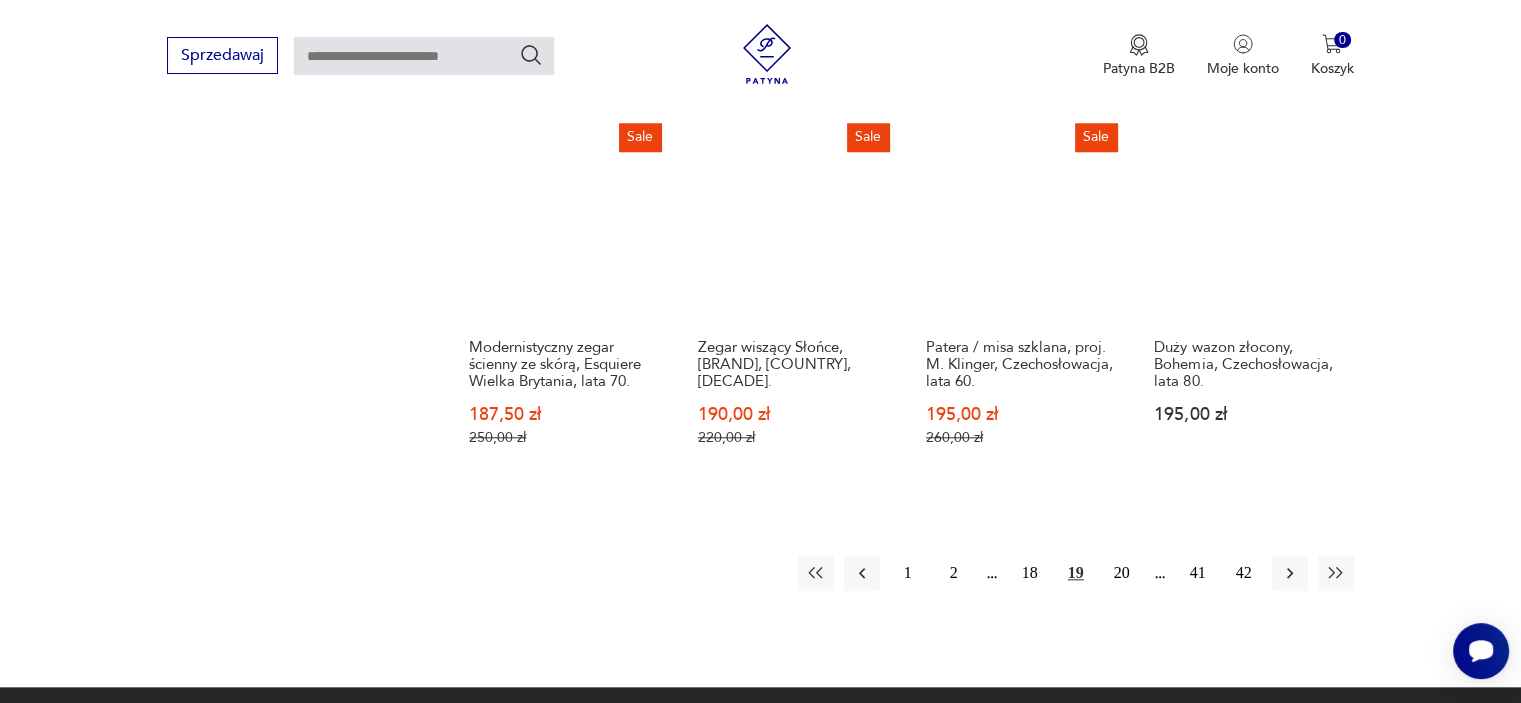 scroll, scrollTop: 1892, scrollLeft: 0, axis: vertical 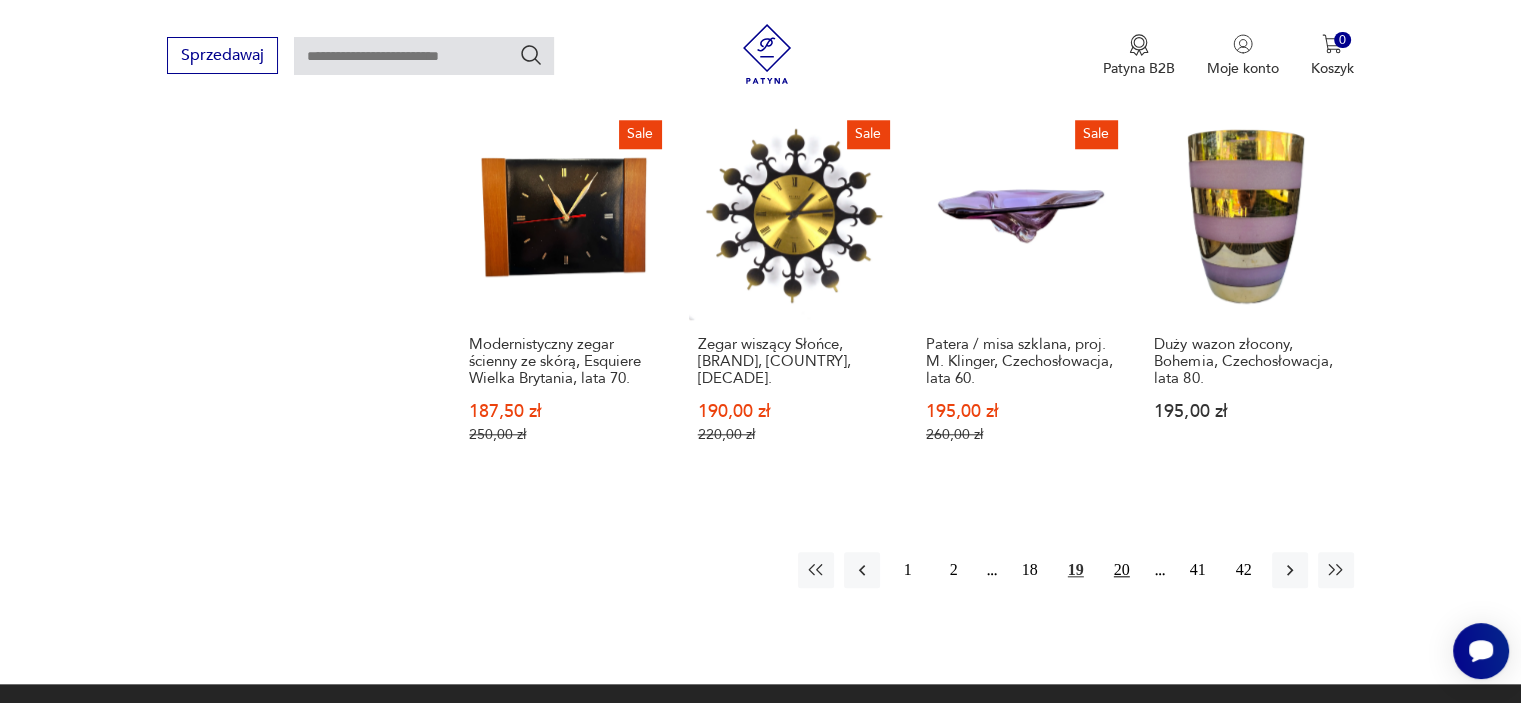 click on "20" at bounding box center (1122, 570) 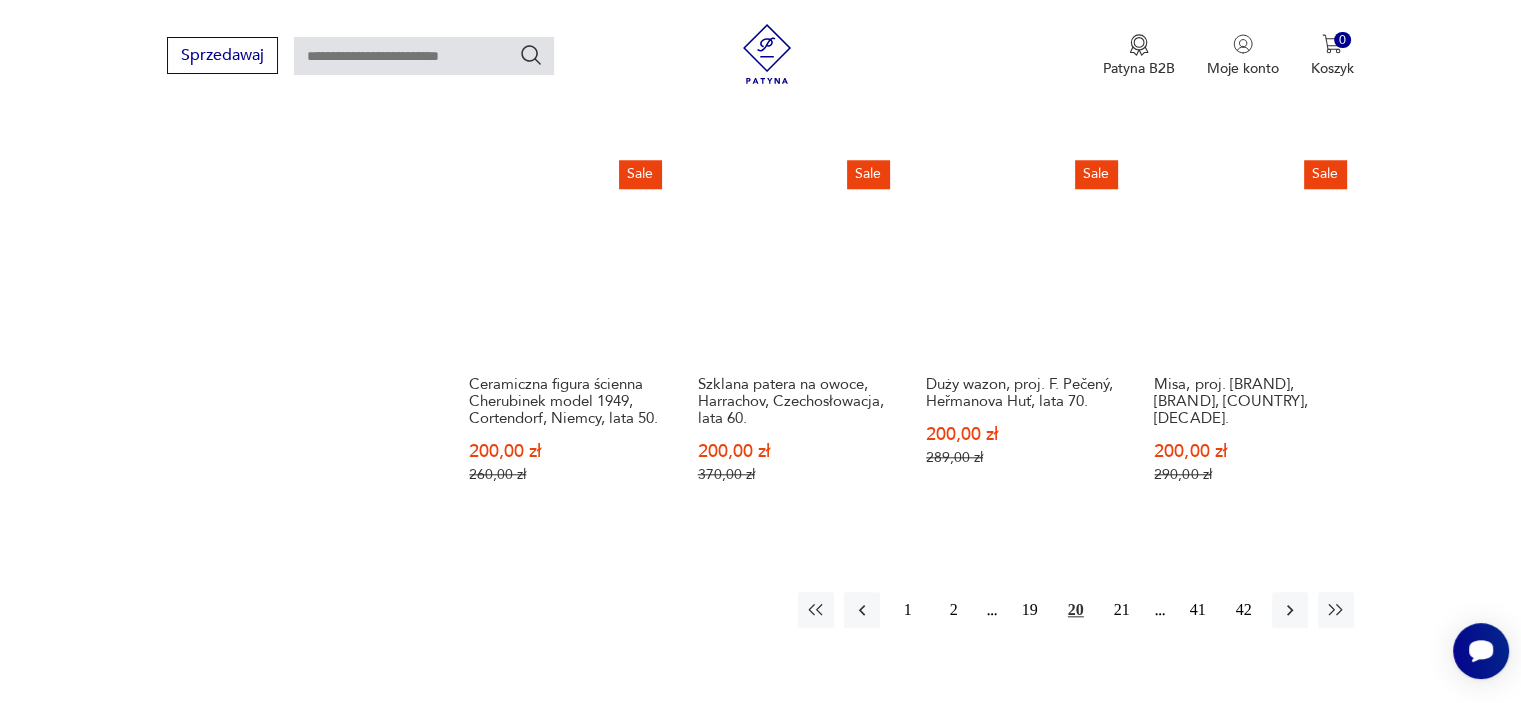 scroll, scrollTop: 1892, scrollLeft: 0, axis: vertical 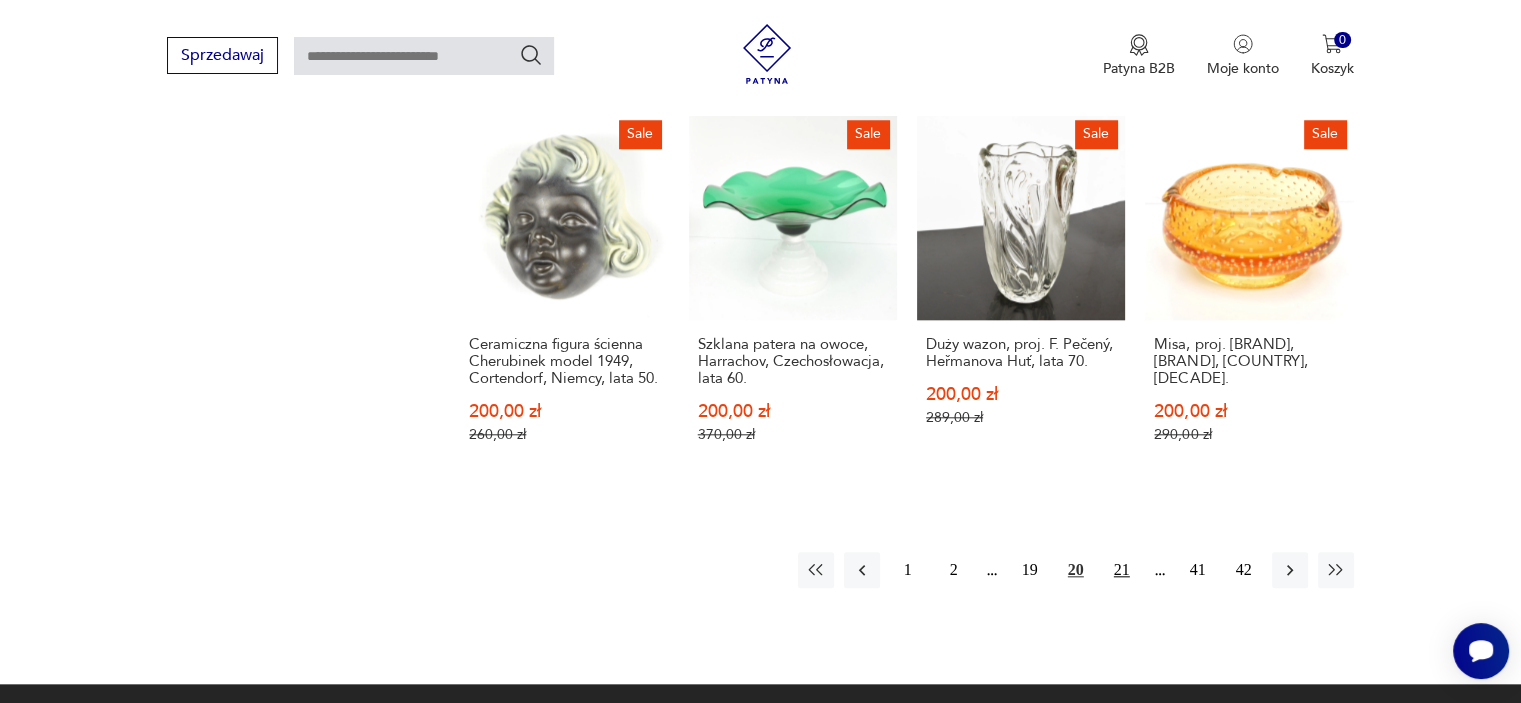 click on "21" at bounding box center [1122, 570] 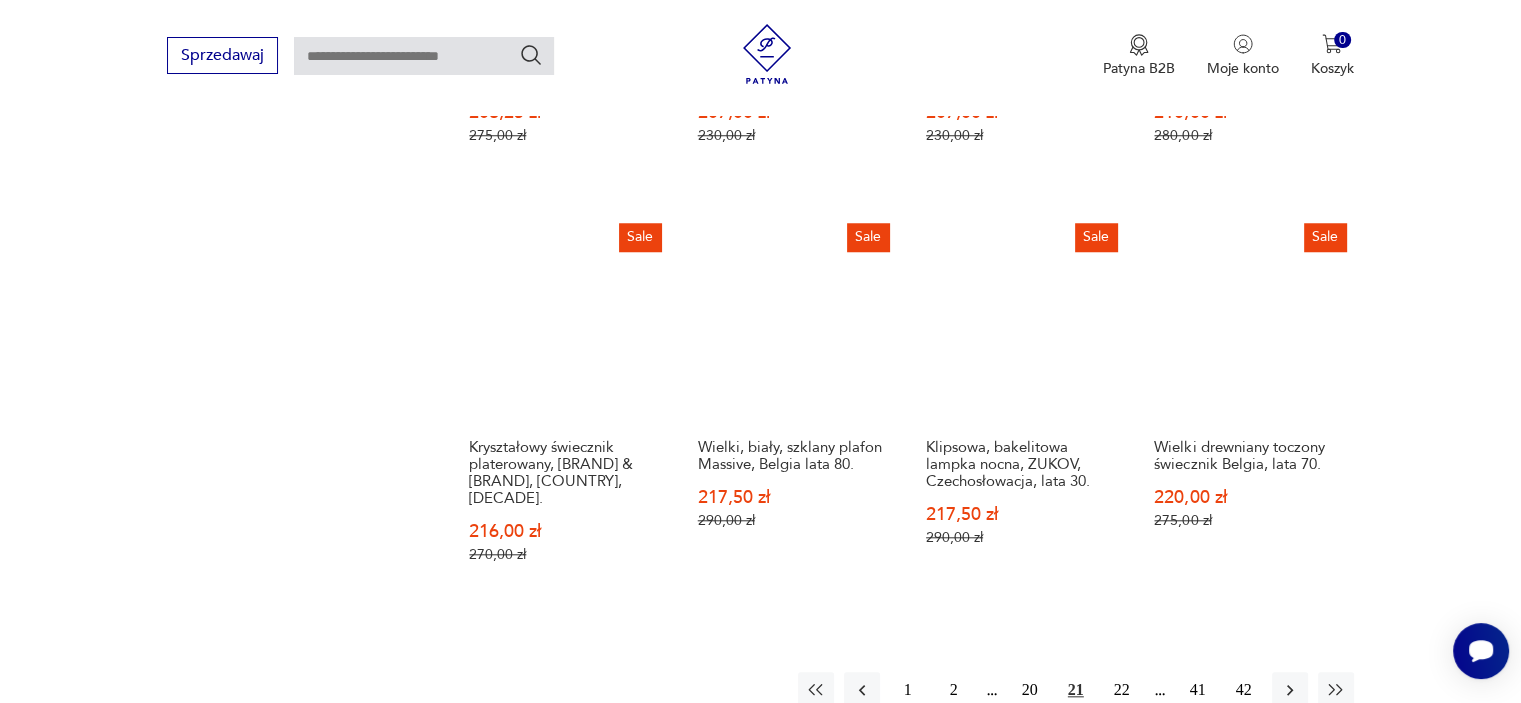 scroll, scrollTop: 1812, scrollLeft: 0, axis: vertical 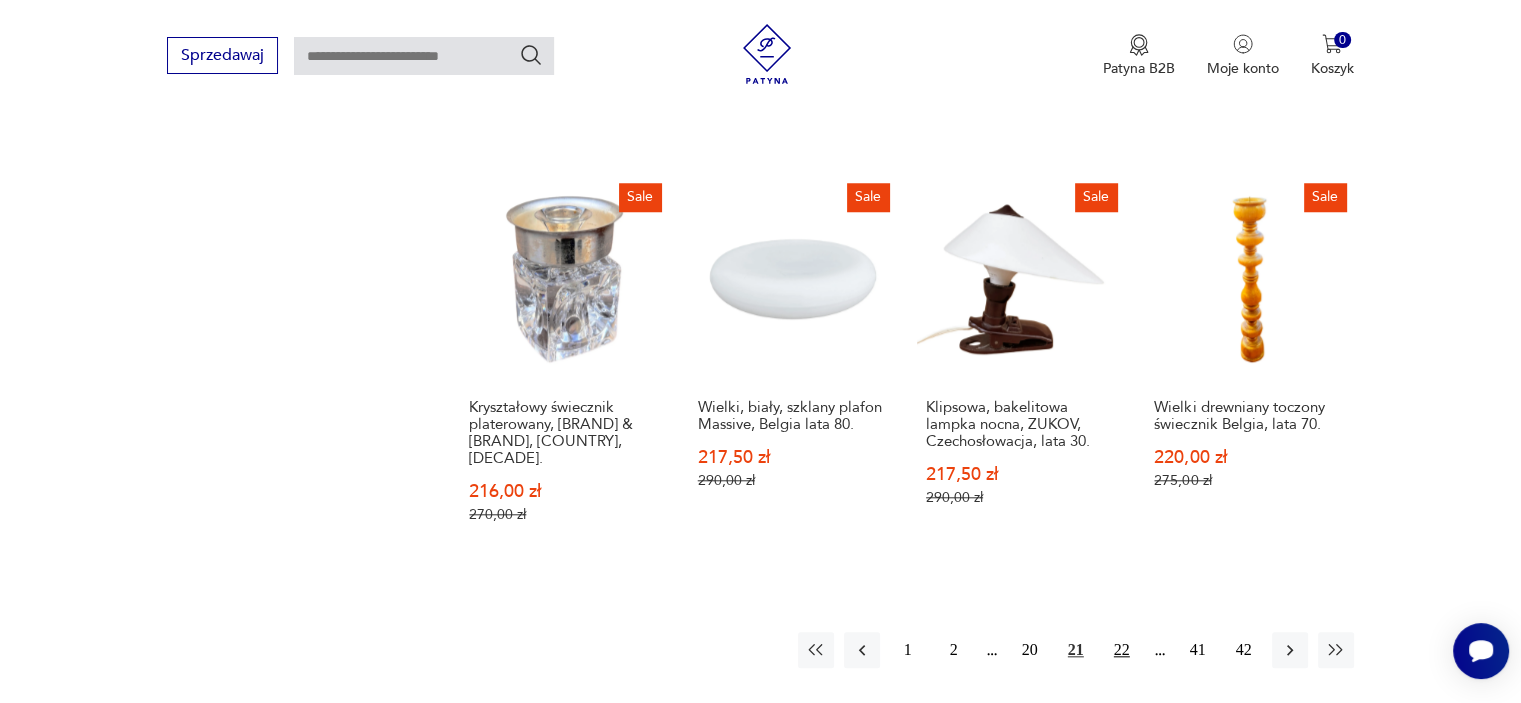 click on "22" at bounding box center [1122, 650] 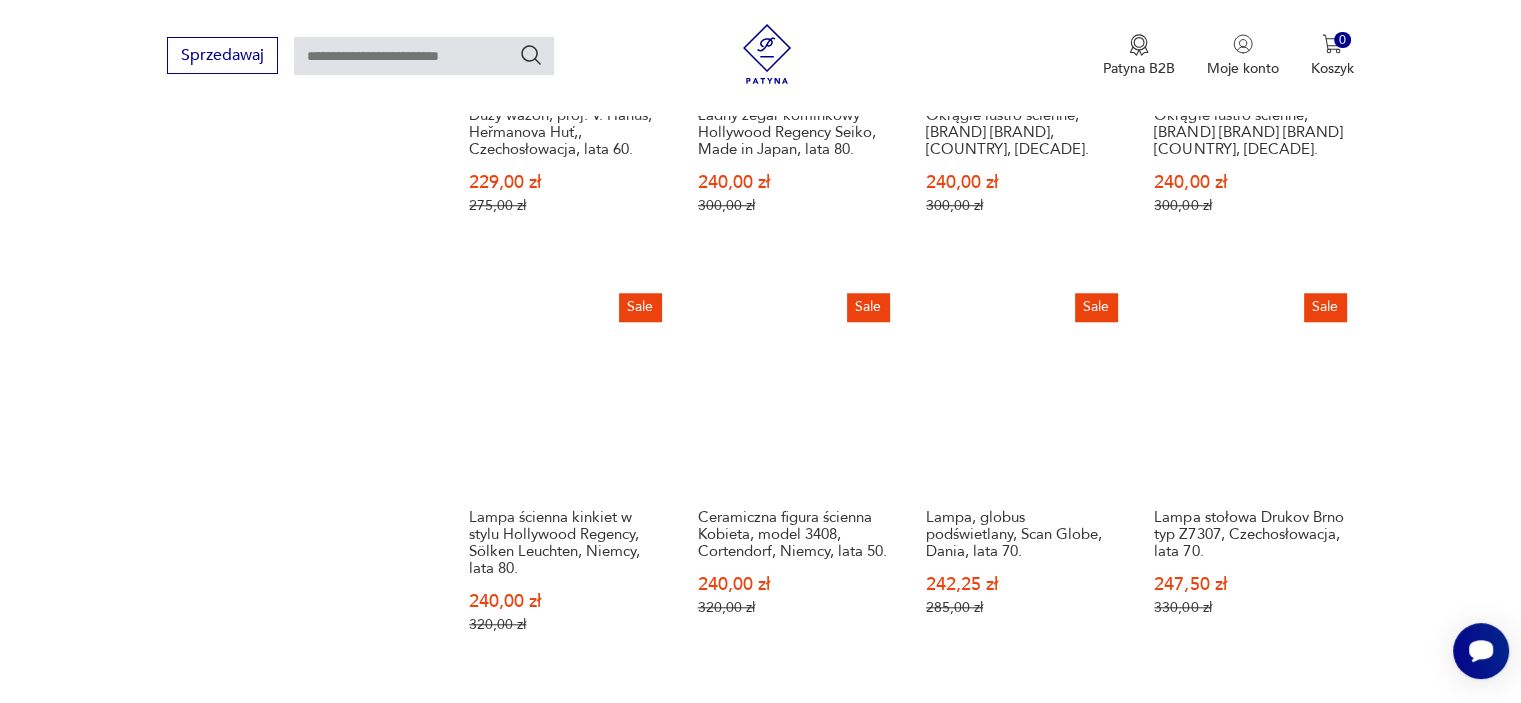 scroll, scrollTop: 1852, scrollLeft: 0, axis: vertical 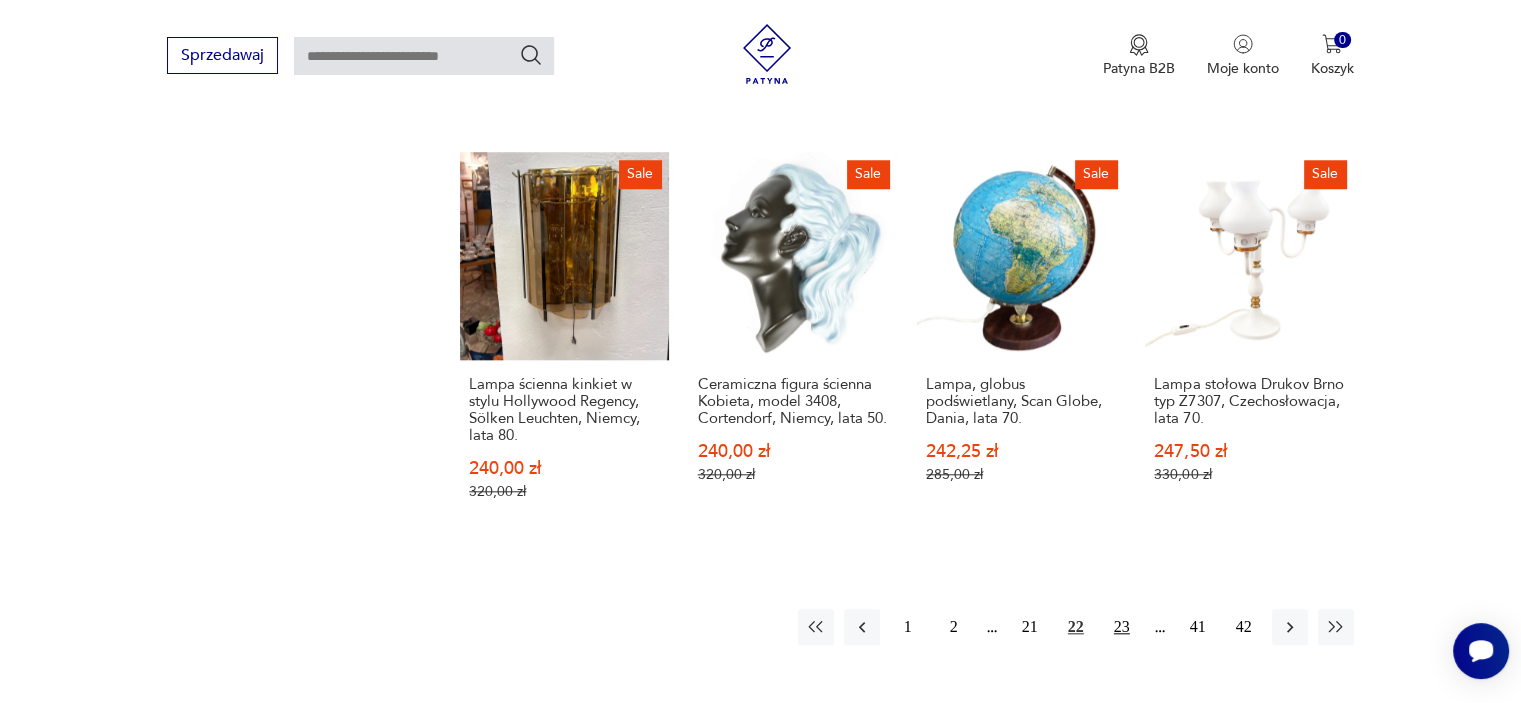 click on "23" at bounding box center [1122, 627] 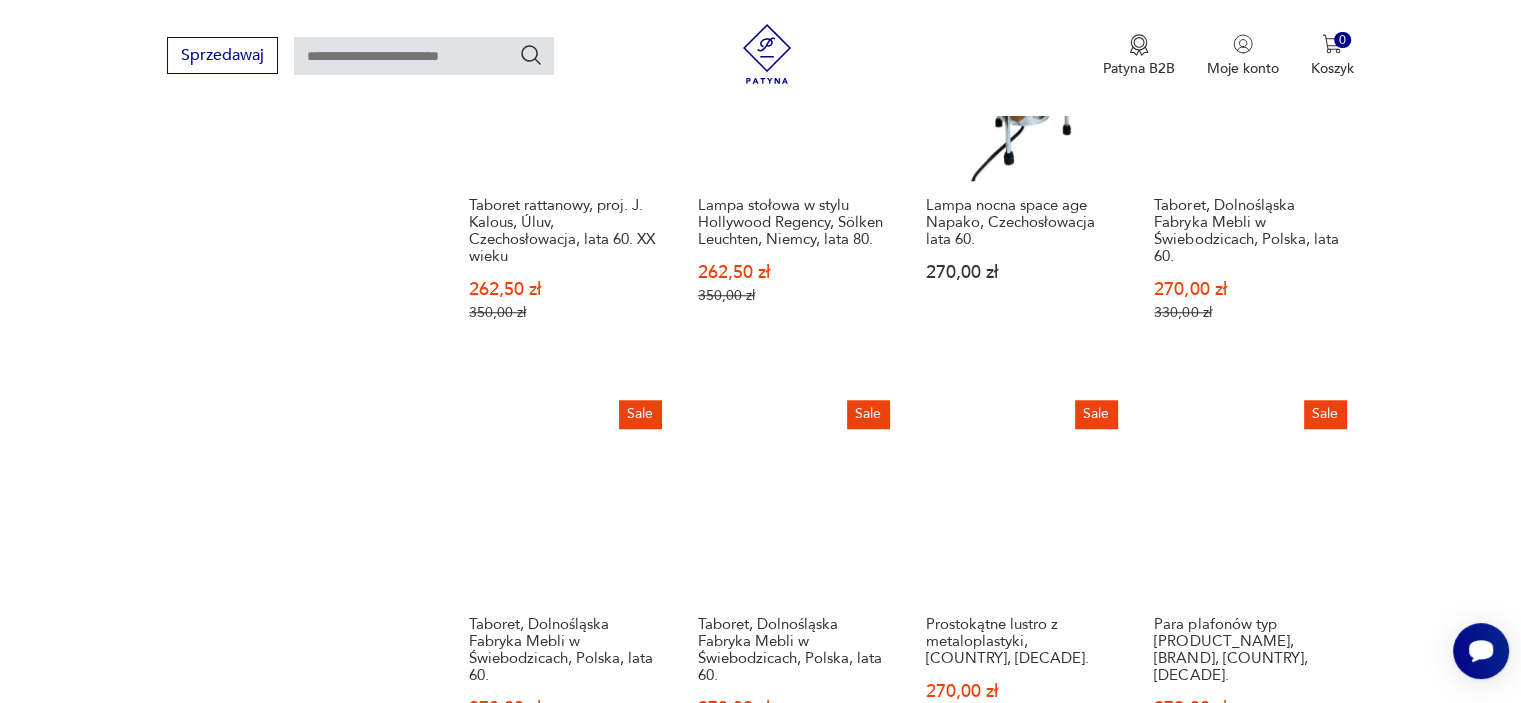 scroll, scrollTop: 1652, scrollLeft: 0, axis: vertical 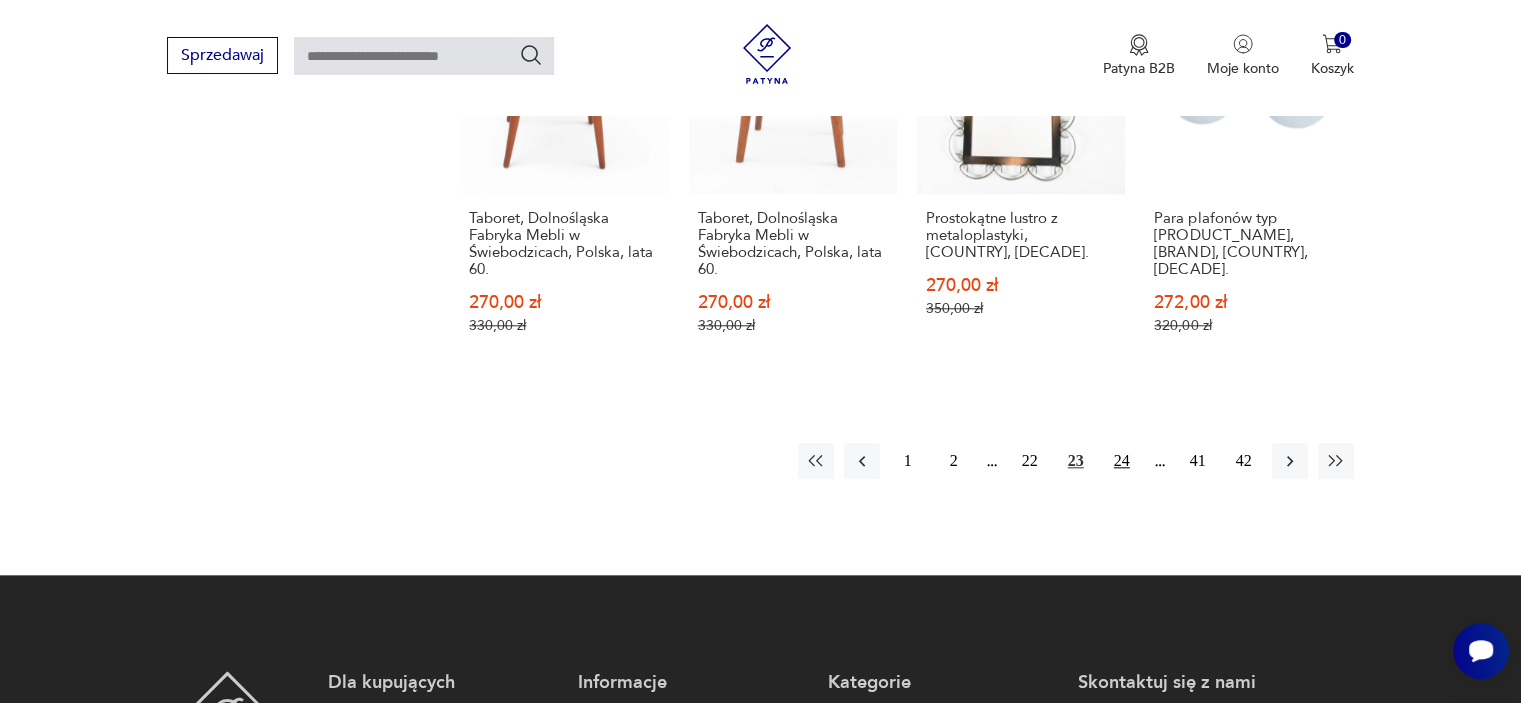 click on "24" at bounding box center [1122, 461] 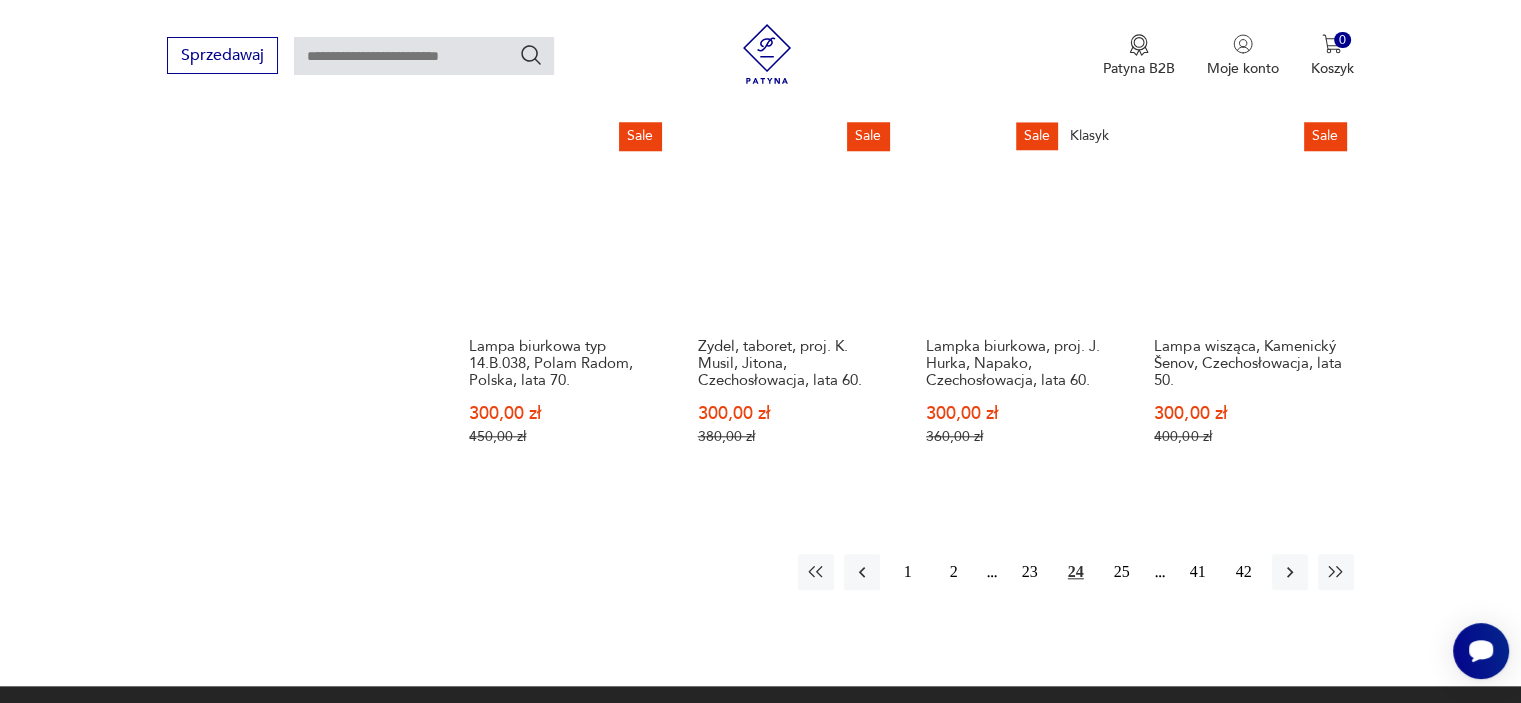 scroll, scrollTop: 1892, scrollLeft: 0, axis: vertical 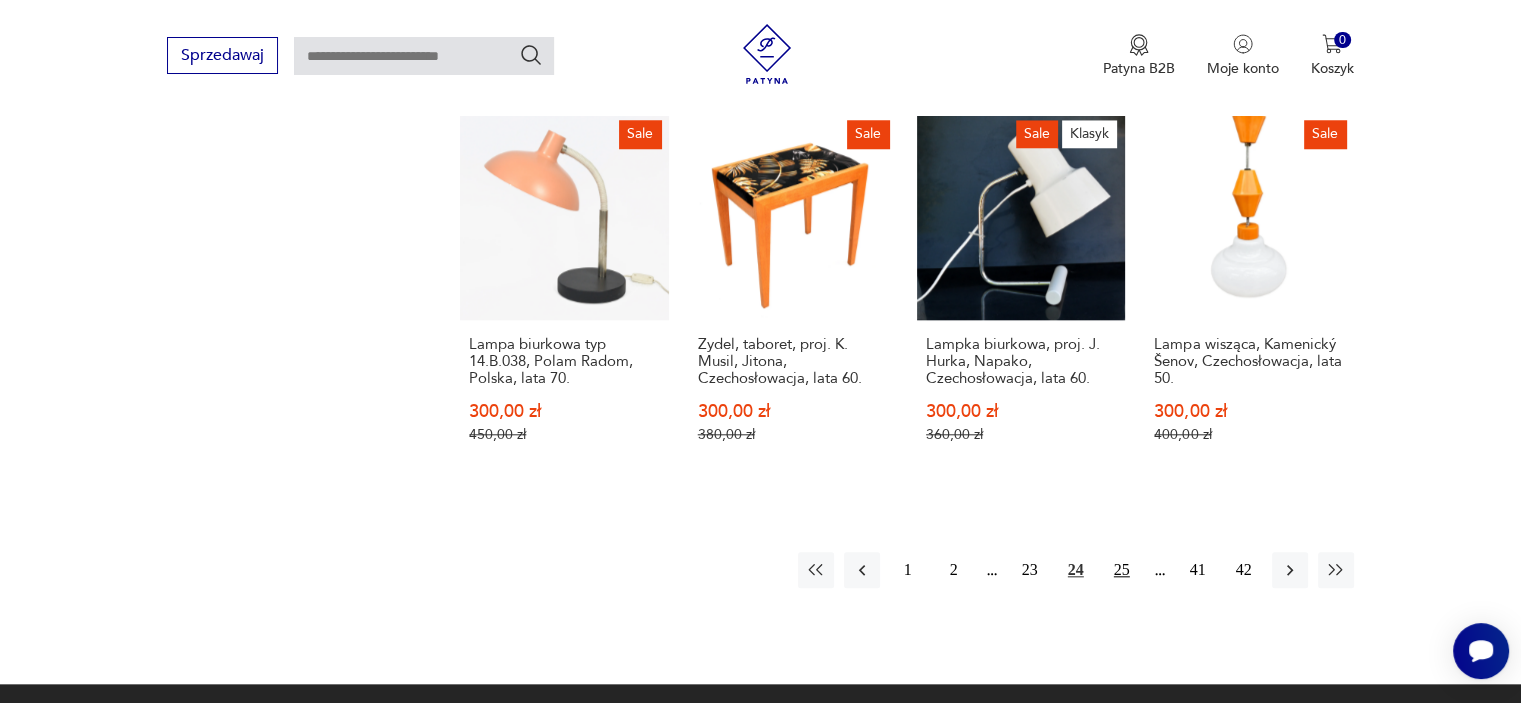 click on "25" at bounding box center [1122, 570] 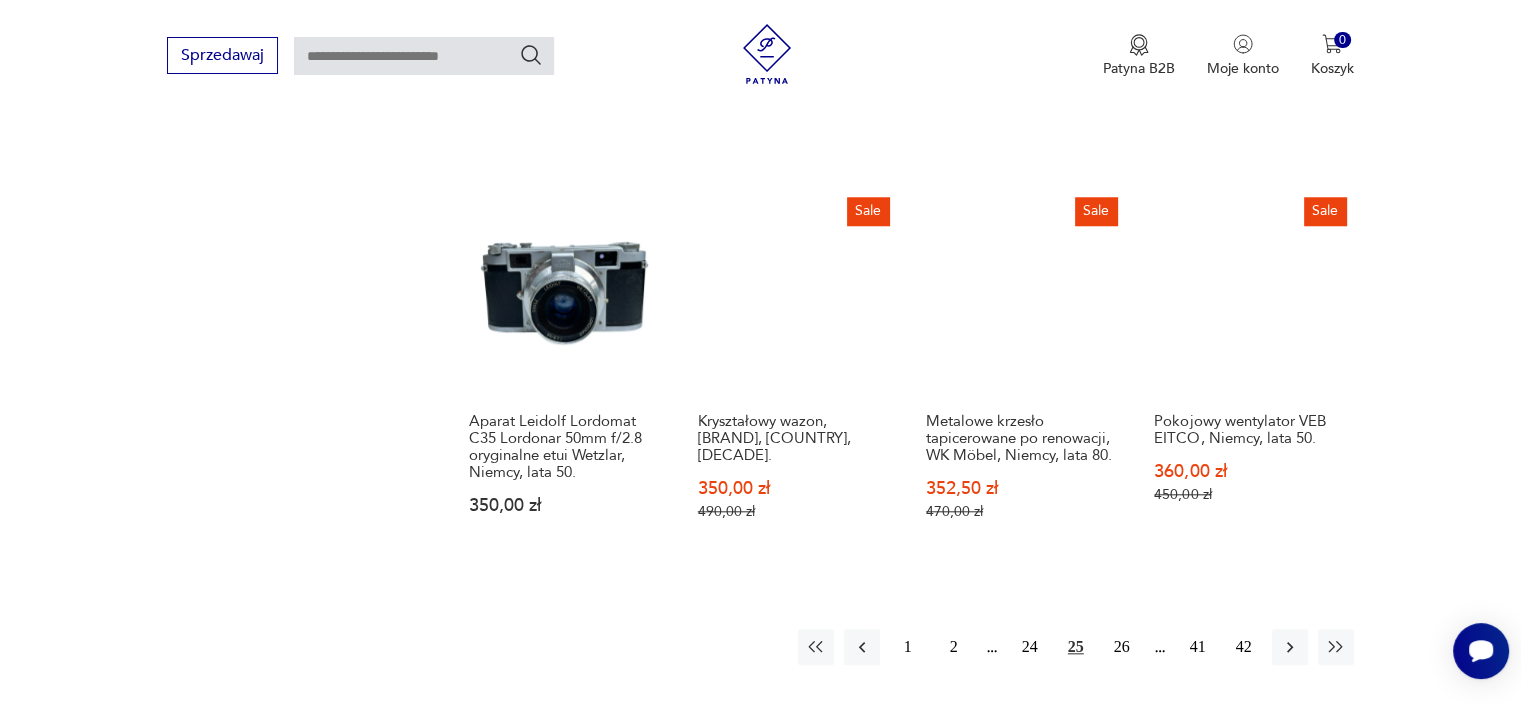 scroll, scrollTop: 1852, scrollLeft: 0, axis: vertical 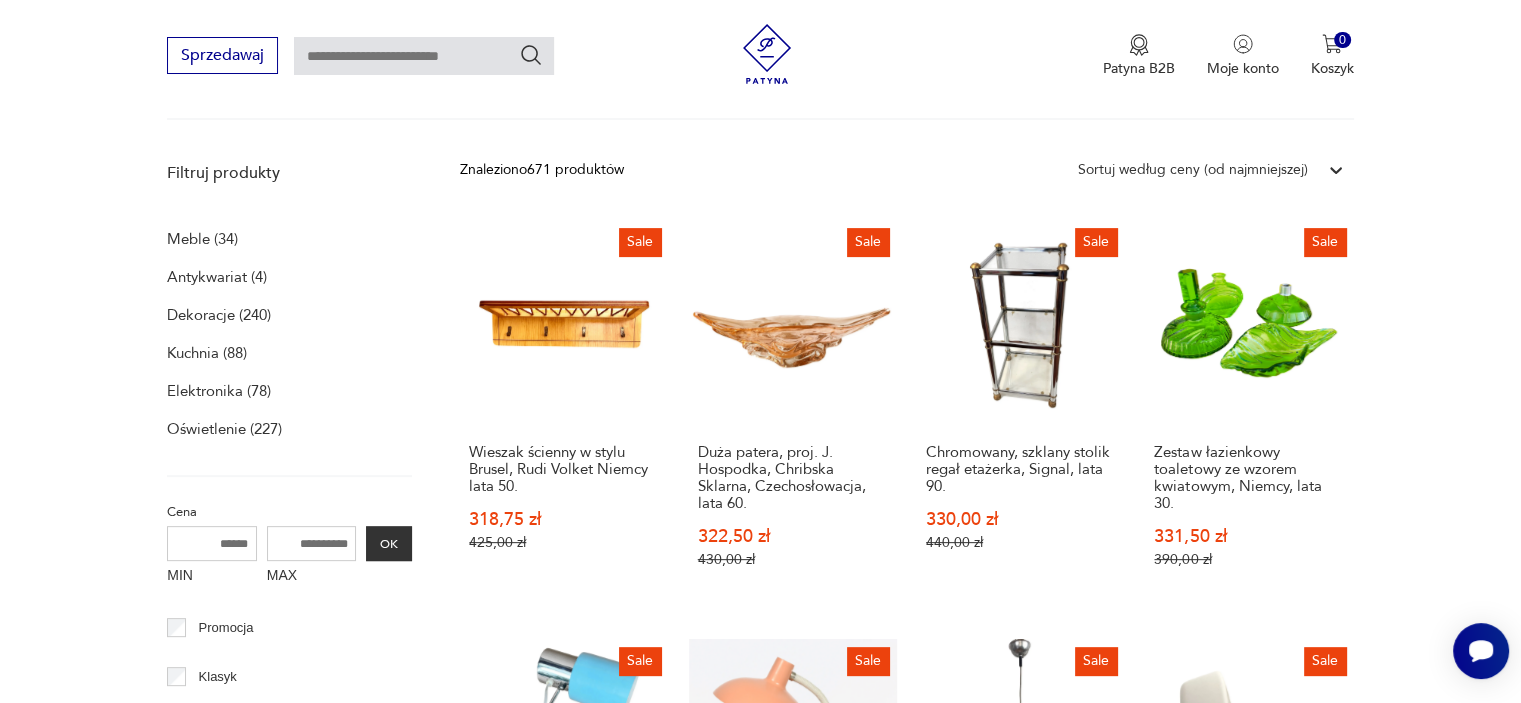 click on "Kuchnia (88)" at bounding box center [207, 353] 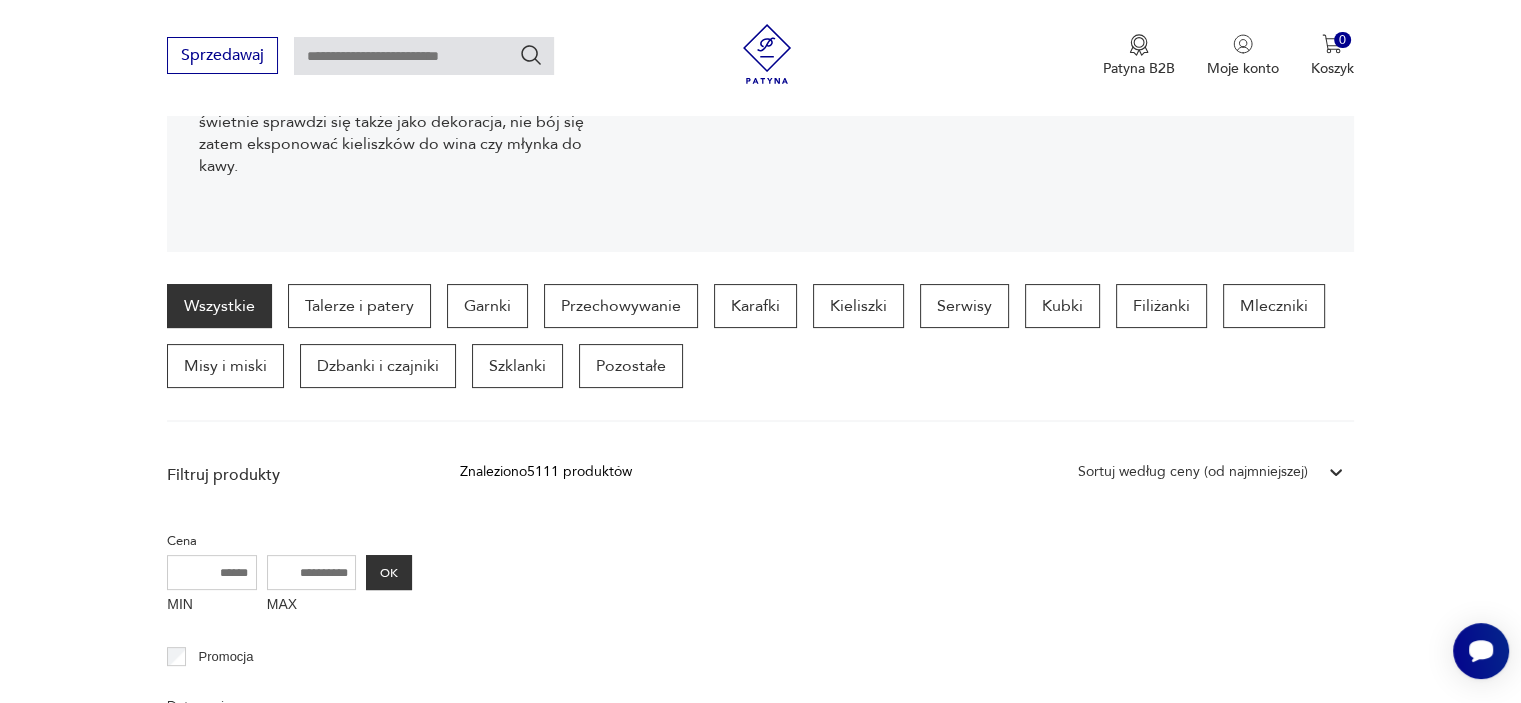 scroll, scrollTop: 298, scrollLeft: 0, axis: vertical 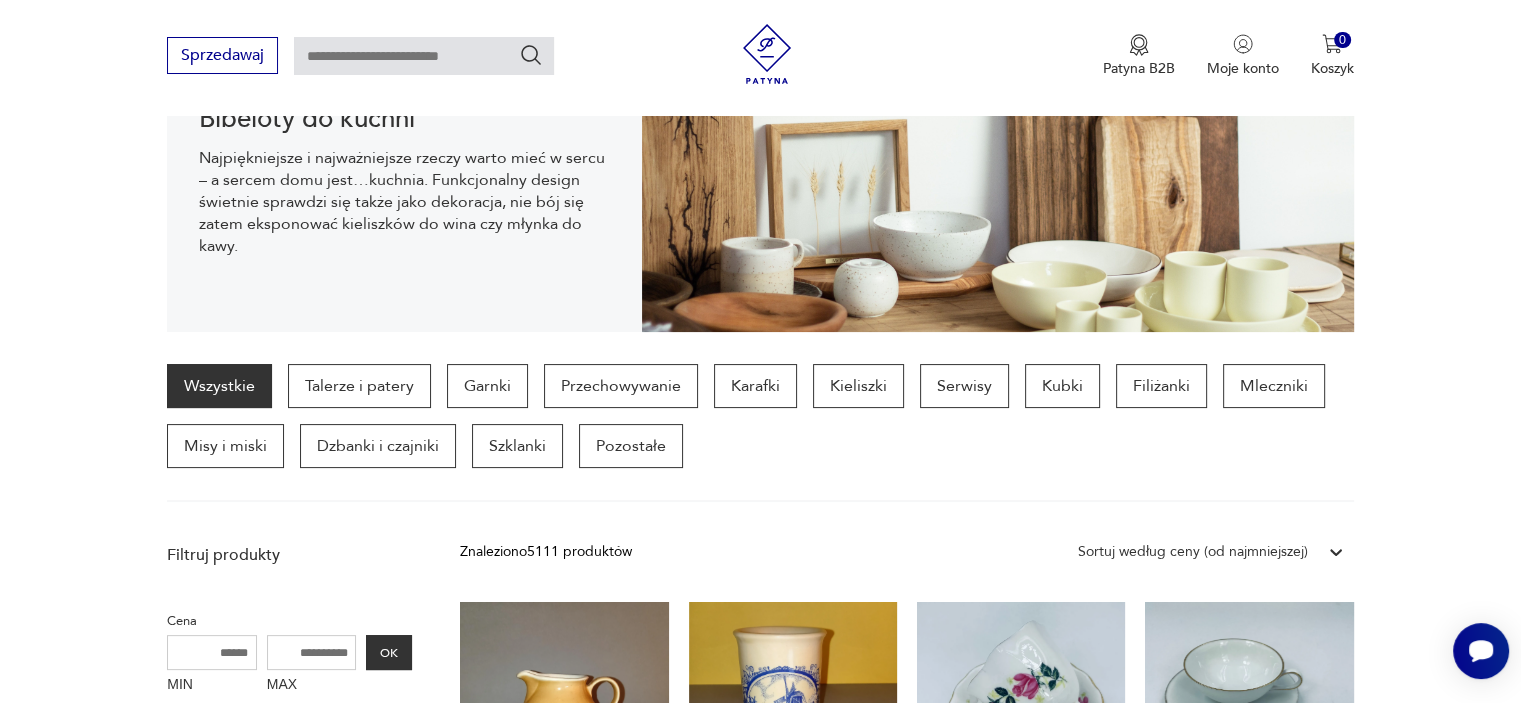drag, startPoint x: 24, startPoint y: 0, endPoint x: 74, endPoint y: 536, distance: 538.327 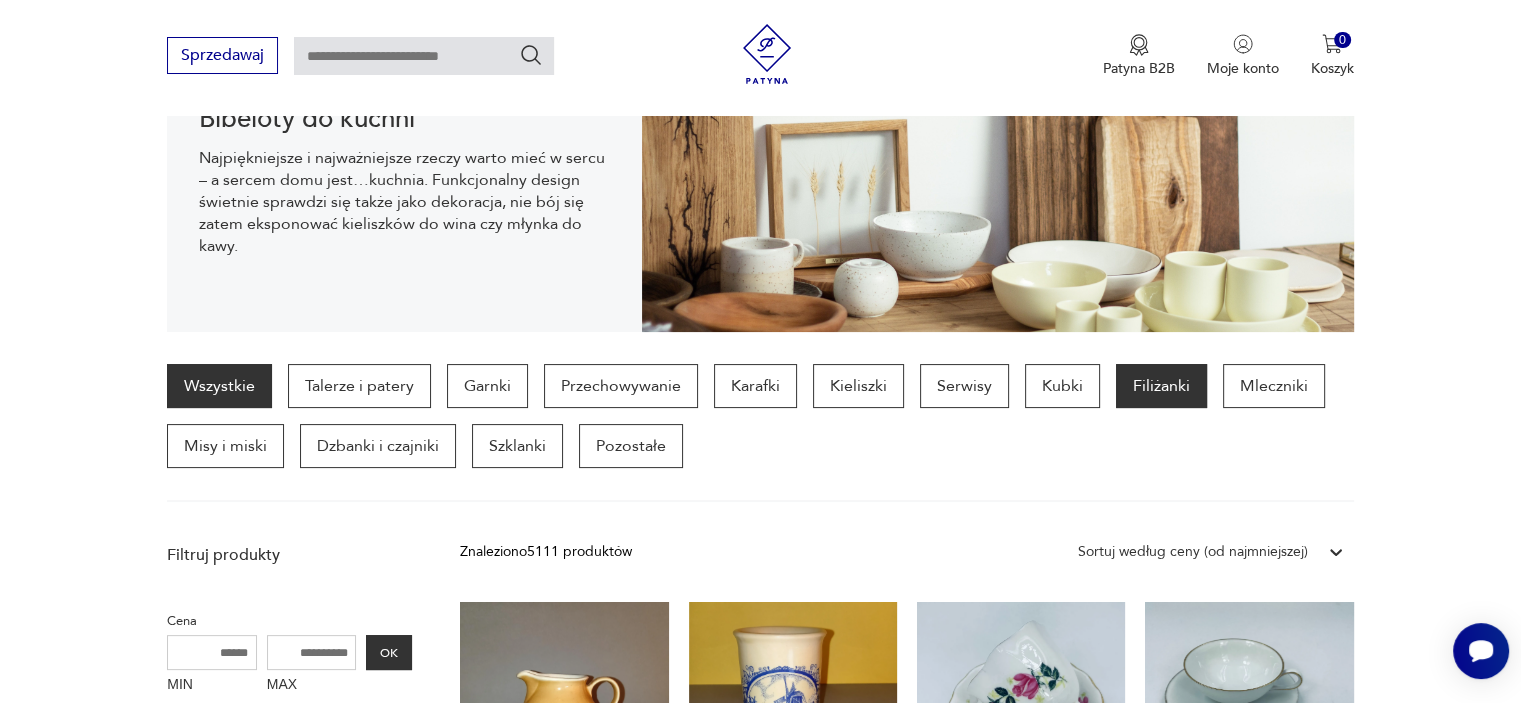 click on "Filiżanki" at bounding box center (1161, 386) 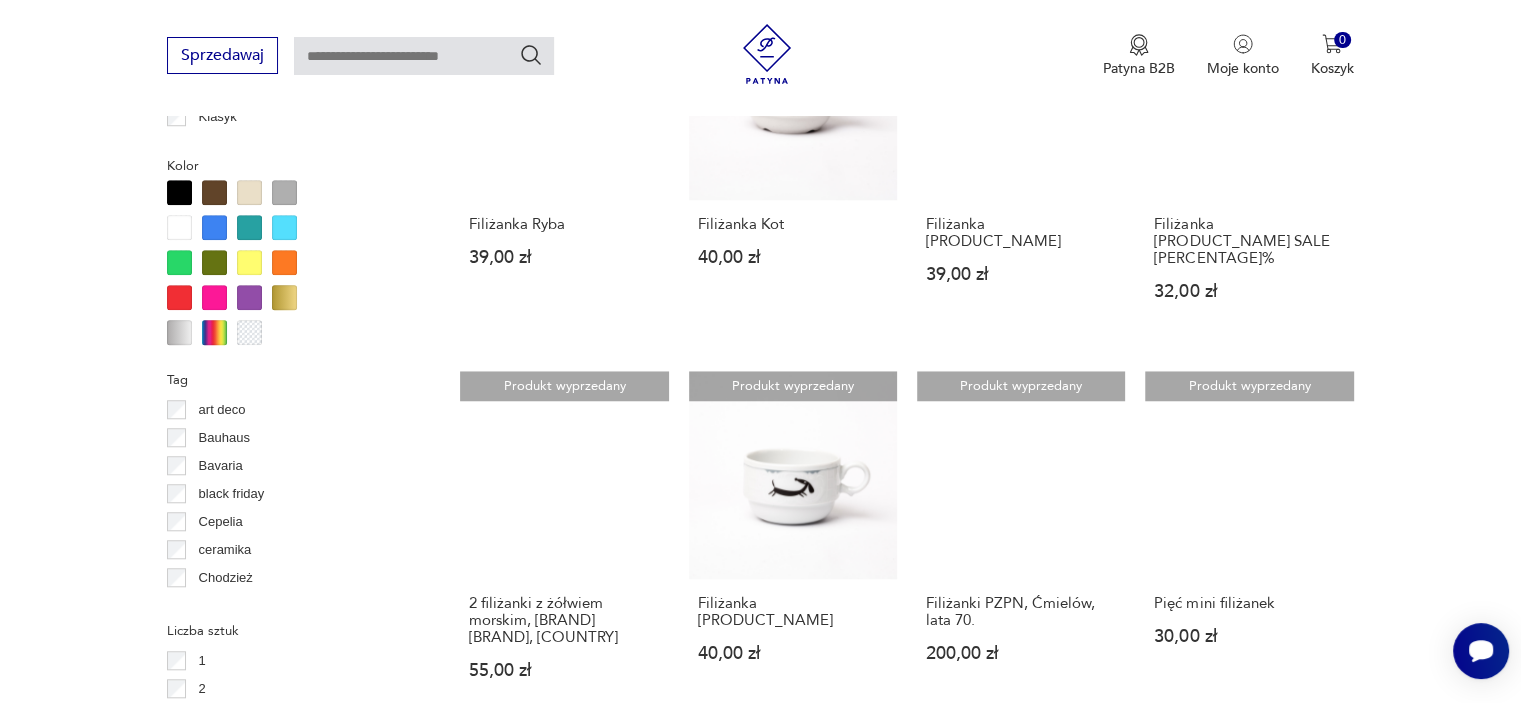 scroll, scrollTop: 1530, scrollLeft: 0, axis: vertical 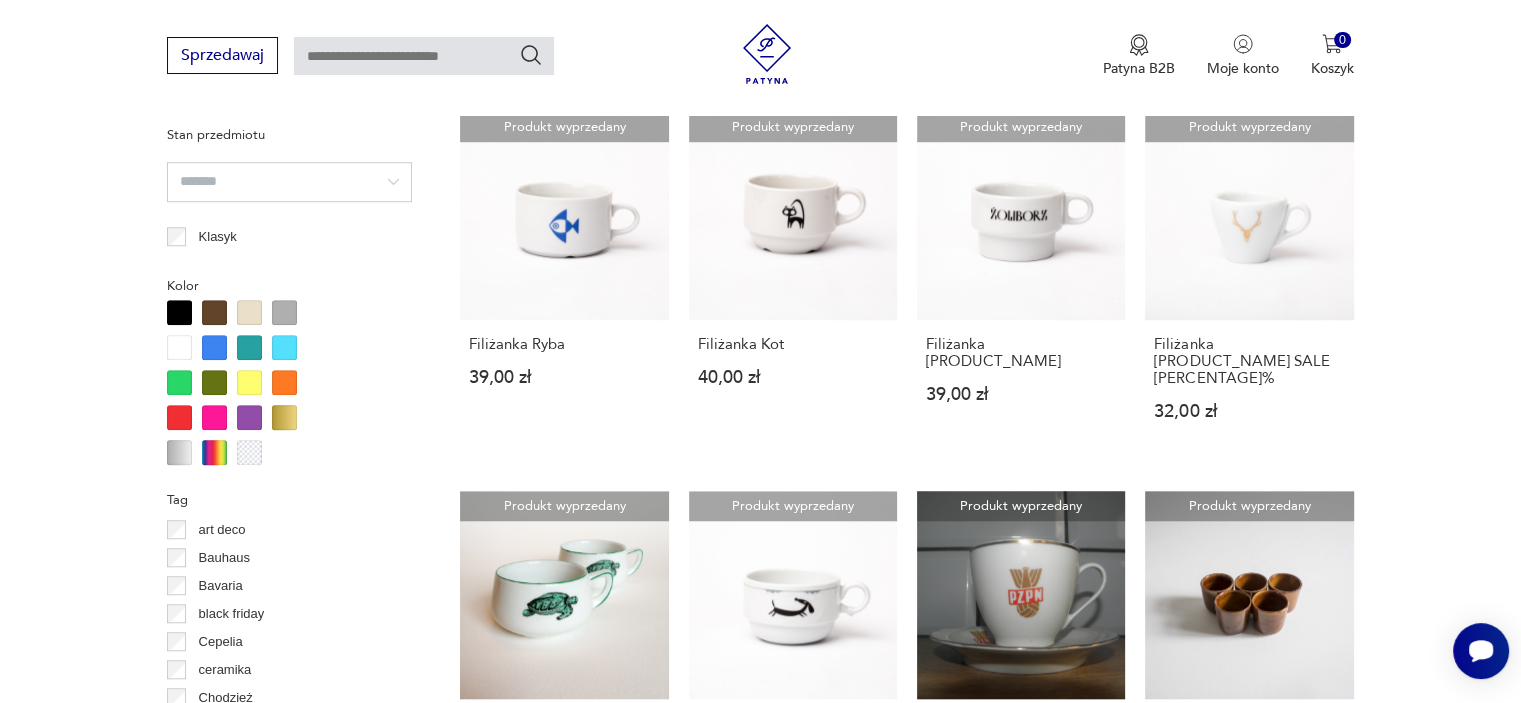 click at bounding box center (214, 347) 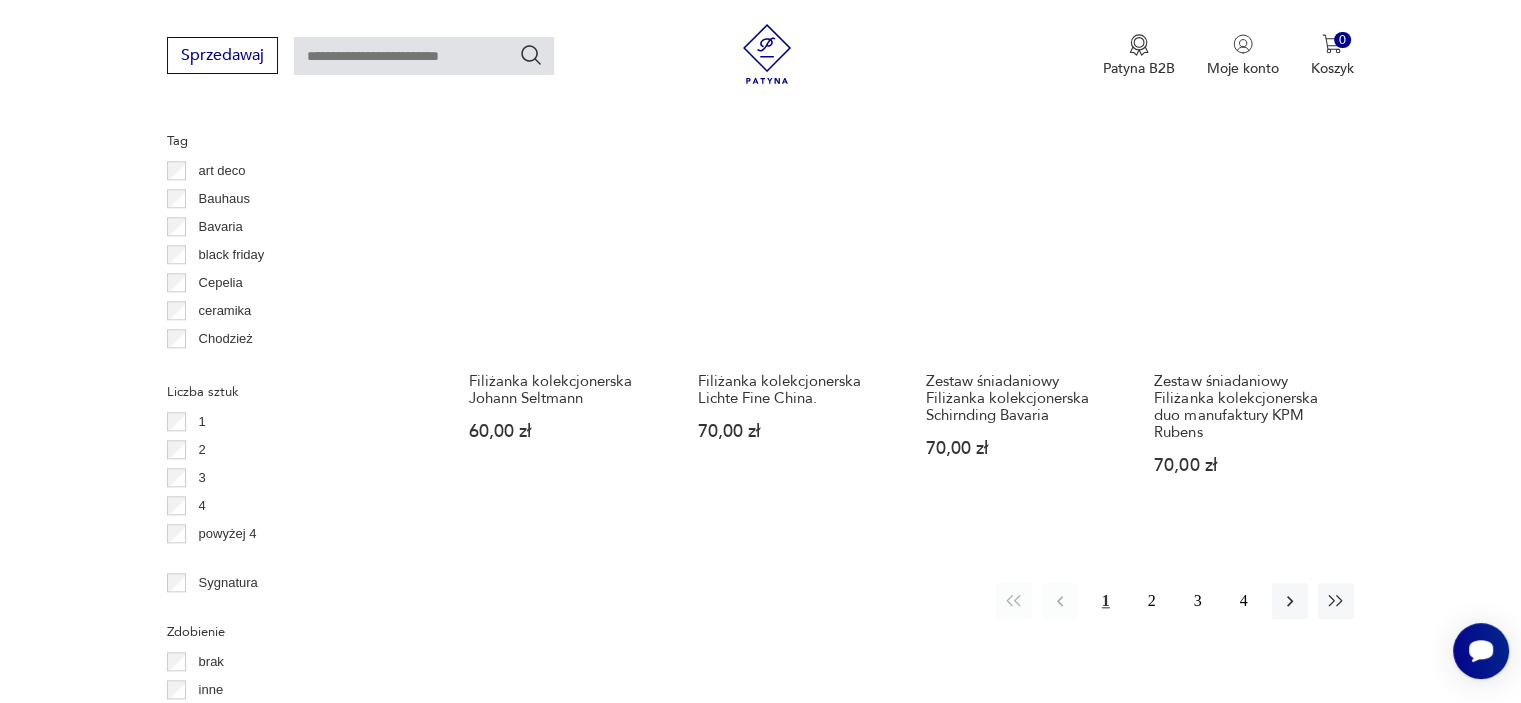 scroll, scrollTop: 1890, scrollLeft: 0, axis: vertical 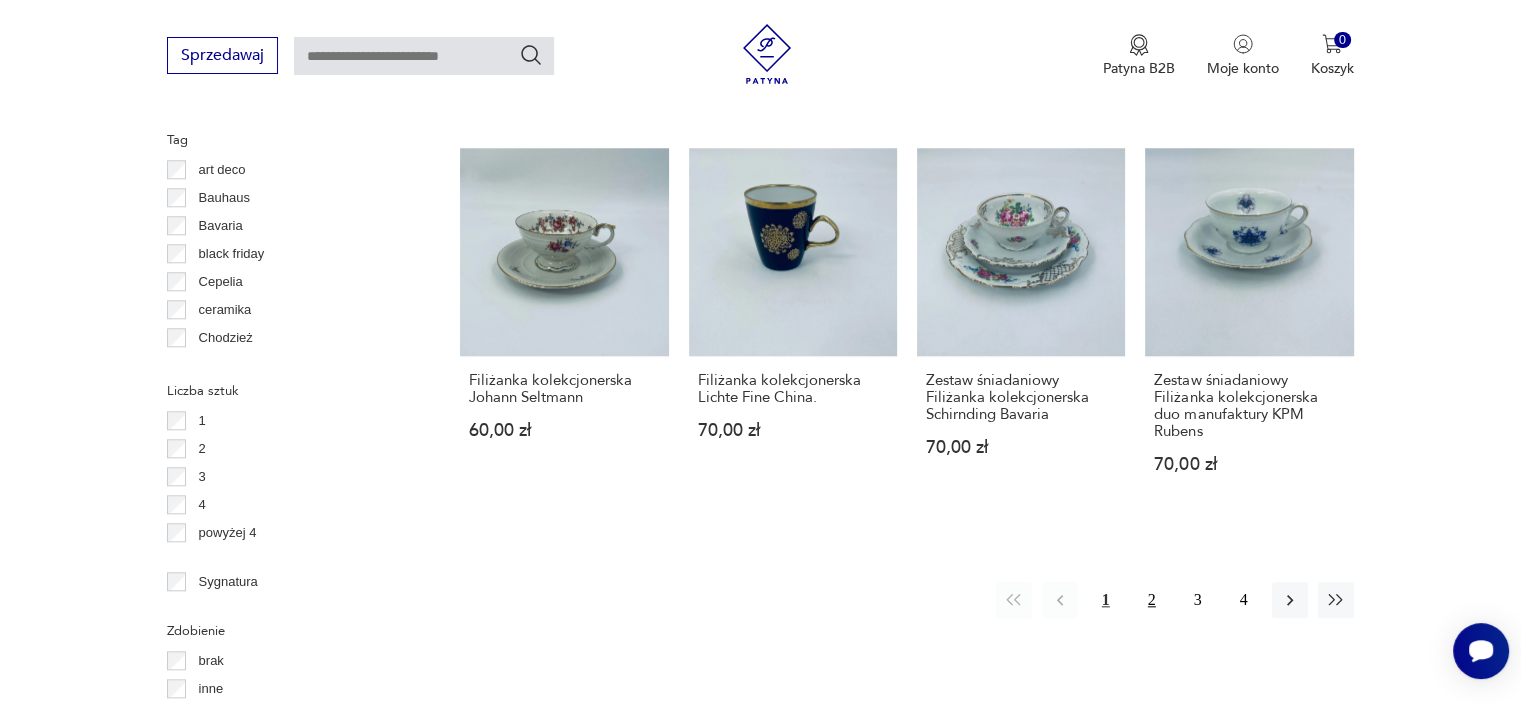 click on "2" at bounding box center [1152, 600] 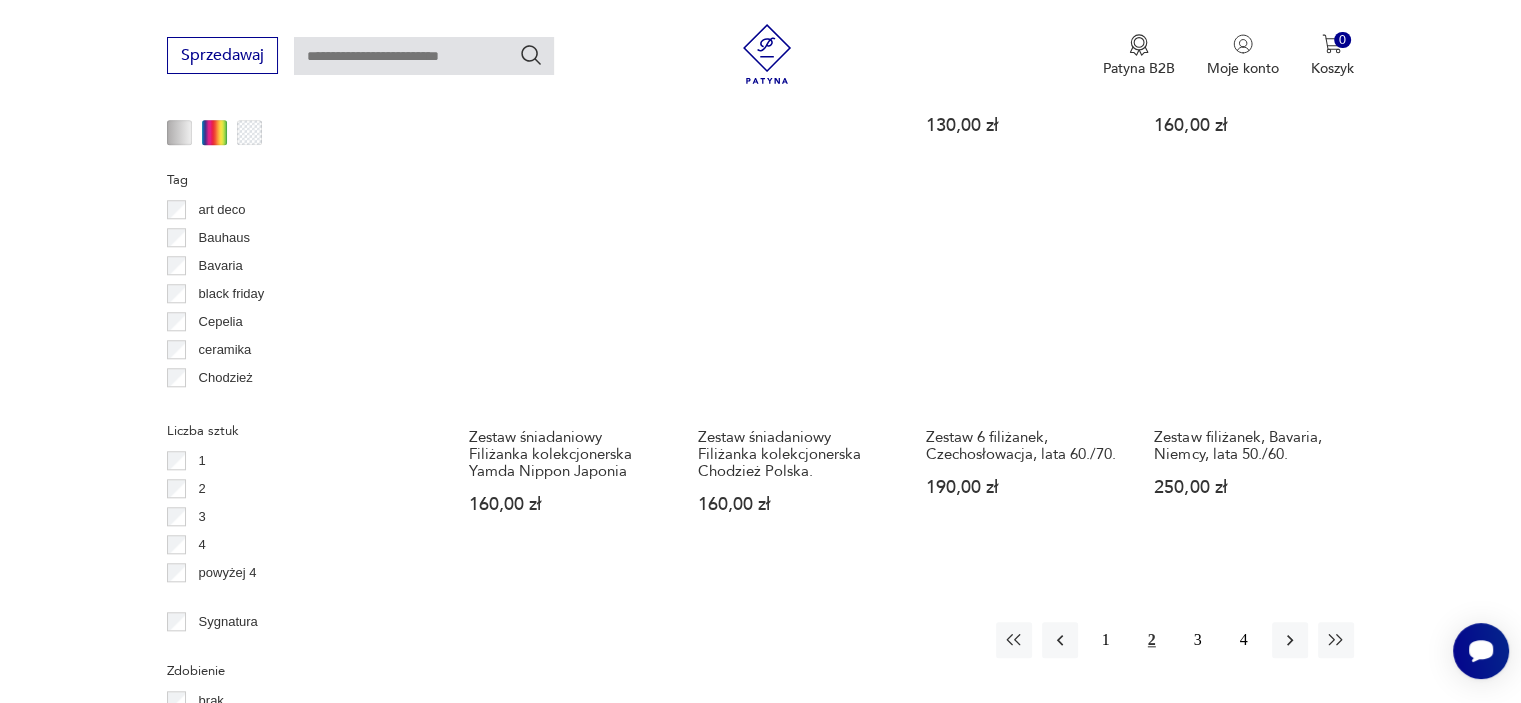 scroll, scrollTop: 1890, scrollLeft: 0, axis: vertical 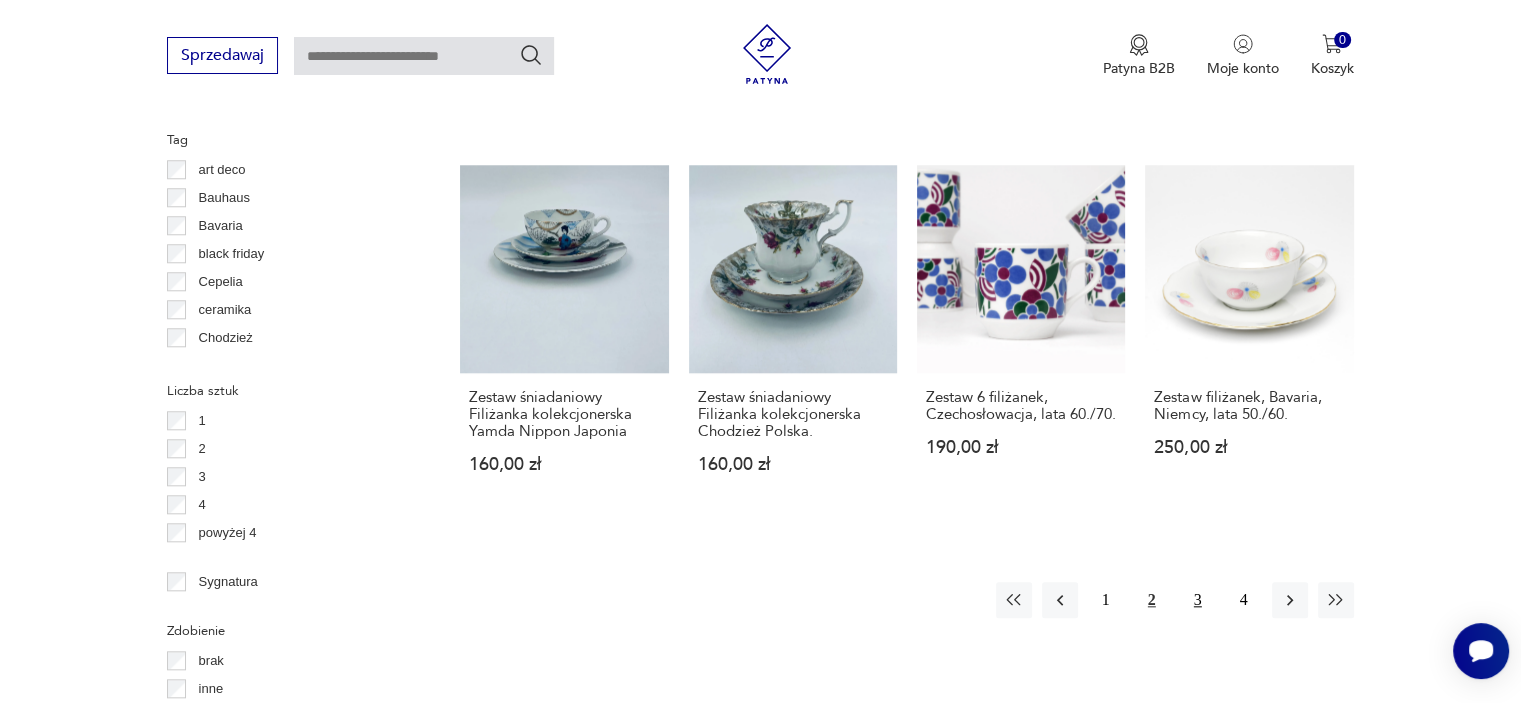click on "3" at bounding box center (1198, 600) 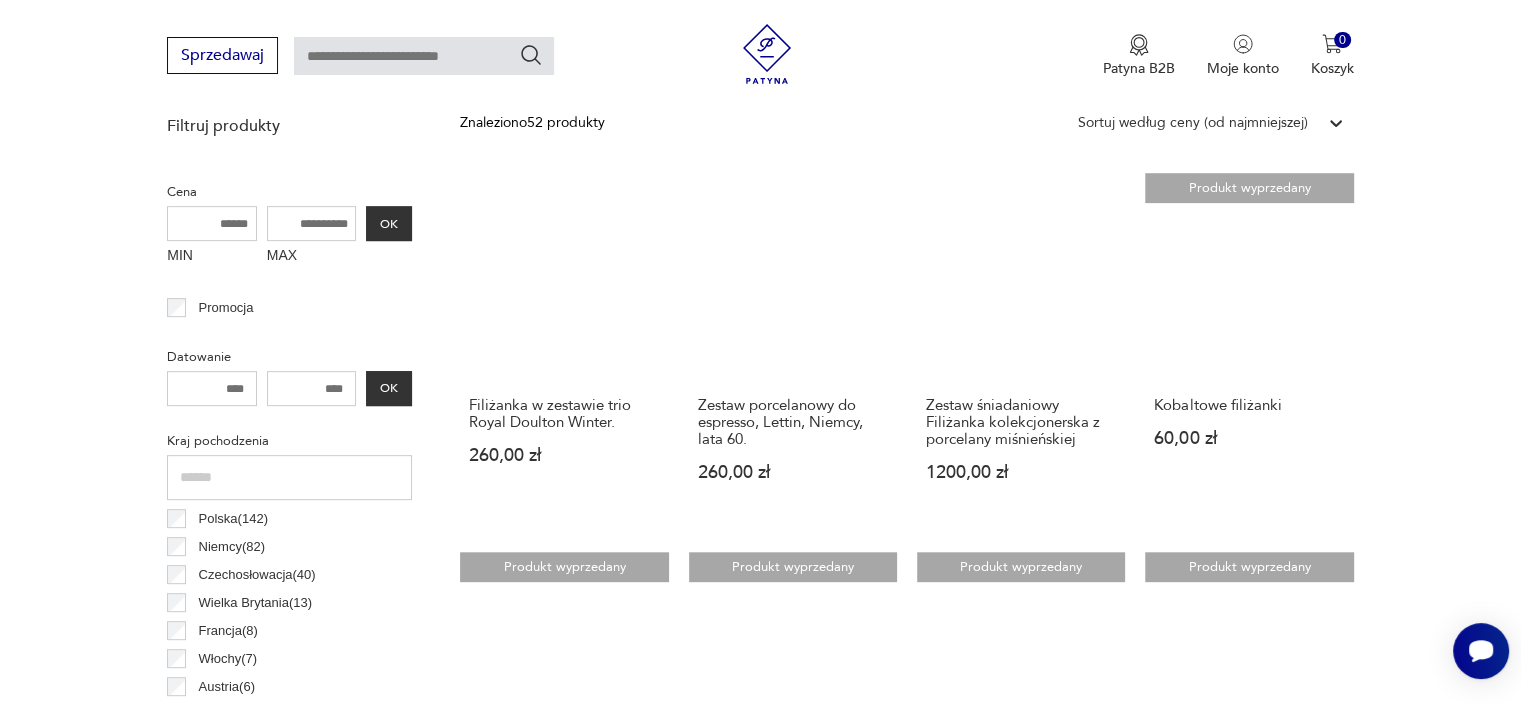scroll, scrollTop: 730, scrollLeft: 0, axis: vertical 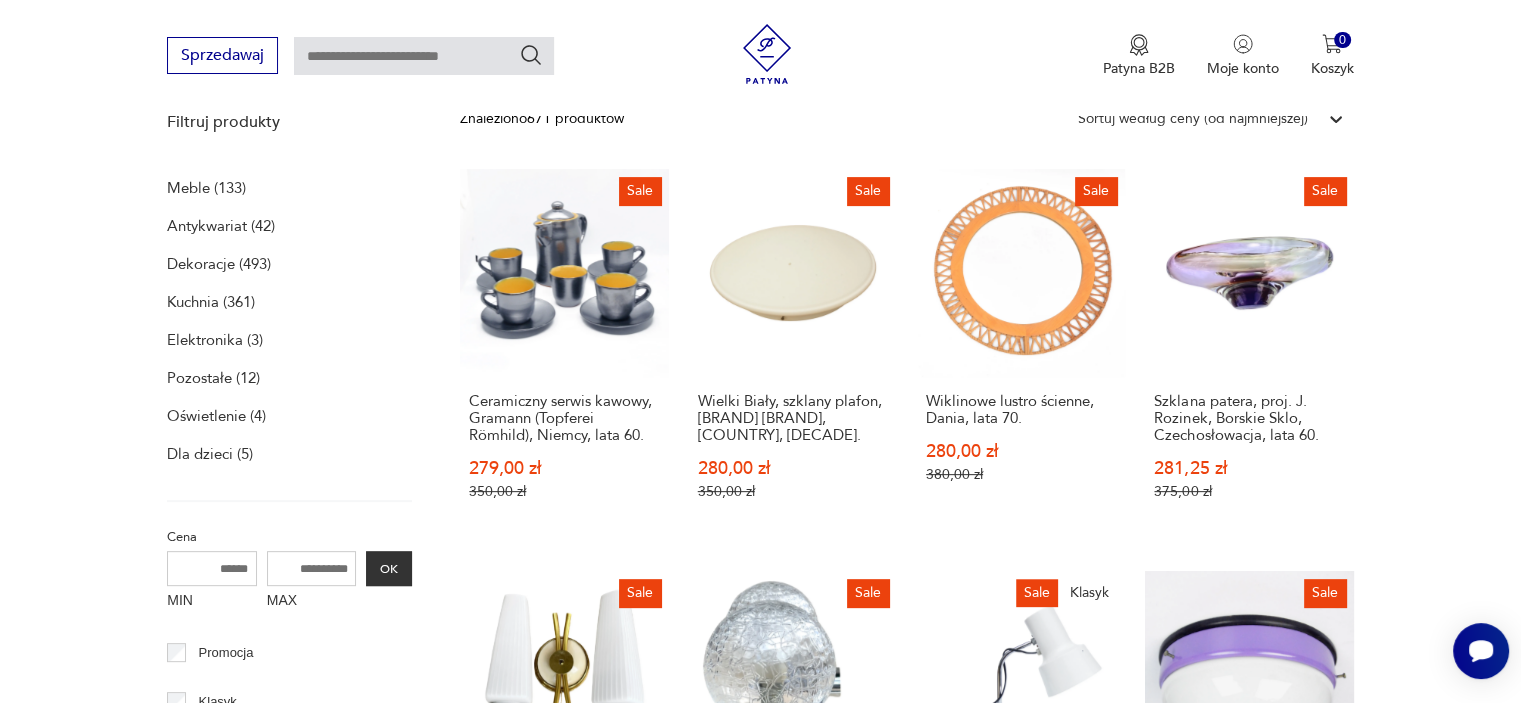 click on "Kuchnia (361)" at bounding box center (211, 302) 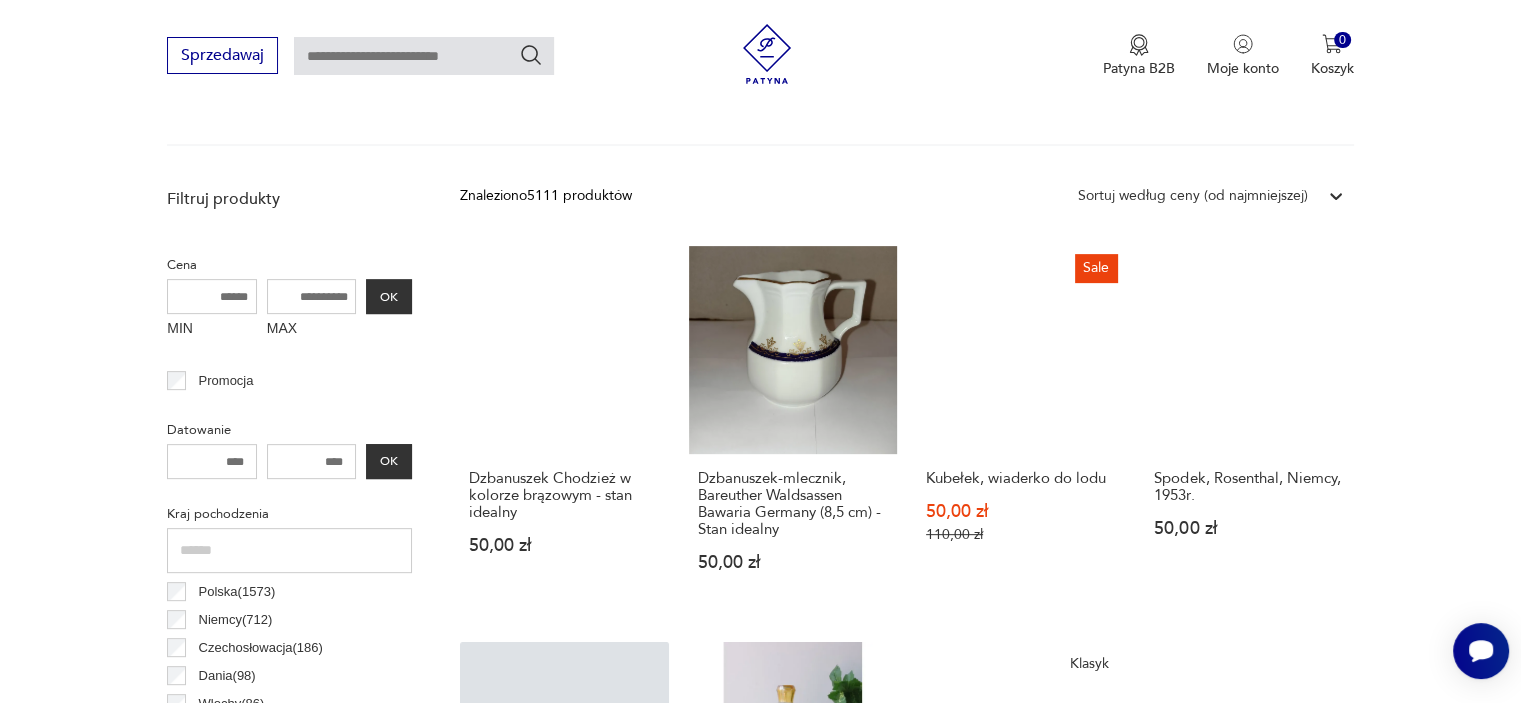 scroll, scrollTop: 659, scrollLeft: 0, axis: vertical 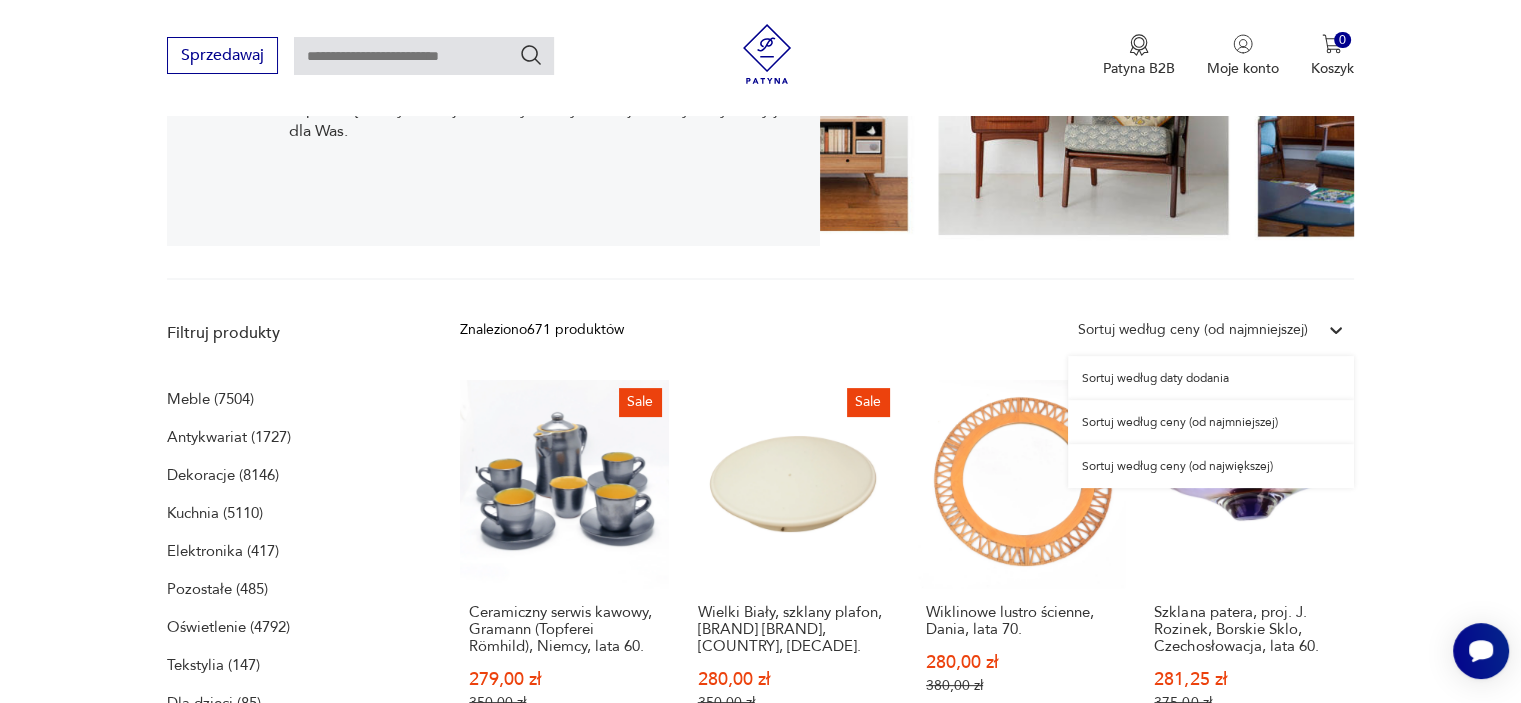 click on "Sortuj według ceny (od najmniejszej)" at bounding box center [1193, 330] 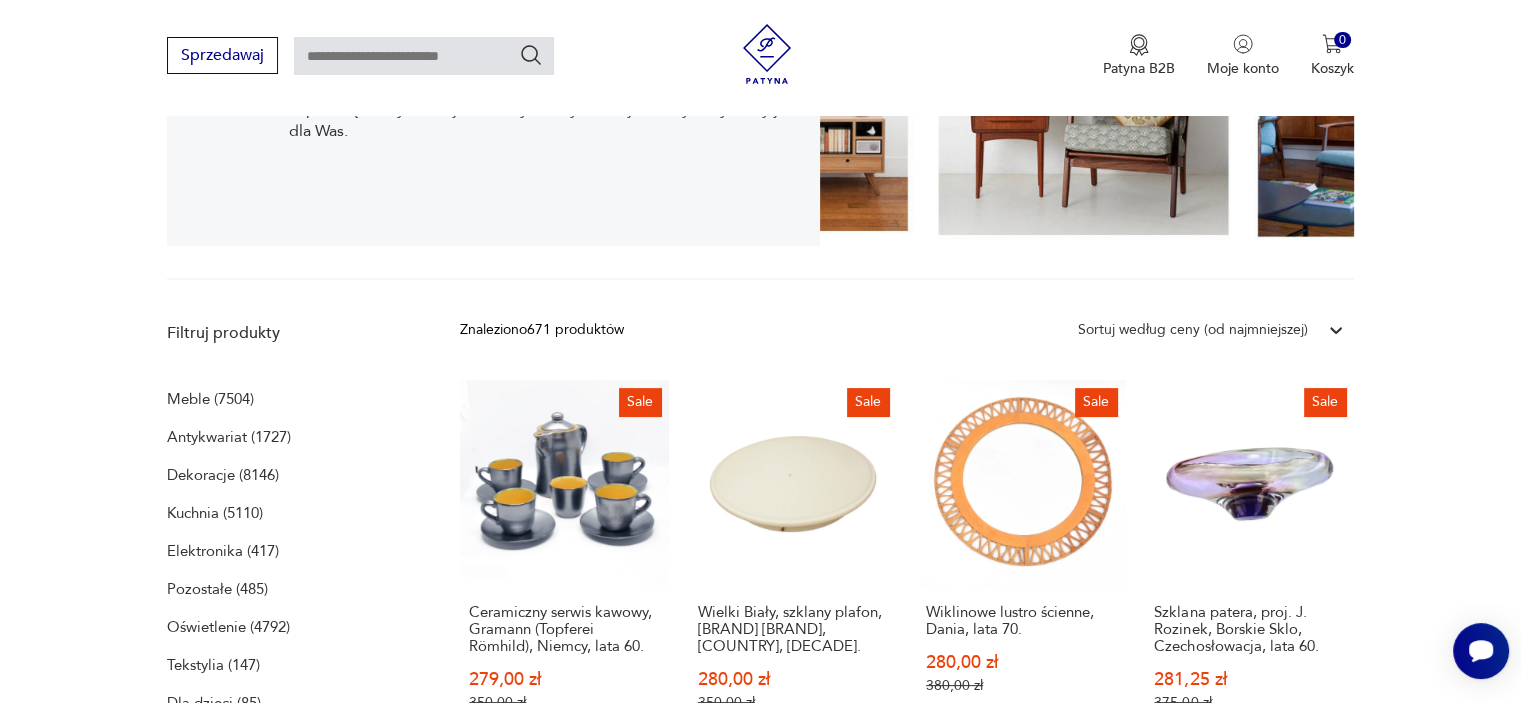 scroll, scrollTop: 412, scrollLeft: 0, axis: vertical 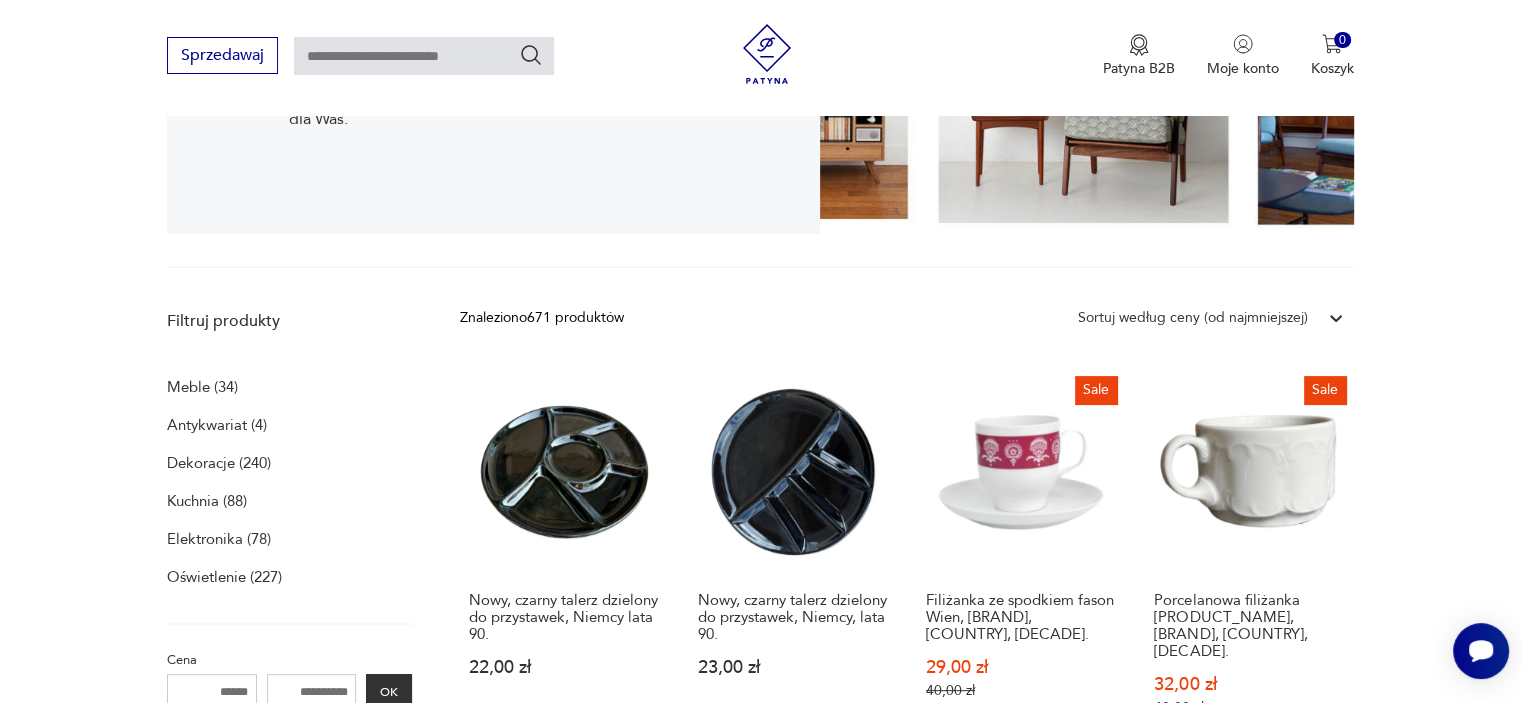 click on "Kuchnia (88)" at bounding box center (207, 501) 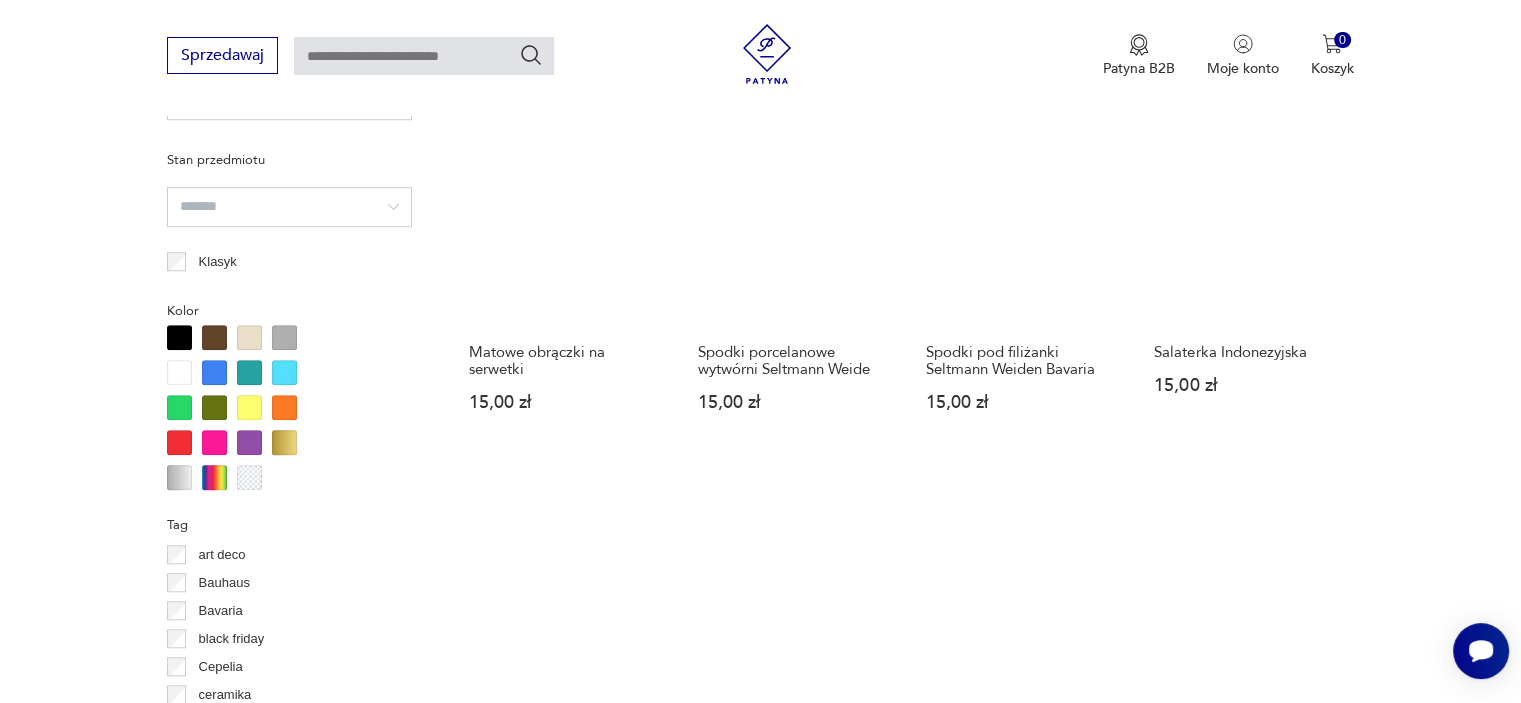 scroll, scrollTop: 1579, scrollLeft: 0, axis: vertical 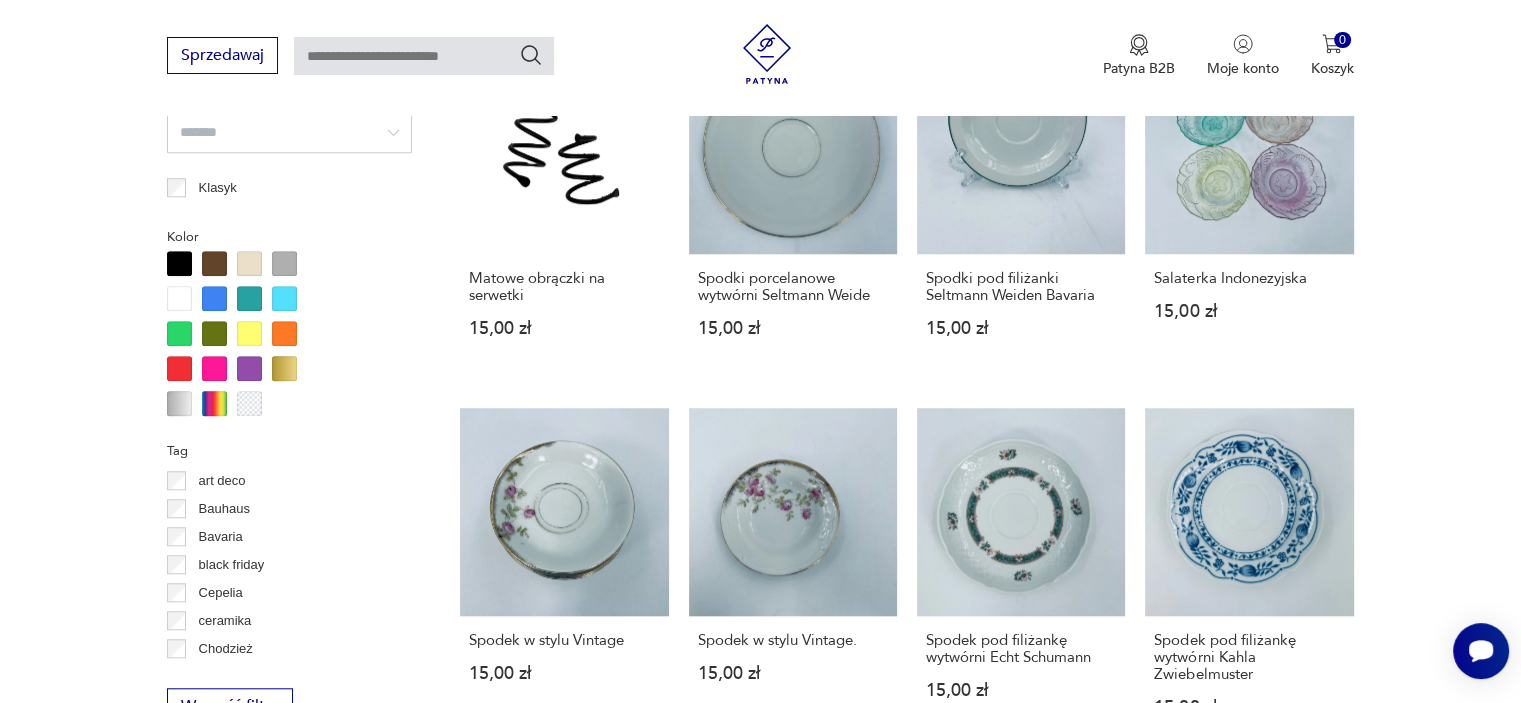 click at bounding box center (214, 298) 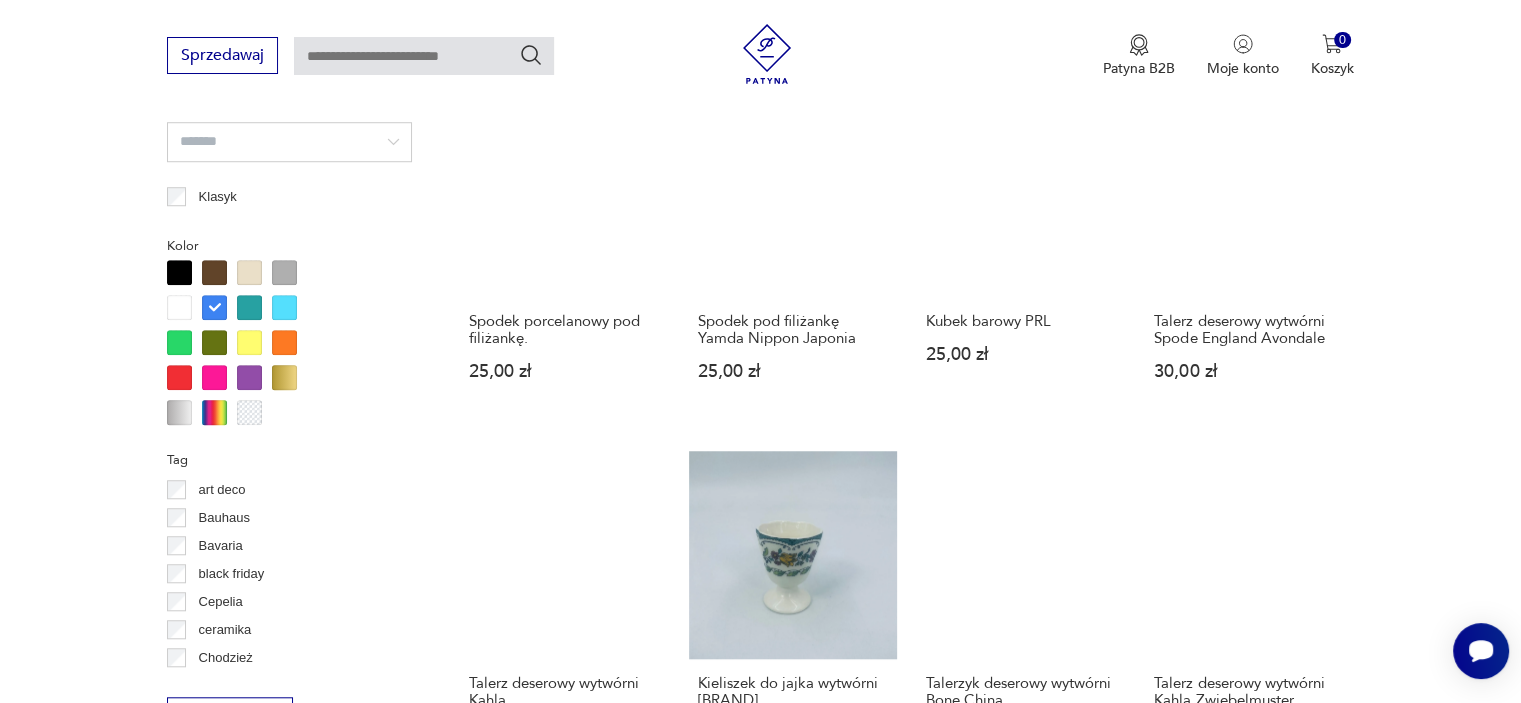 scroll, scrollTop: 1610, scrollLeft: 0, axis: vertical 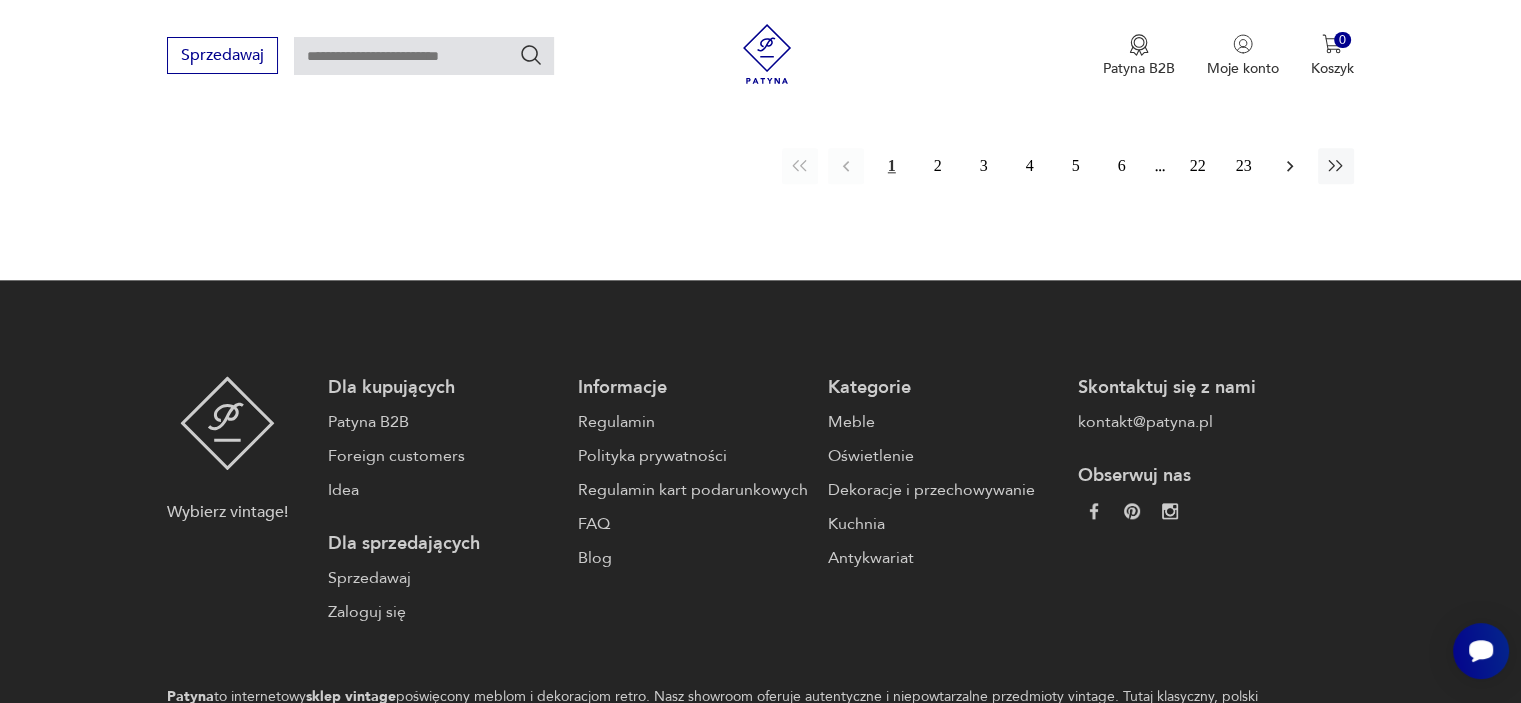 click 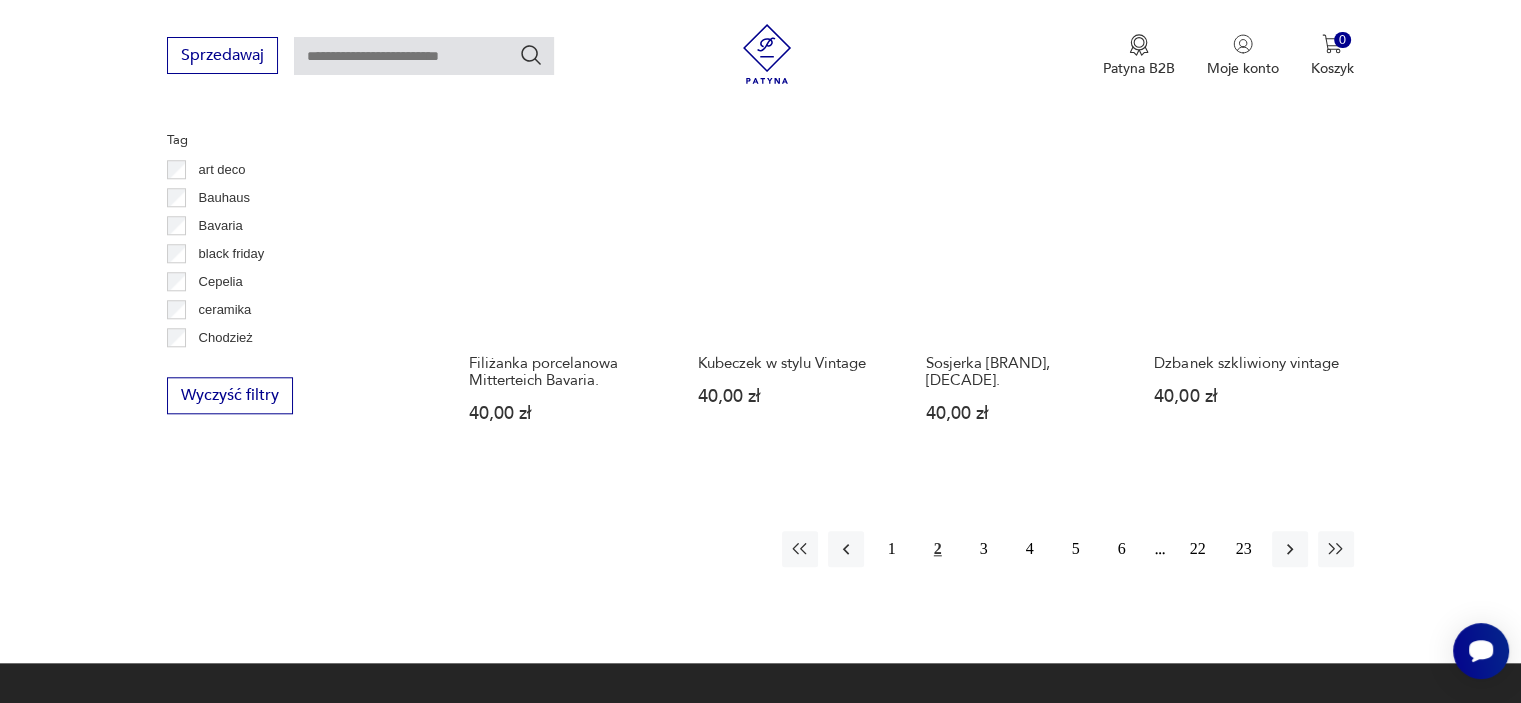 scroll, scrollTop: 1930, scrollLeft: 0, axis: vertical 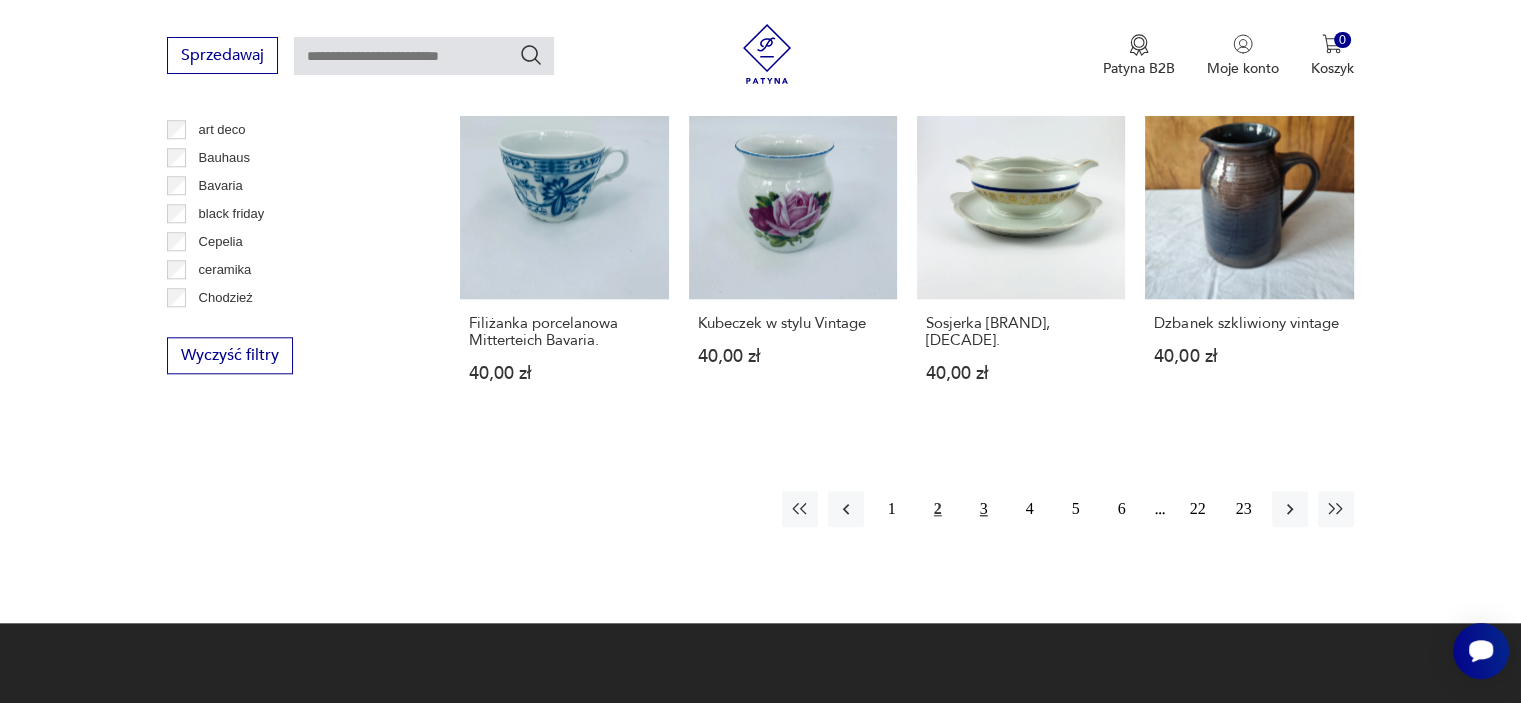 click on "3" at bounding box center (984, 509) 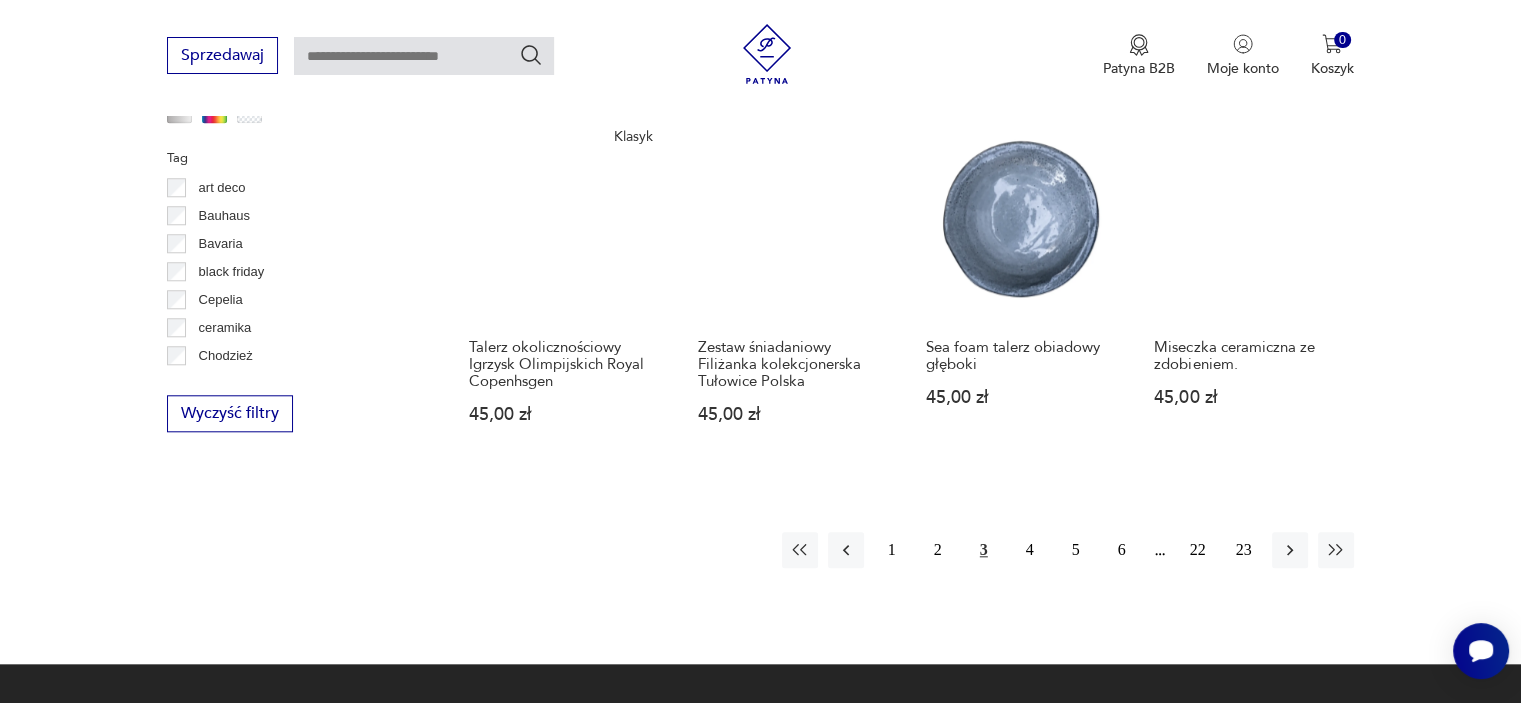 scroll, scrollTop: 1850, scrollLeft: 0, axis: vertical 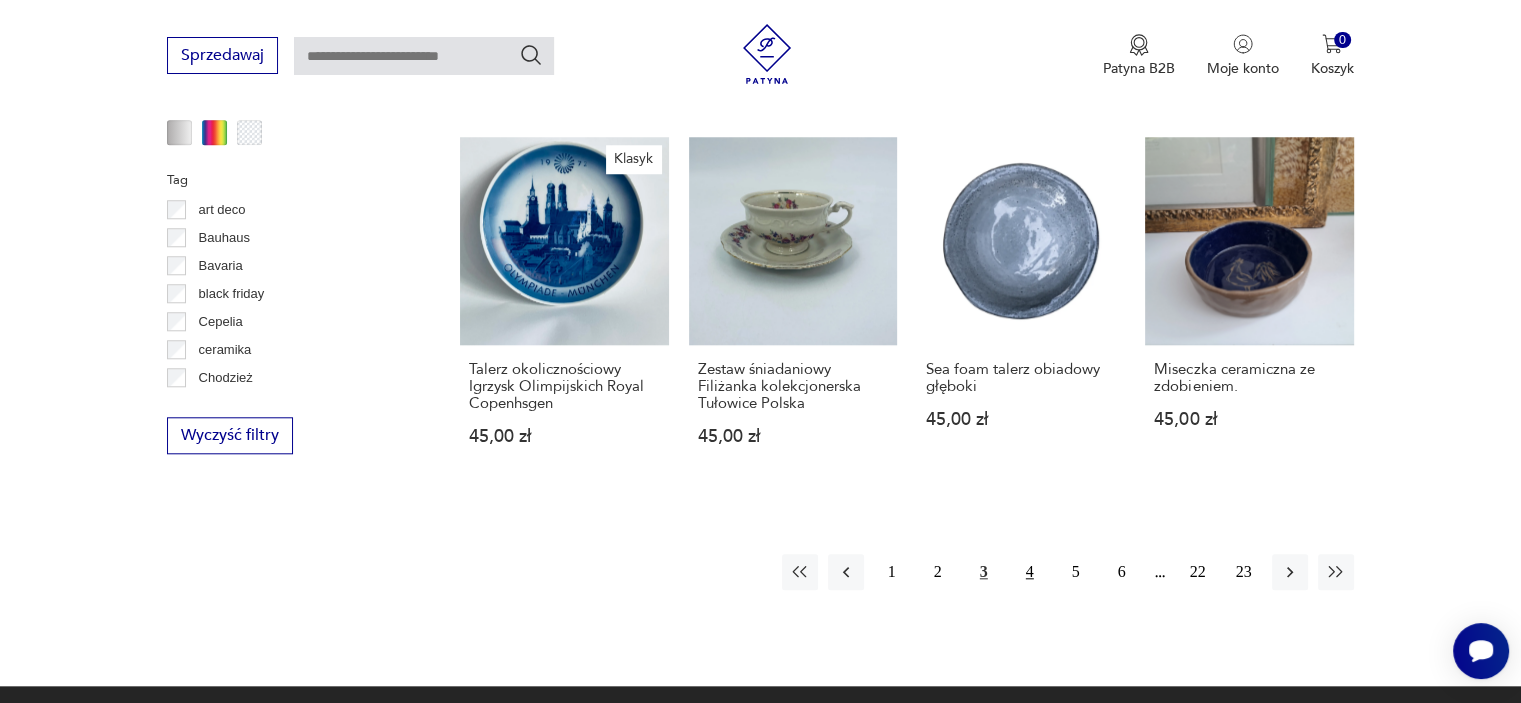 click on "4" at bounding box center [1030, 572] 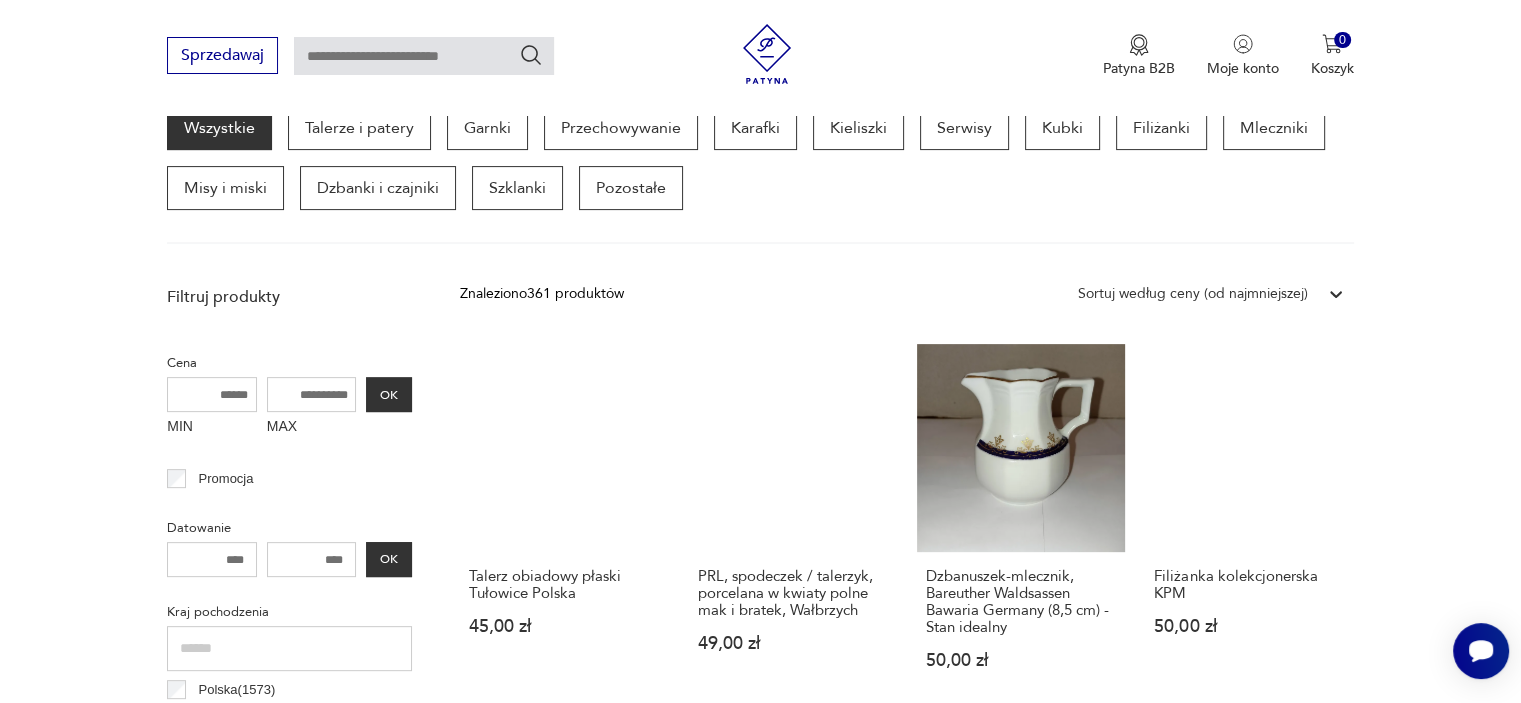 scroll, scrollTop: 530, scrollLeft: 0, axis: vertical 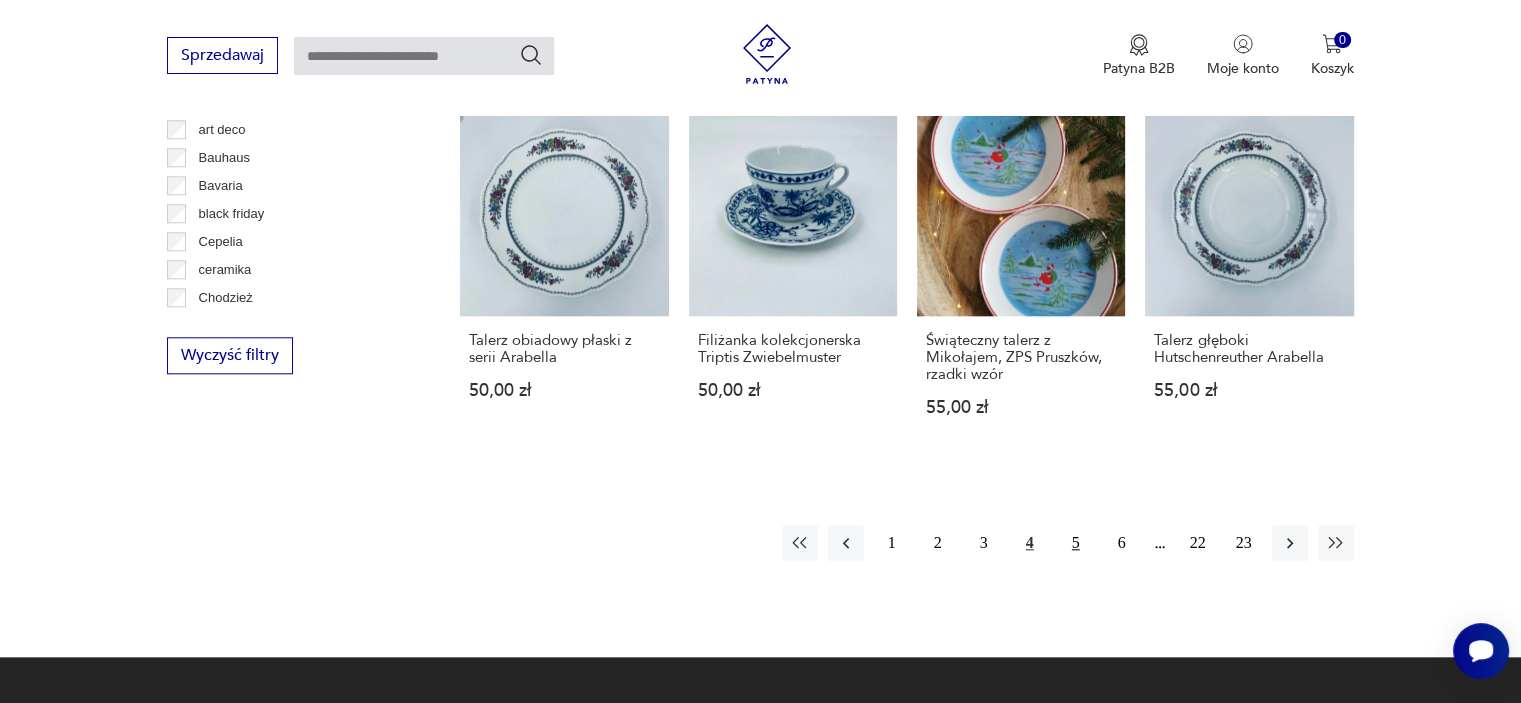 click on "5" at bounding box center (1076, 543) 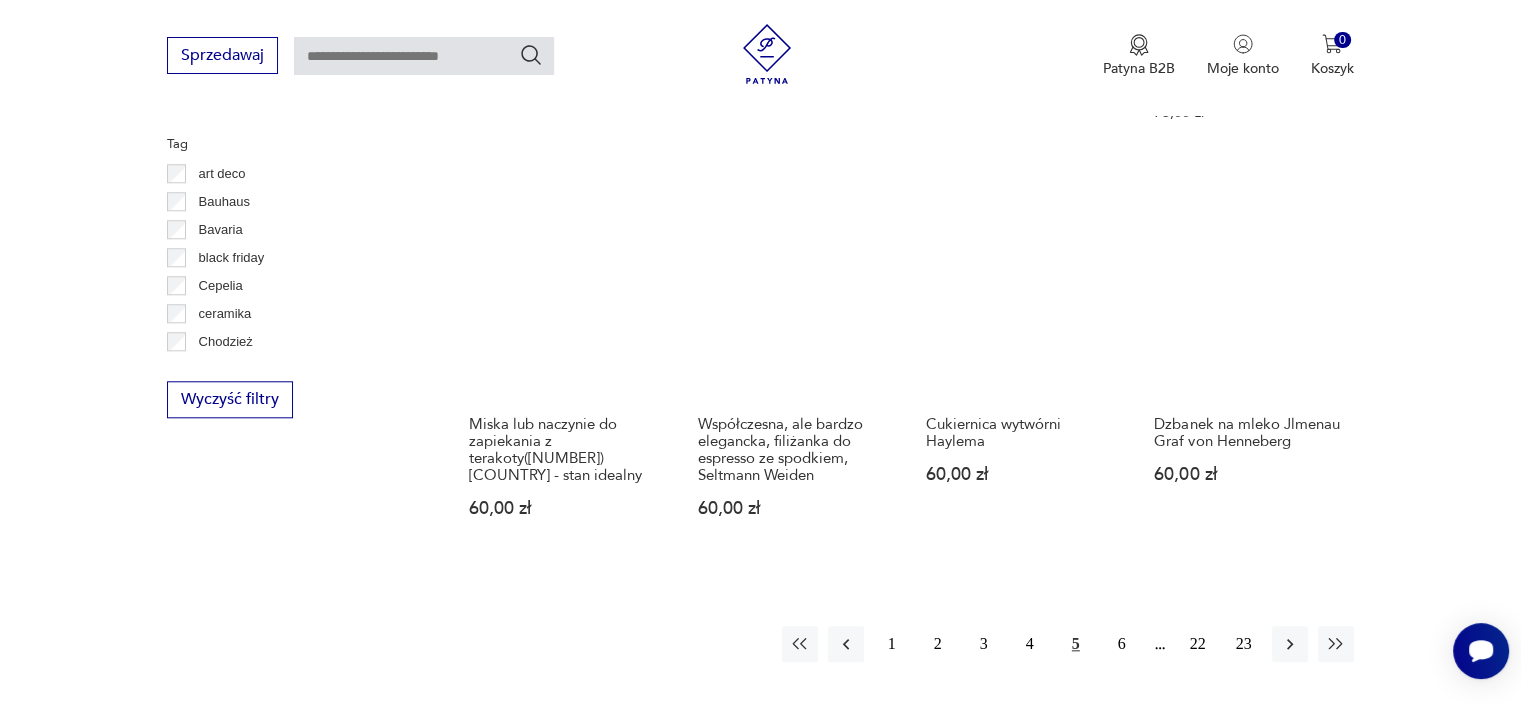 scroll, scrollTop: 1890, scrollLeft: 0, axis: vertical 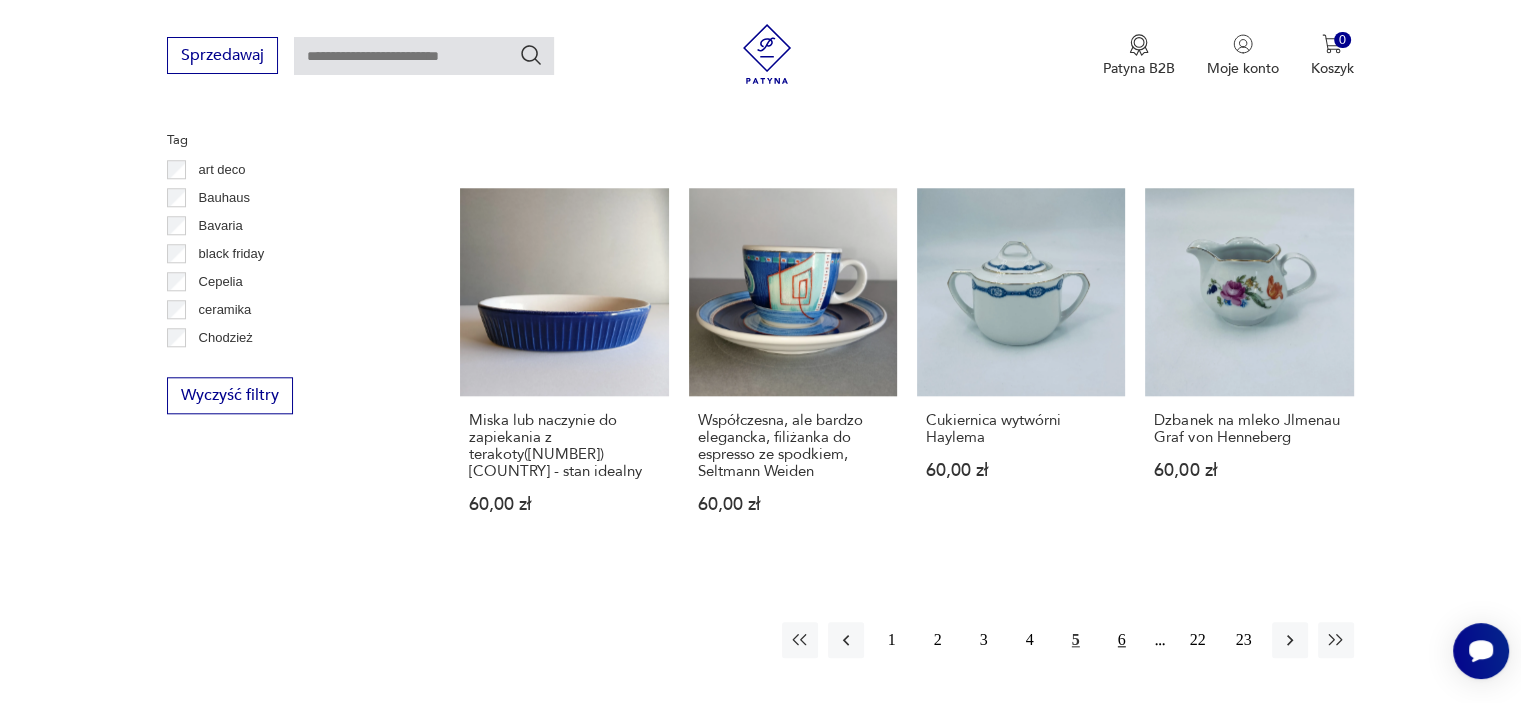 click on "6" at bounding box center (1122, 640) 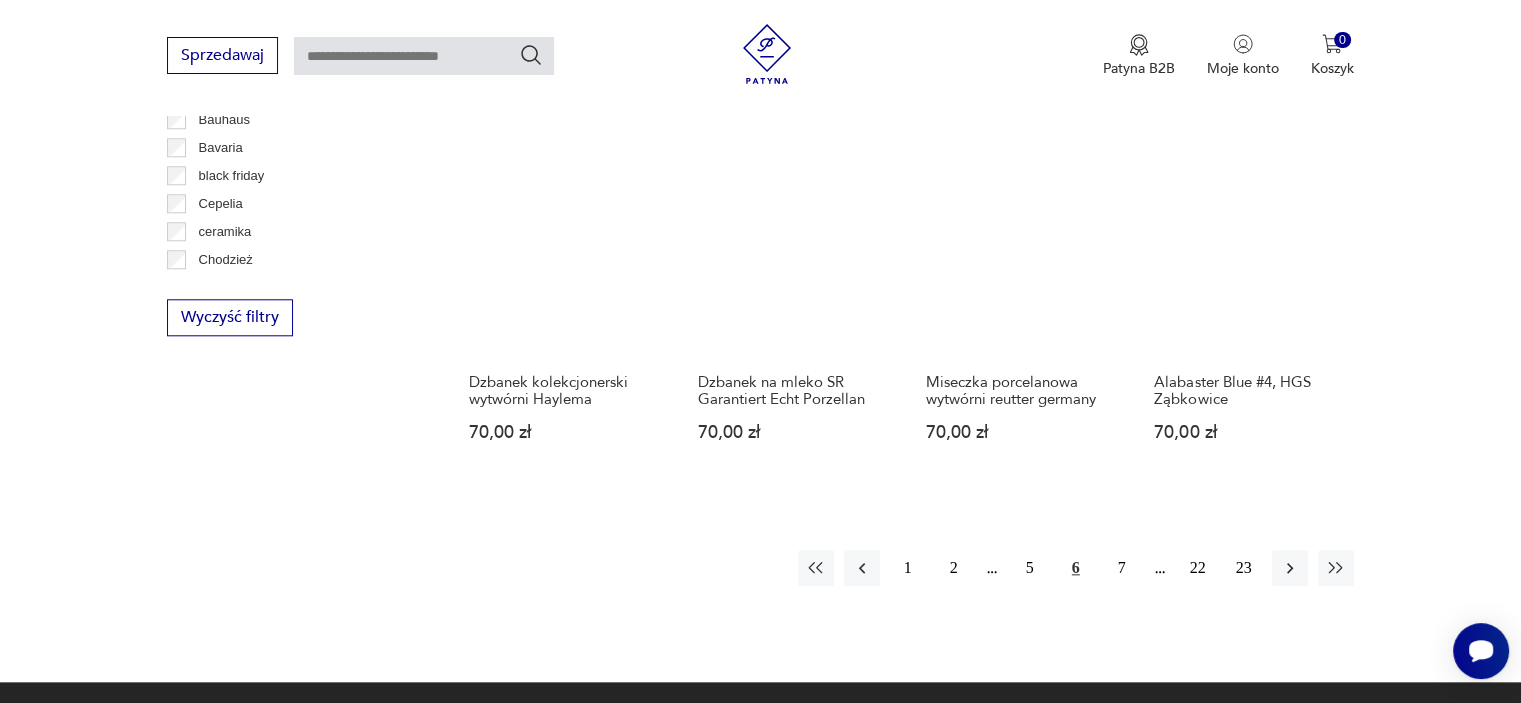 scroll, scrollTop: 1970, scrollLeft: 0, axis: vertical 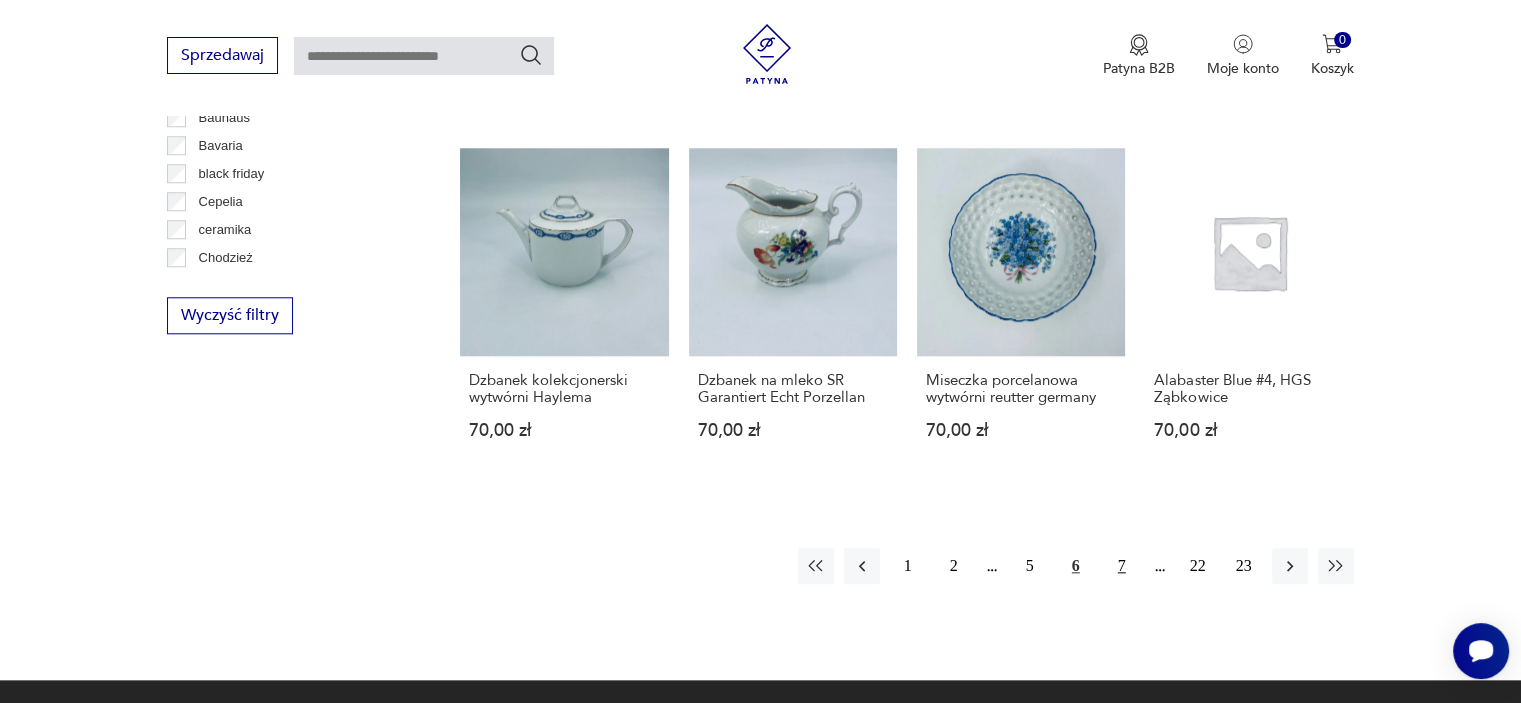 click on "7" at bounding box center [1122, 566] 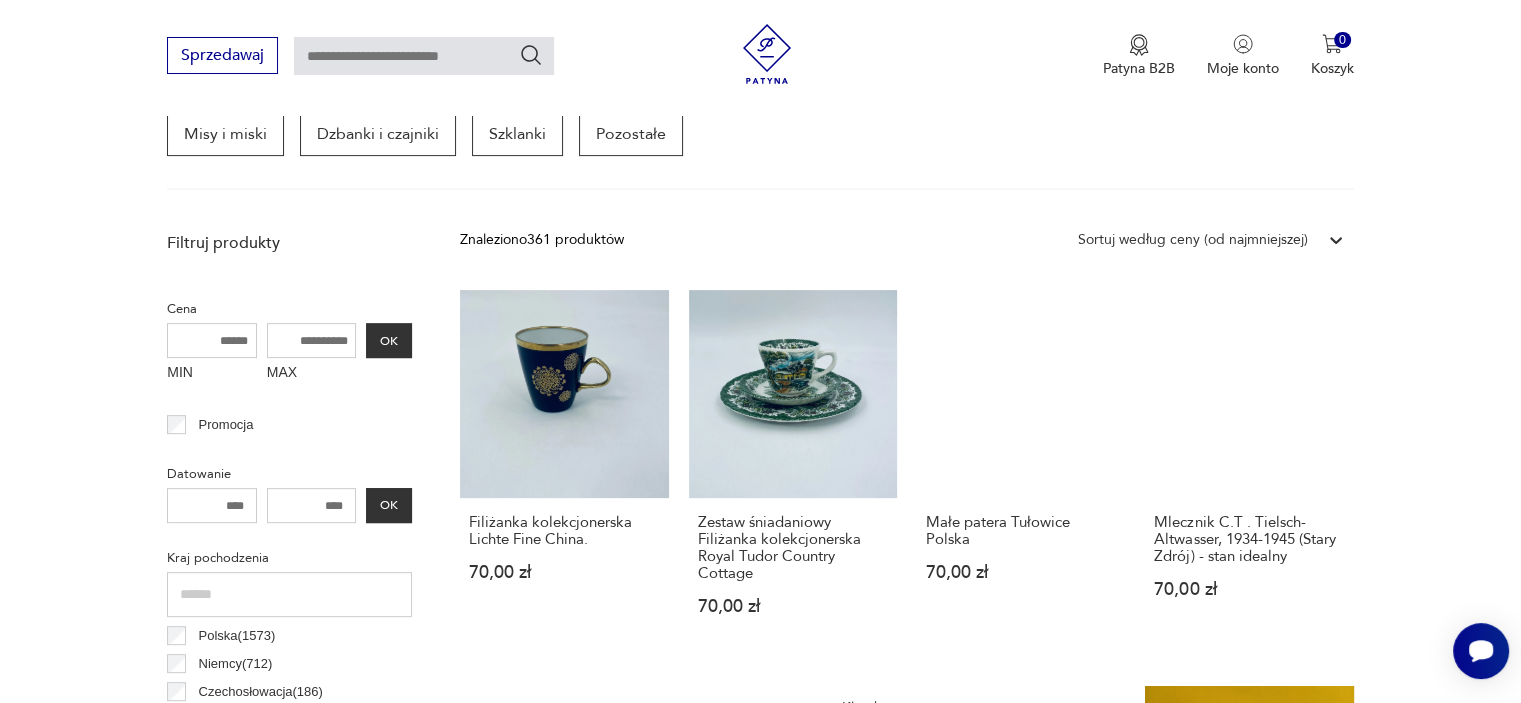 scroll, scrollTop: 650, scrollLeft: 0, axis: vertical 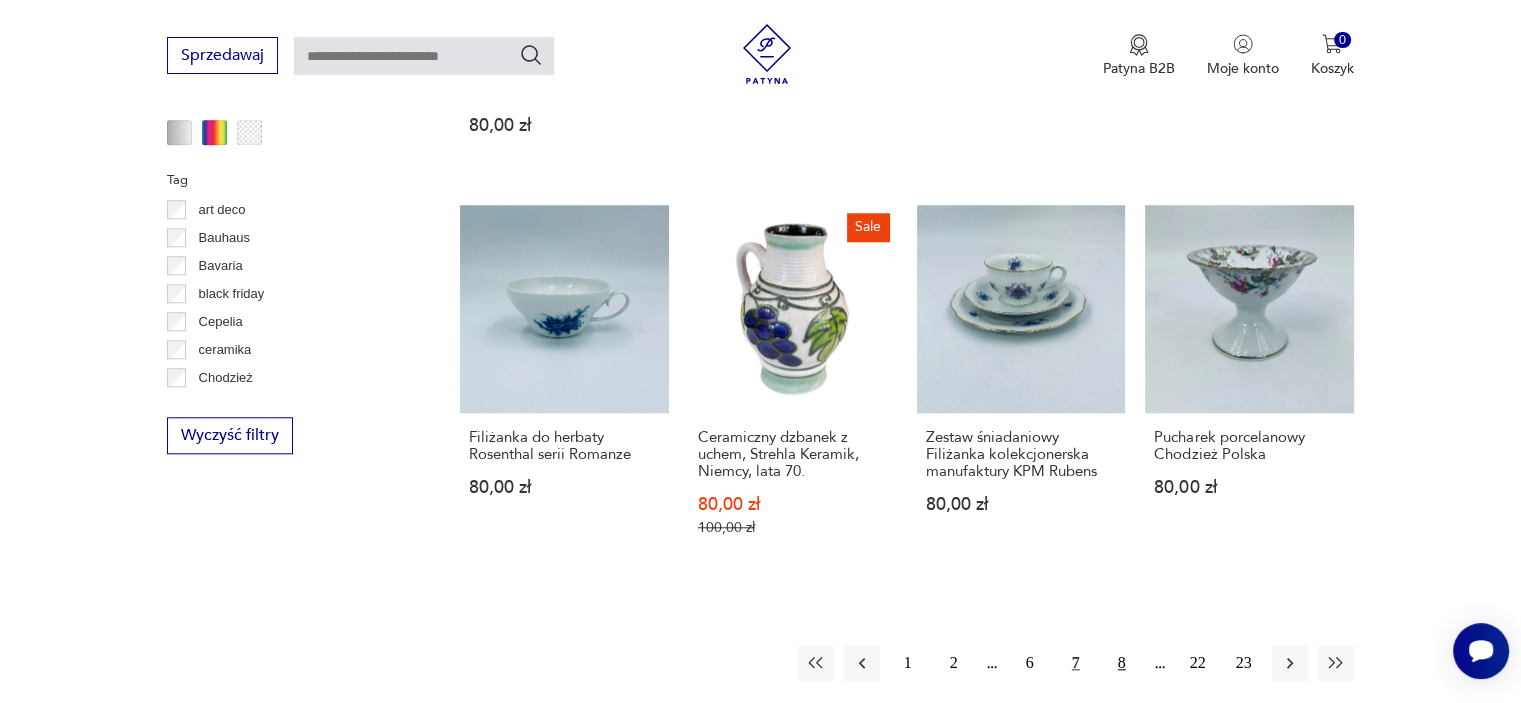 click on "8" at bounding box center (1122, 663) 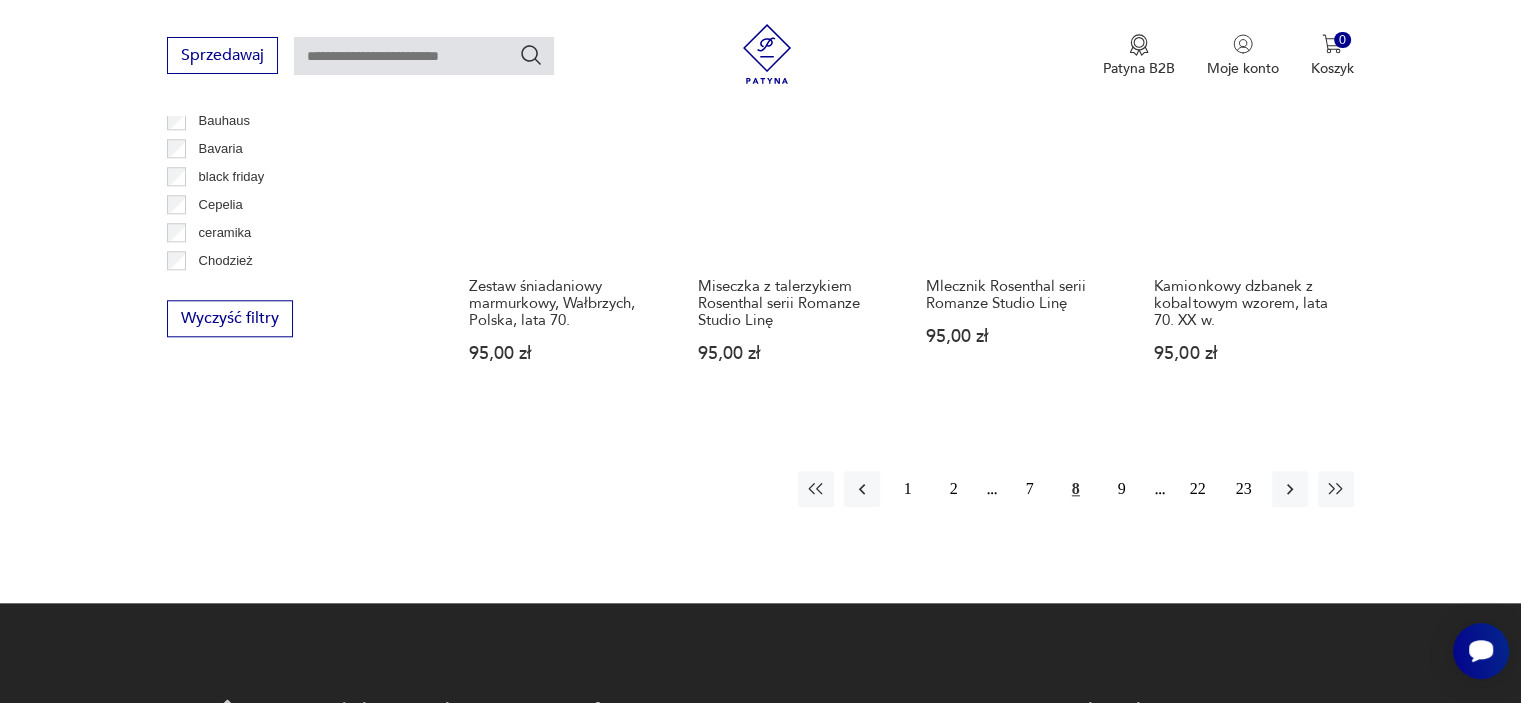 scroll, scrollTop: 1970, scrollLeft: 0, axis: vertical 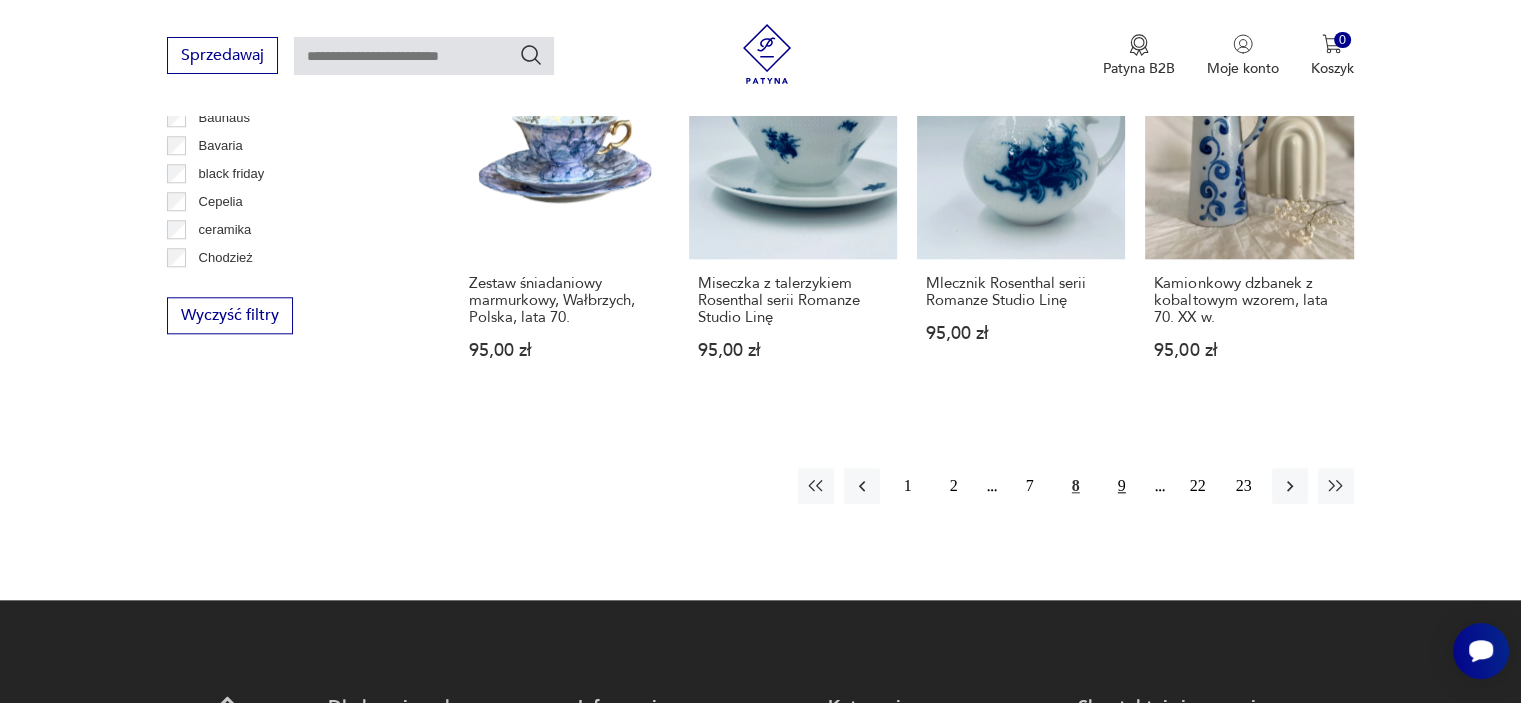 click on "9" at bounding box center (1122, 486) 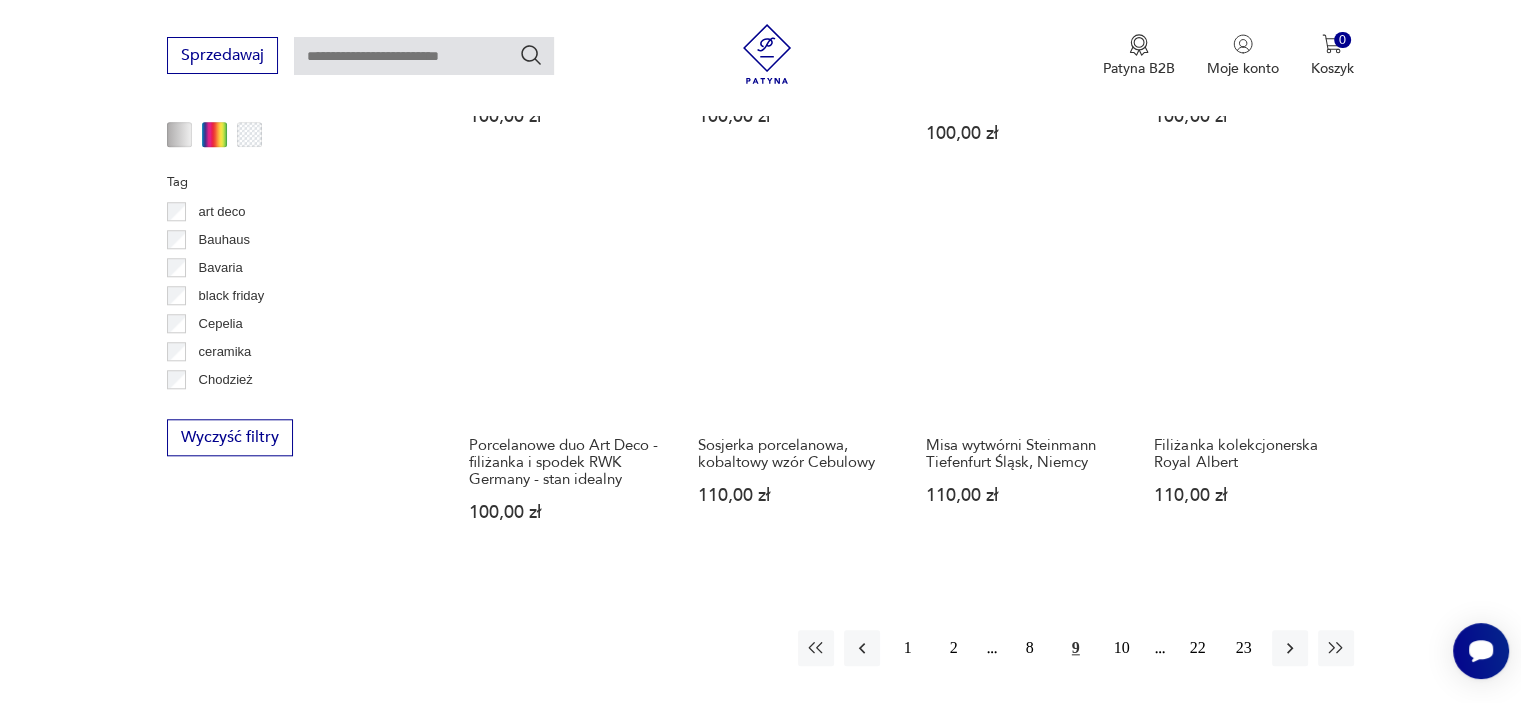 scroll, scrollTop: 1850, scrollLeft: 0, axis: vertical 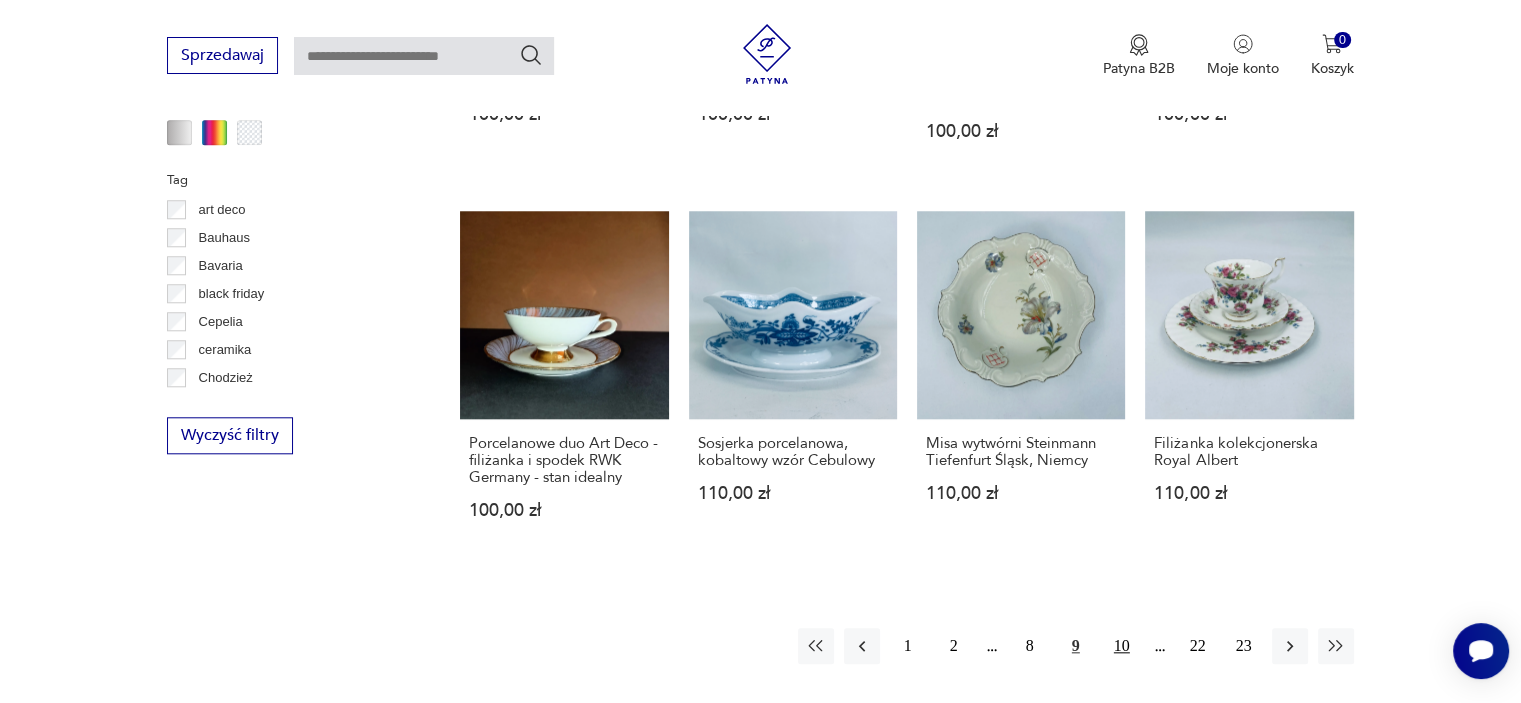 click on "10" at bounding box center (1122, 646) 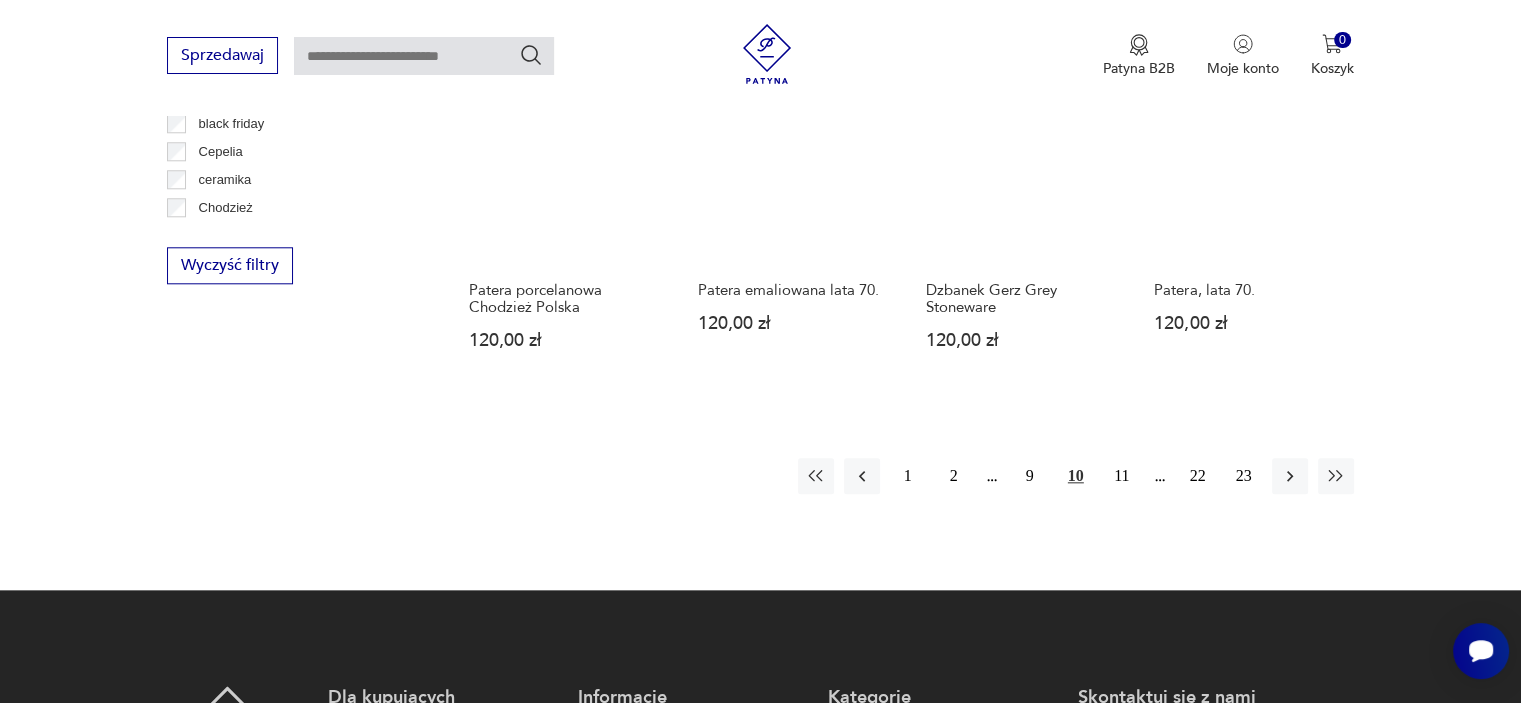 scroll, scrollTop: 2090, scrollLeft: 0, axis: vertical 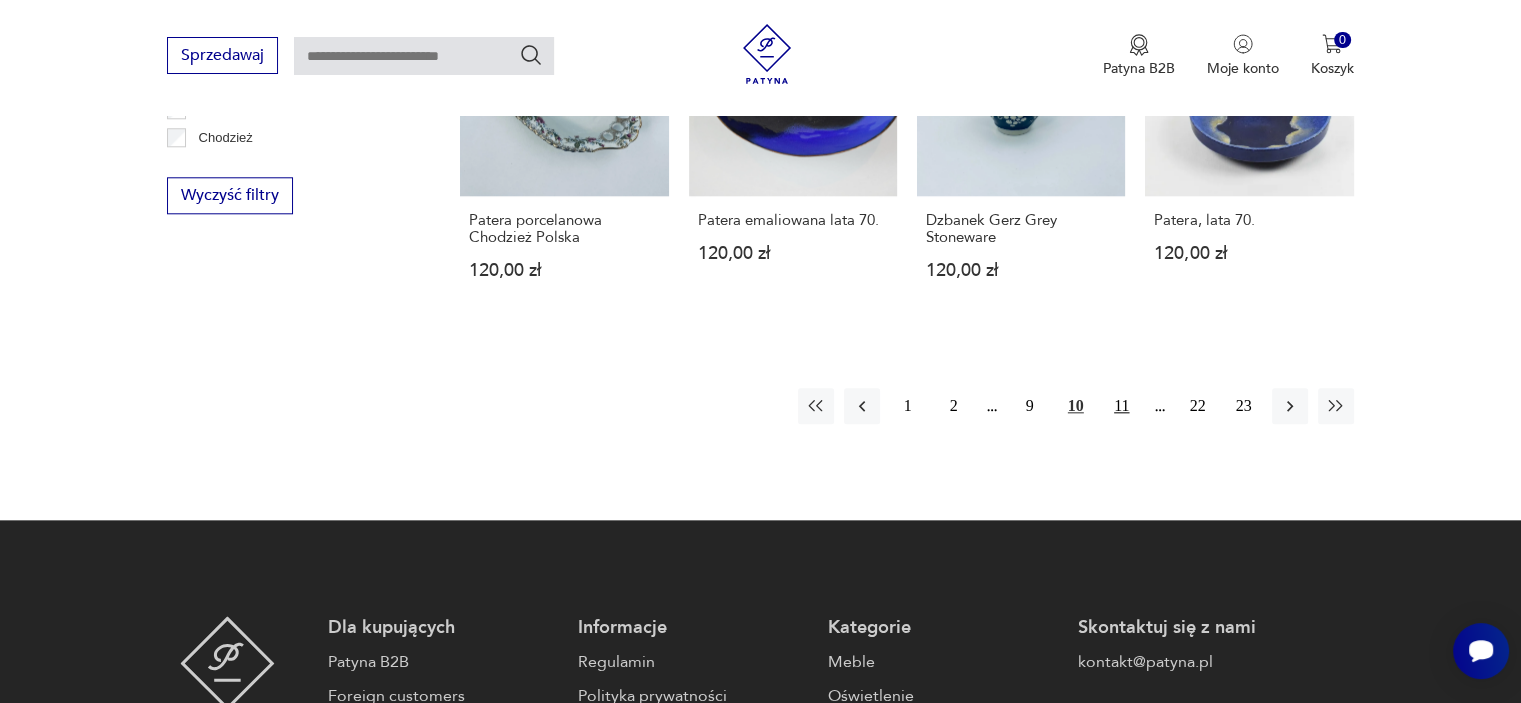 click on "11" at bounding box center (1122, 406) 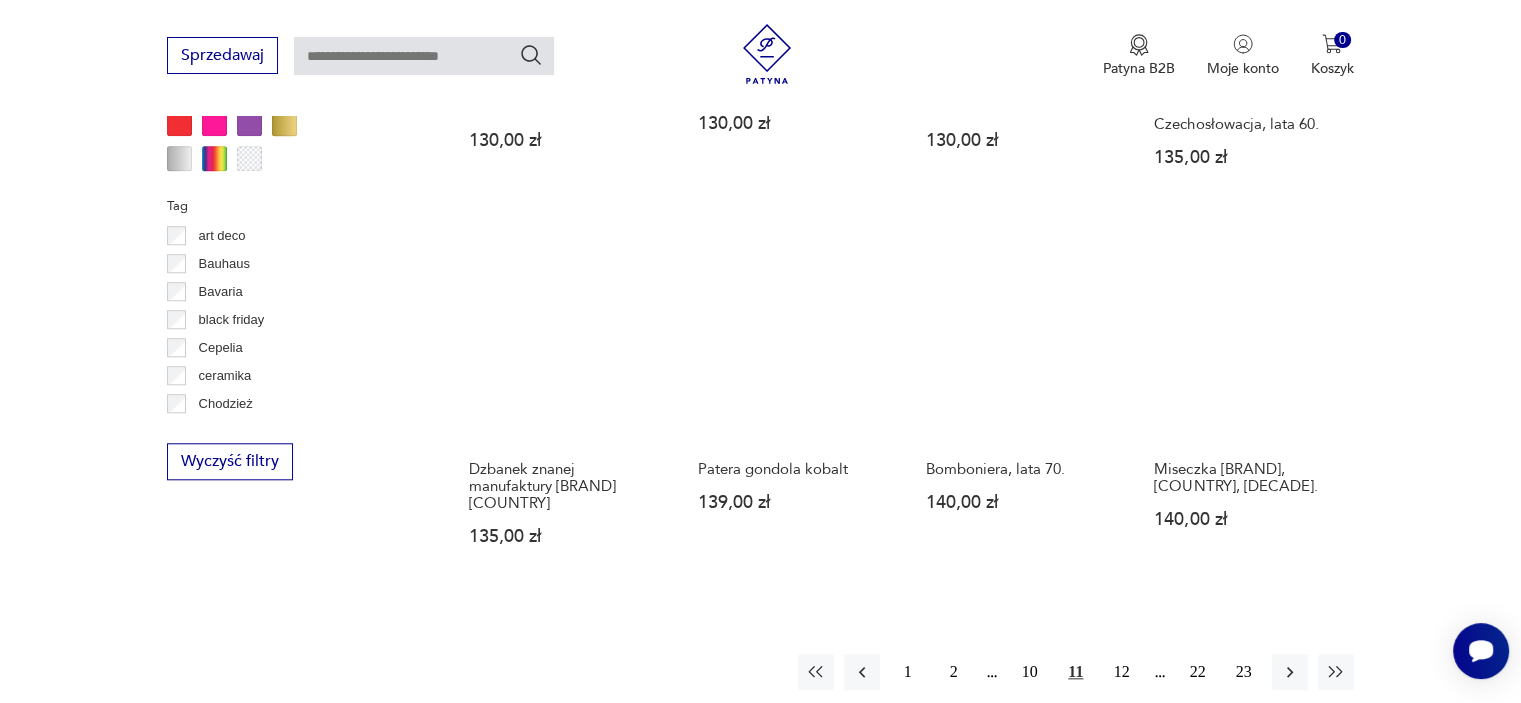 scroll, scrollTop: 1850, scrollLeft: 0, axis: vertical 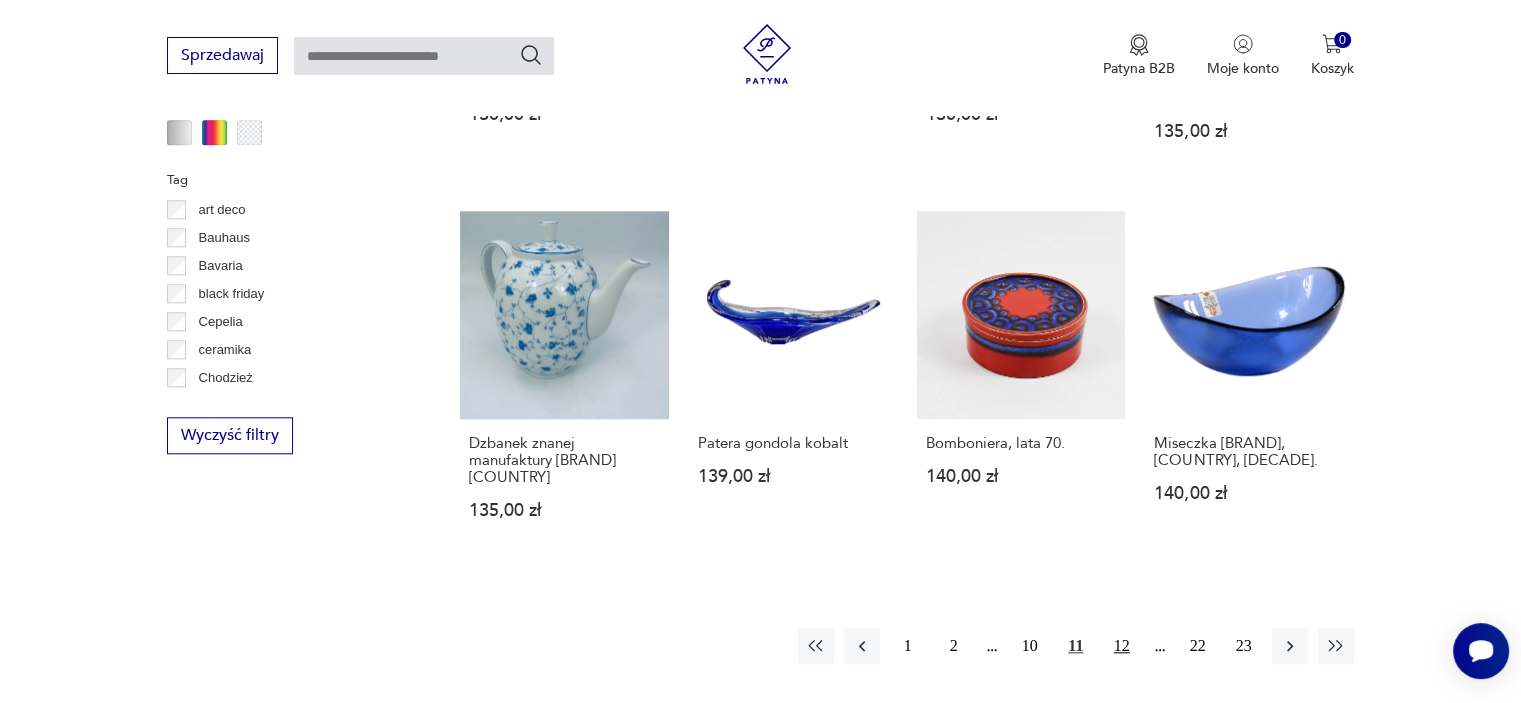 click on "12" at bounding box center (1122, 646) 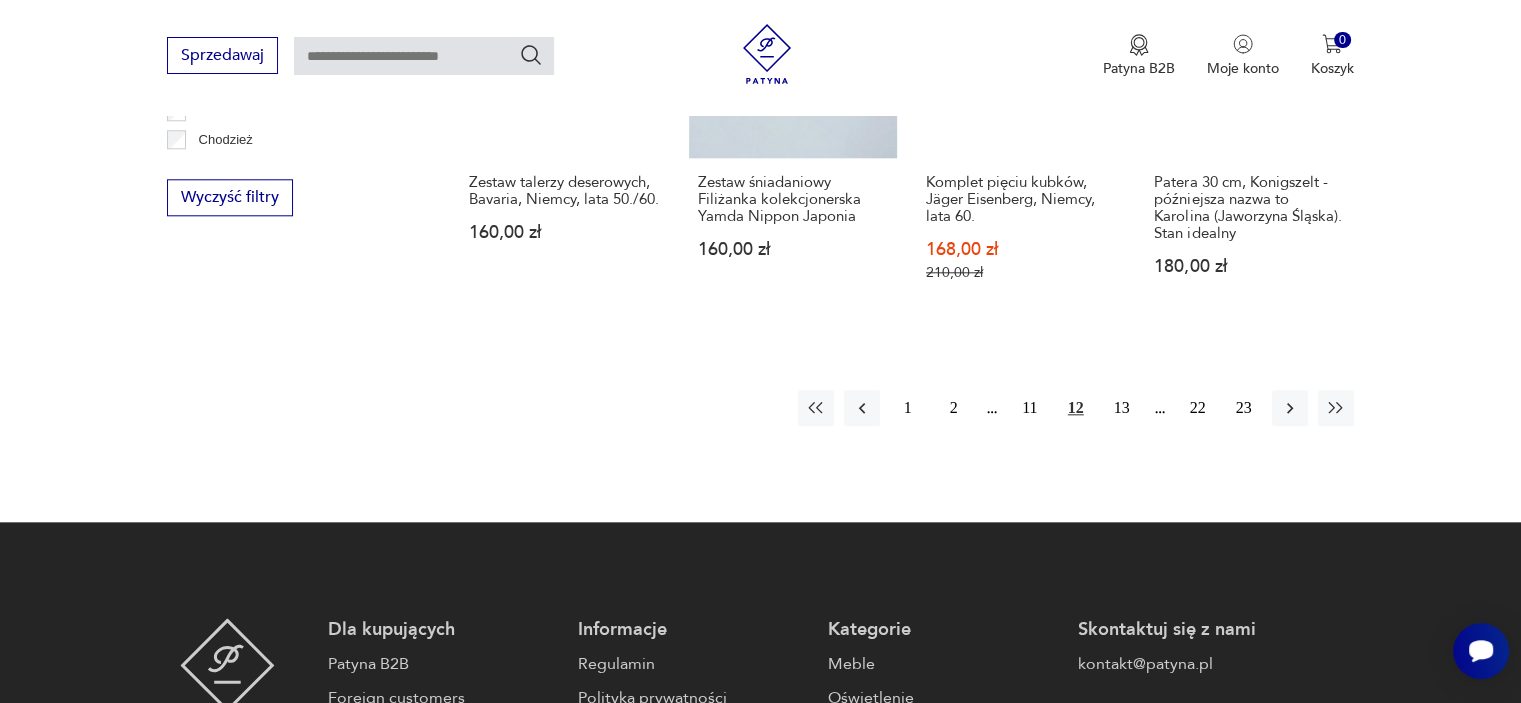 scroll, scrollTop: 2090, scrollLeft: 0, axis: vertical 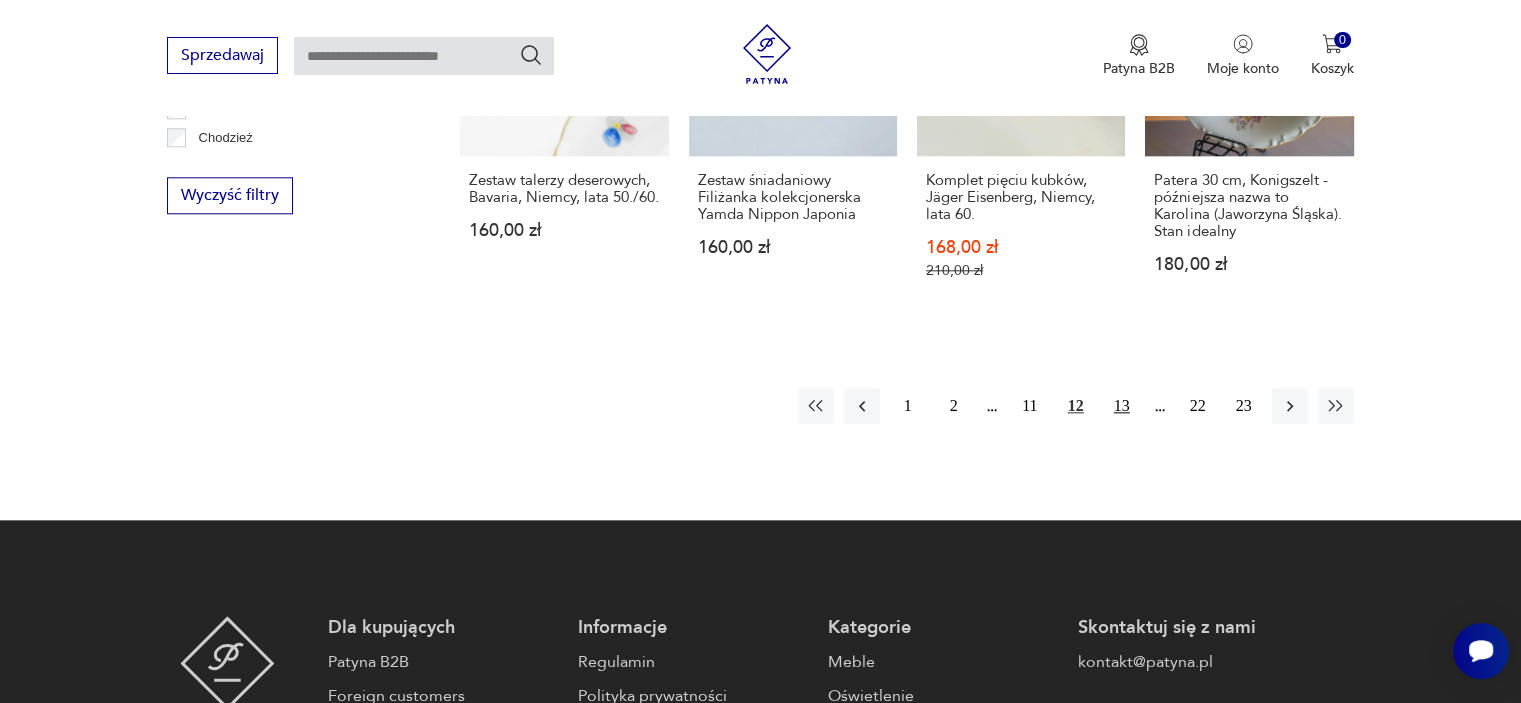 click on "13" at bounding box center (1122, 406) 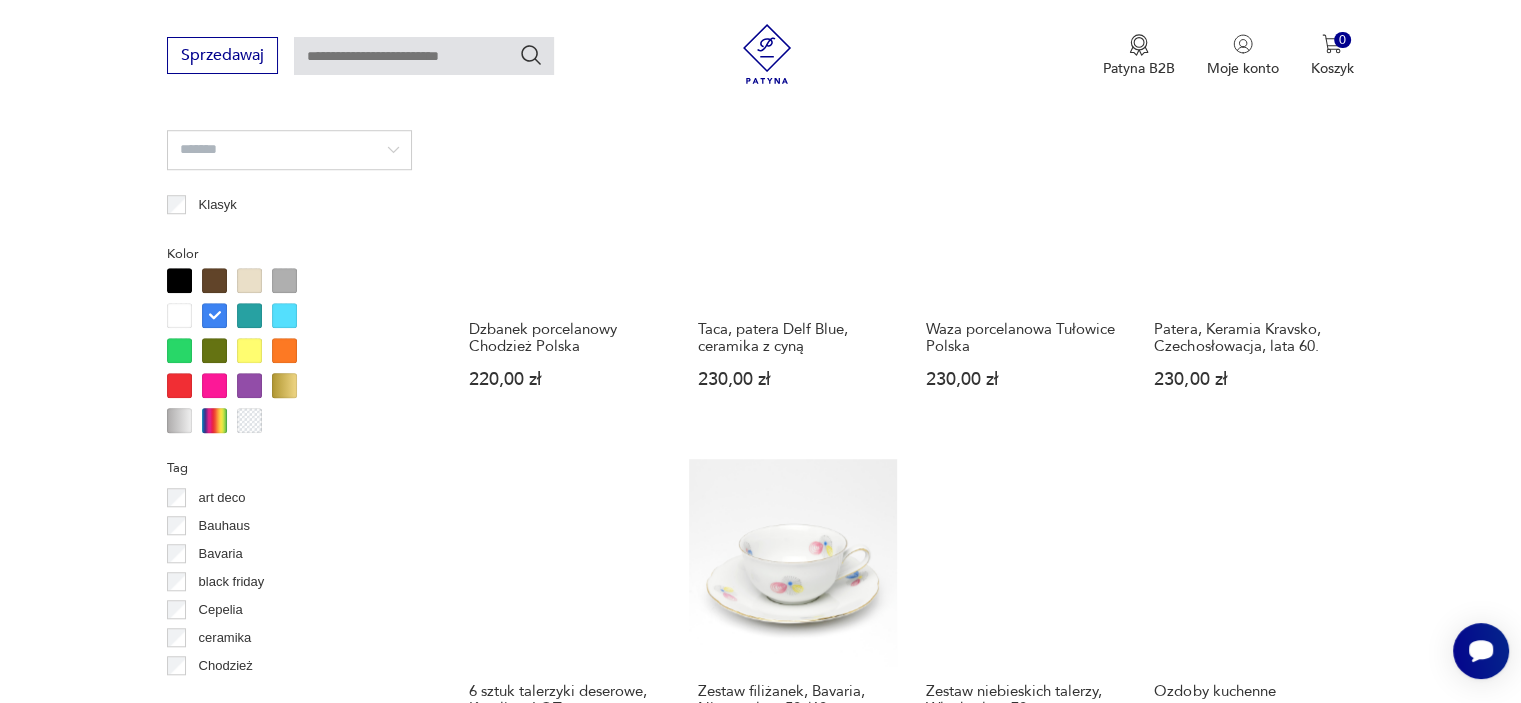 scroll, scrollTop: 1810, scrollLeft: 0, axis: vertical 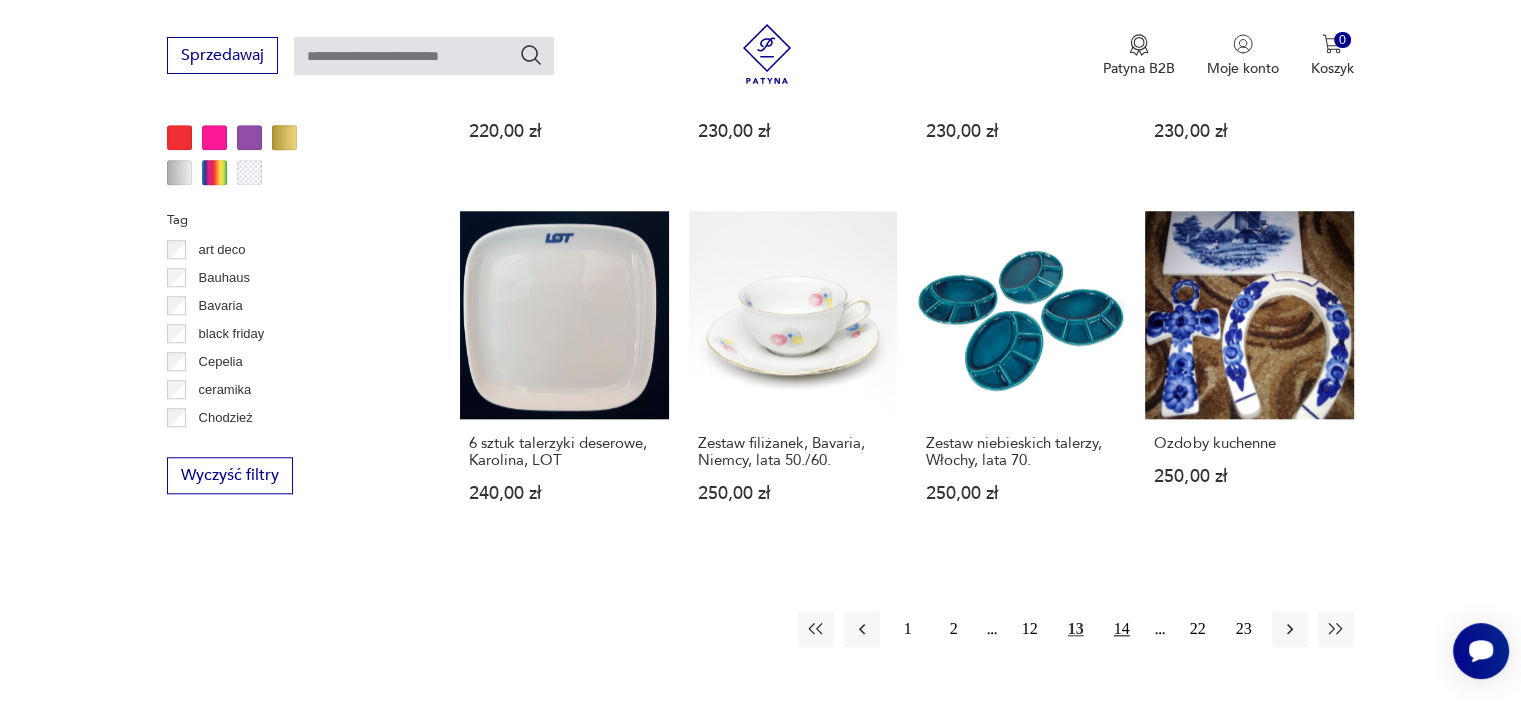 click on "14" at bounding box center [1122, 629] 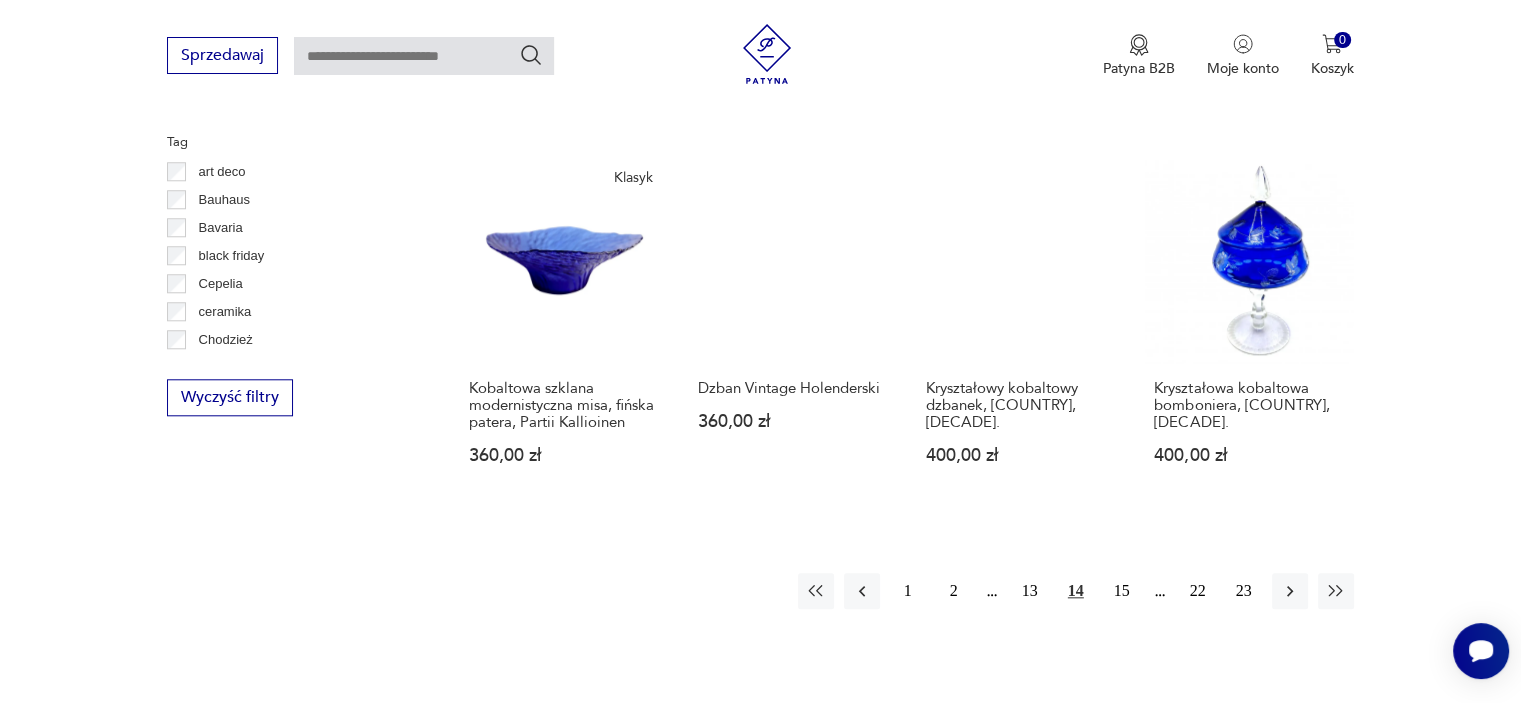 scroll, scrollTop: 1890, scrollLeft: 0, axis: vertical 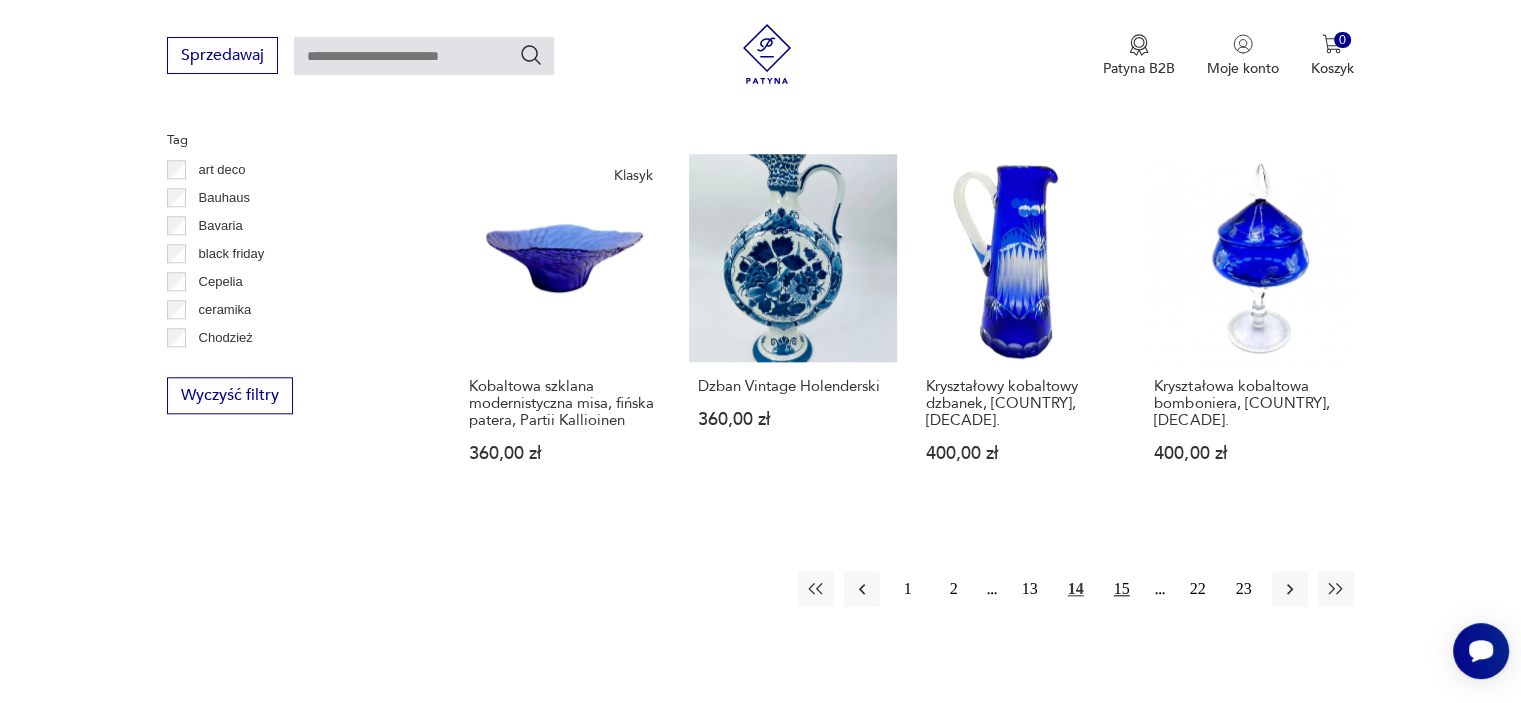 click on "15" at bounding box center [1122, 589] 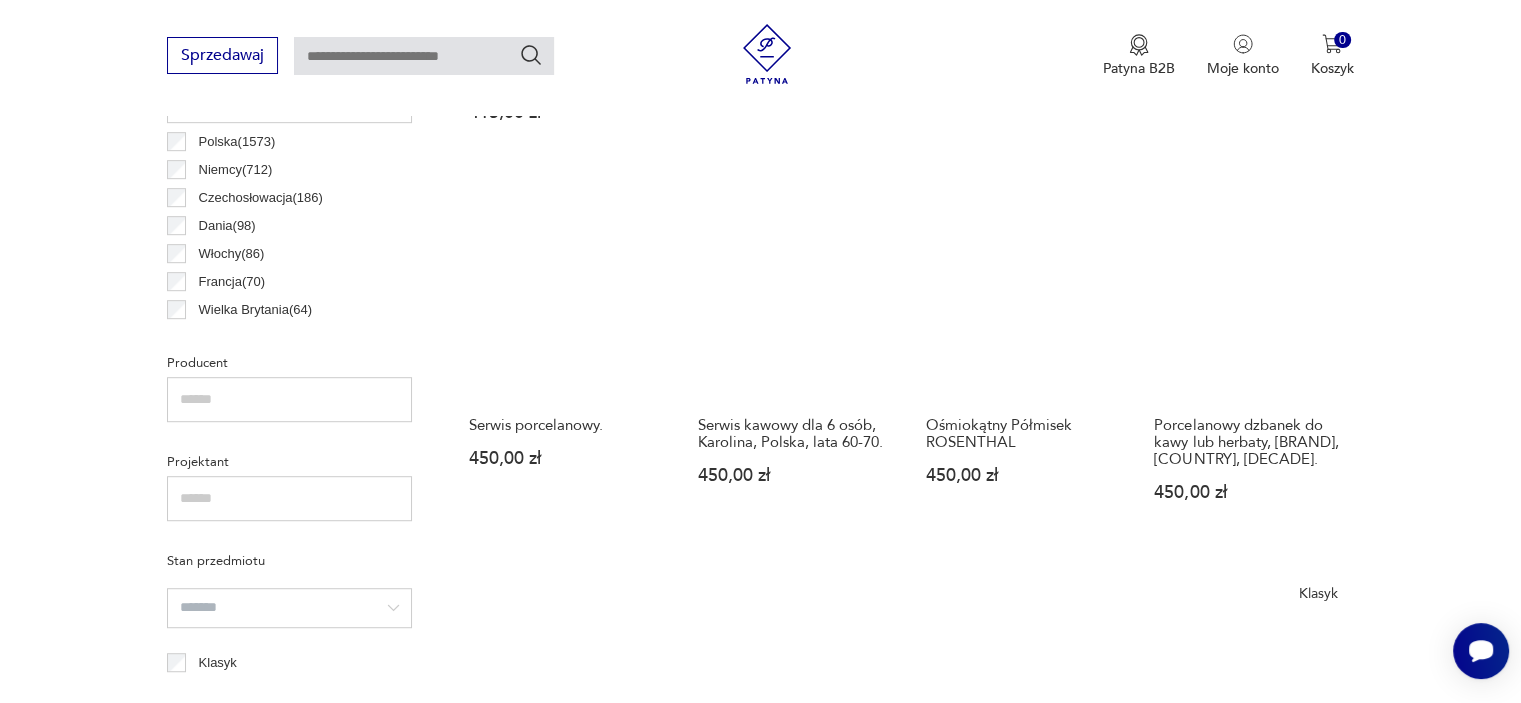 scroll, scrollTop: 1130, scrollLeft: 0, axis: vertical 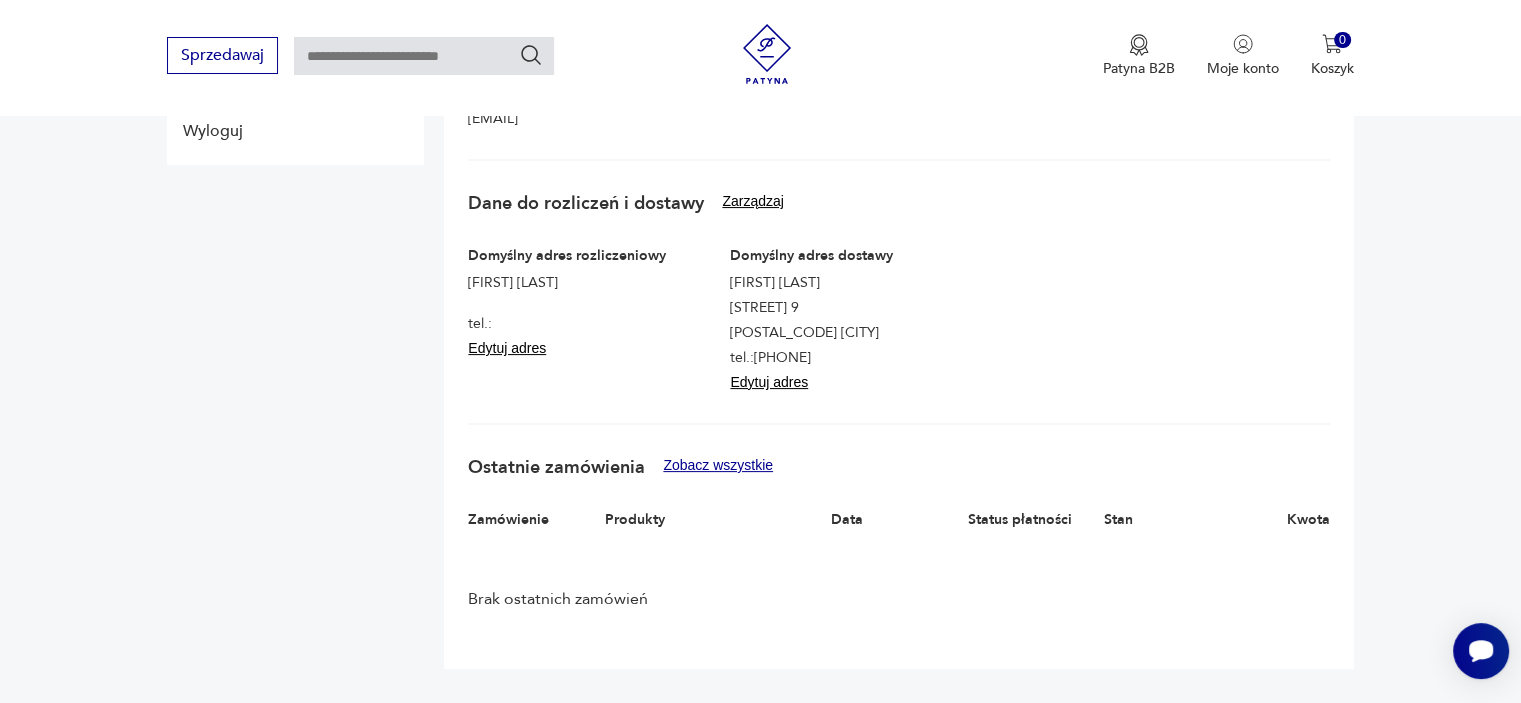 click on "Zobacz wszystkie" at bounding box center (718, 465) 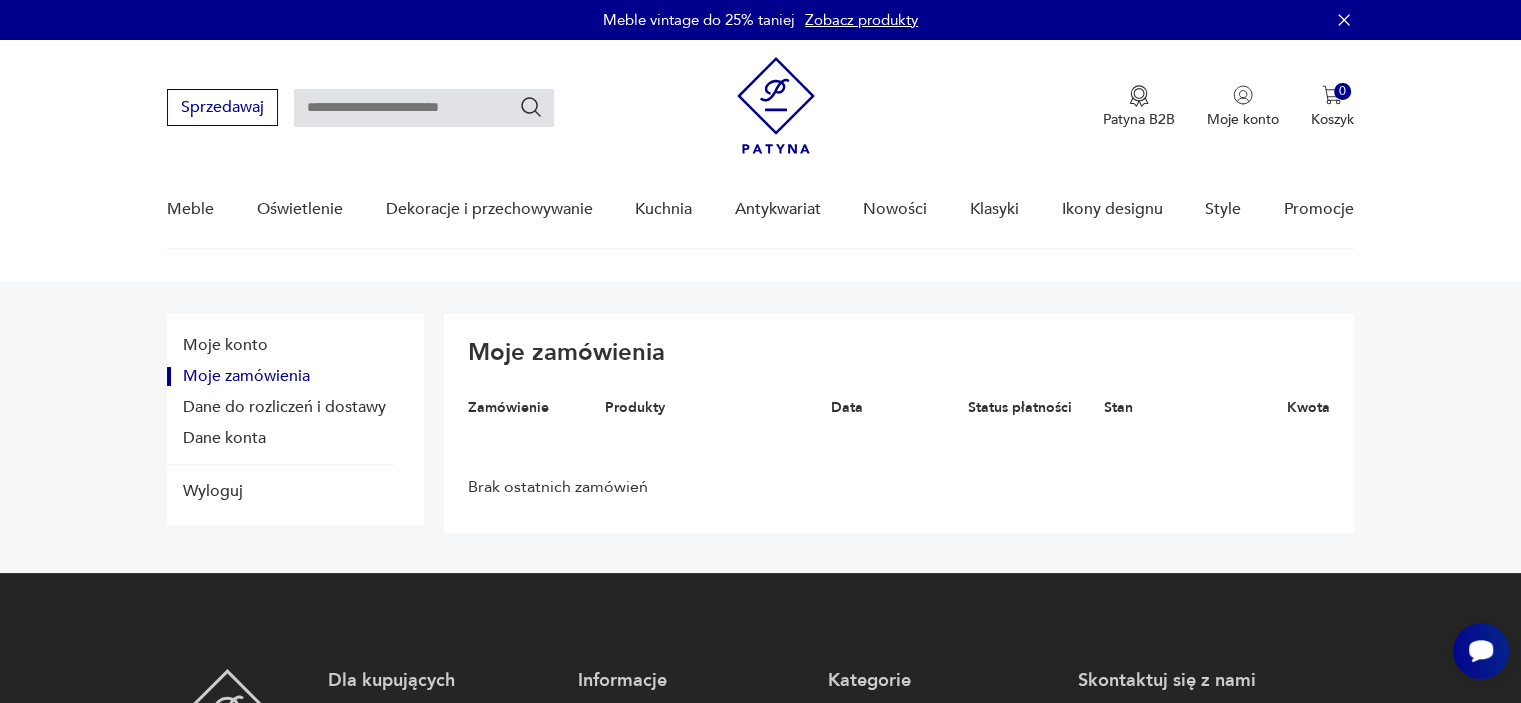 scroll, scrollTop: 0, scrollLeft: 0, axis: both 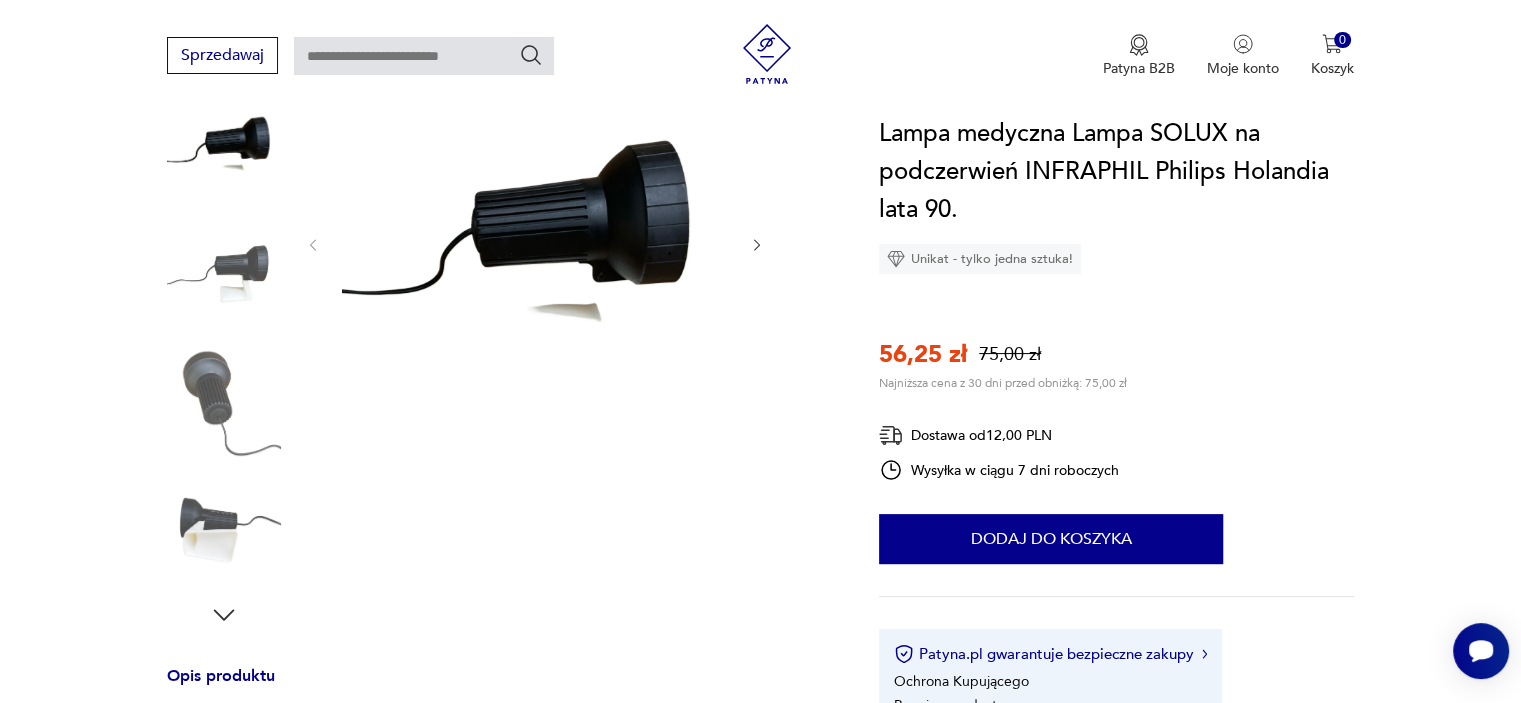click at bounding box center [224, 402] 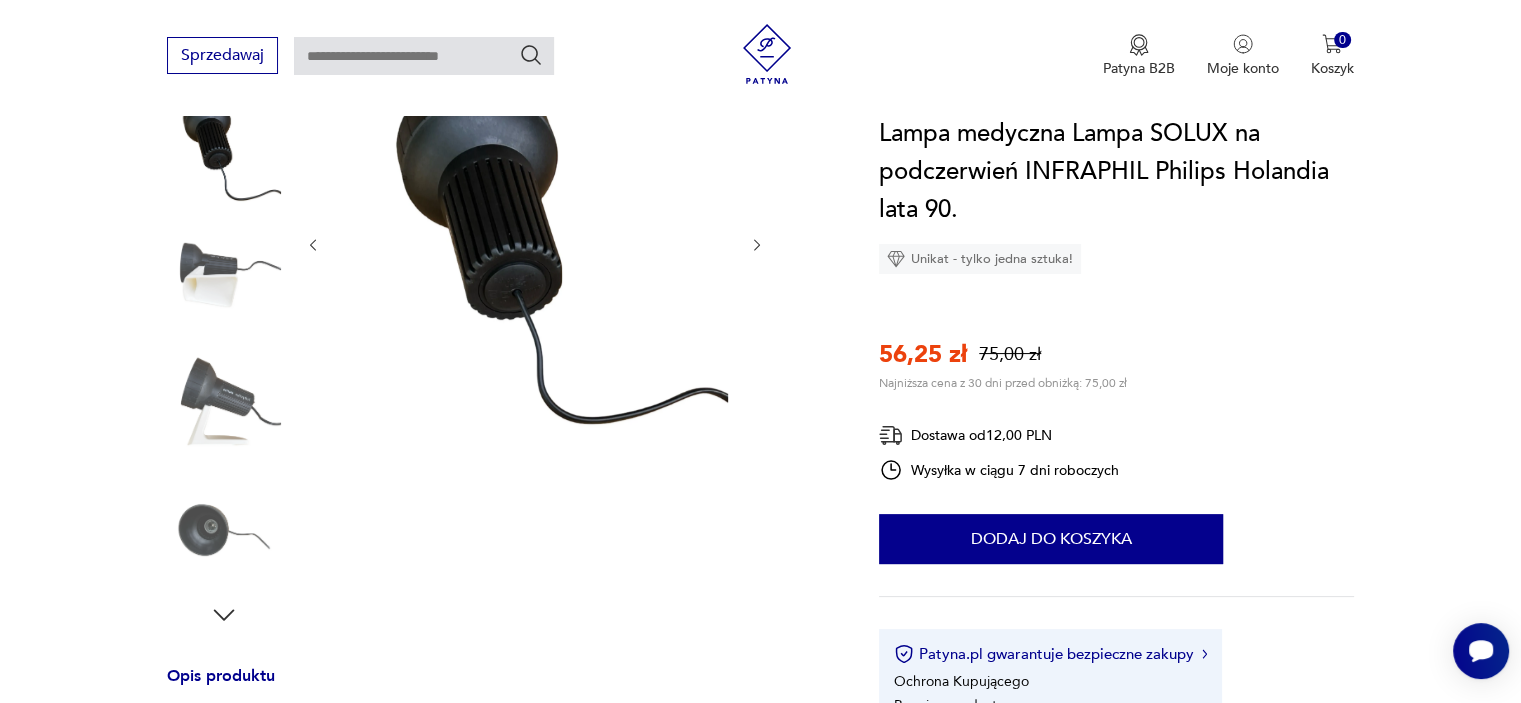 click at bounding box center (224, 530) 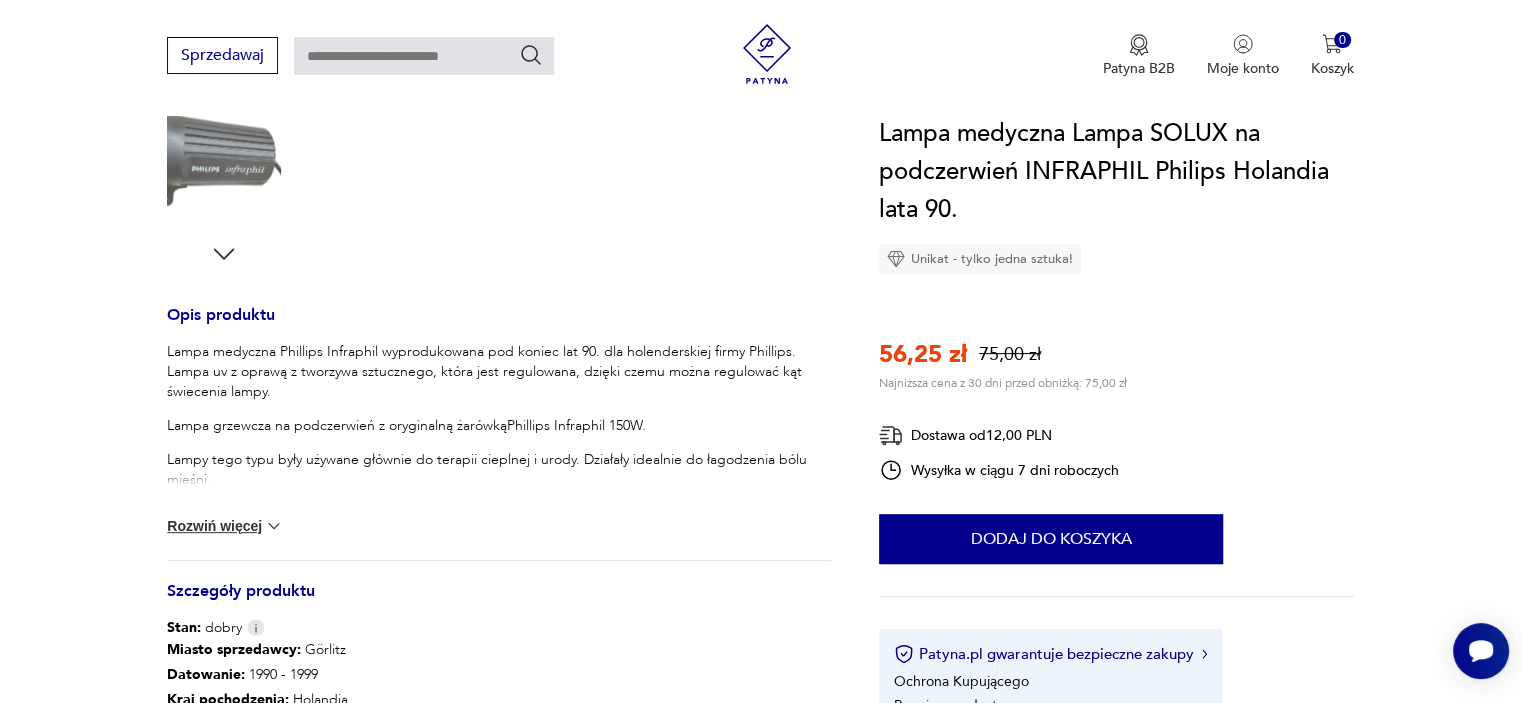 scroll, scrollTop: 640, scrollLeft: 0, axis: vertical 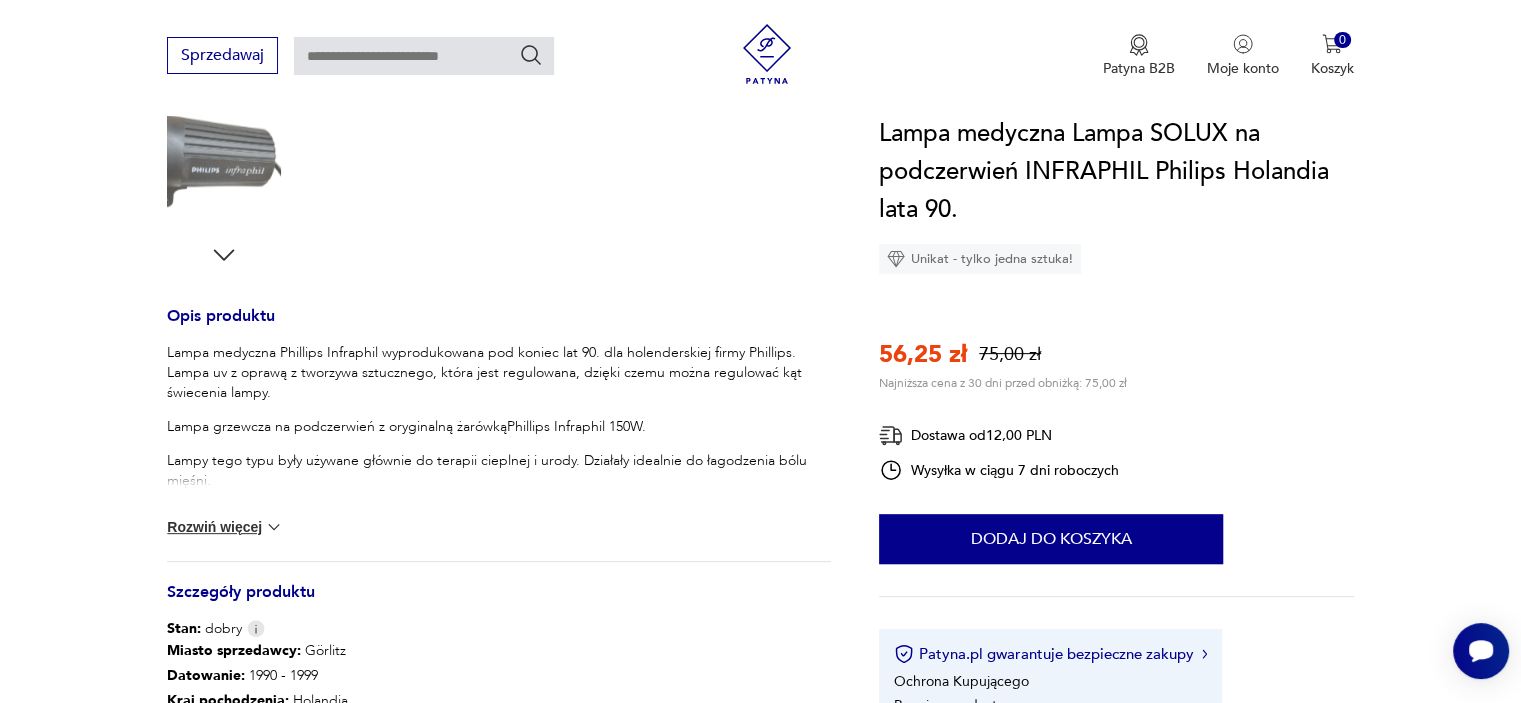 click 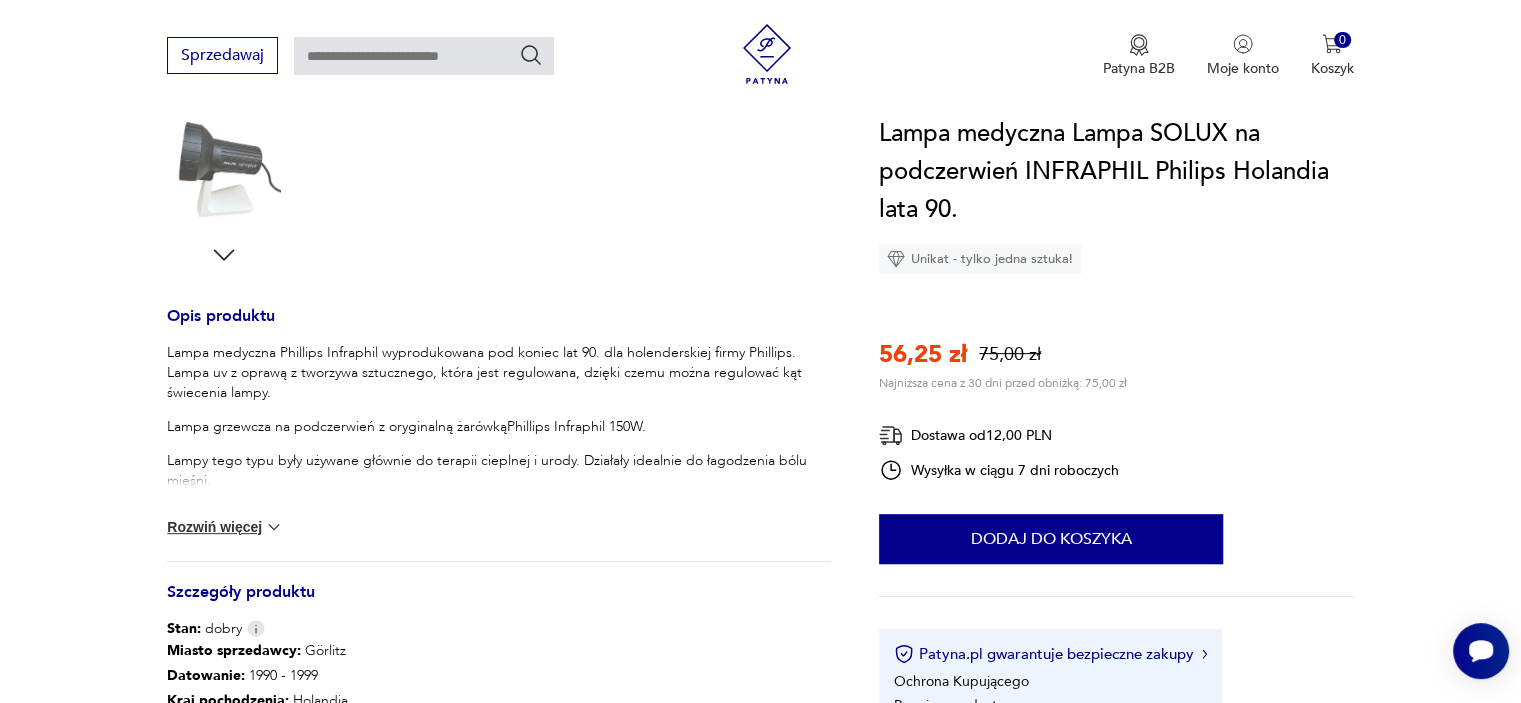 type 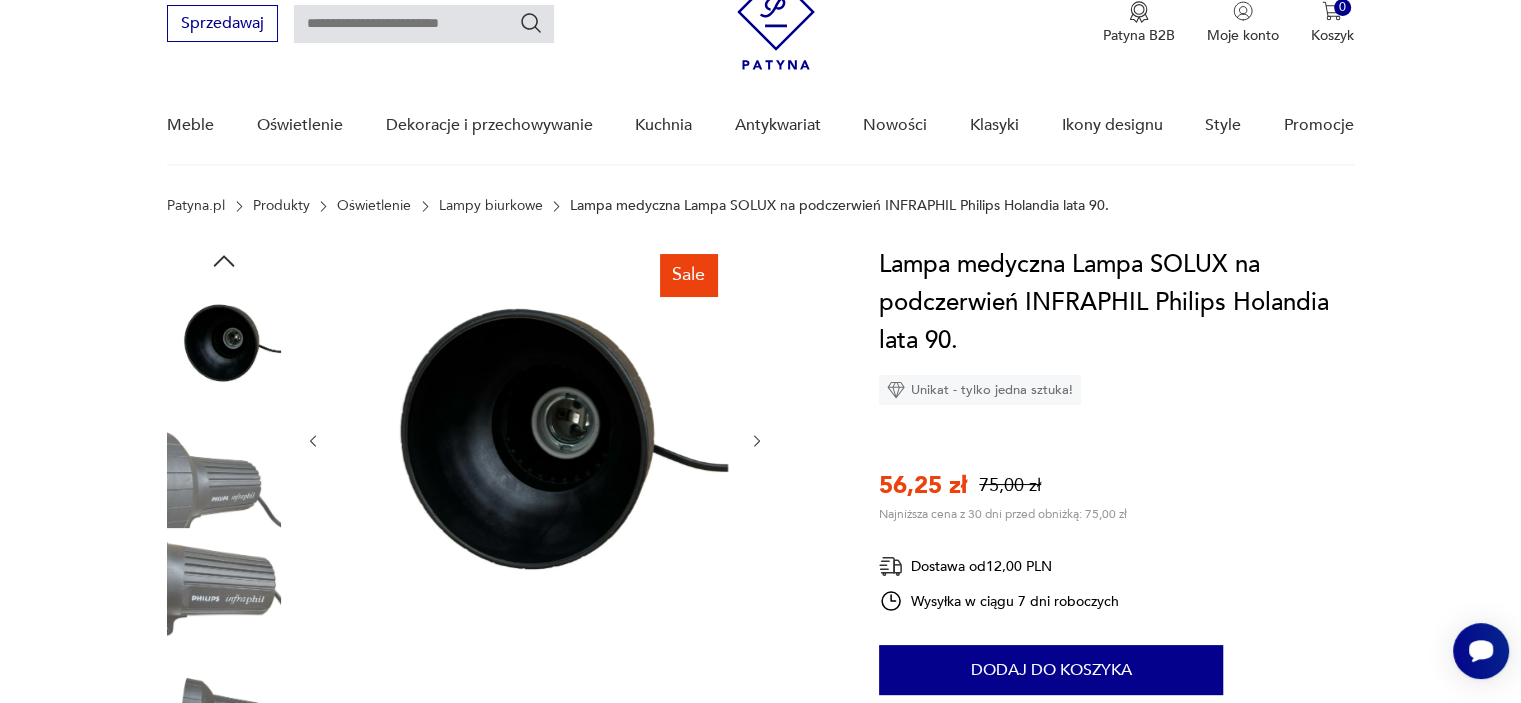 scroll, scrollTop: 80, scrollLeft: 0, axis: vertical 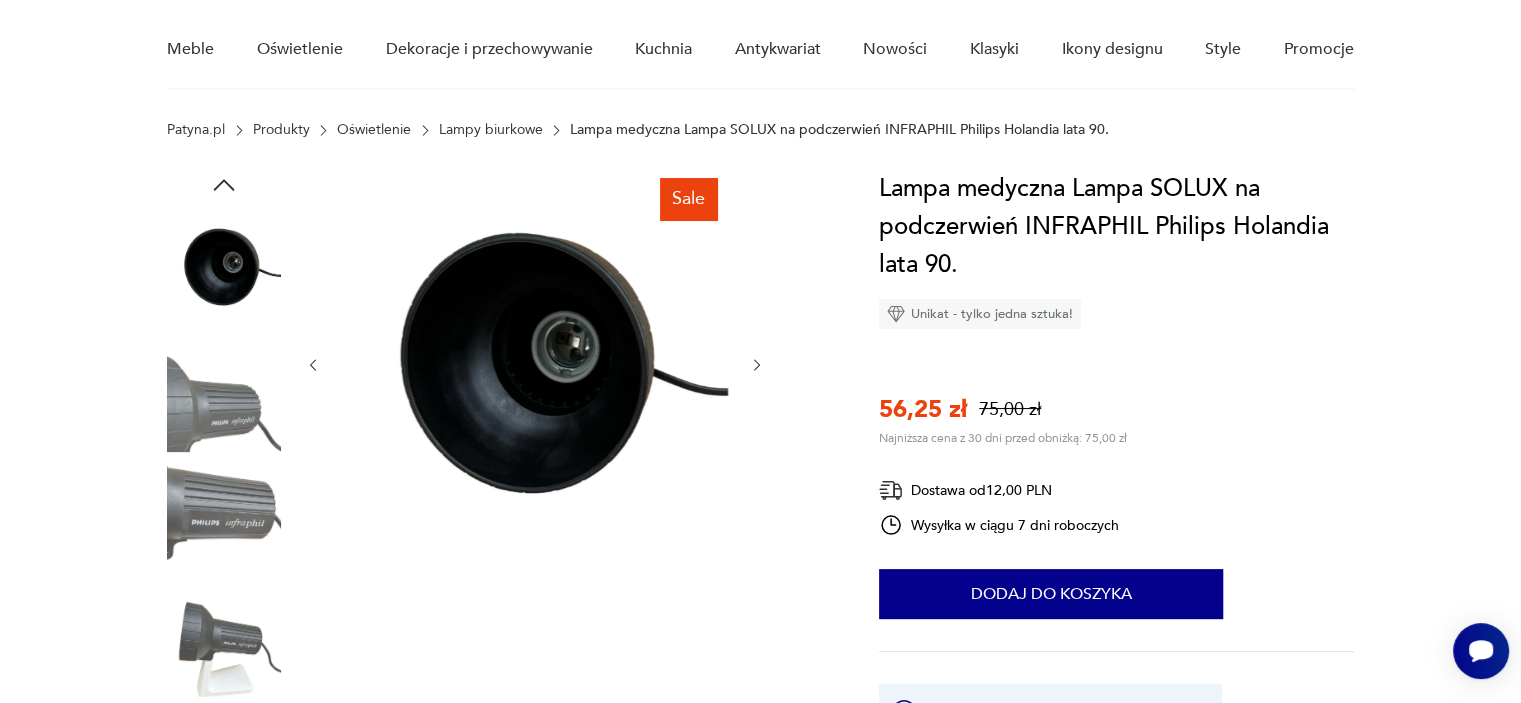 click at bounding box center [224, 650] 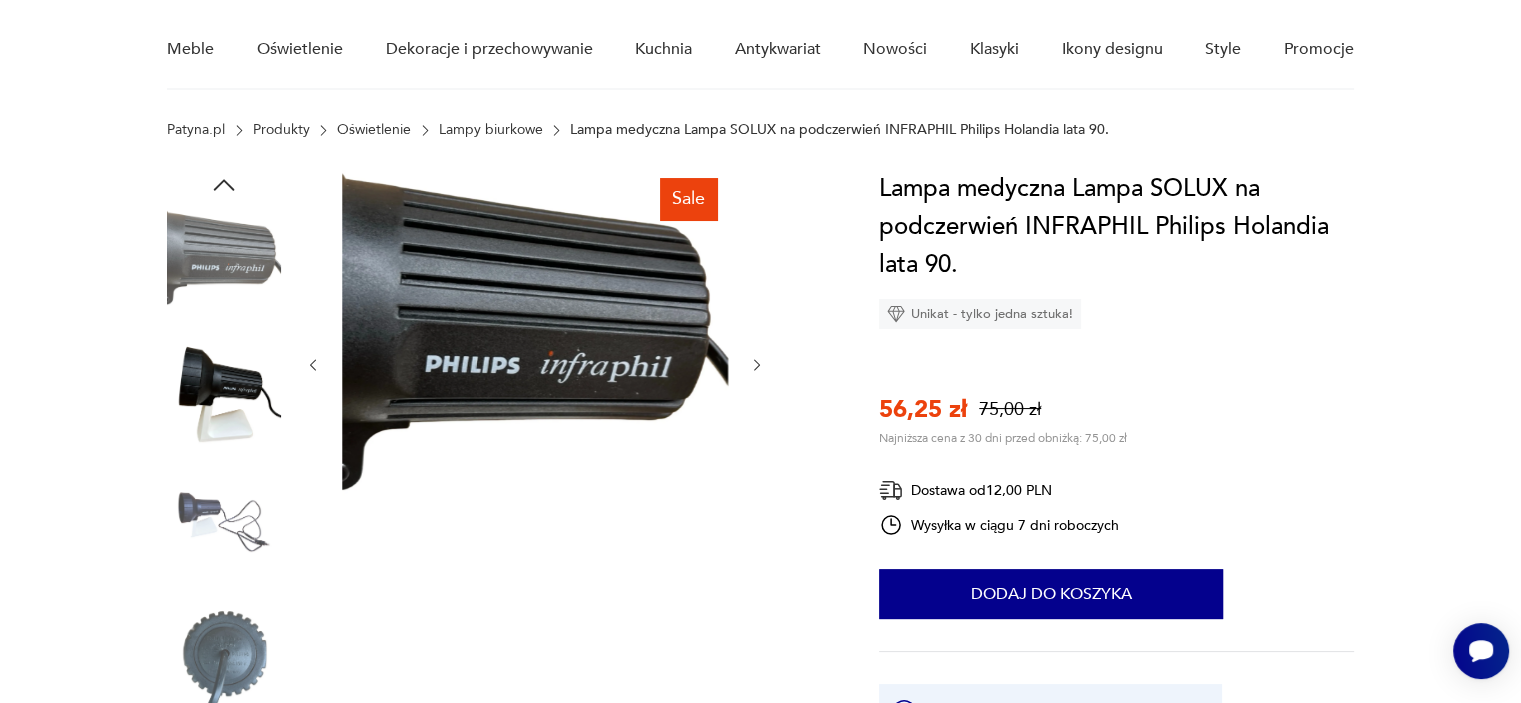 click at bounding box center [224, 395] 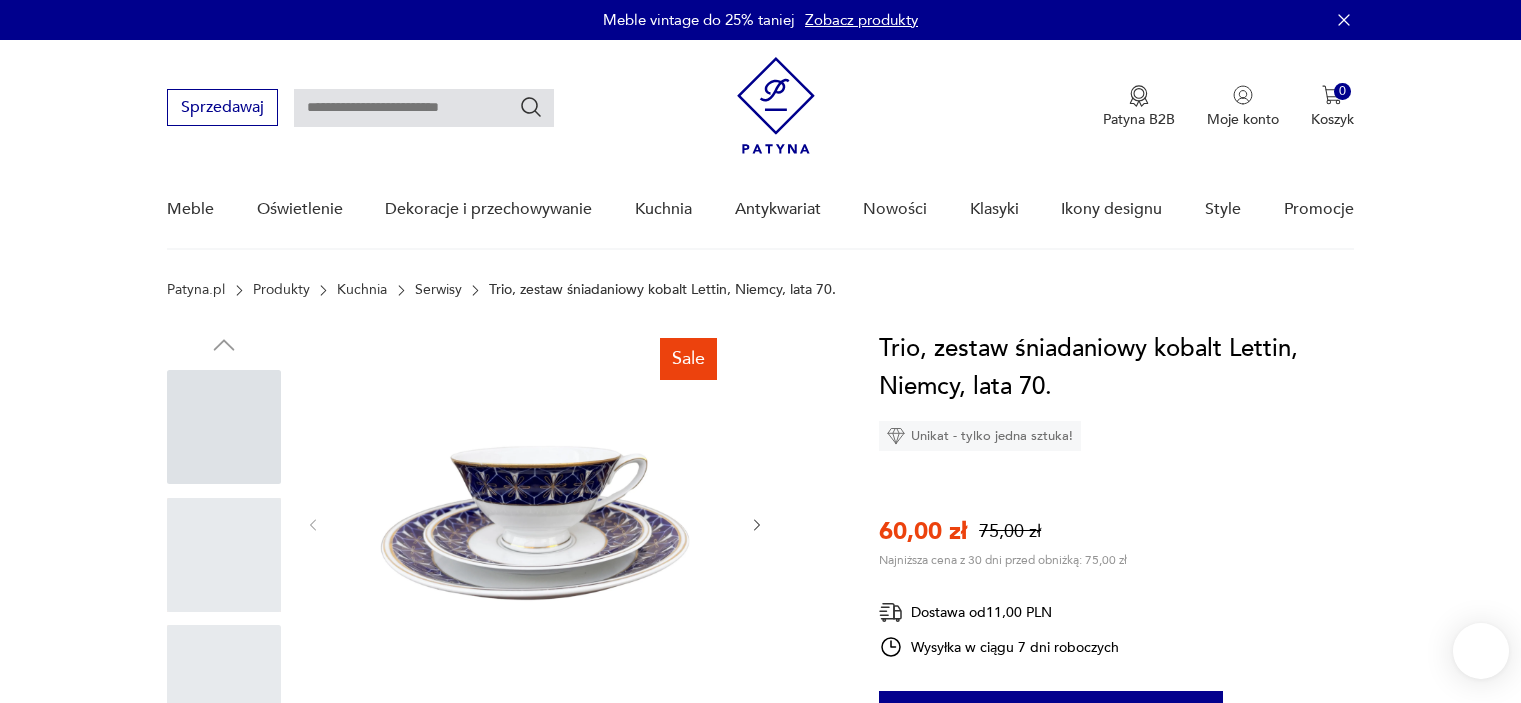 scroll, scrollTop: 0, scrollLeft: 0, axis: both 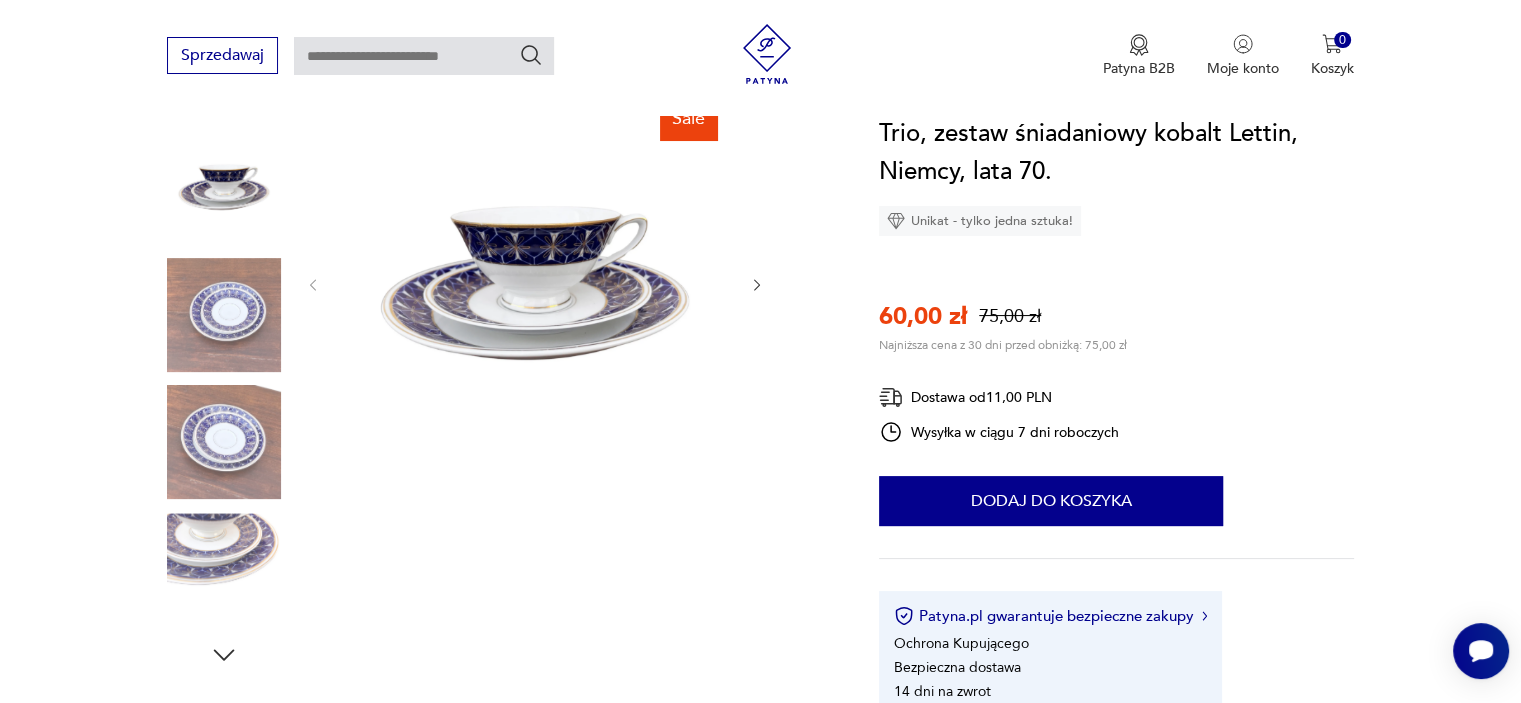 click at bounding box center [224, 570] 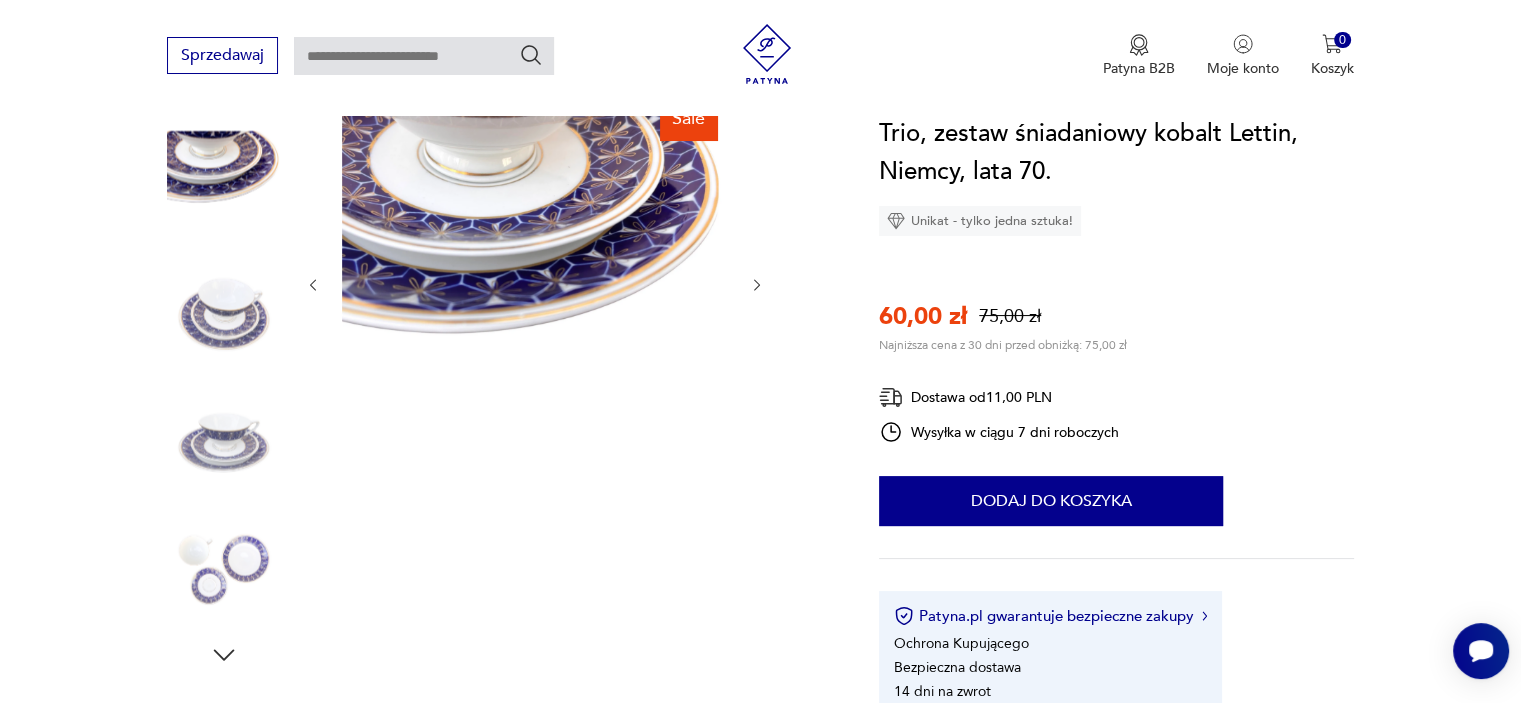 click at bounding box center (224, 442) 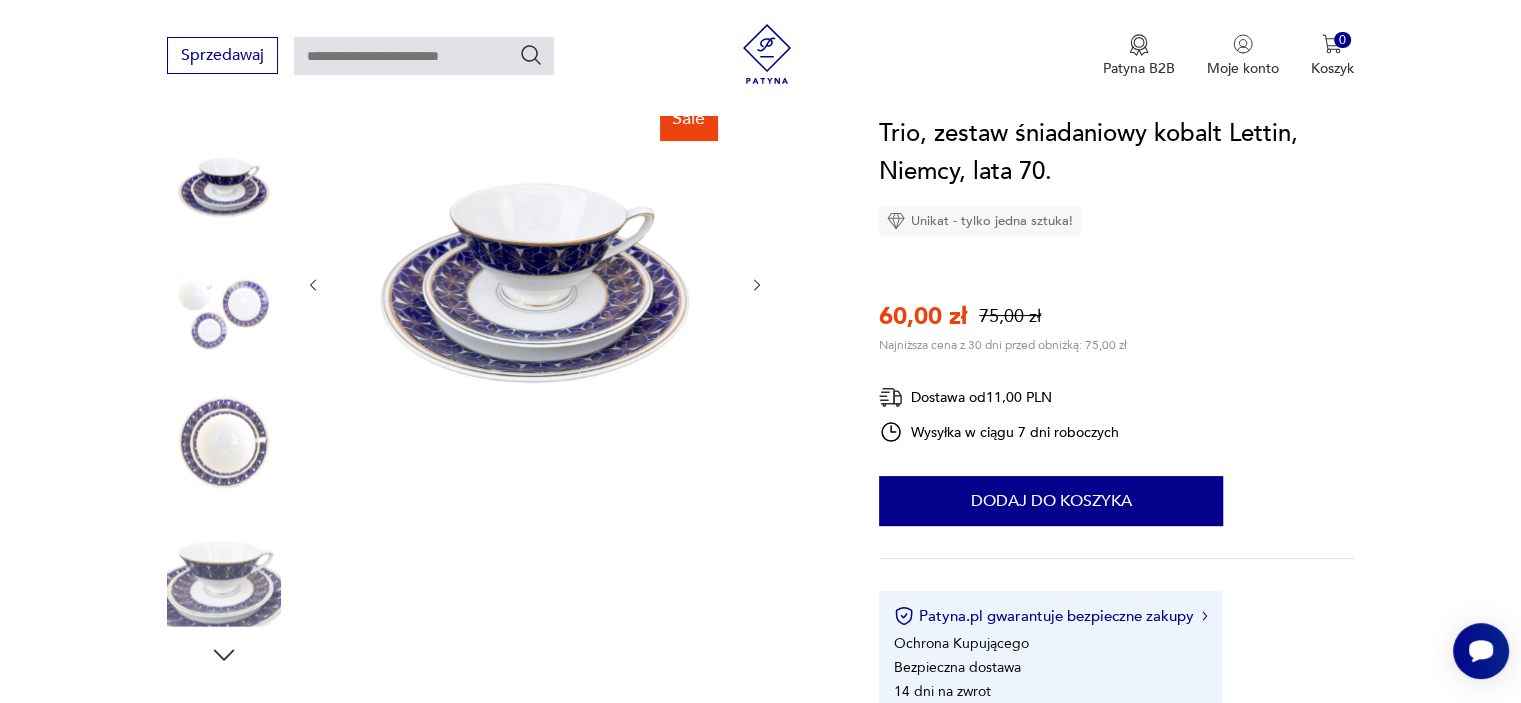 click at bounding box center [224, 570] 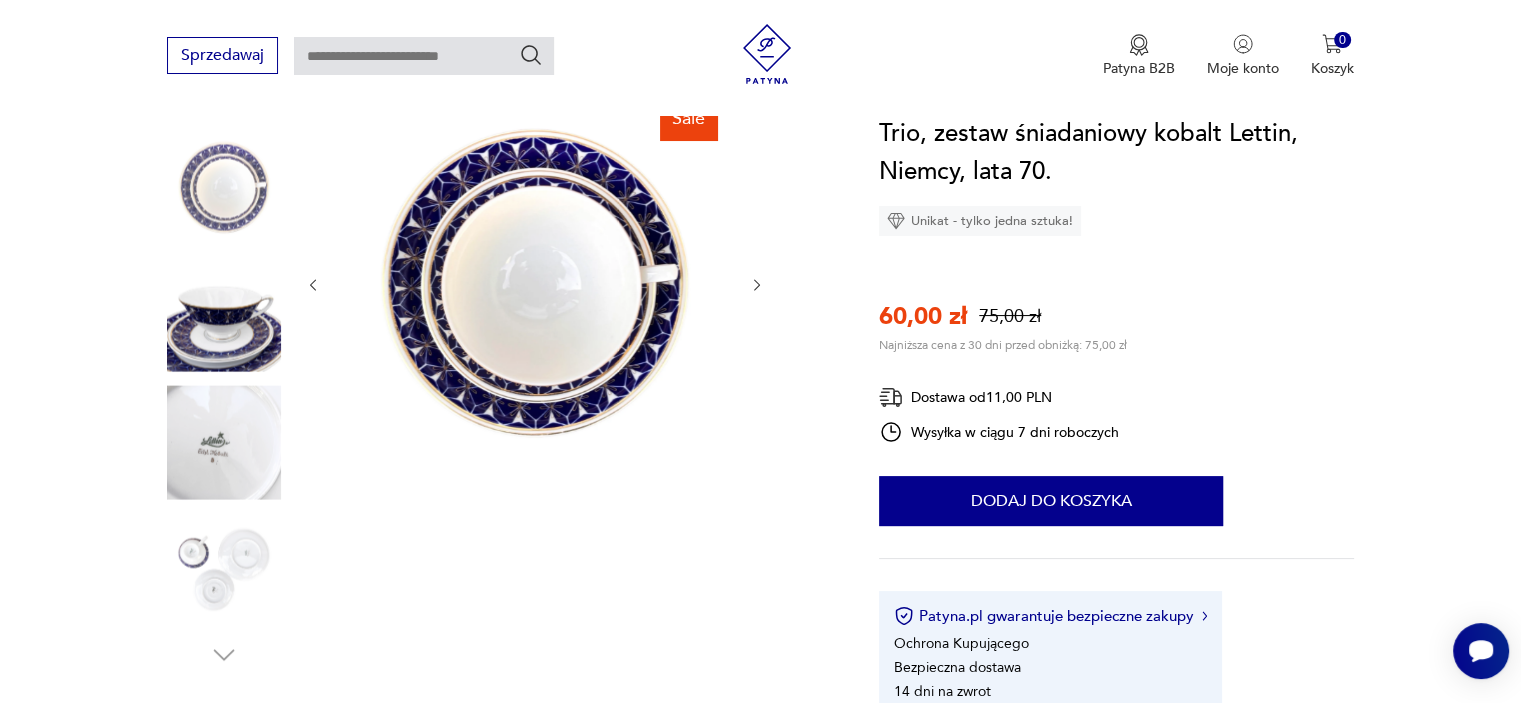 click 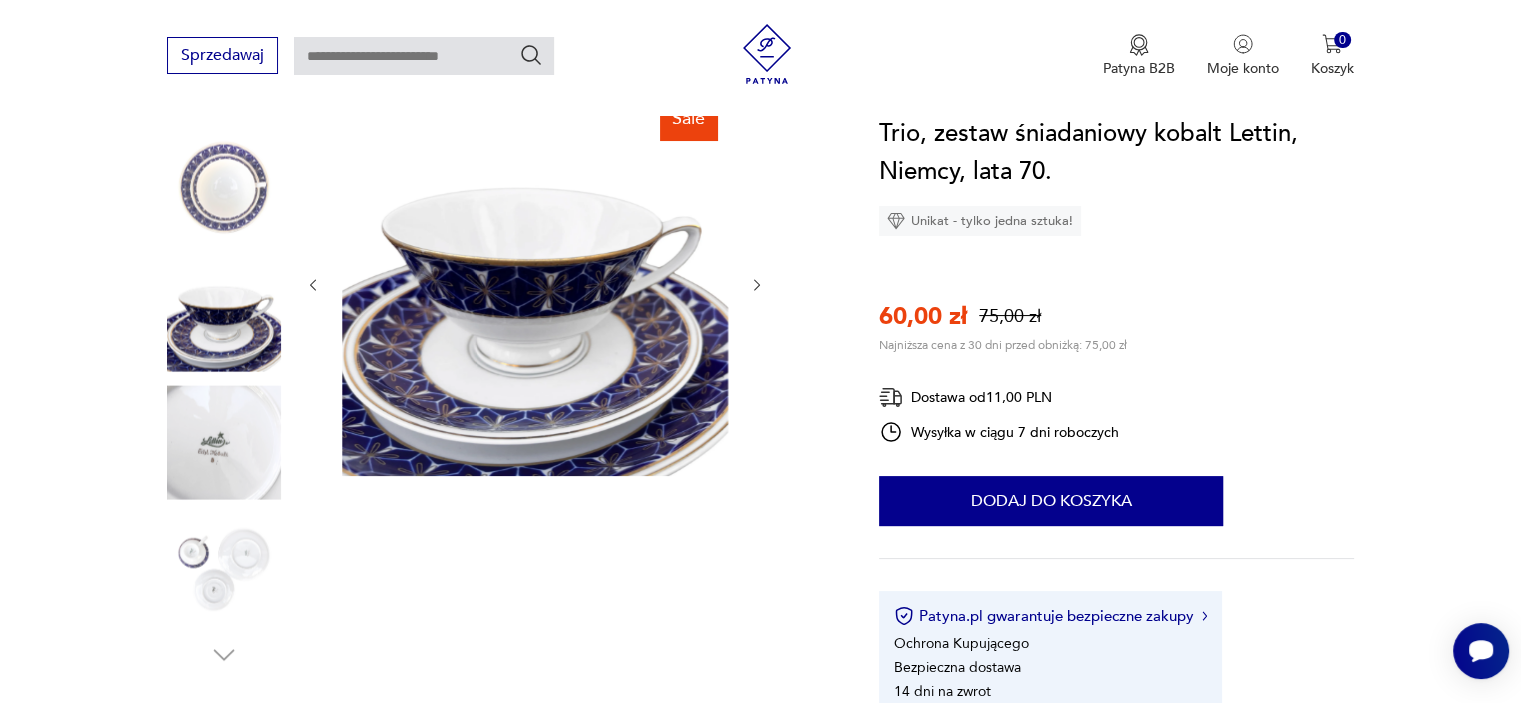 click at bounding box center (535, 283) 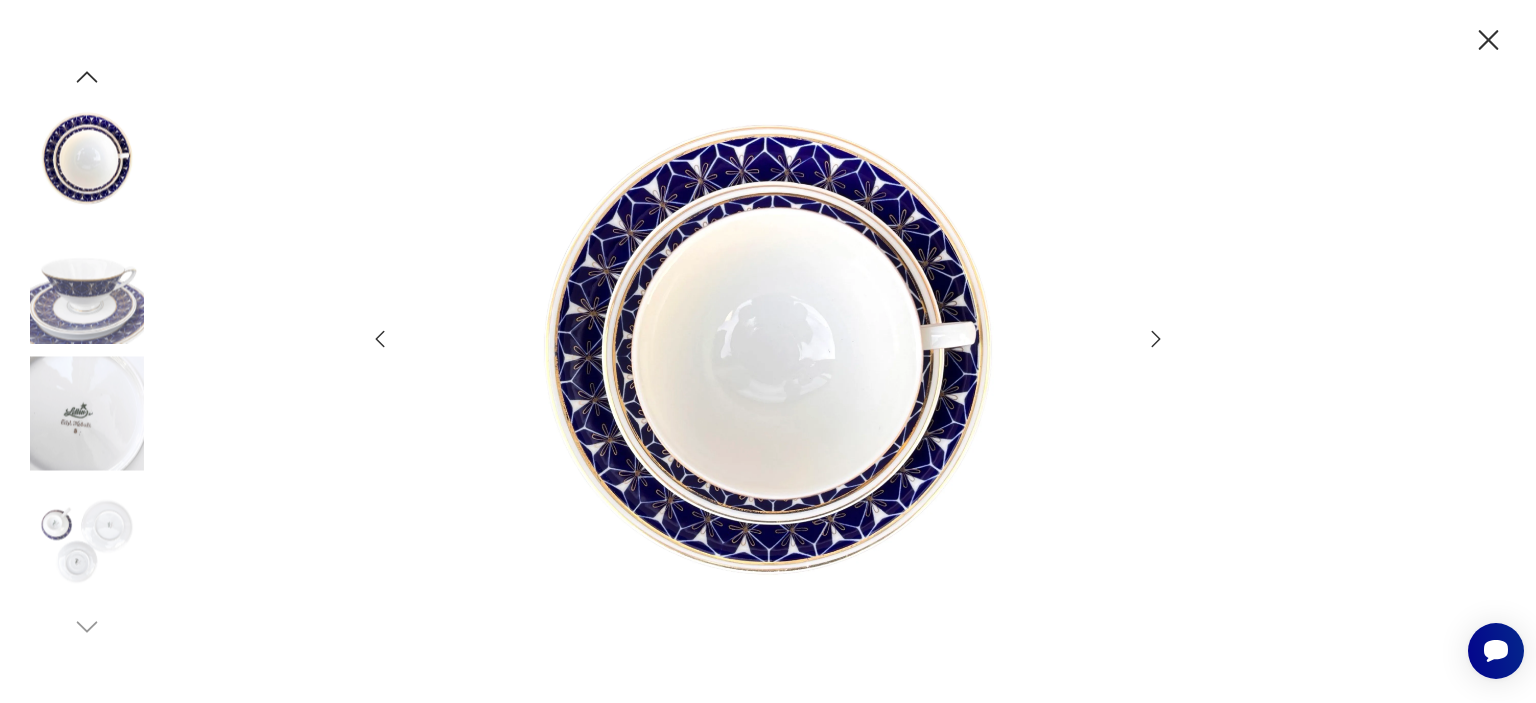 click at bounding box center (87, 286) 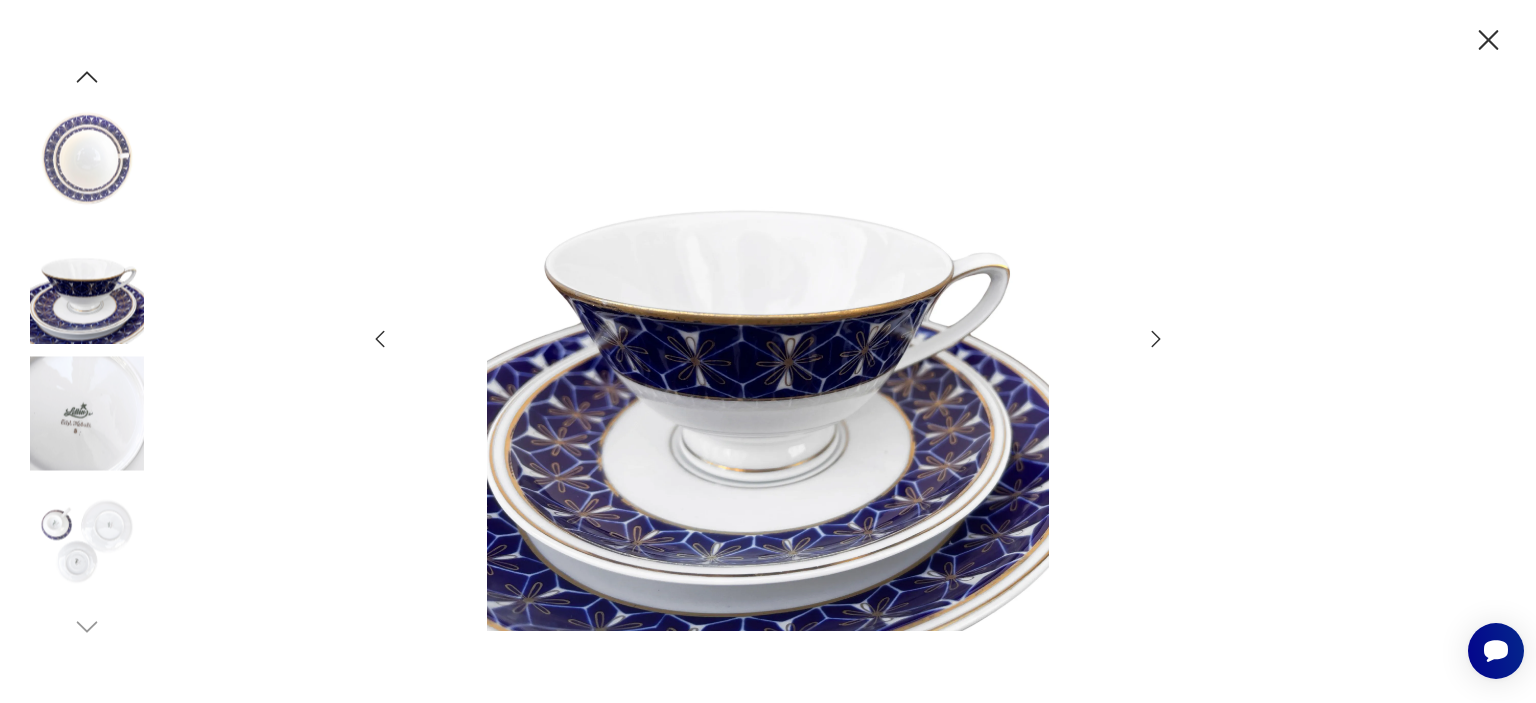 click 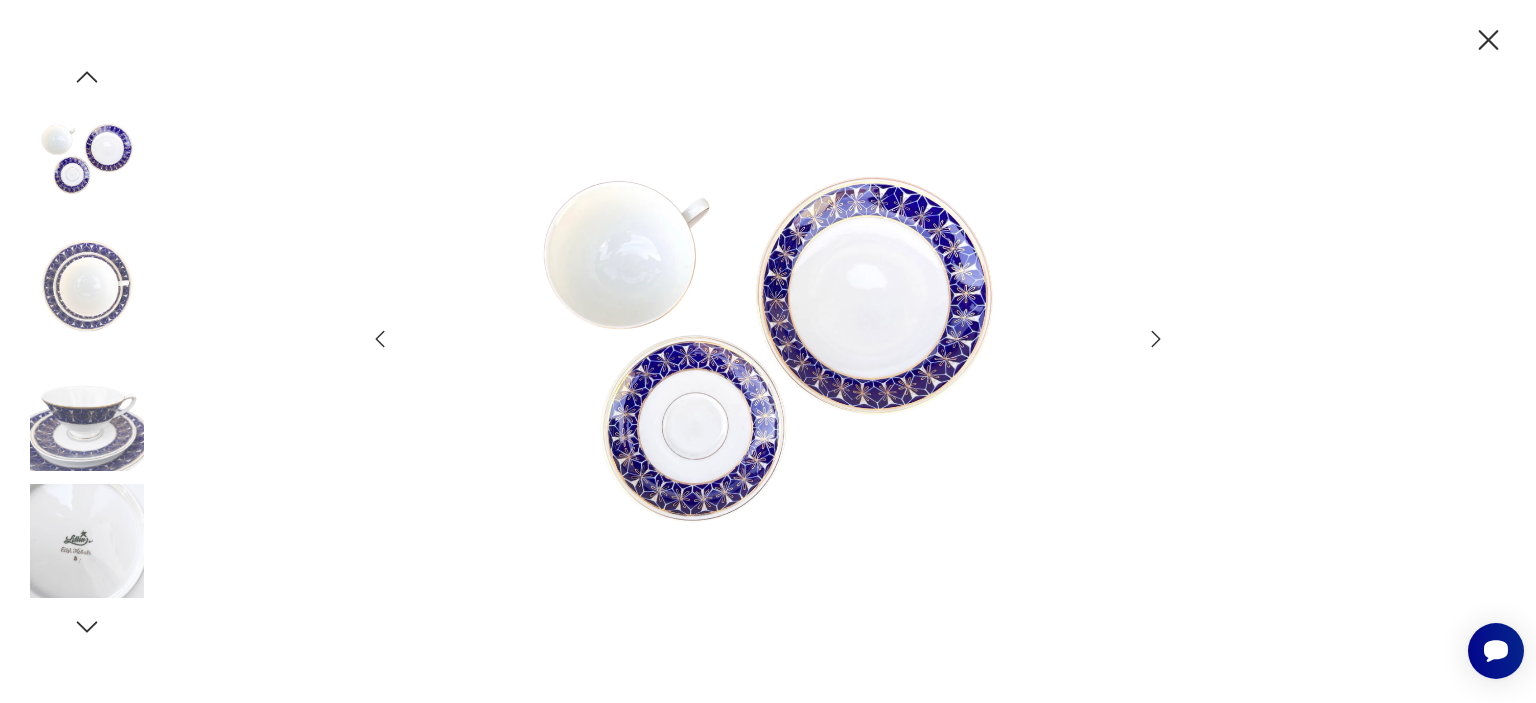 click 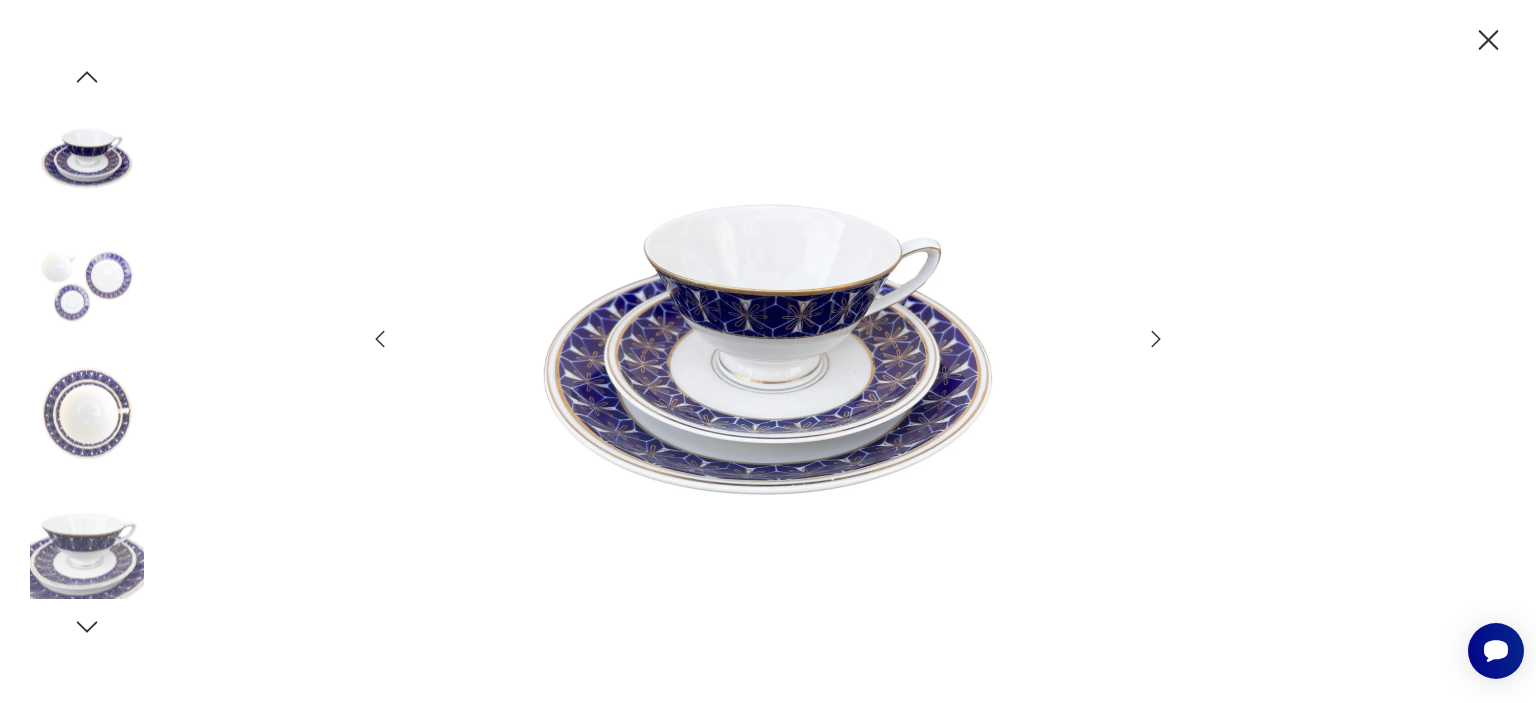 click 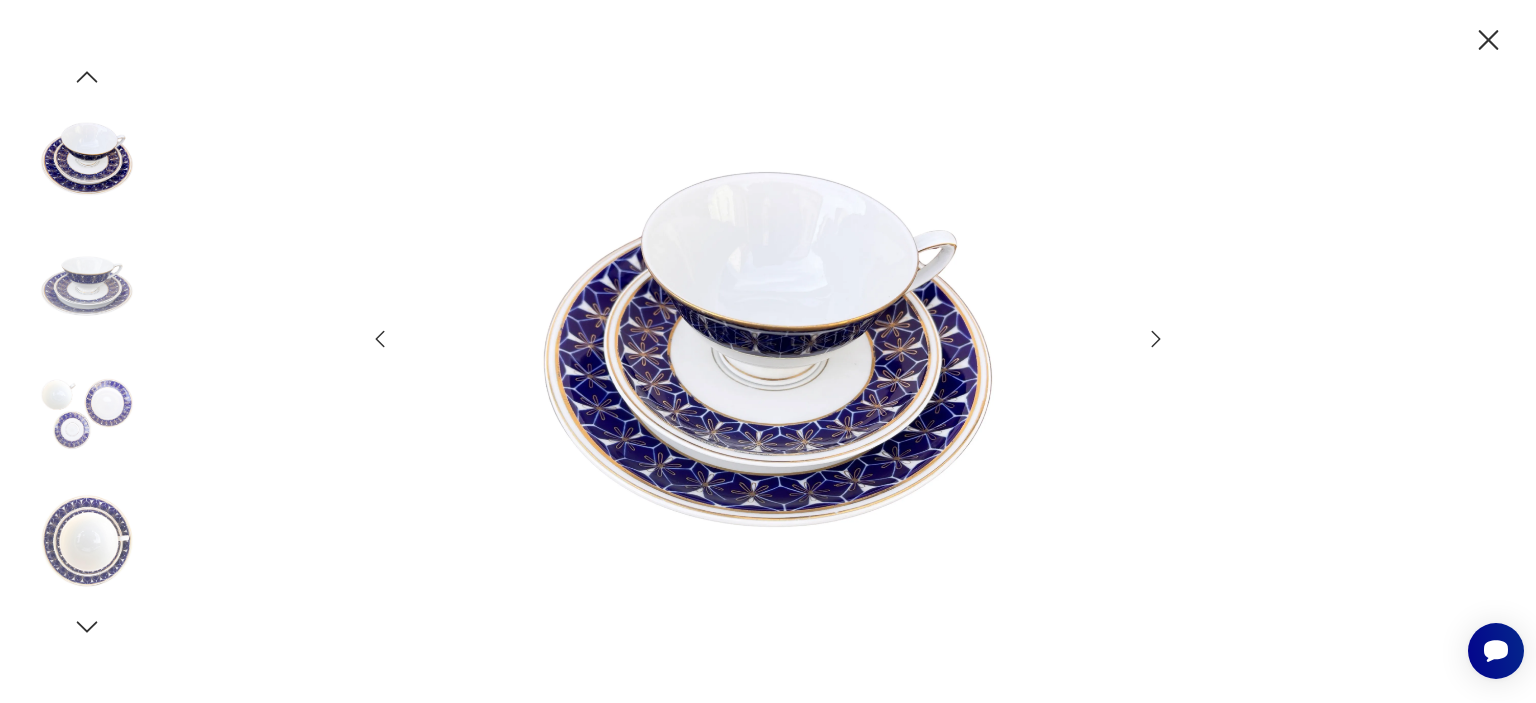 click 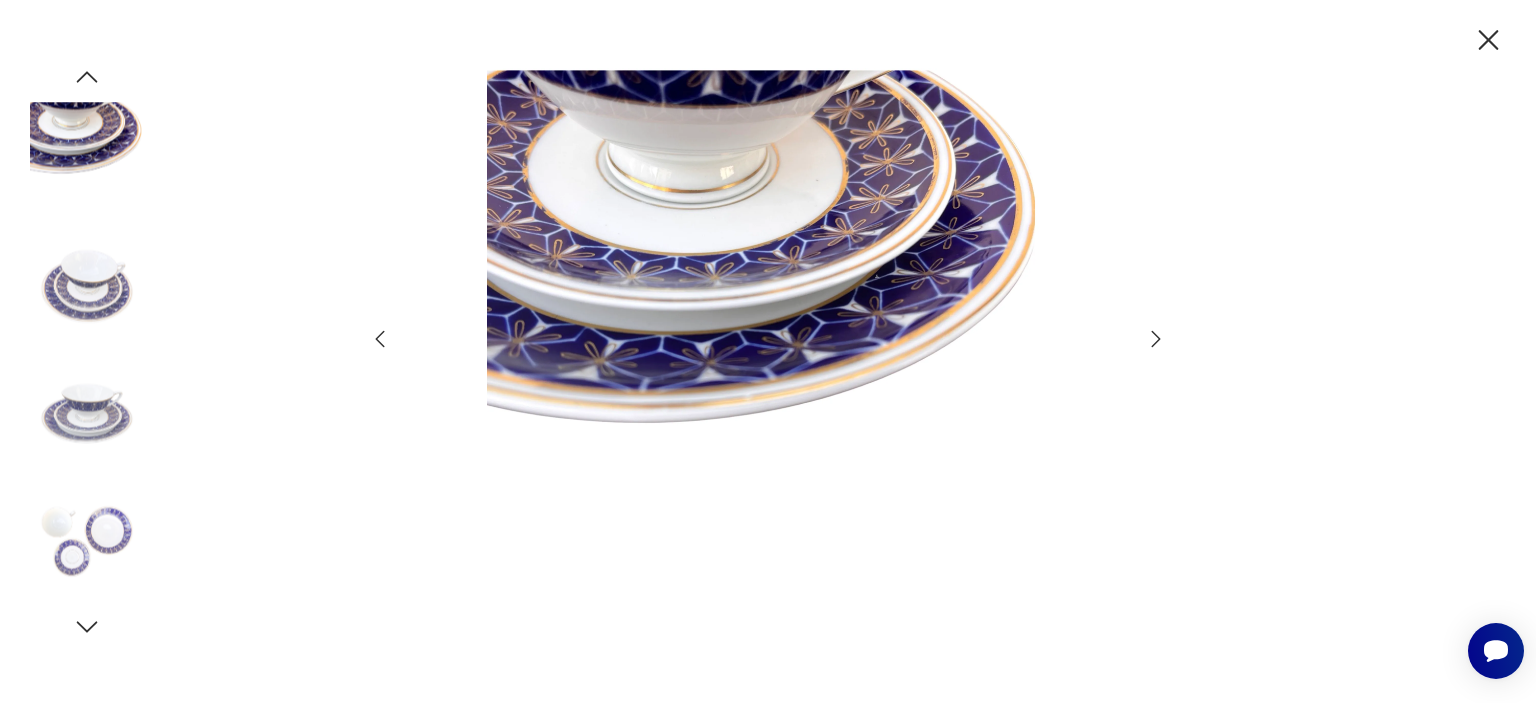 click 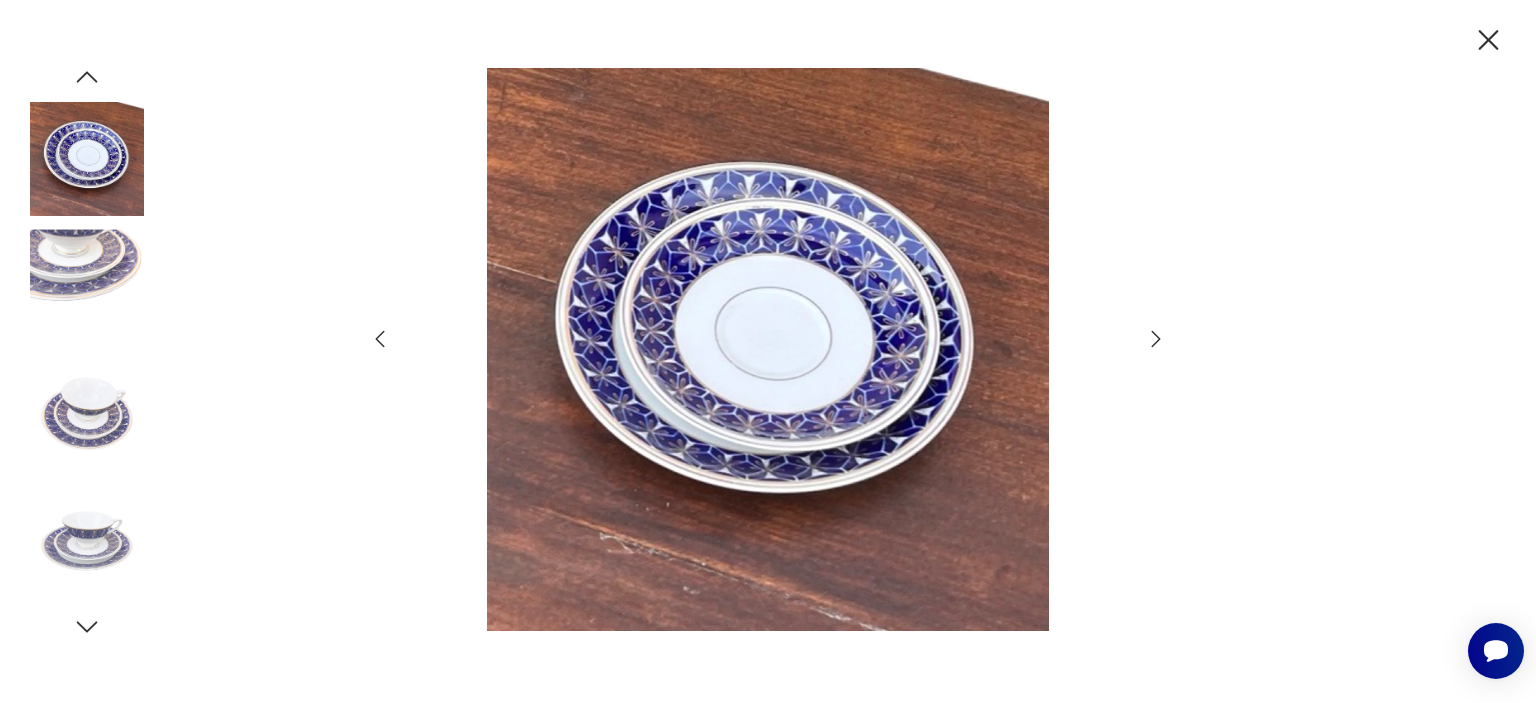 click 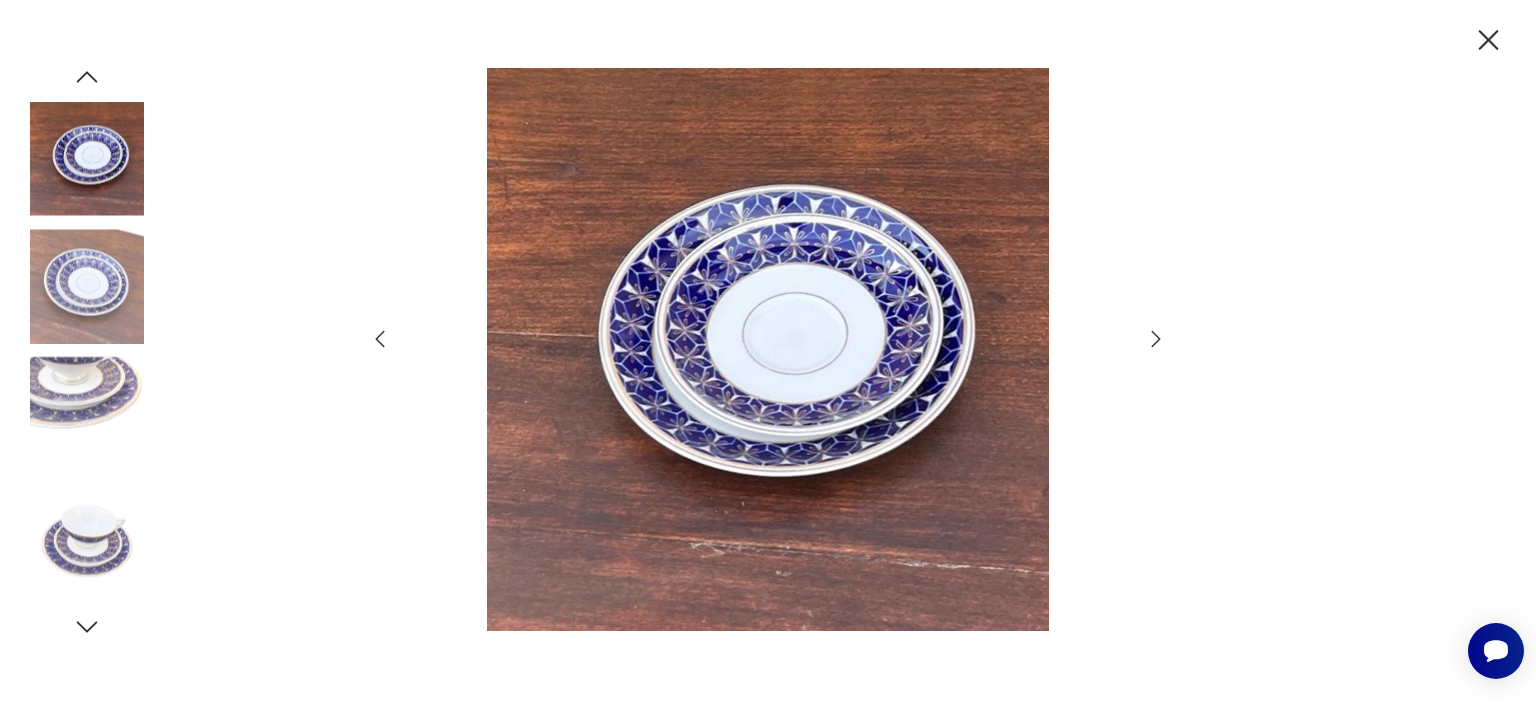 click 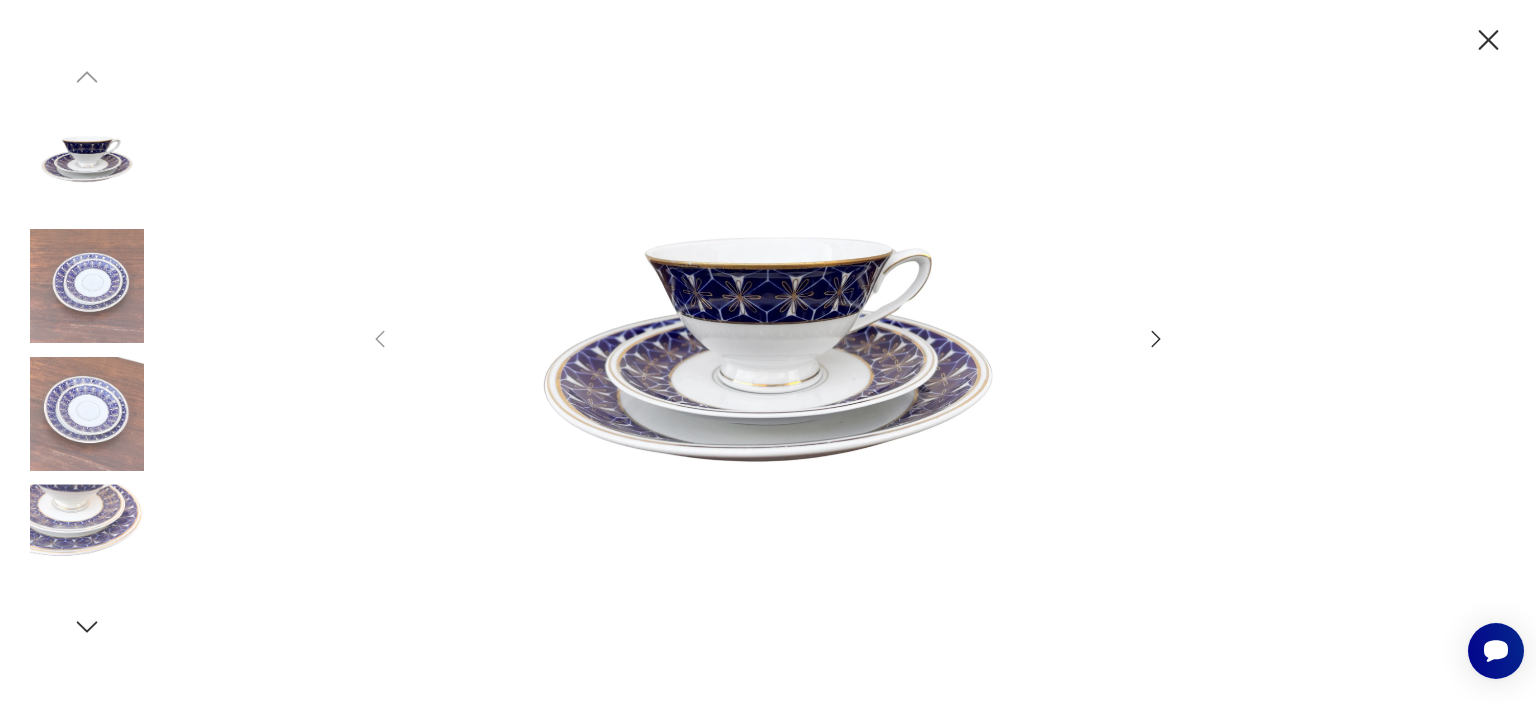 click at bounding box center (87, 541) 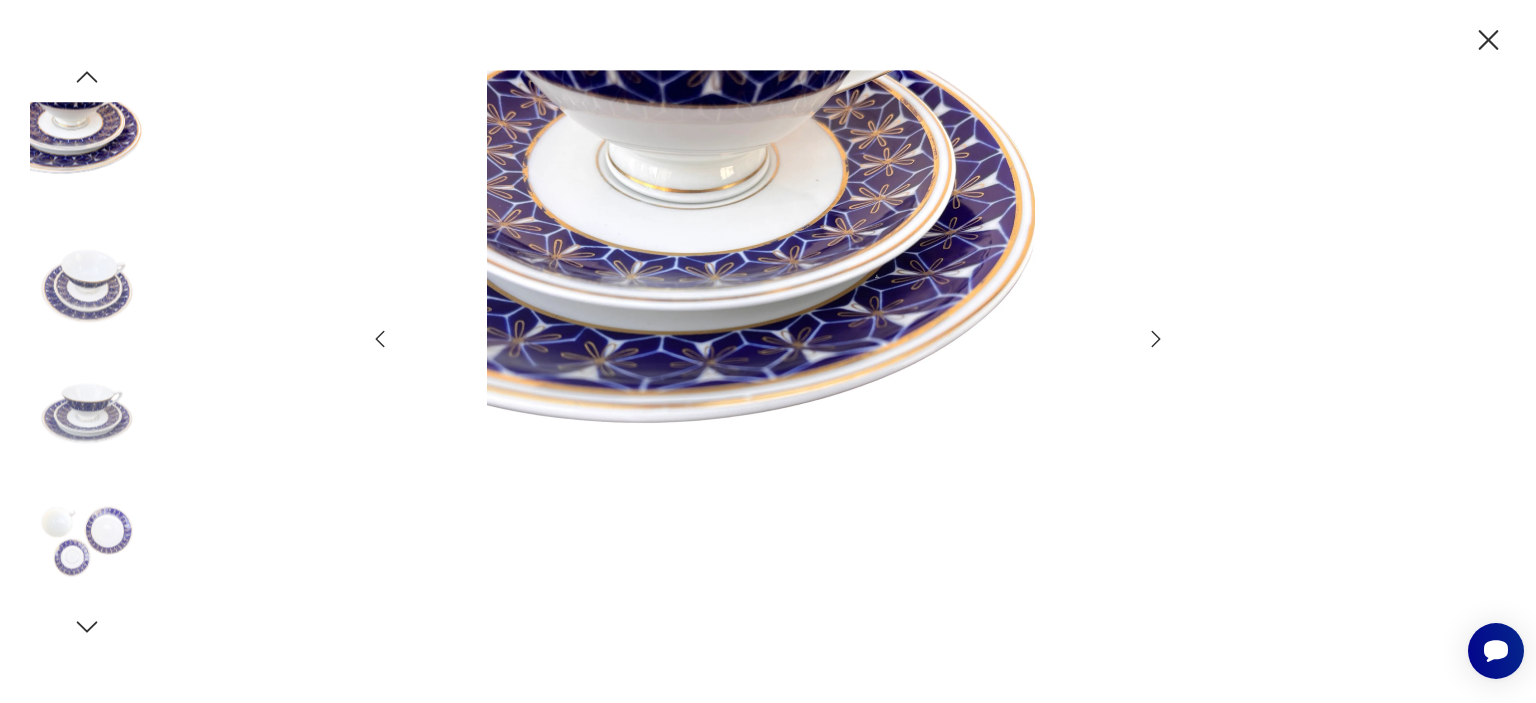 click at bounding box center (87, 414) 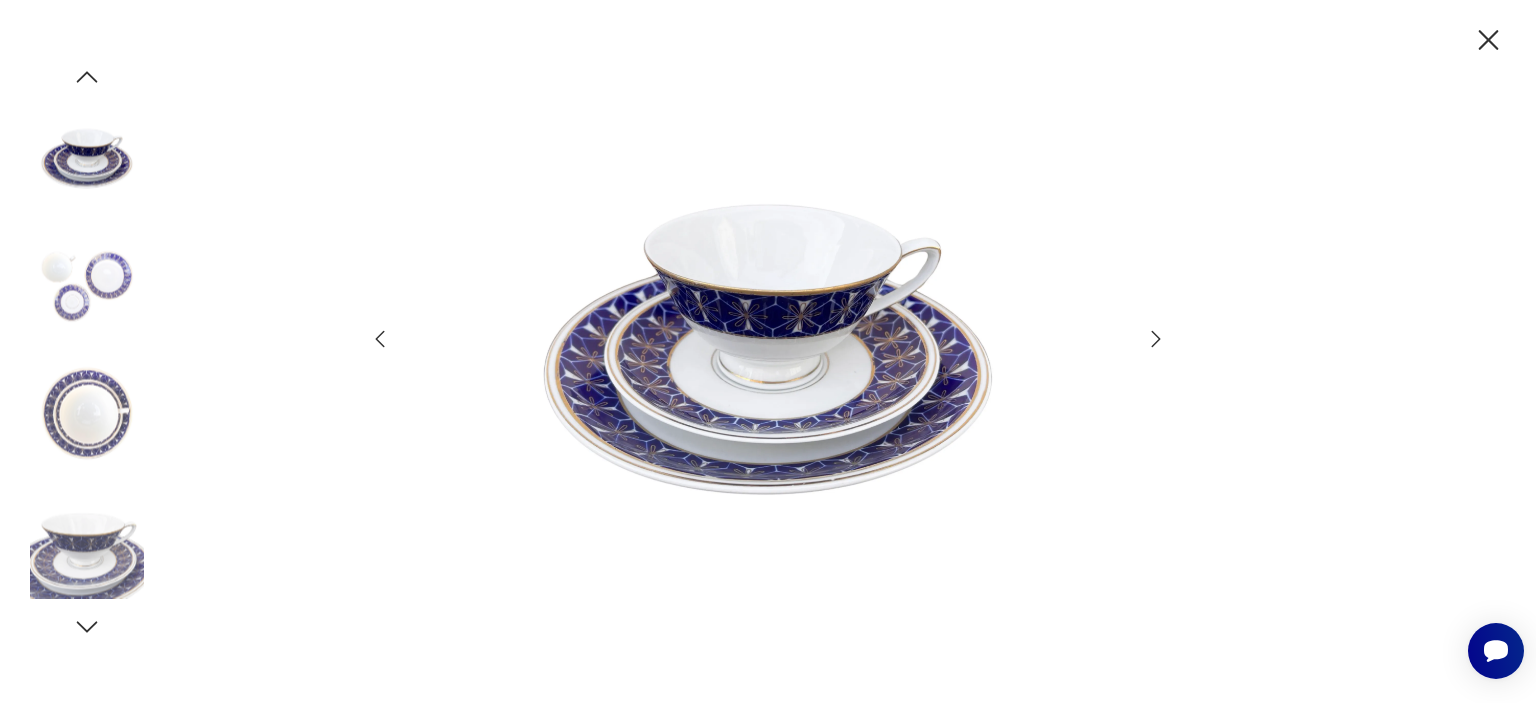 click at bounding box center (87, 159) 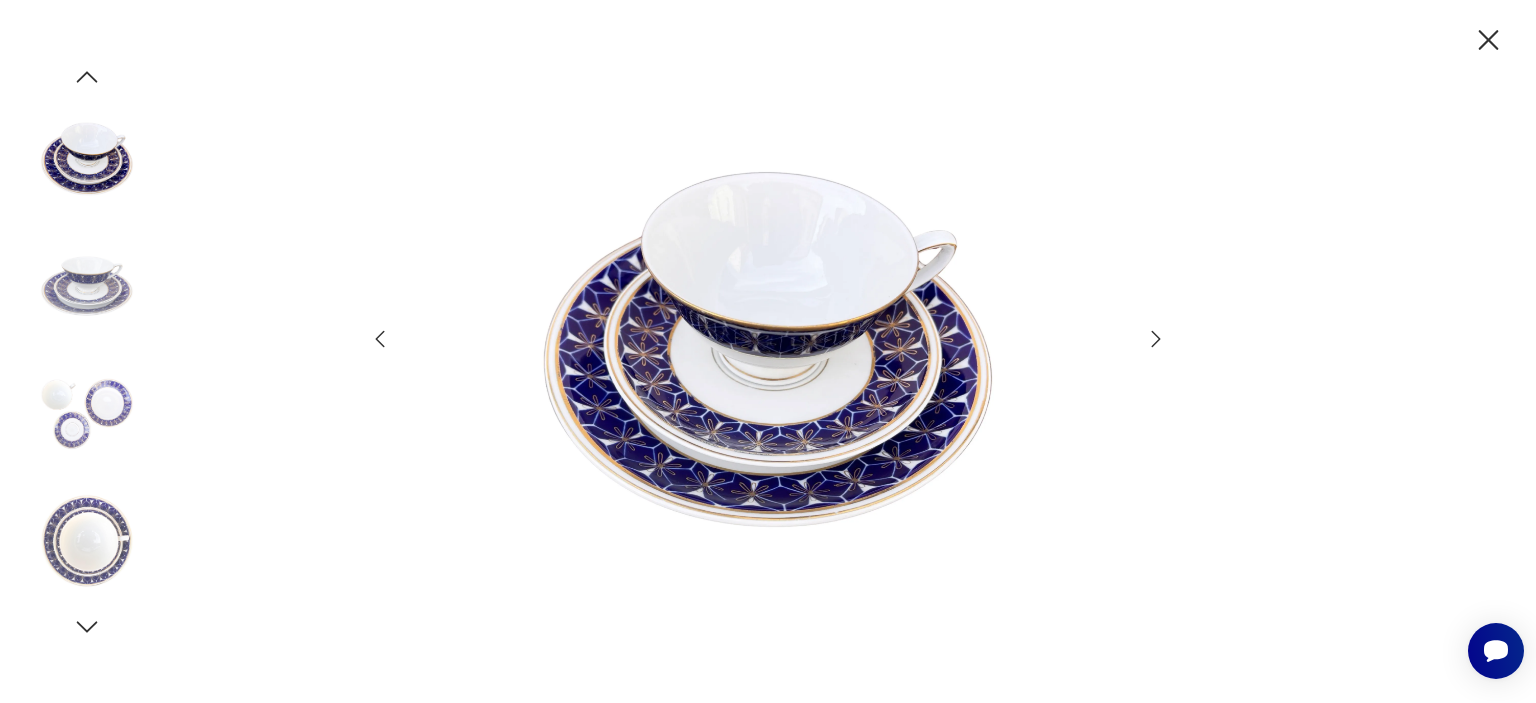 click 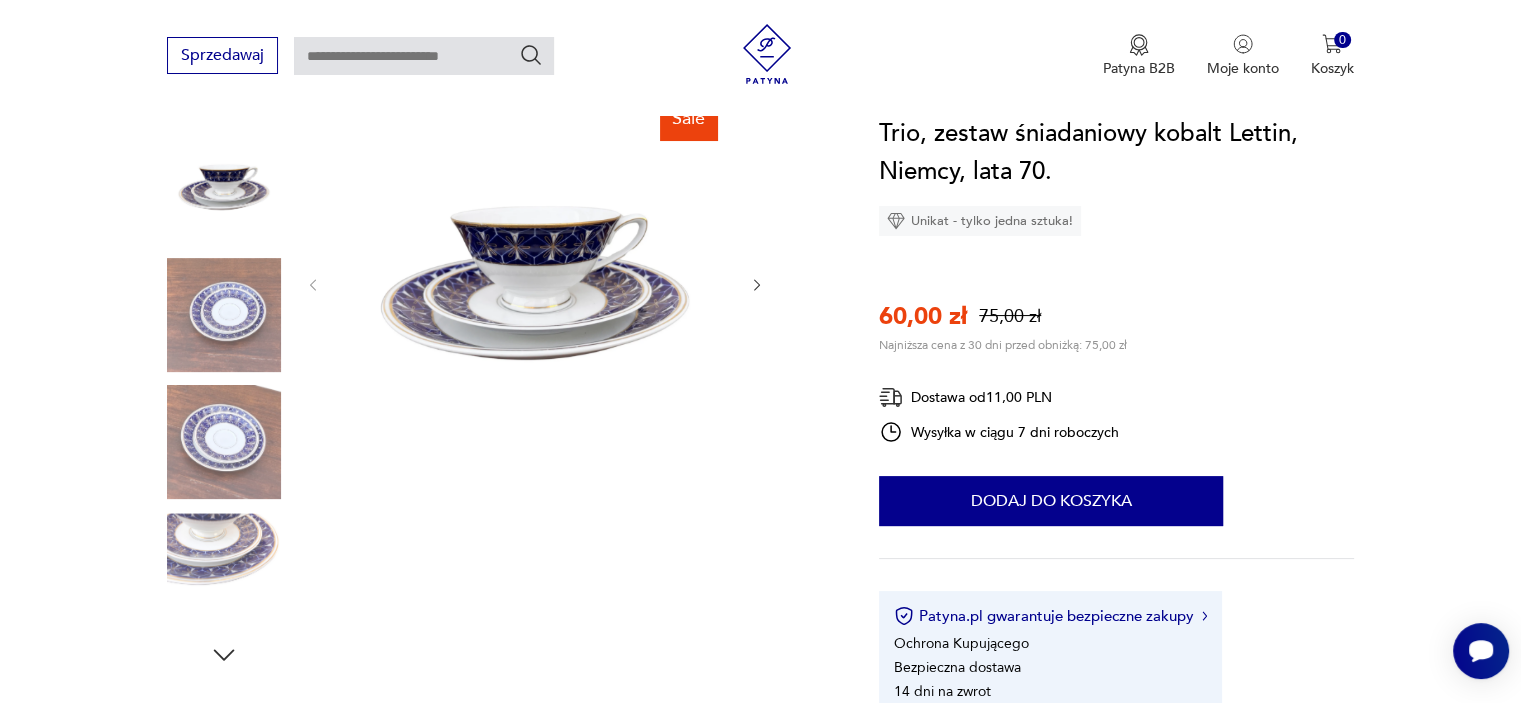 click 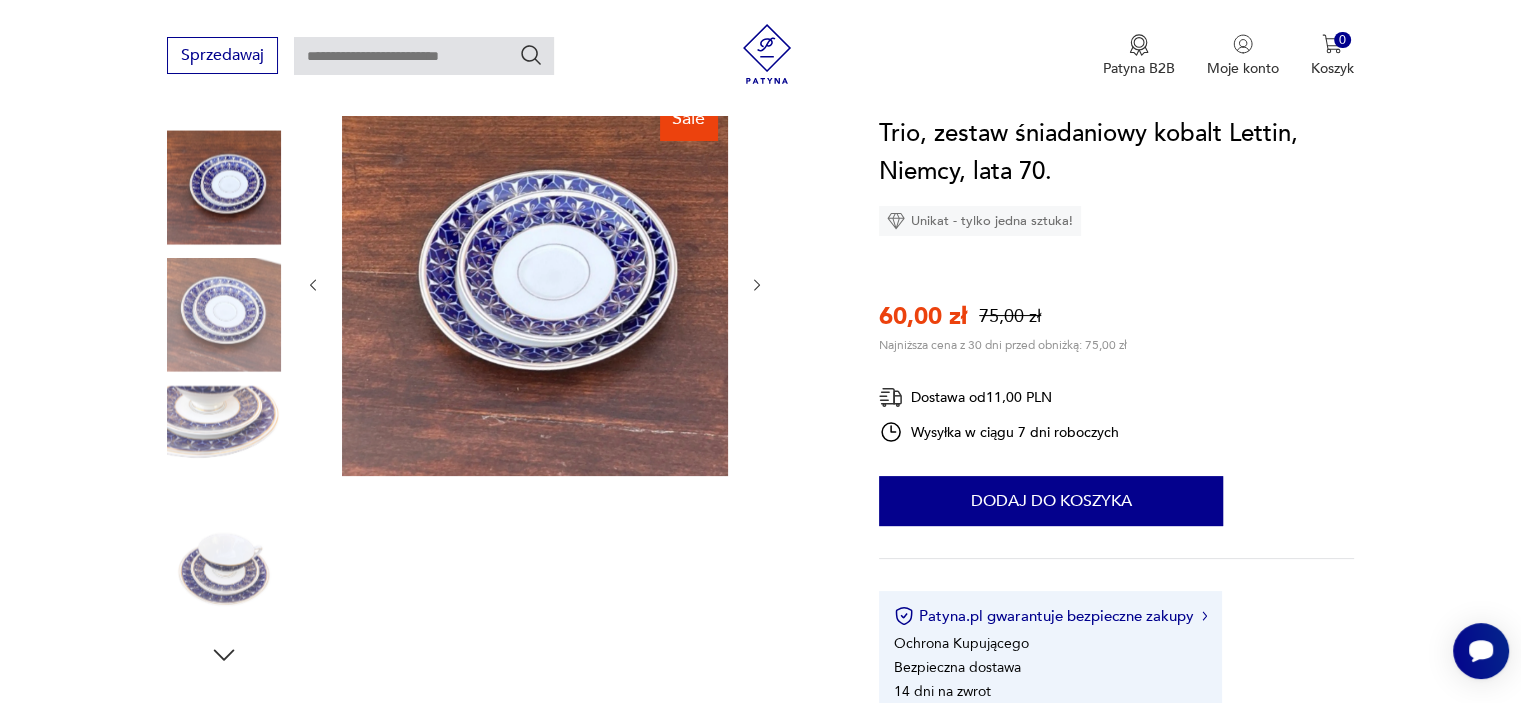 click 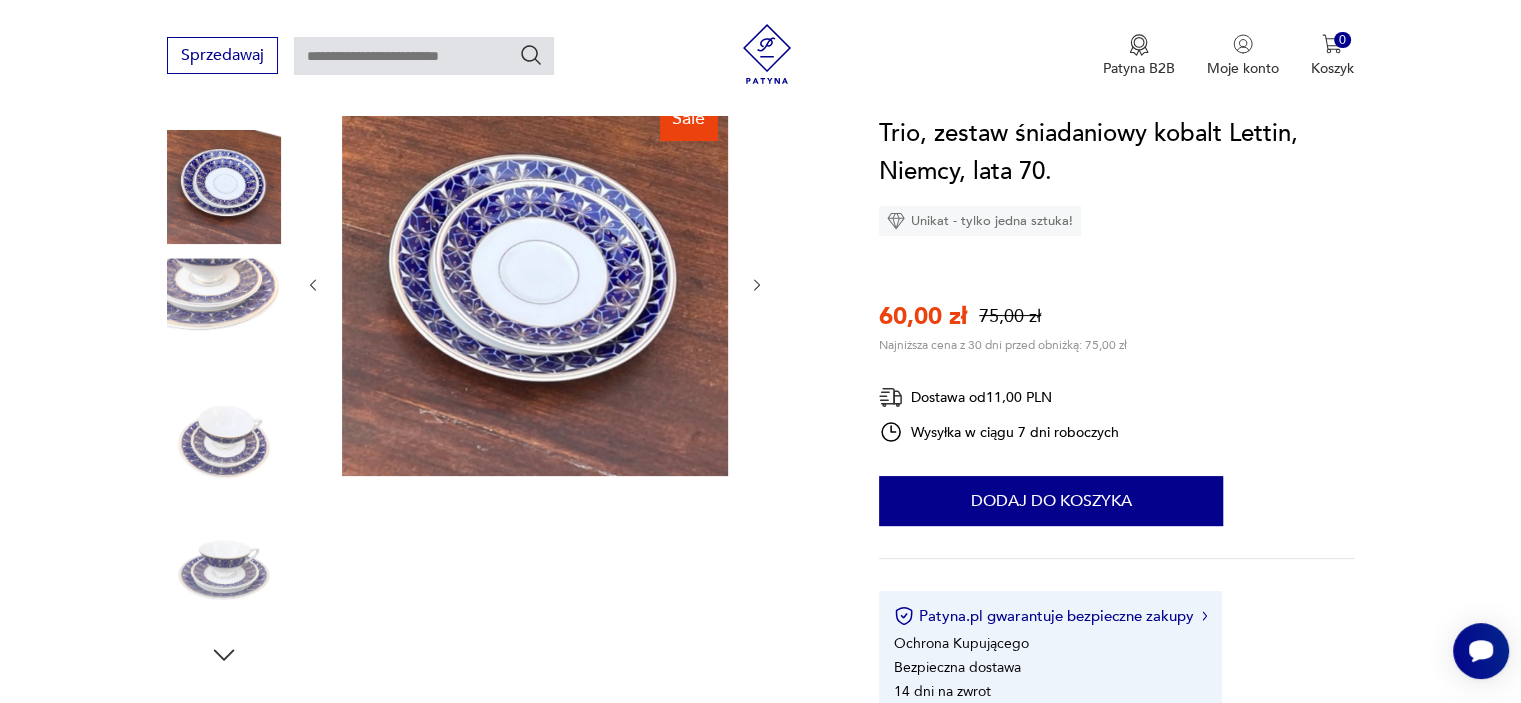 click 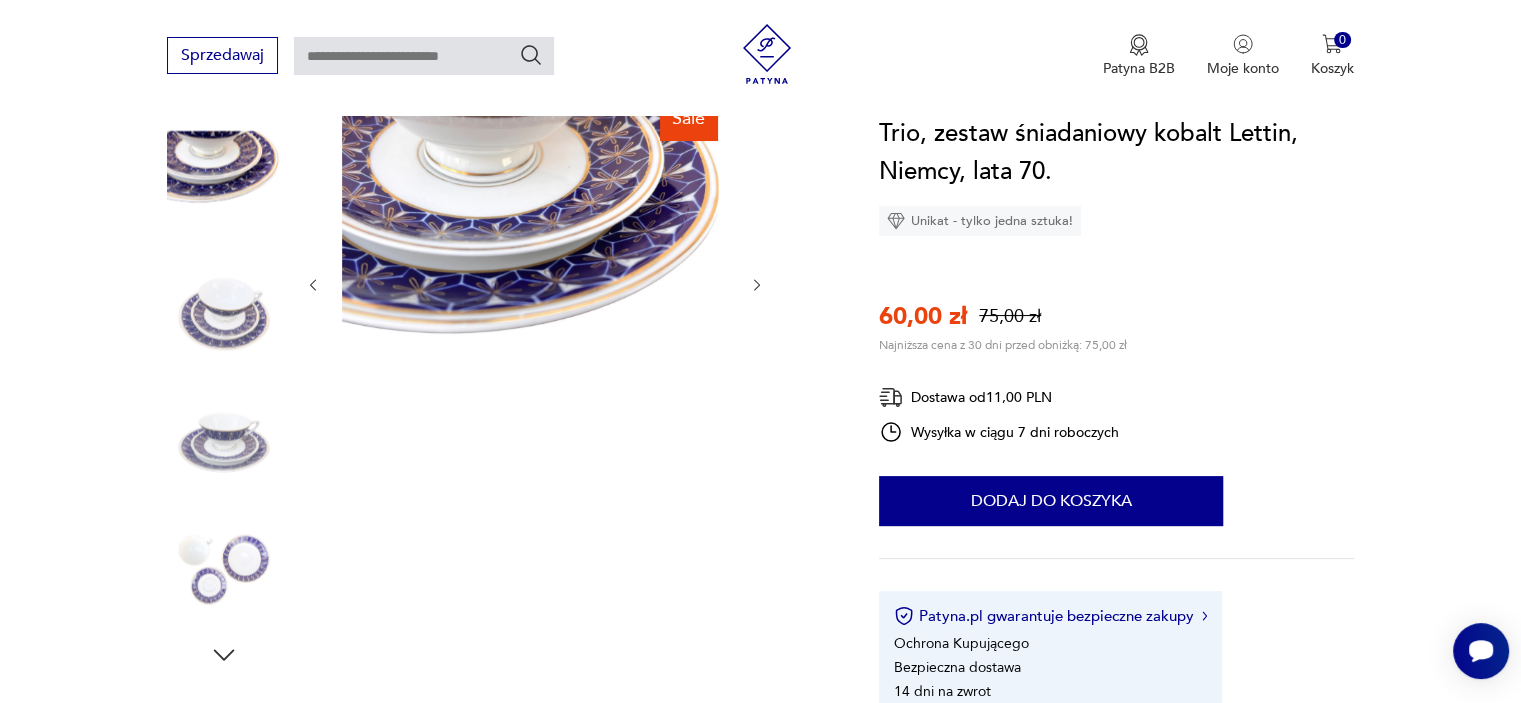 click at bounding box center [224, 442] 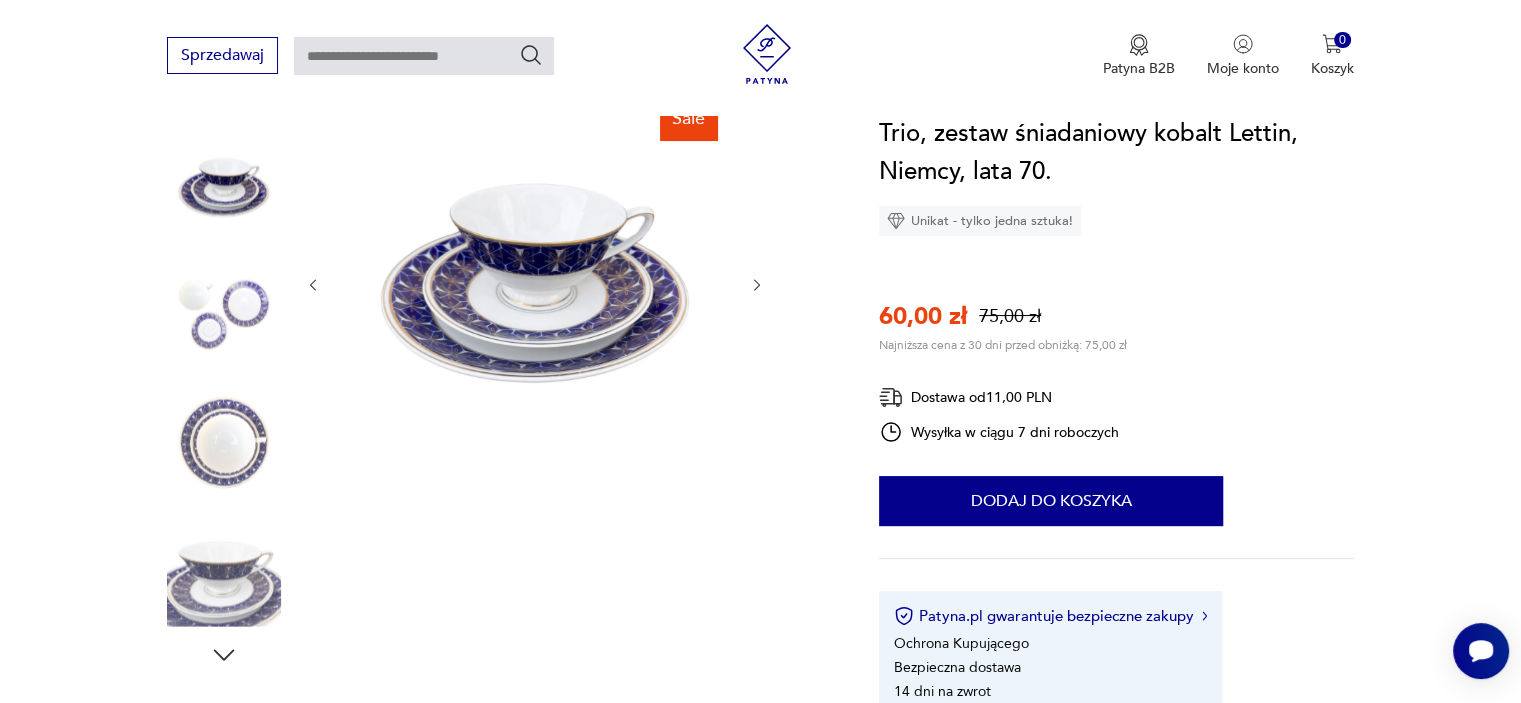 click at bounding box center (224, 570) 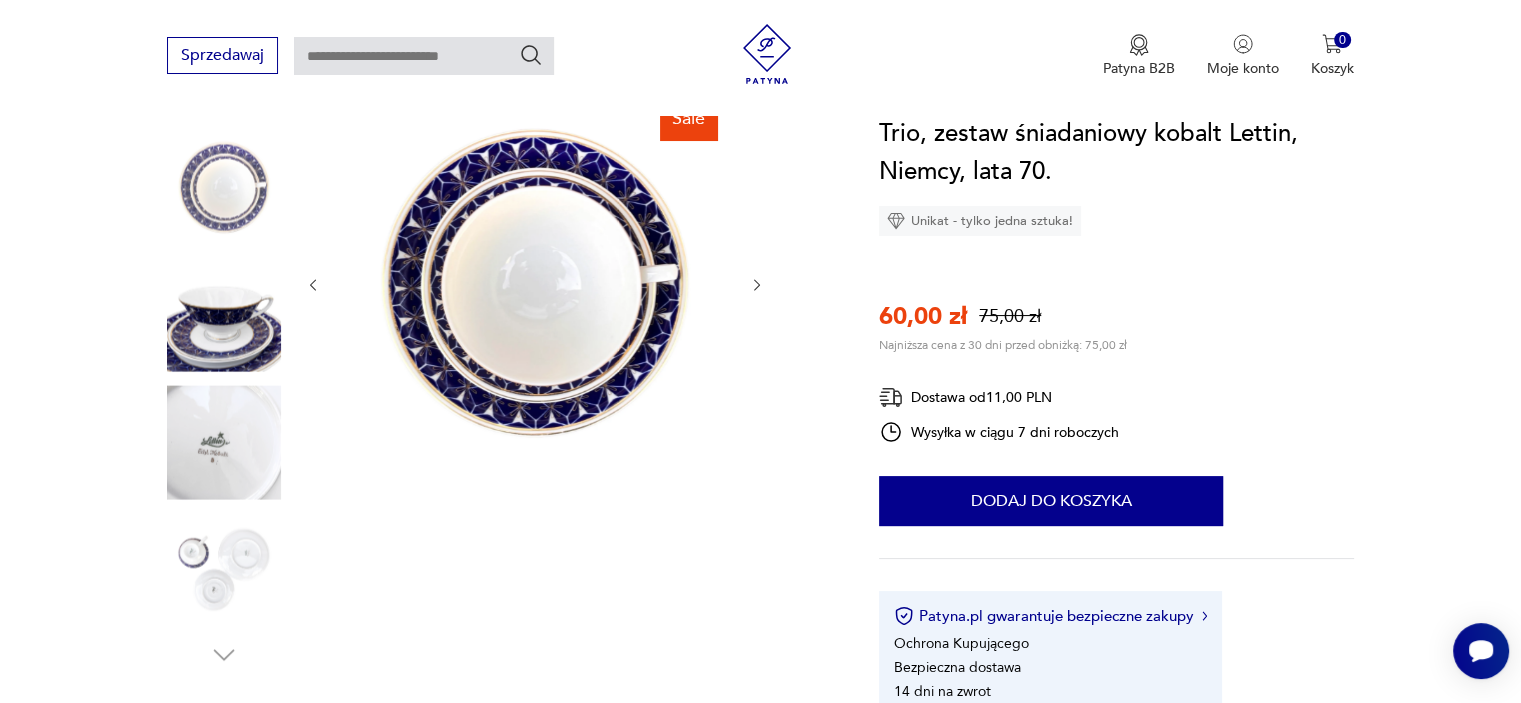click at bounding box center [224, 315] 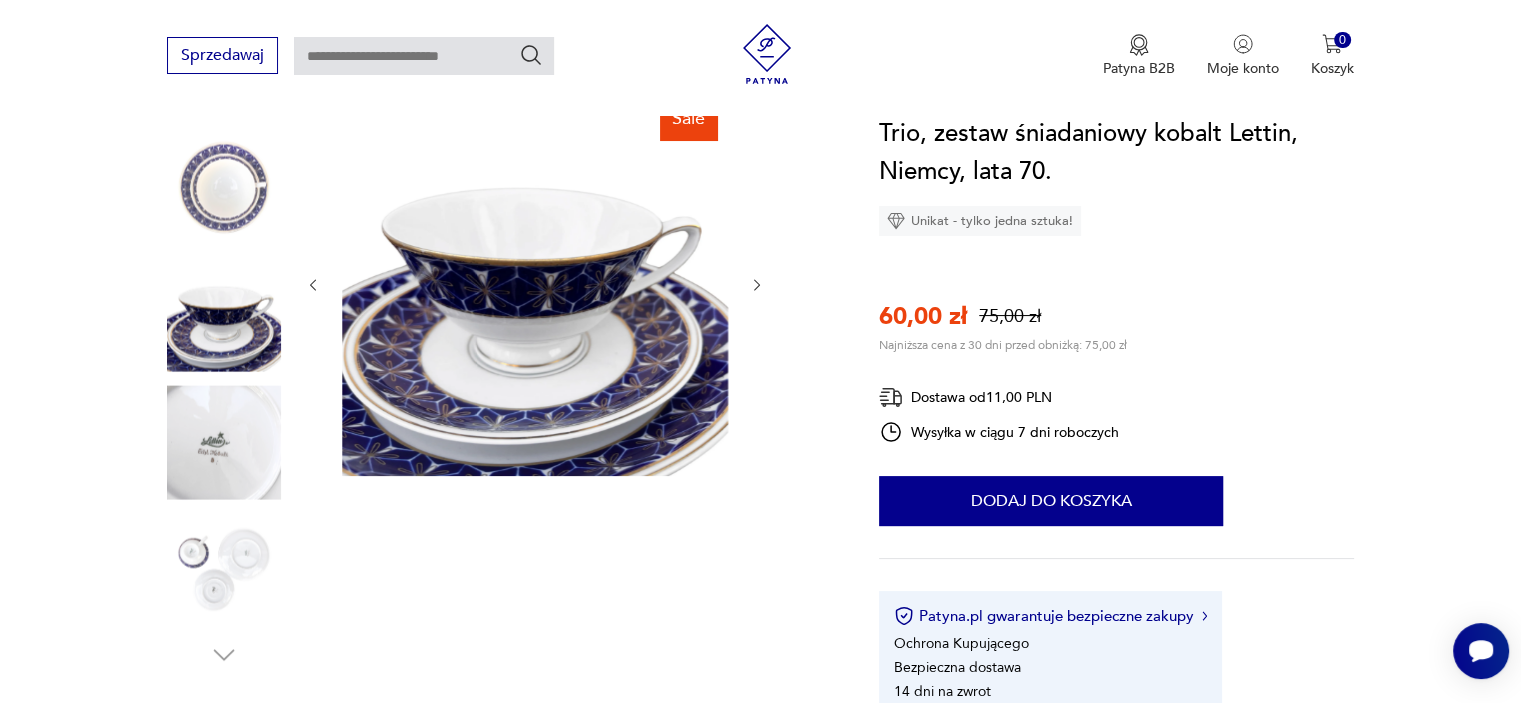 click at bounding box center (535, 283) 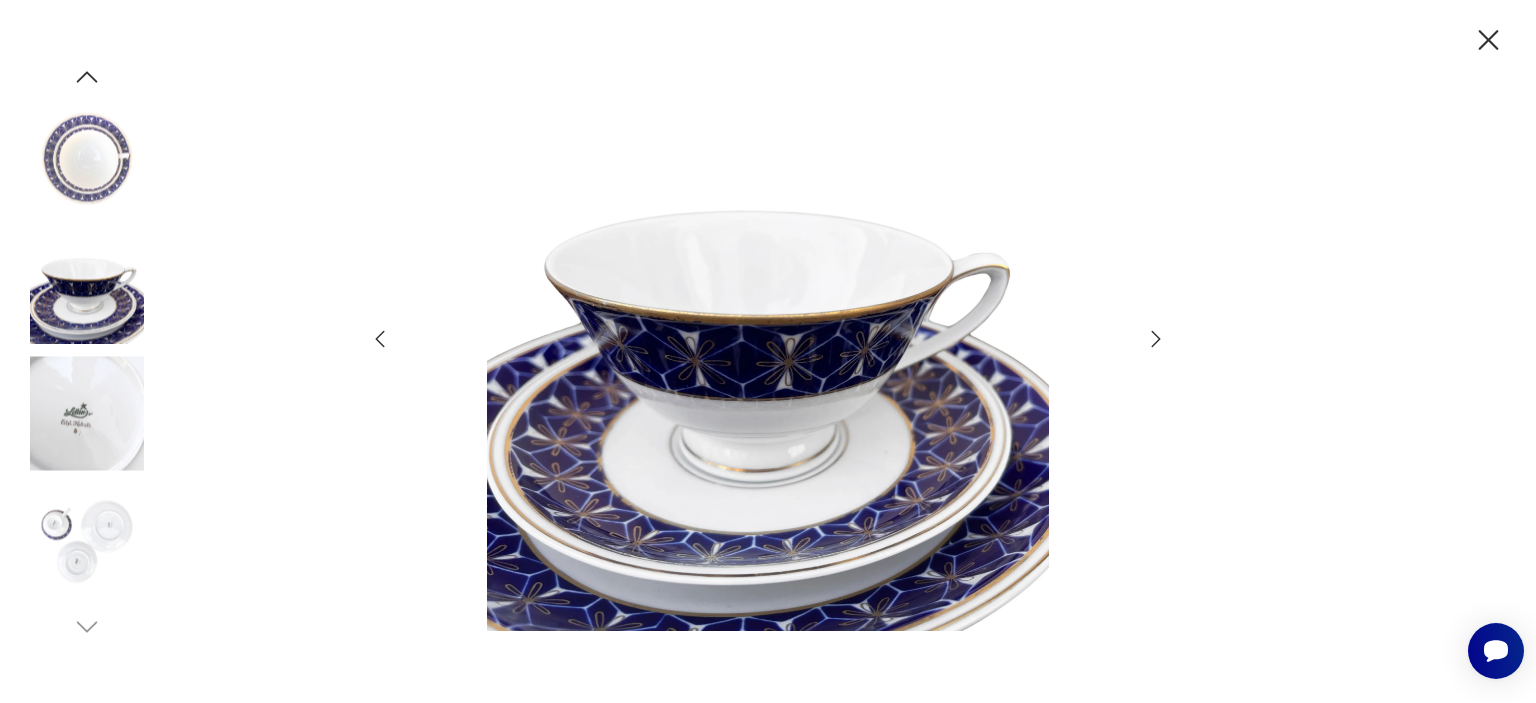 click 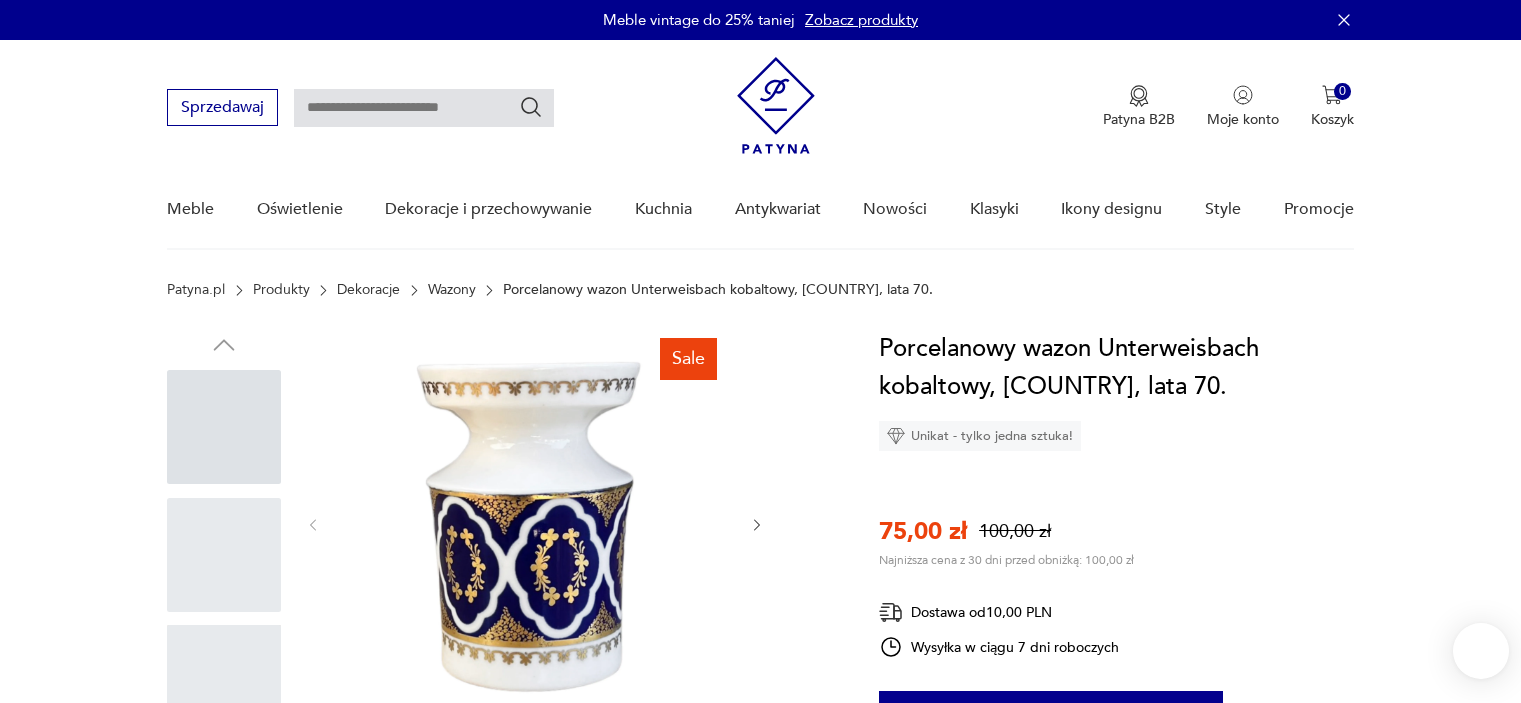 scroll, scrollTop: 0, scrollLeft: 0, axis: both 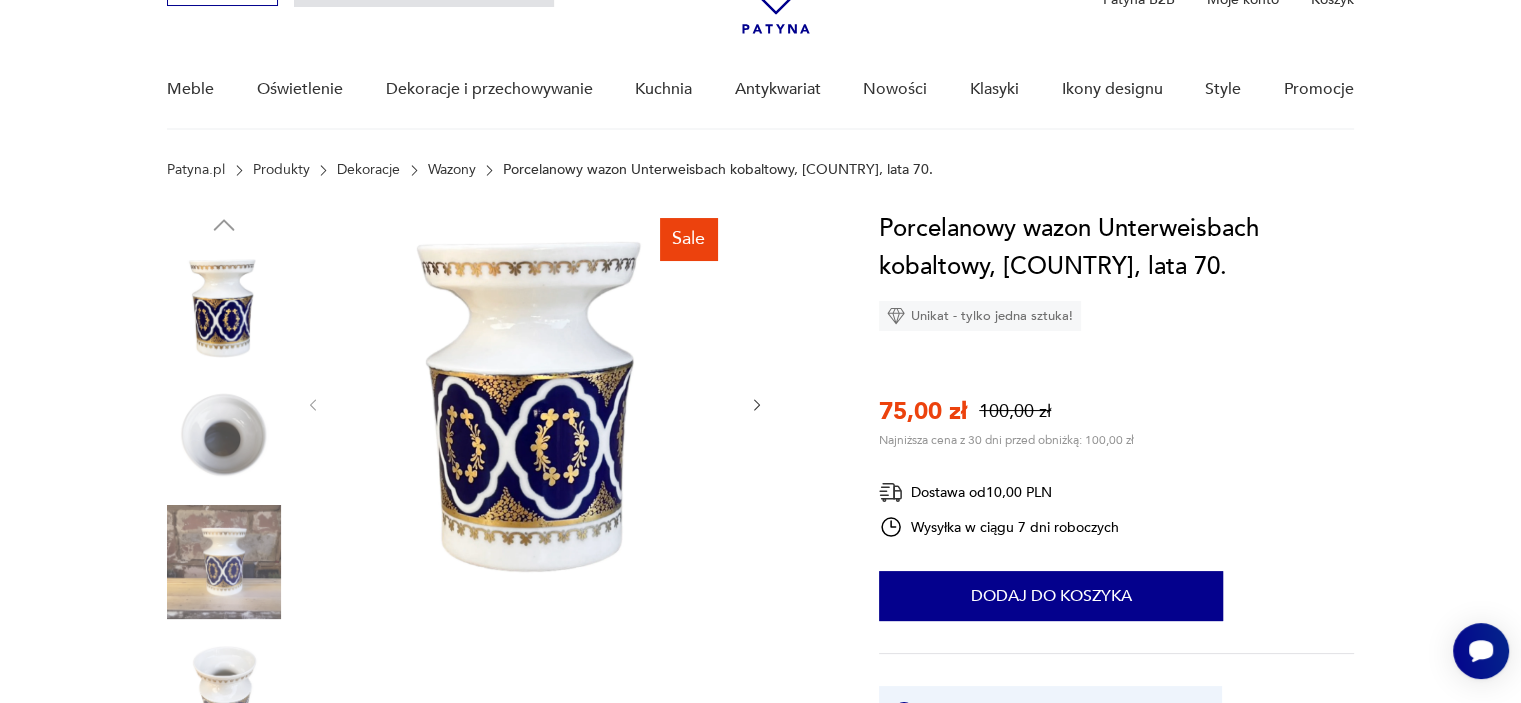 click at bounding box center (224, 690) 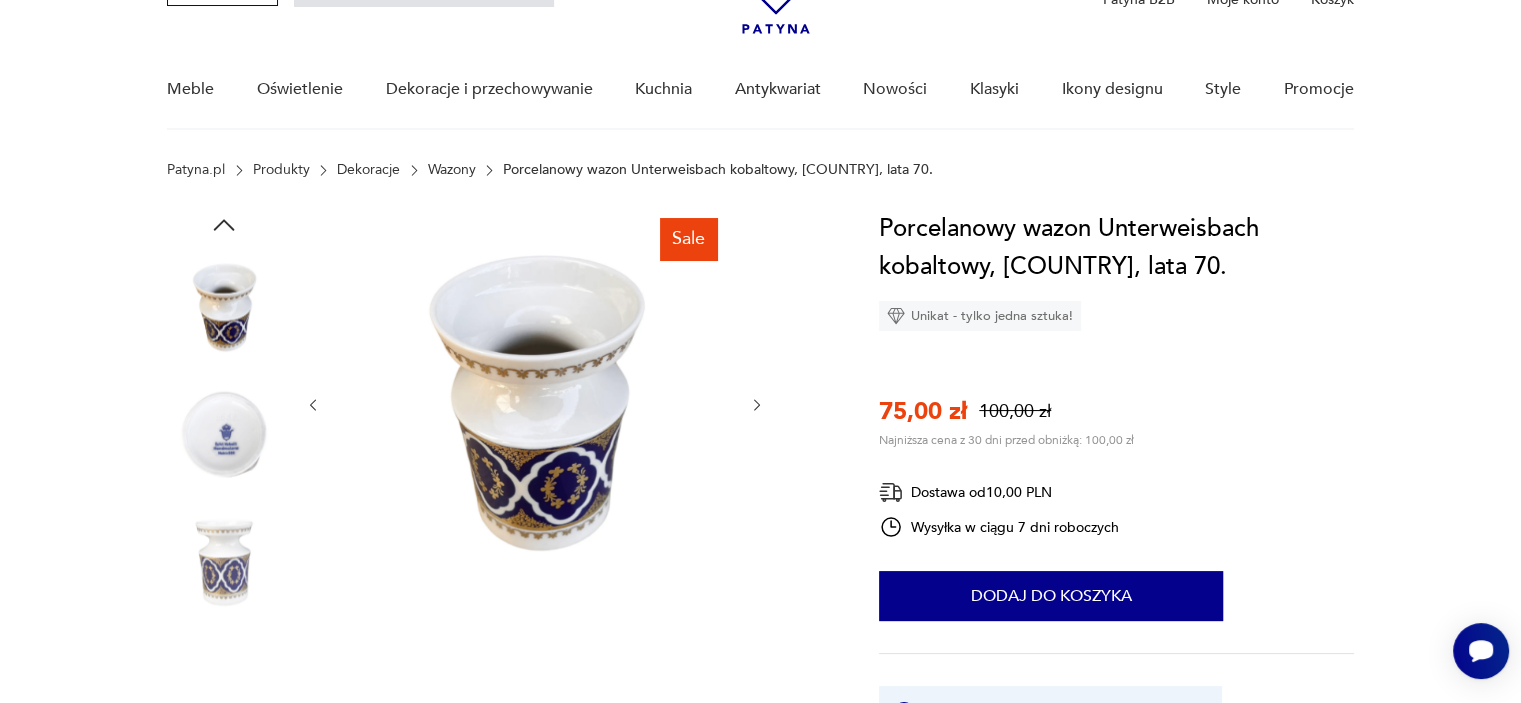 click at bounding box center [224, 690] 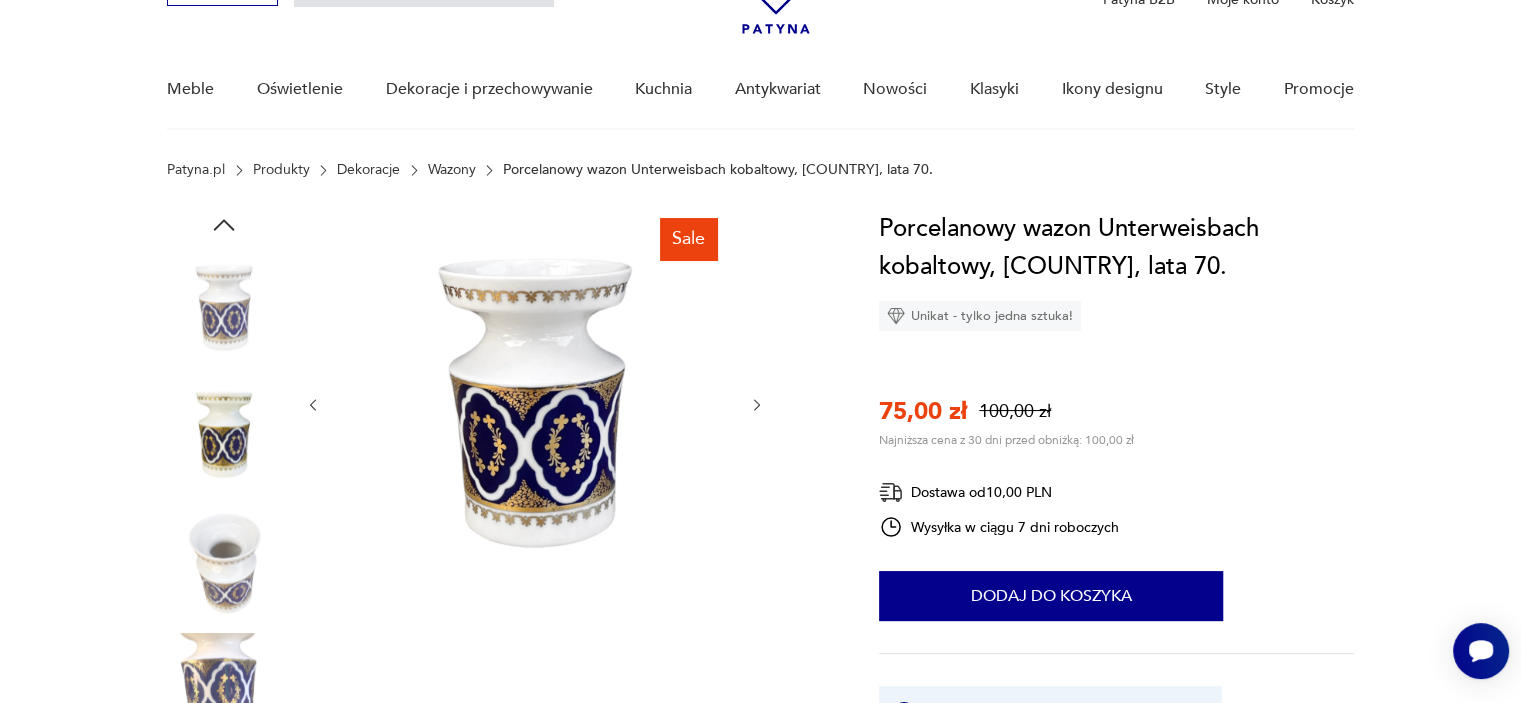 click at bounding box center (224, 690) 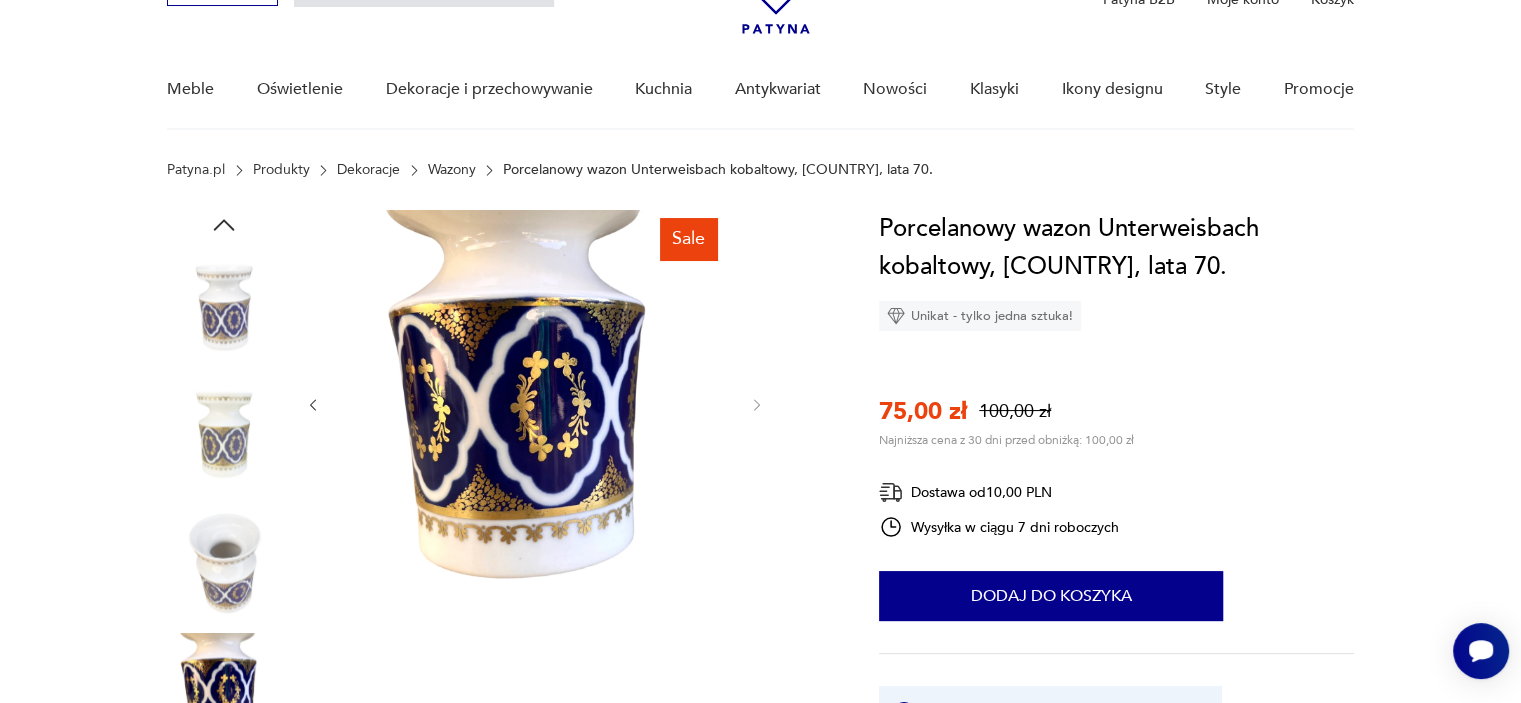 click at bounding box center [535, 403] 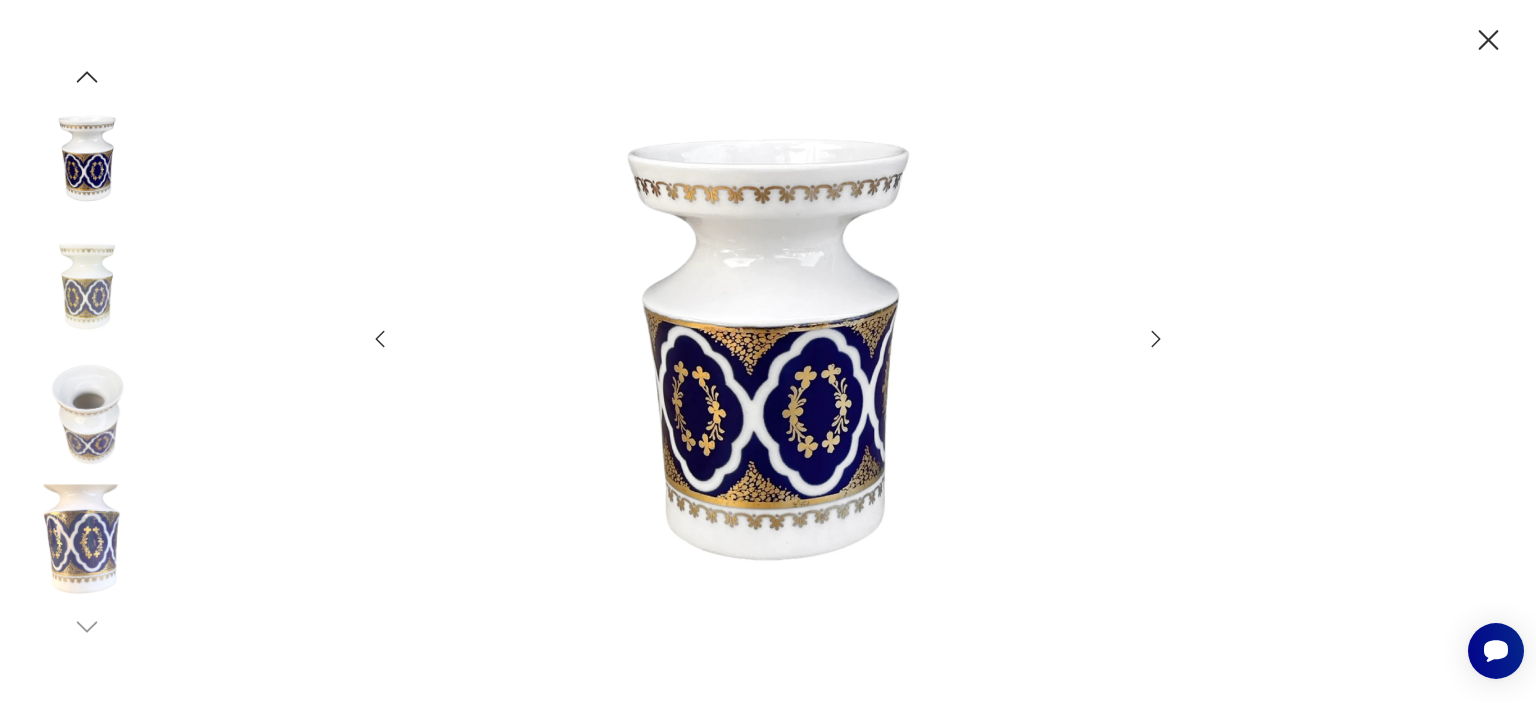 click at bounding box center [87, 541] 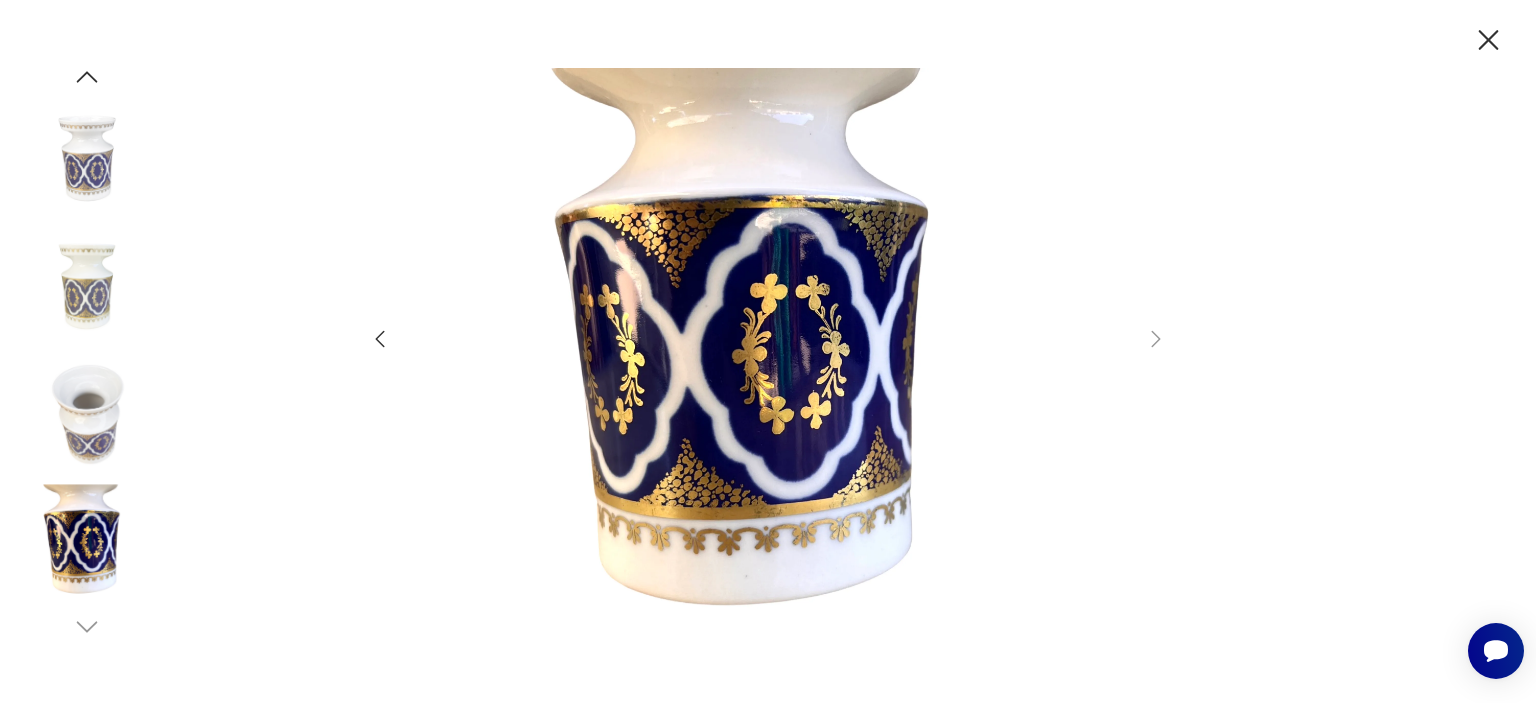 click 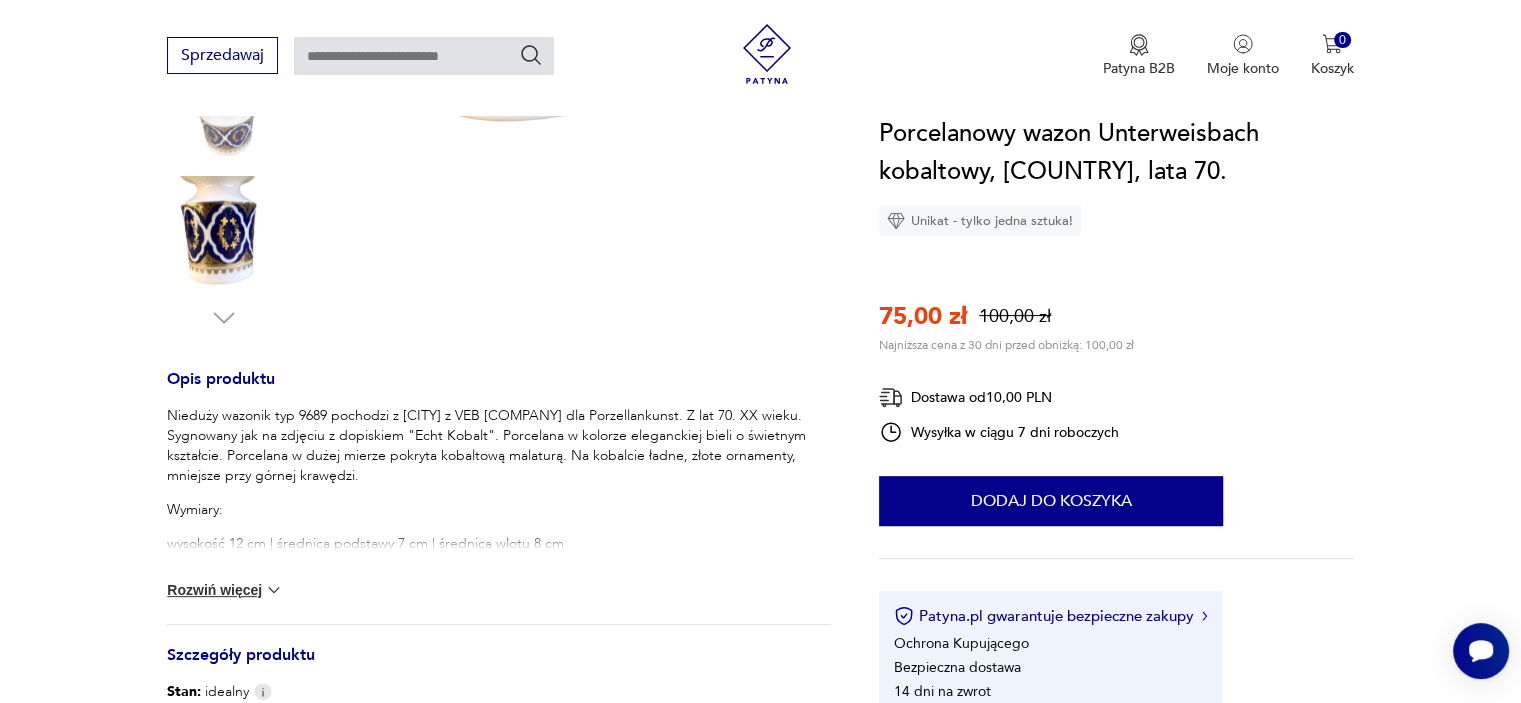 scroll, scrollTop: 600, scrollLeft: 0, axis: vertical 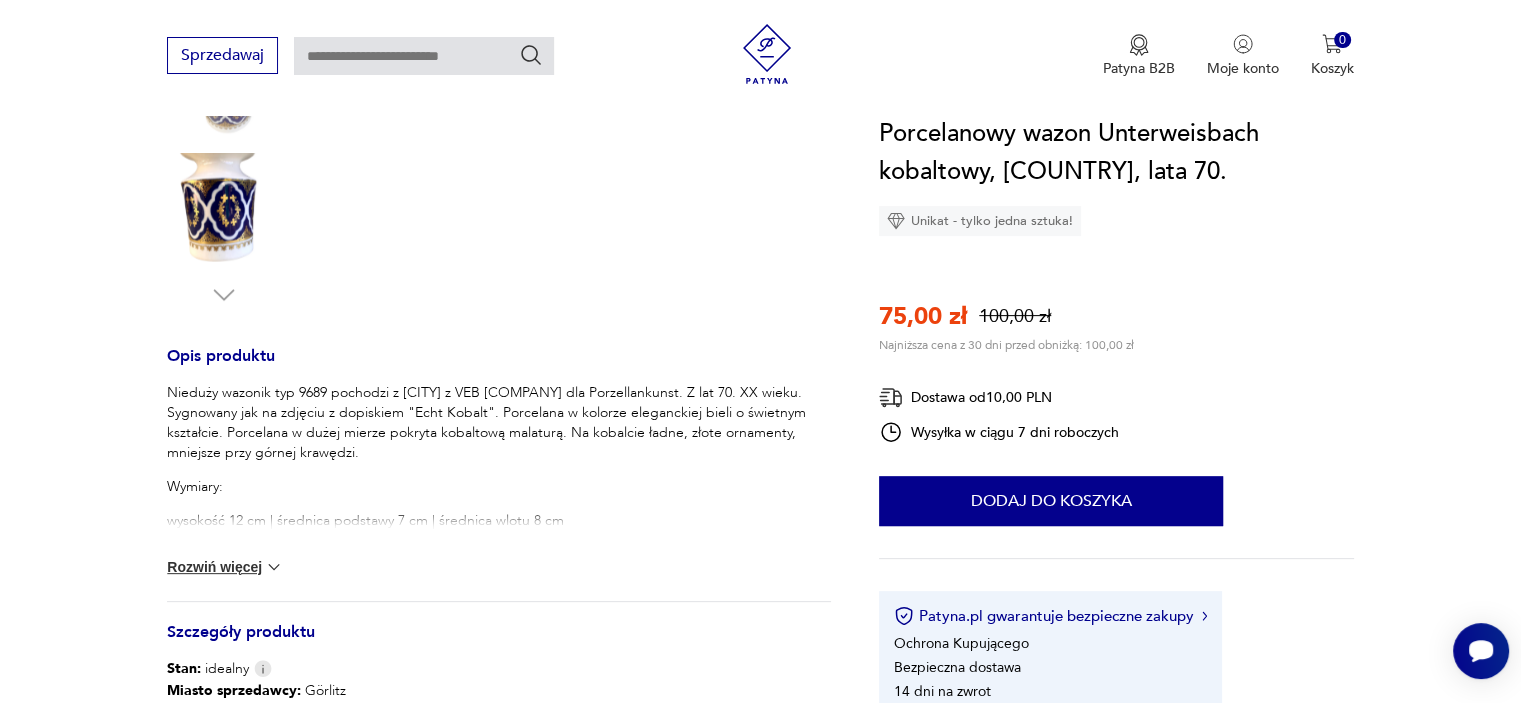 click on "Rozwiń więcej" at bounding box center [225, 567] 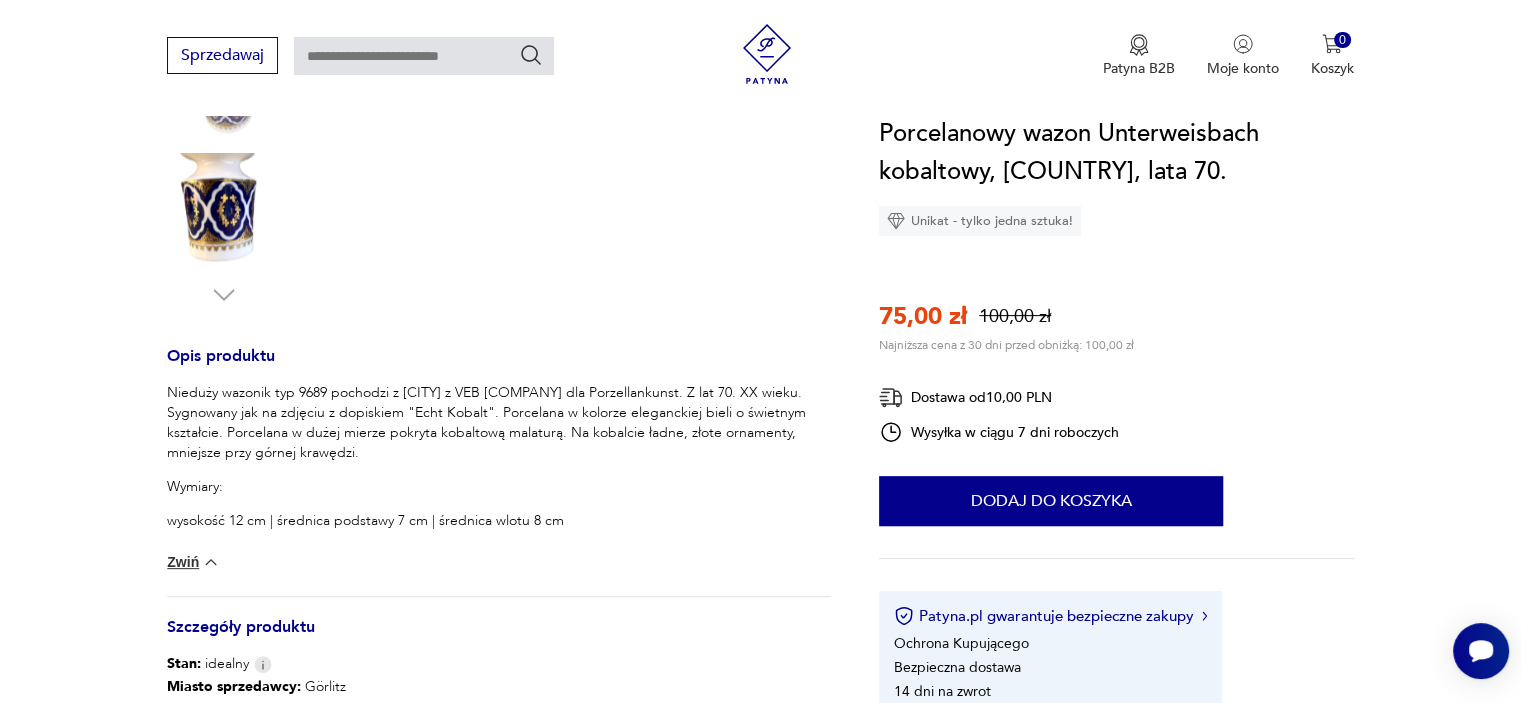 type 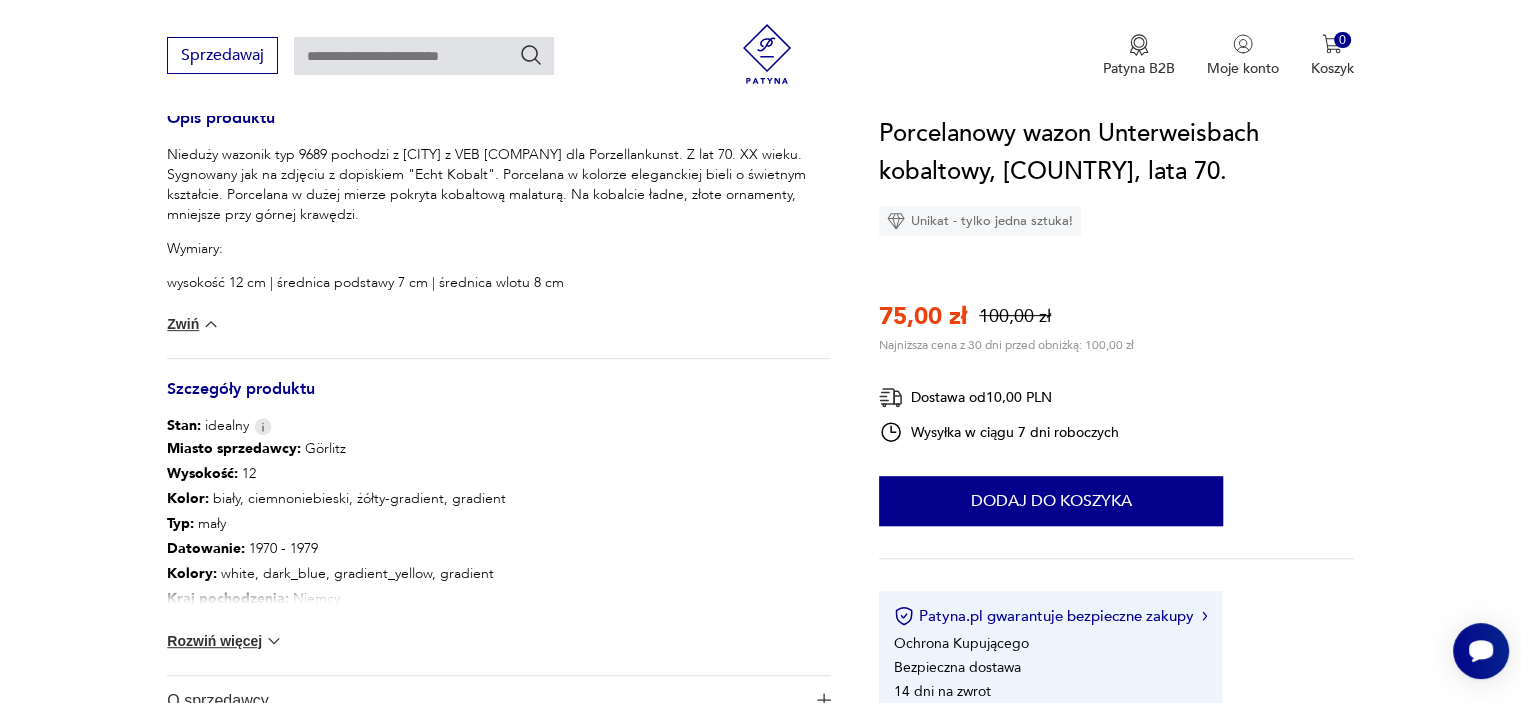 scroll, scrollTop: 840, scrollLeft: 0, axis: vertical 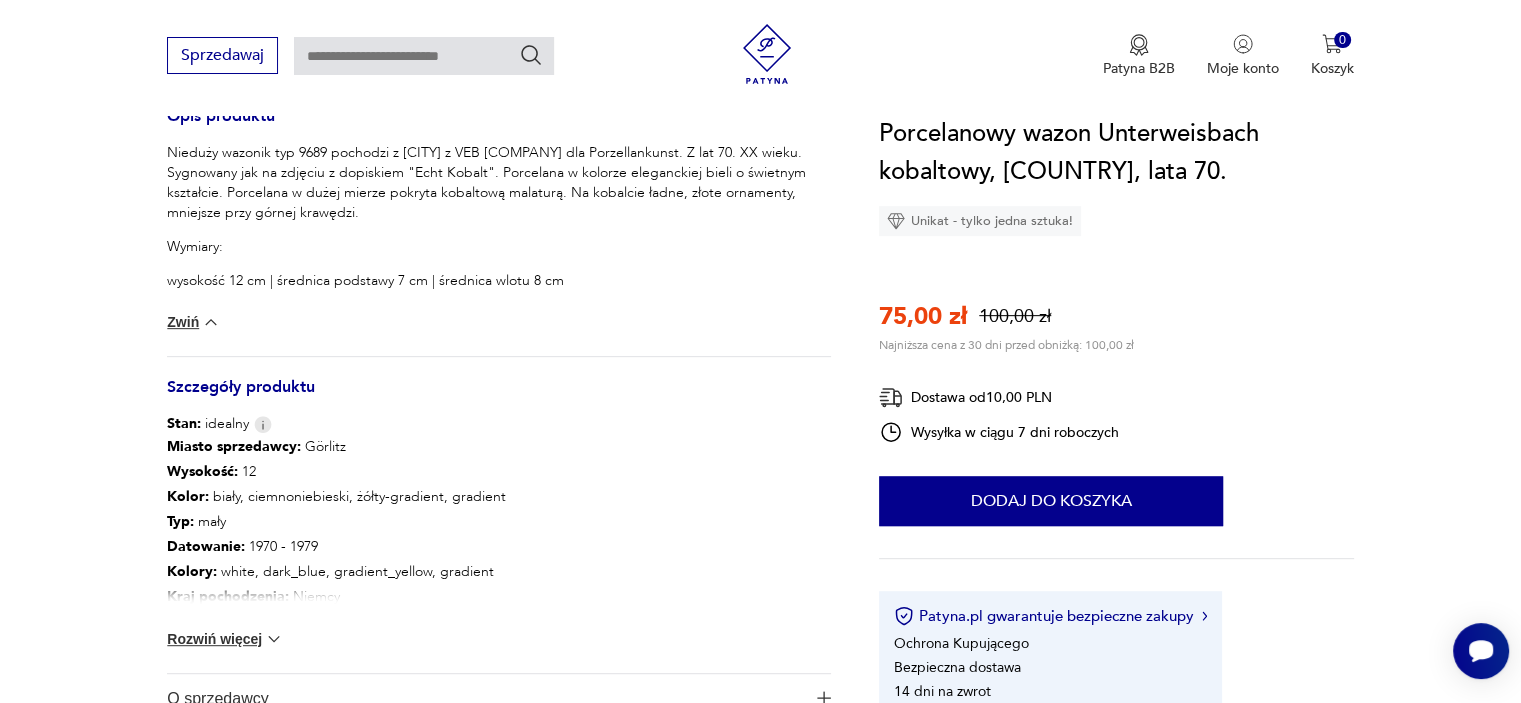 click on "Rozwiń więcej" at bounding box center [225, 639] 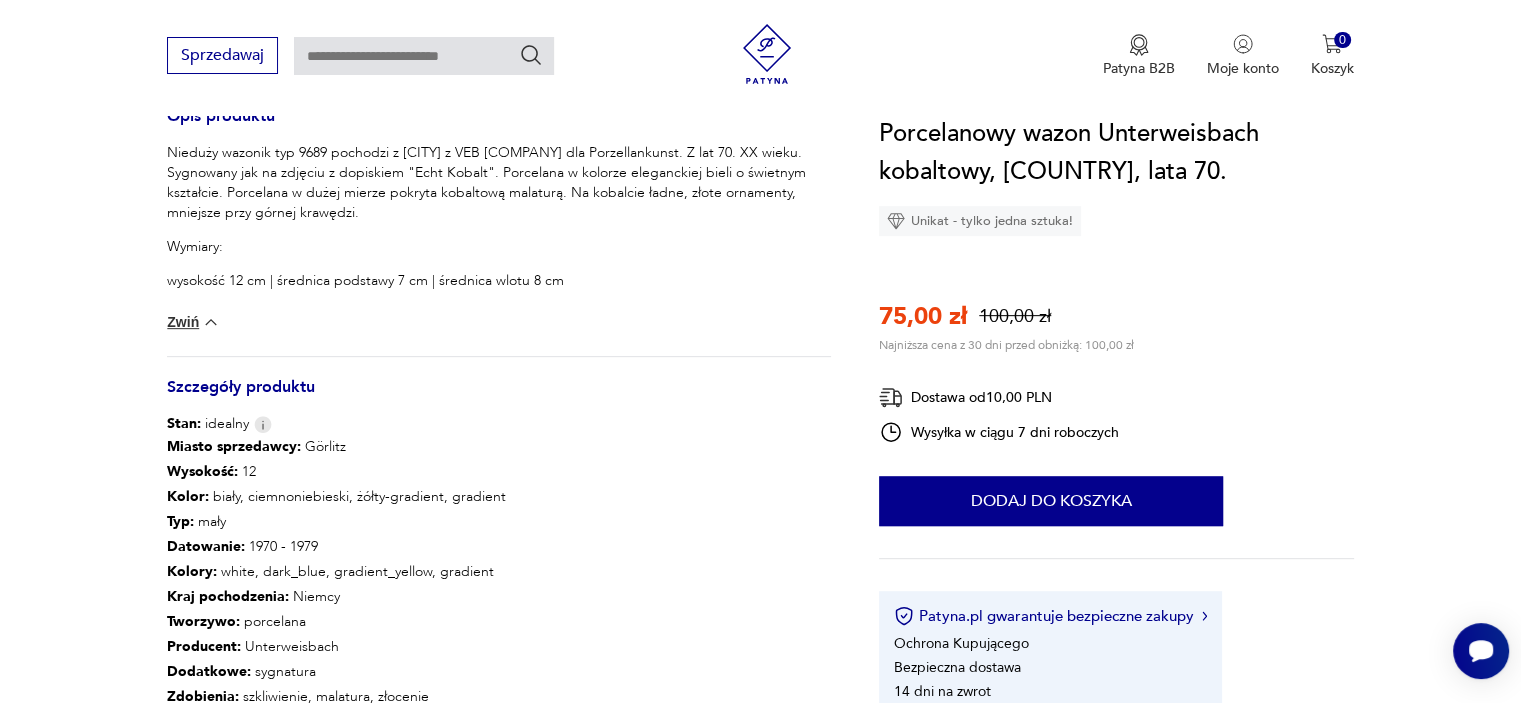 type 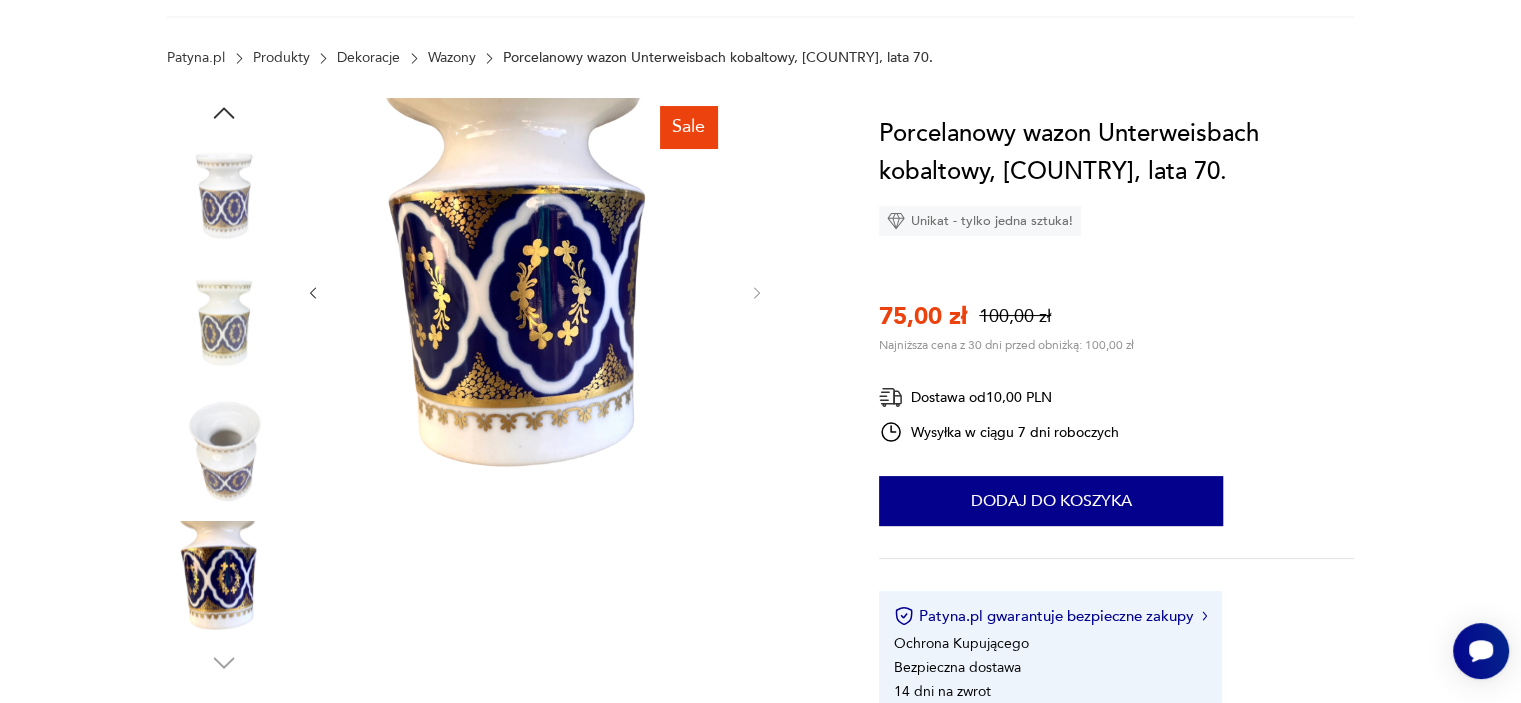 scroll, scrollTop: 120, scrollLeft: 0, axis: vertical 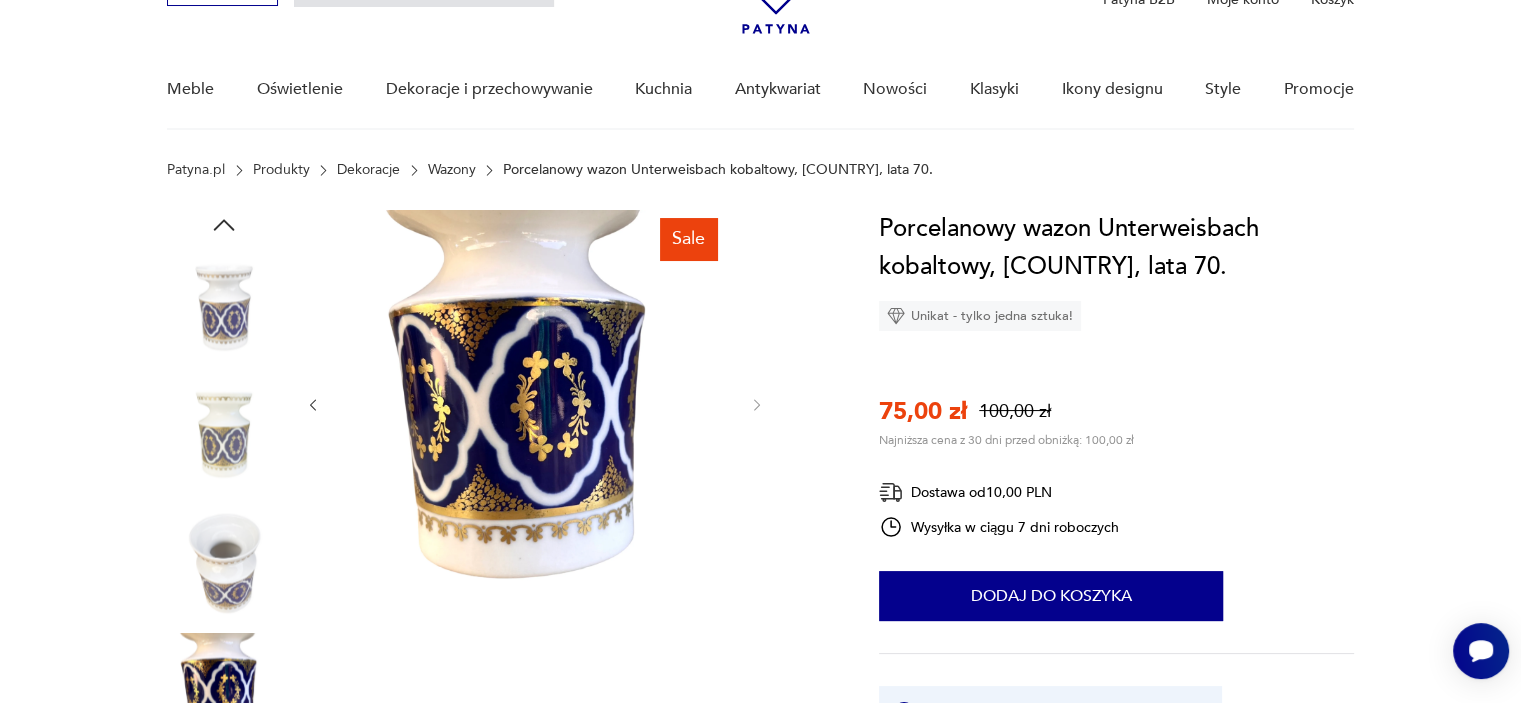 click 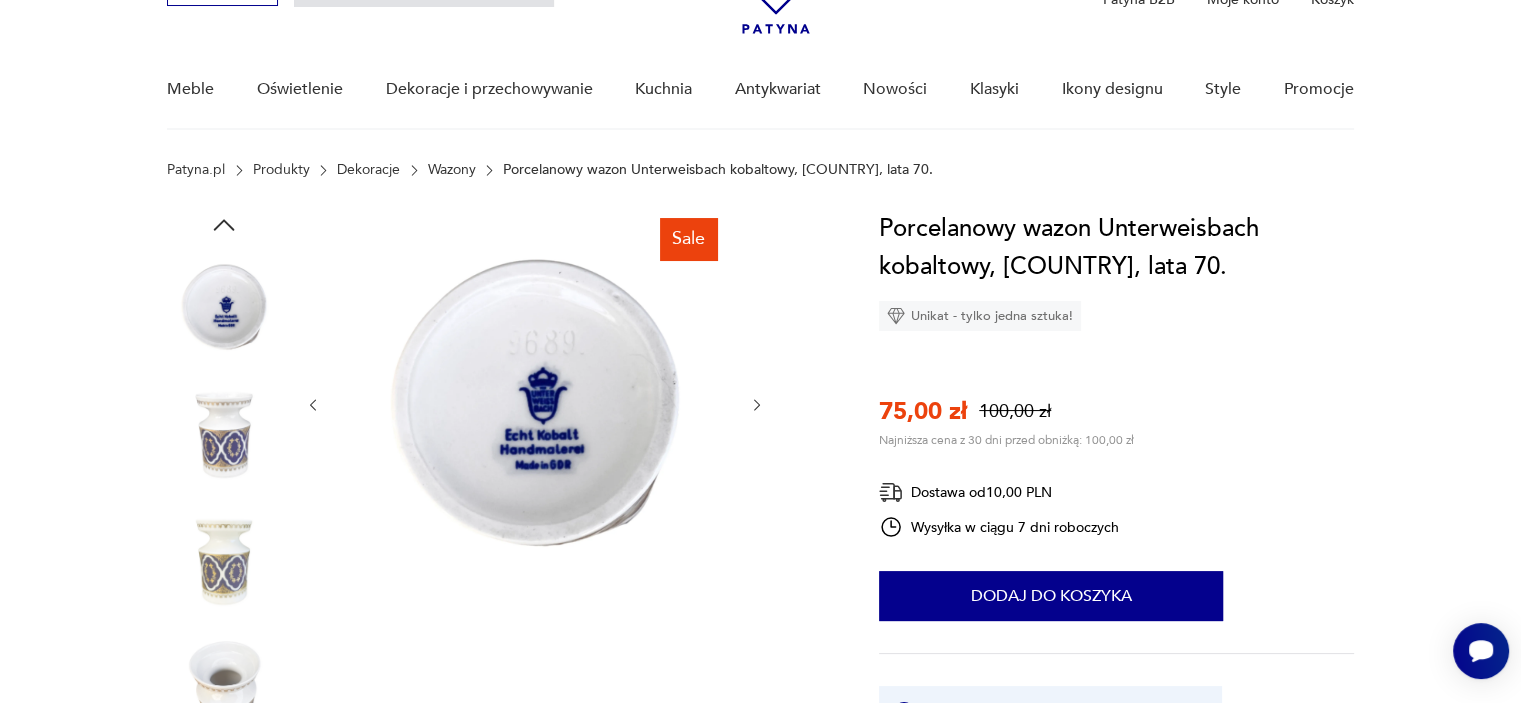 click 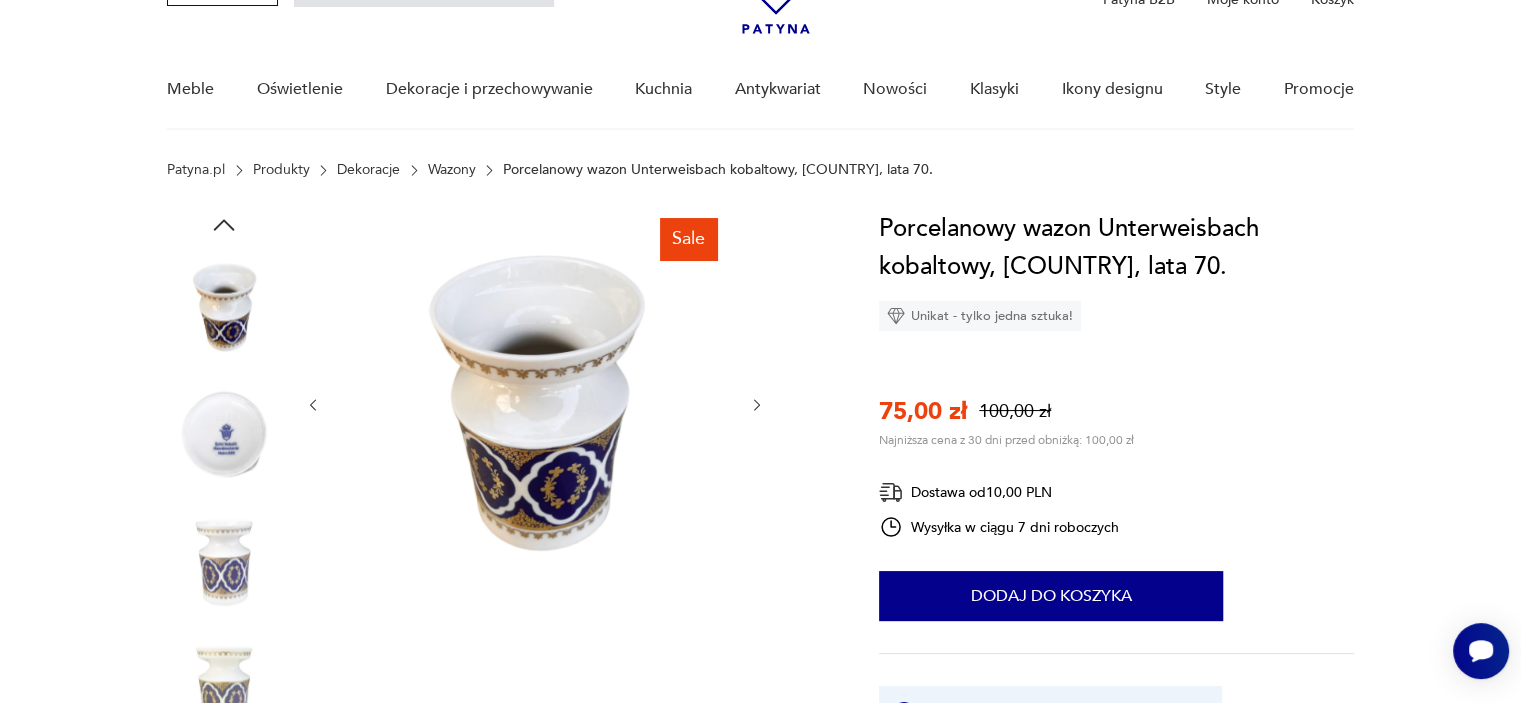 click 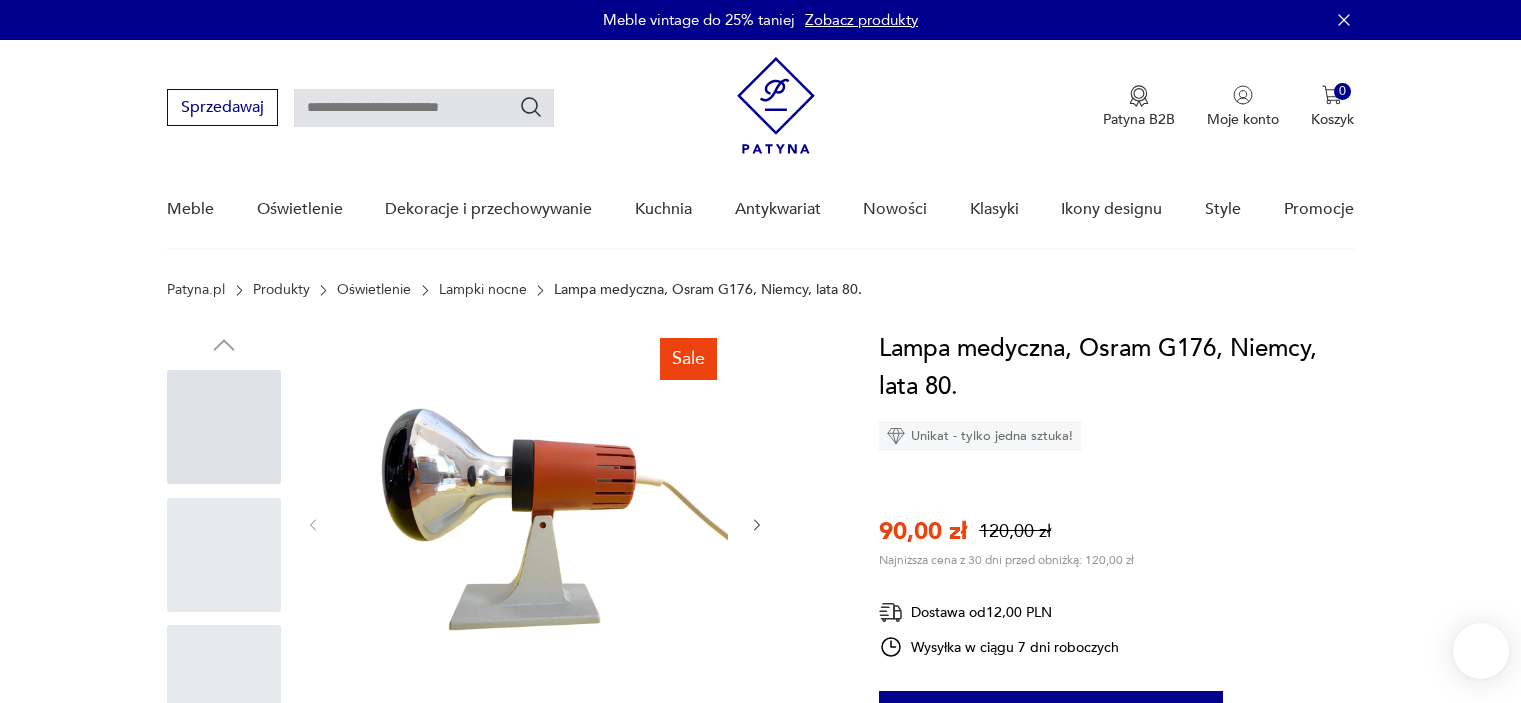 scroll, scrollTop: 0, scrollLeft: 0, axis: both 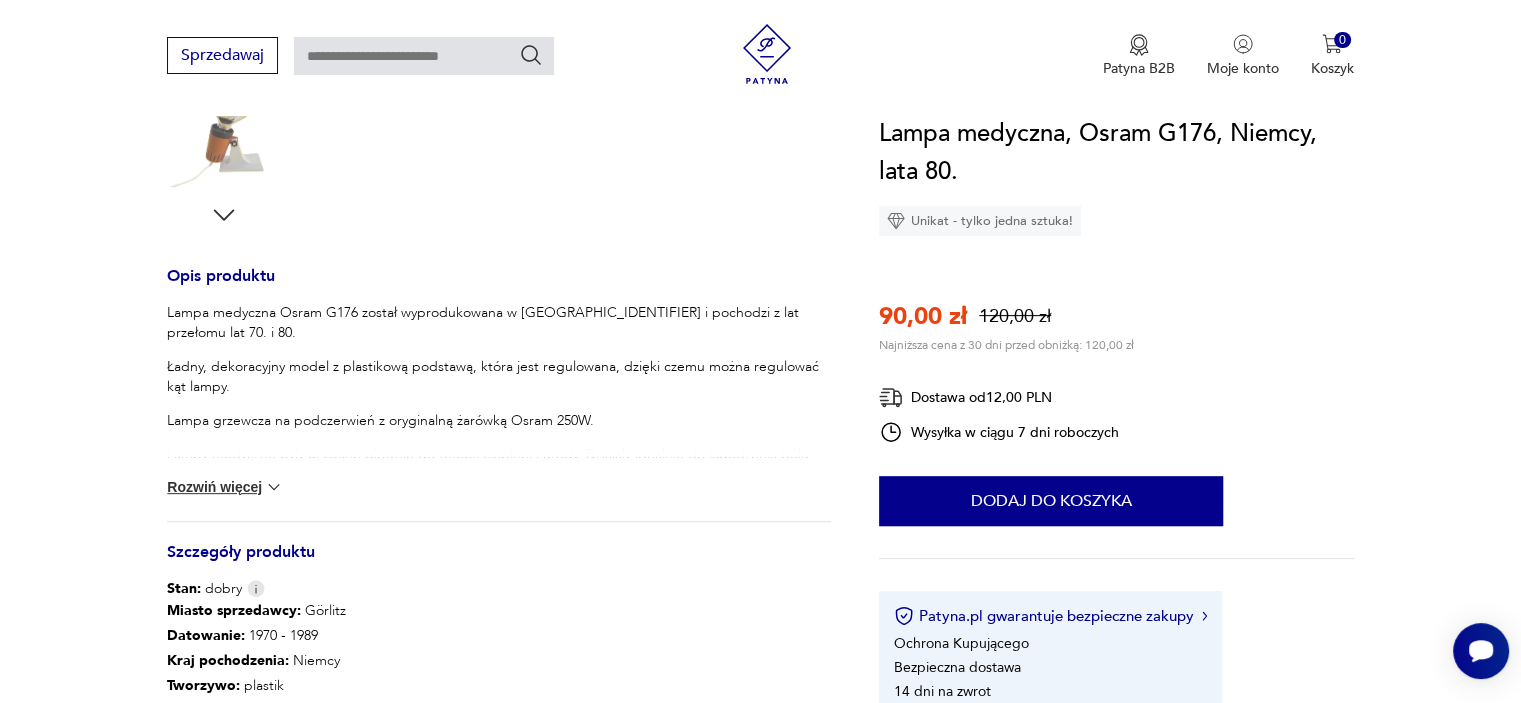 click on "Rozwiń więcej" at bounding box center (225, 487) 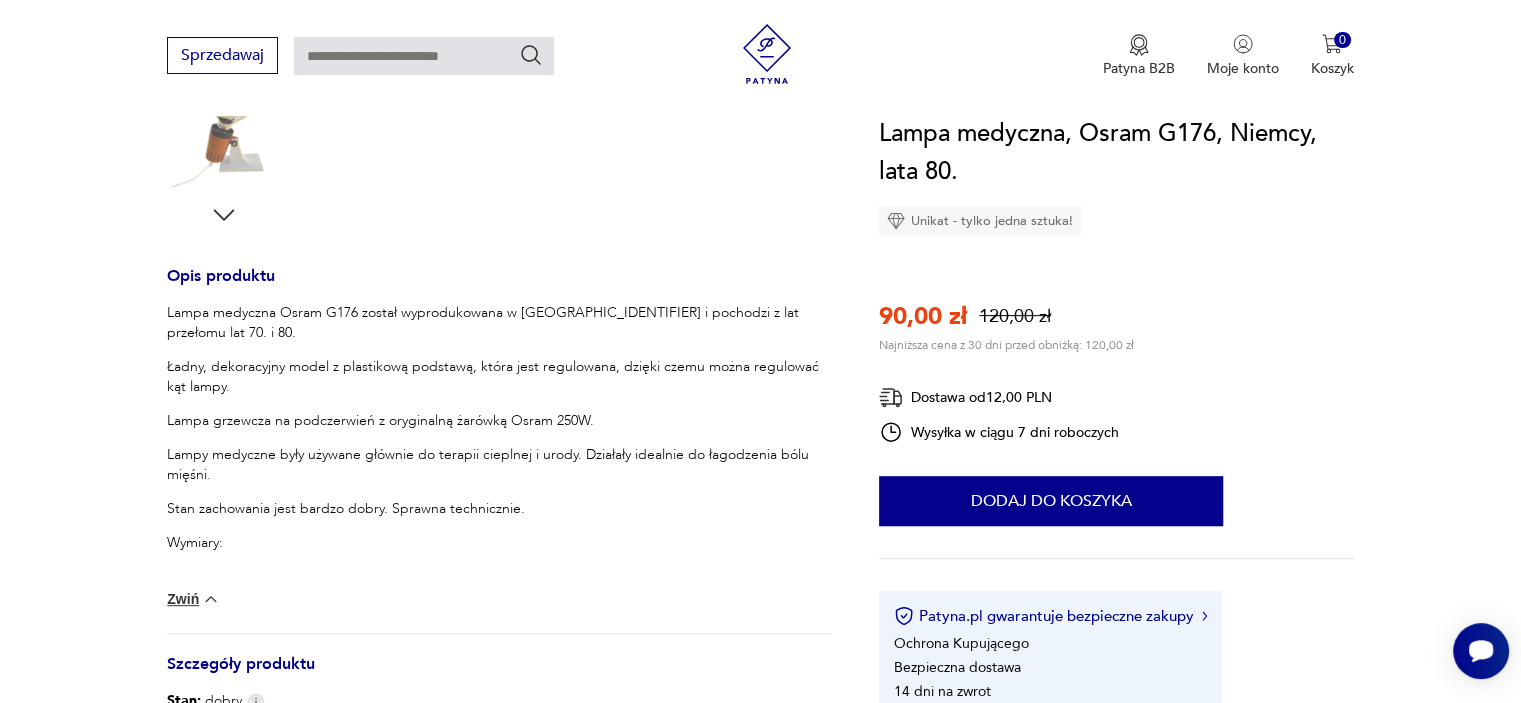 type 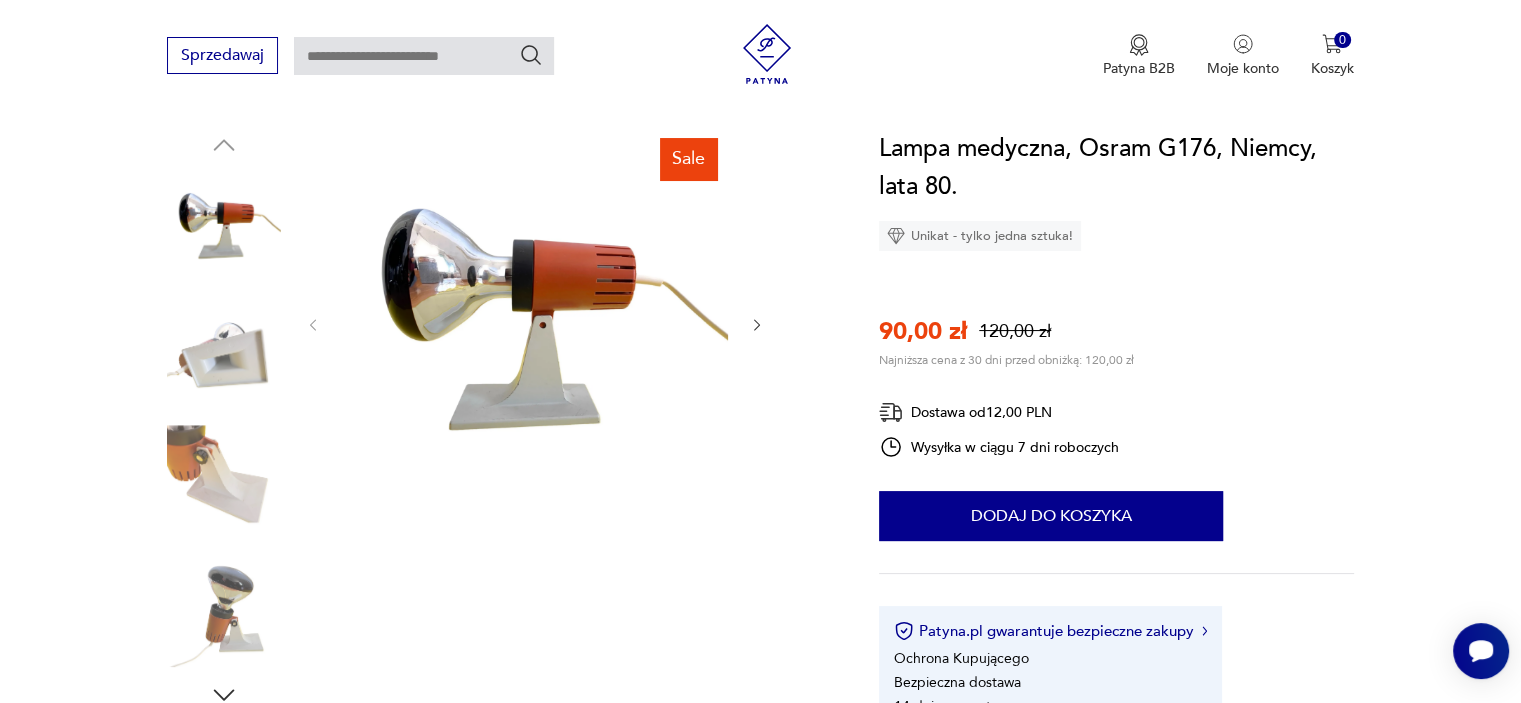 scroll, scrollTop: 160, scrollLeft: 0, axis: vertical 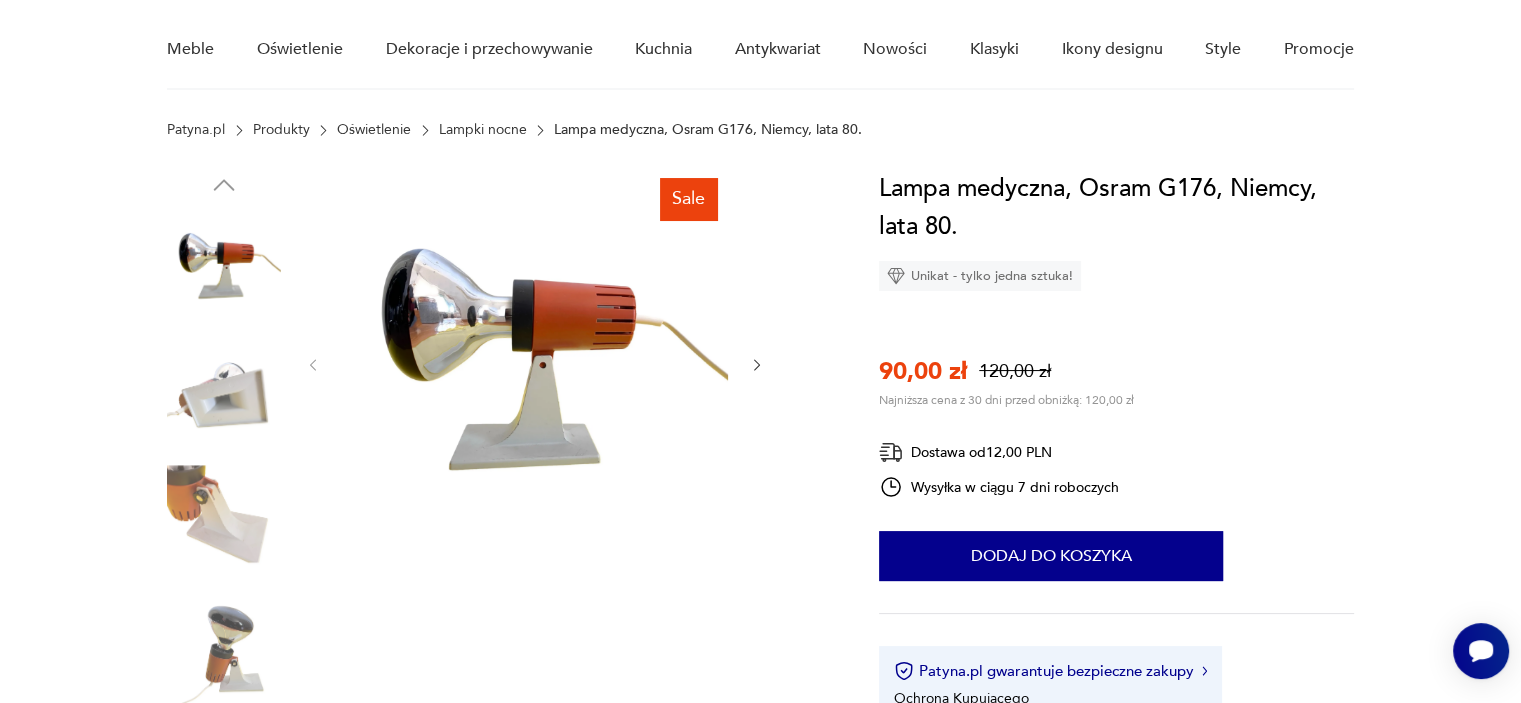 click at bounding box center [224, 650] 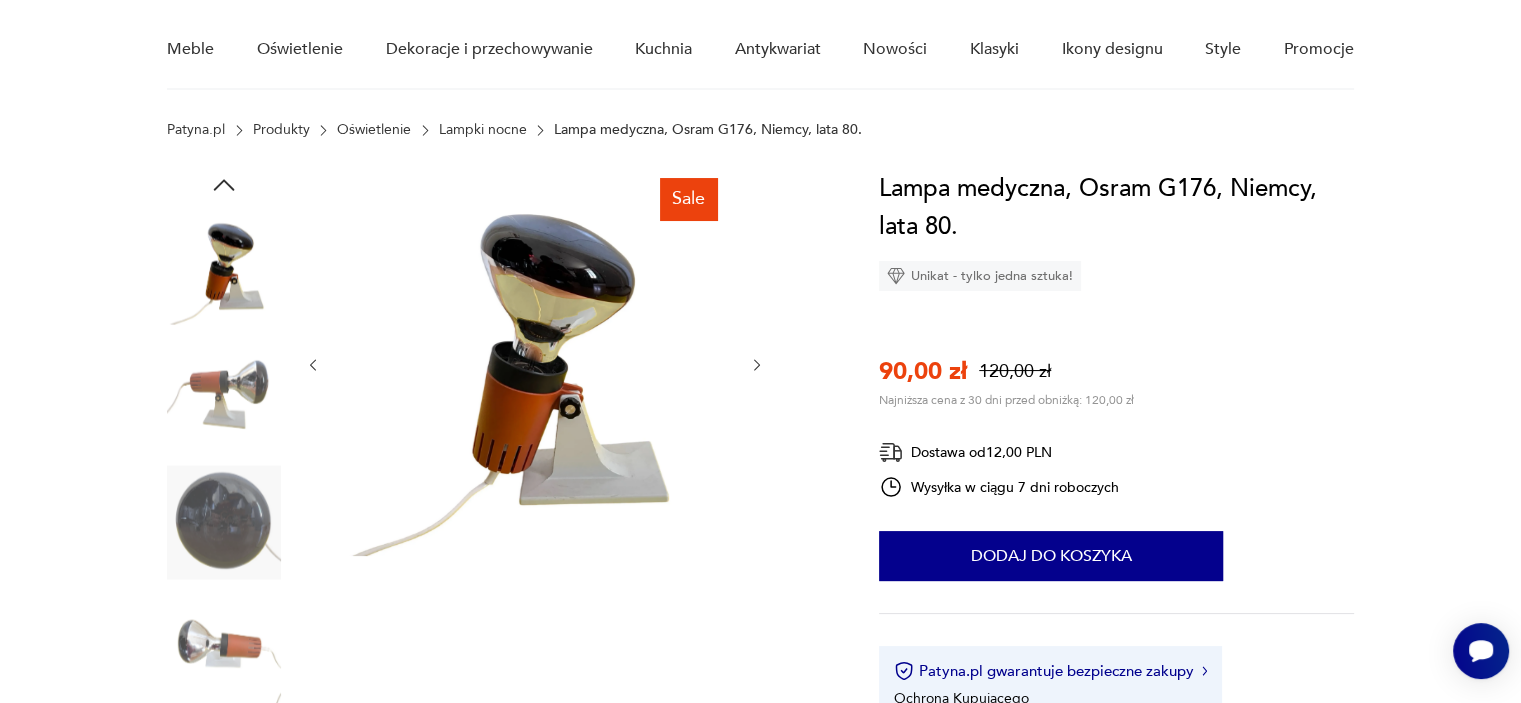 click at bounding box center (224, 395) 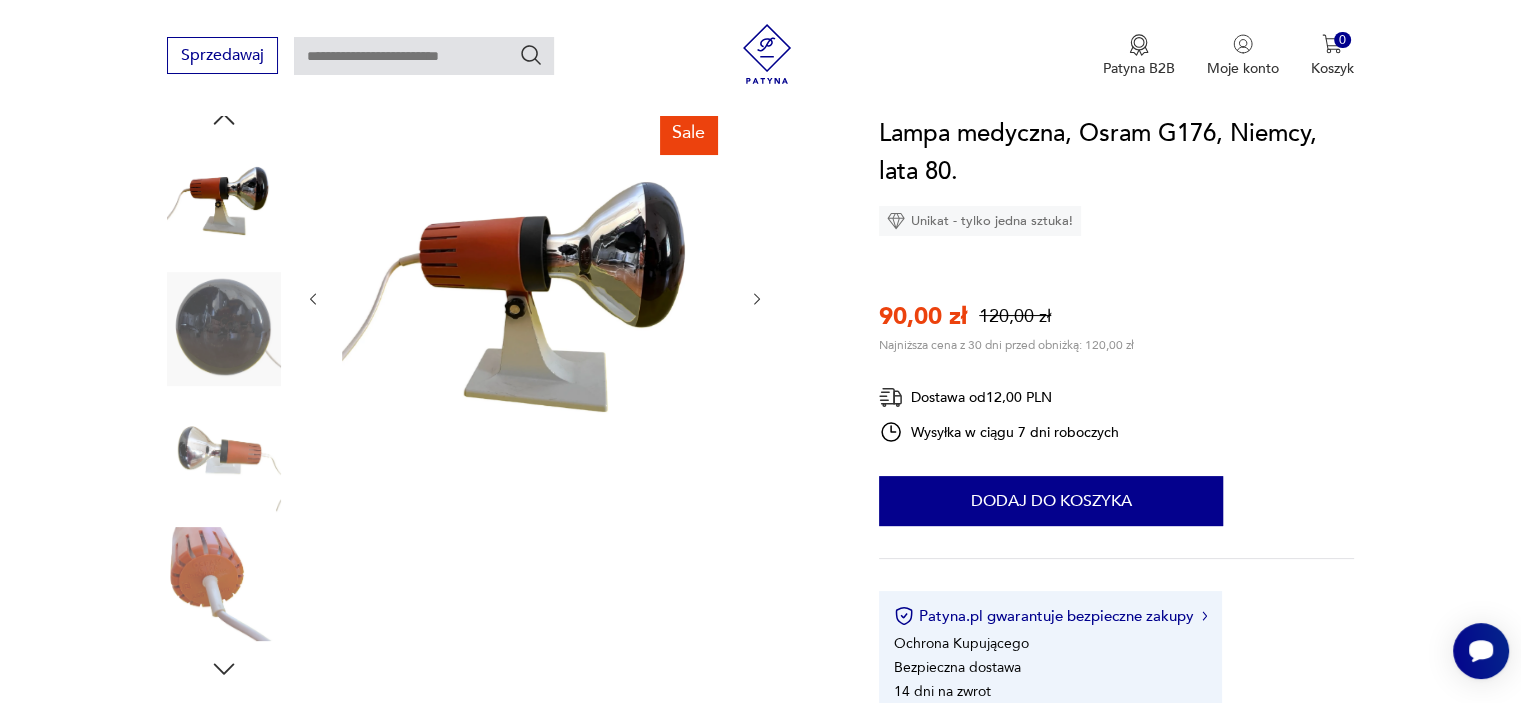 scroll, scrollTop: 160, scrollLeft: 0, axis: vertical 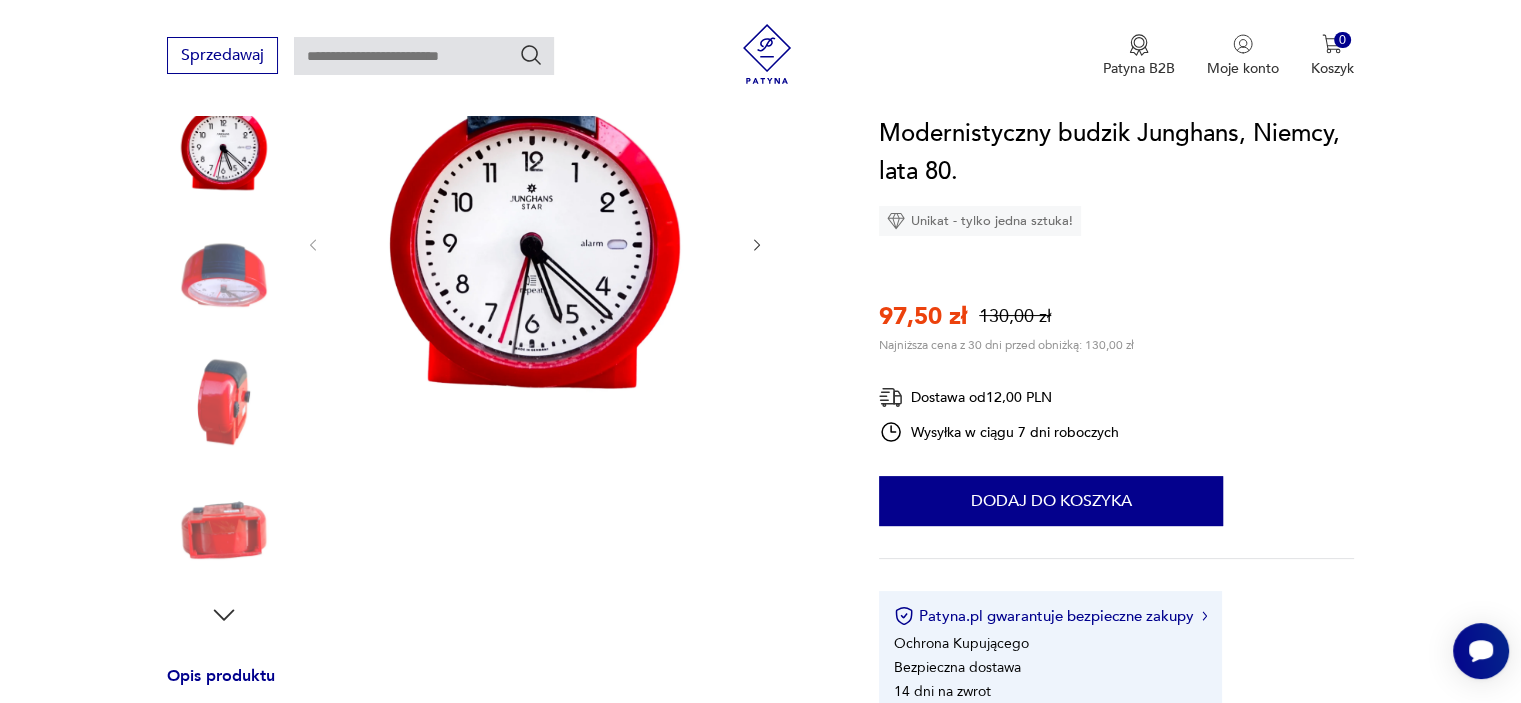 click at bounding box center (224, 402) 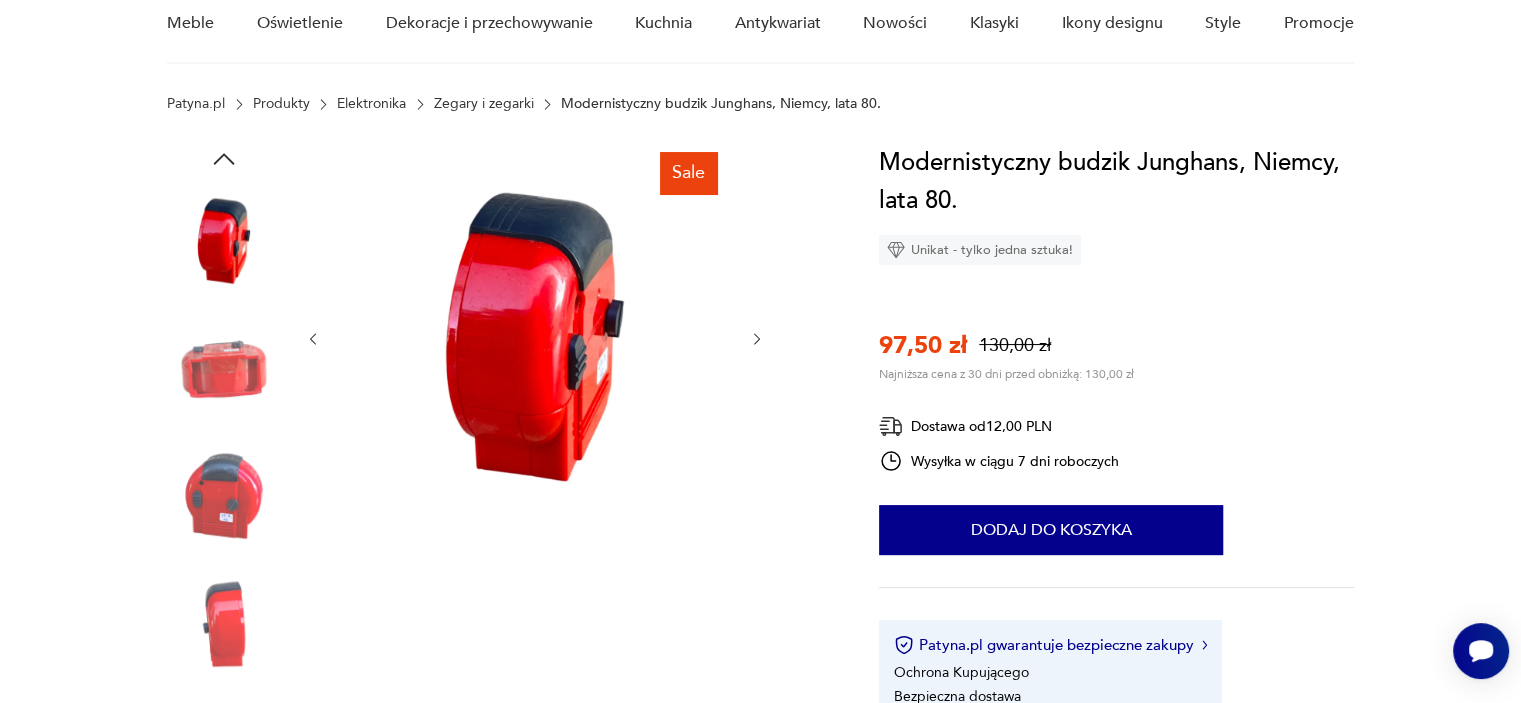 scroll, scrollTop: 160, scrollLeft: 0, axis: vertical 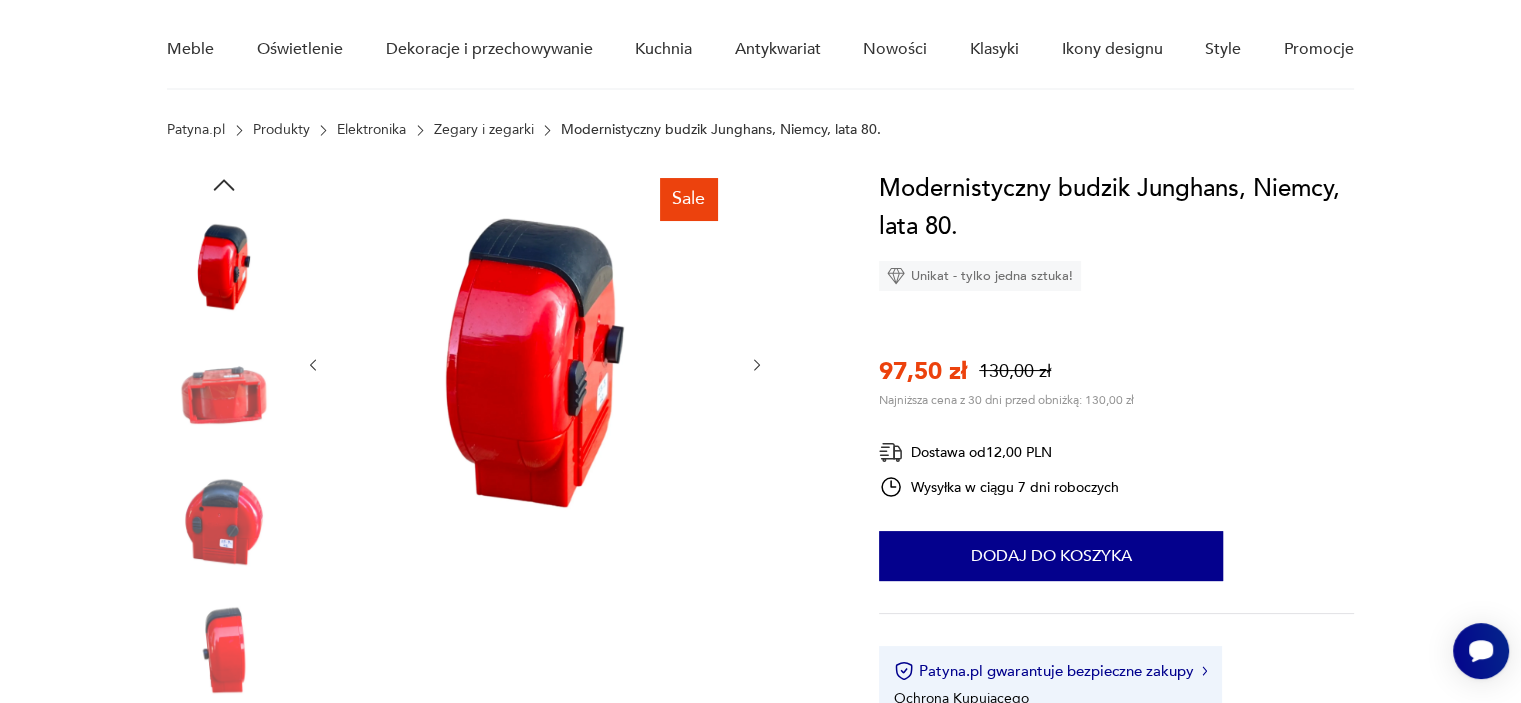 click at bounding box center [224, 395] 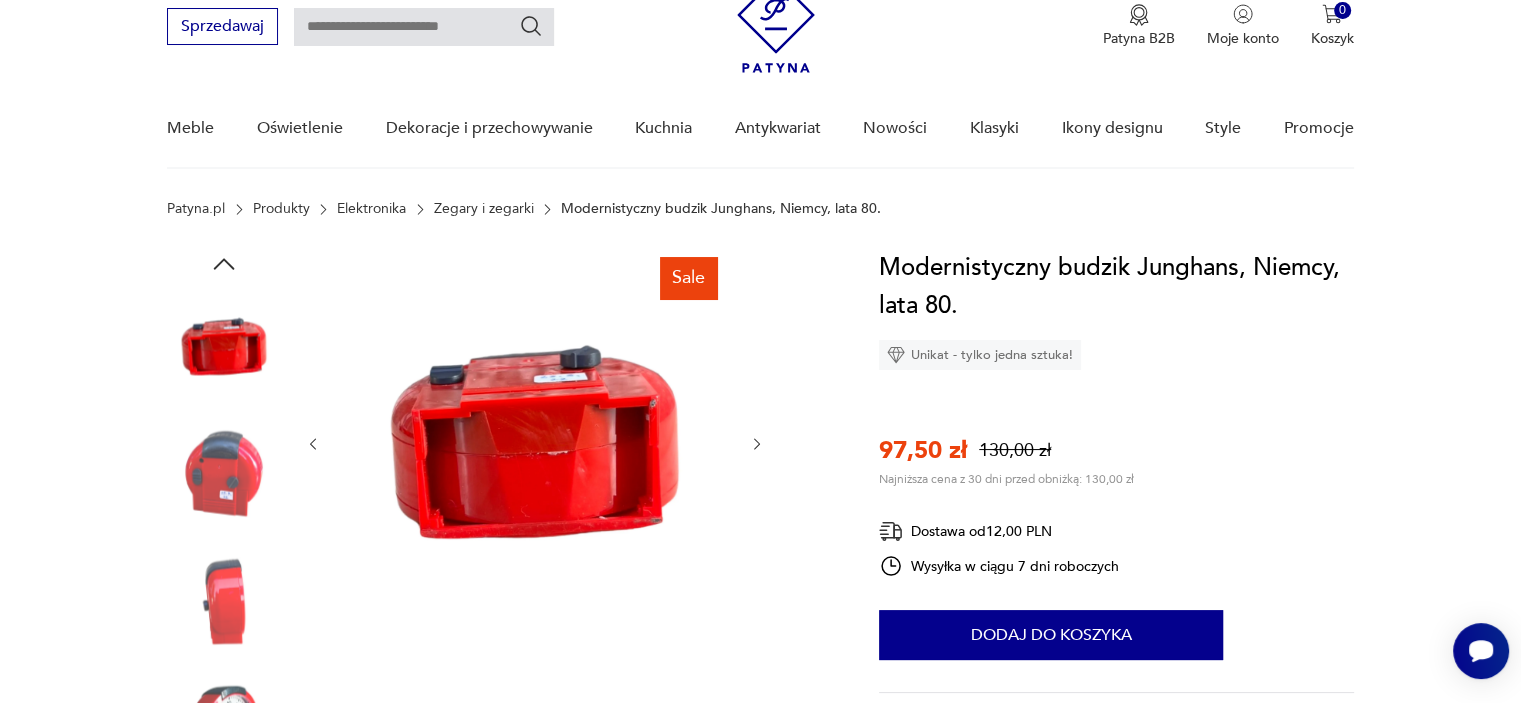 scroll, scrollTop: 80, scrollLeft: 0, axis: vertical 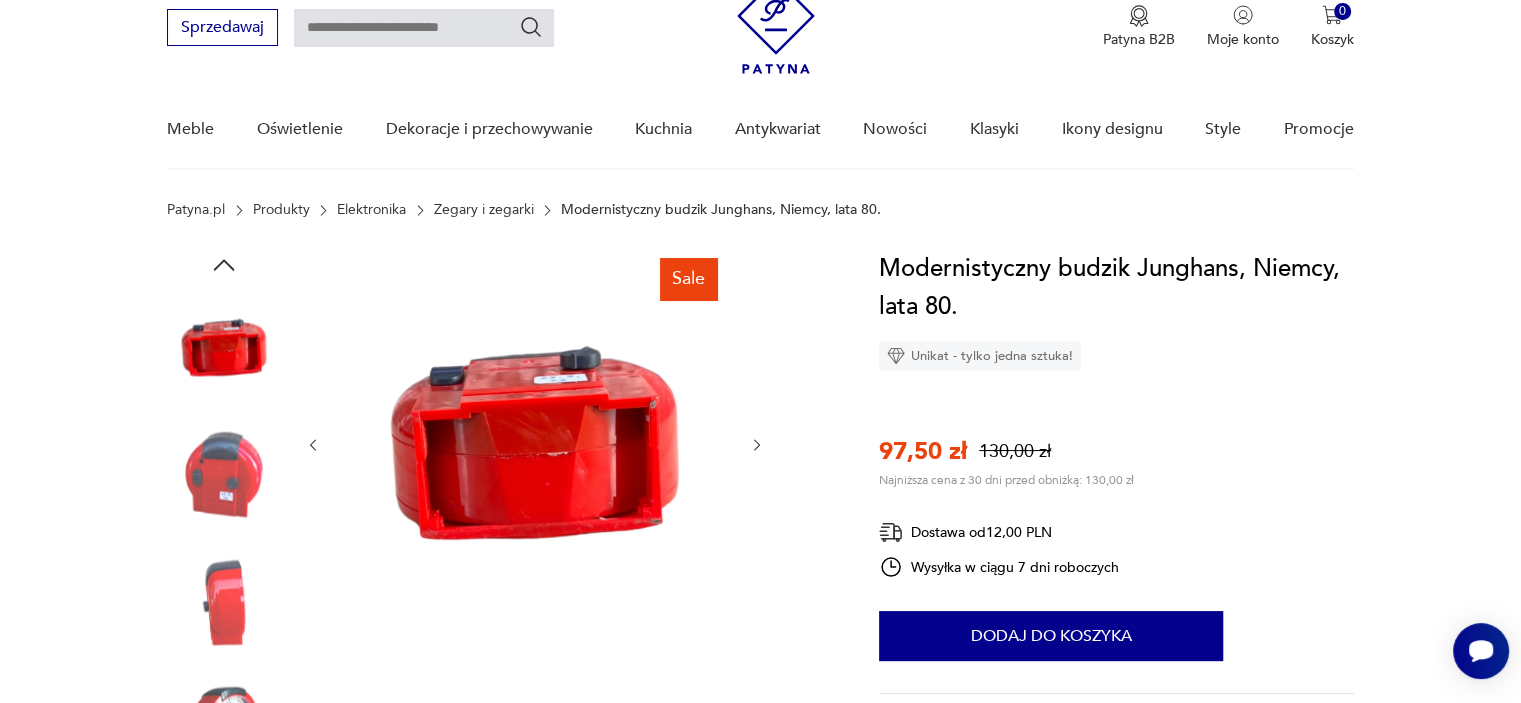click 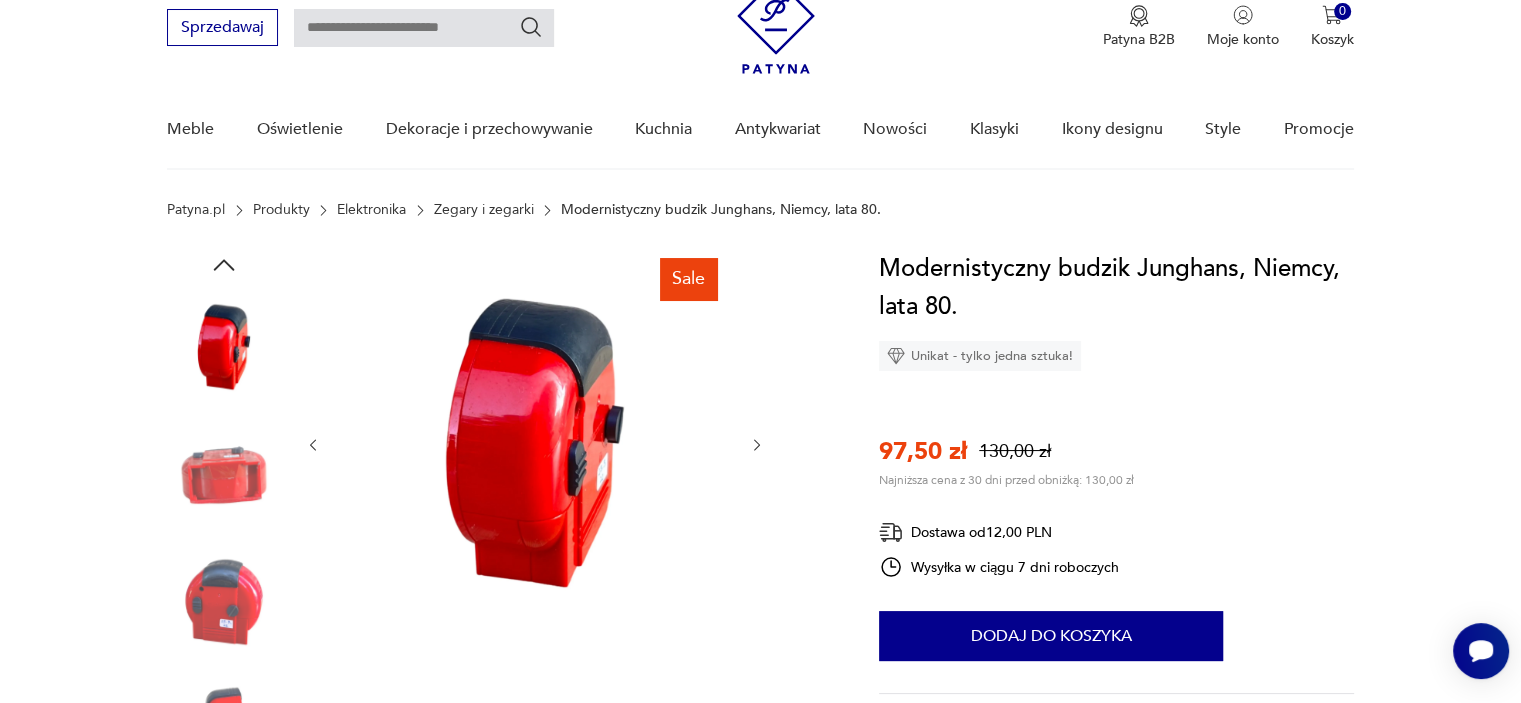 click 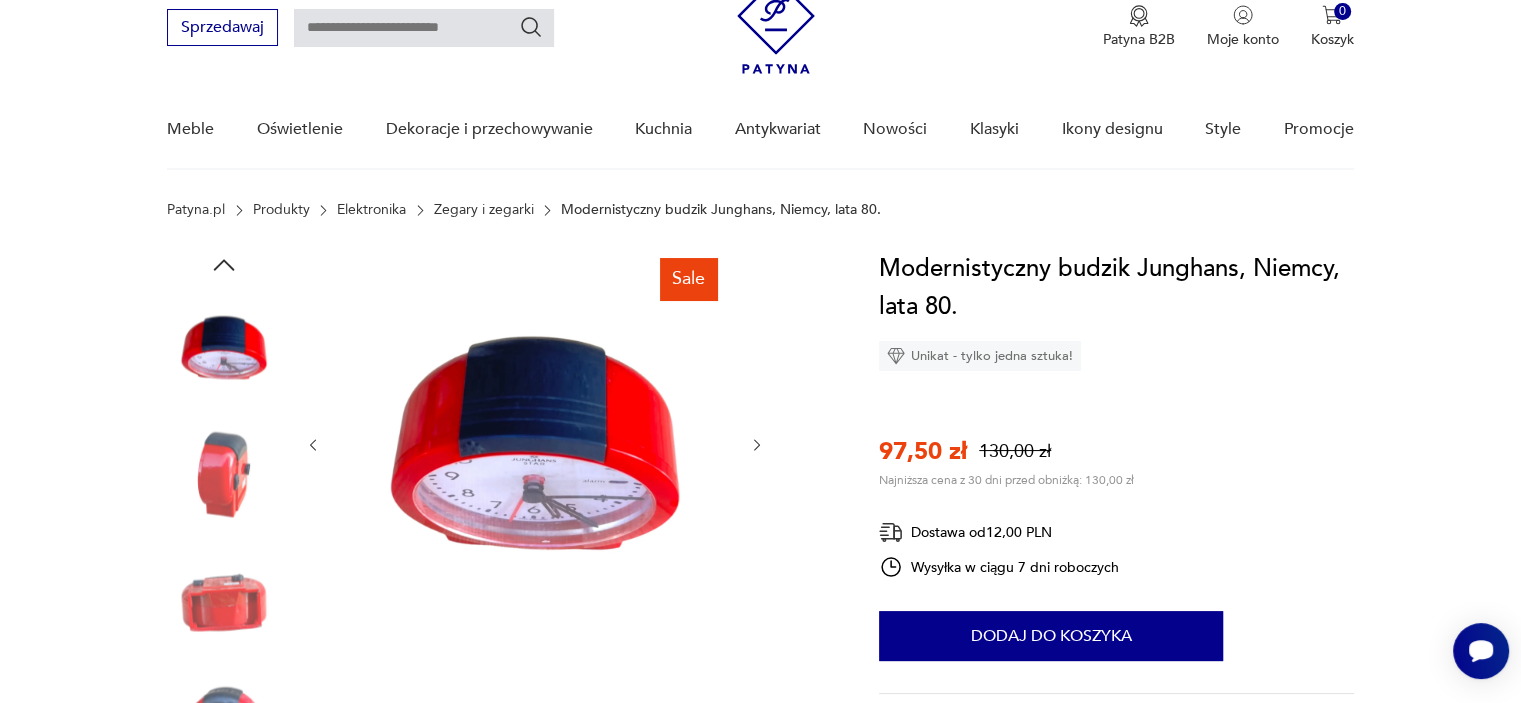 click 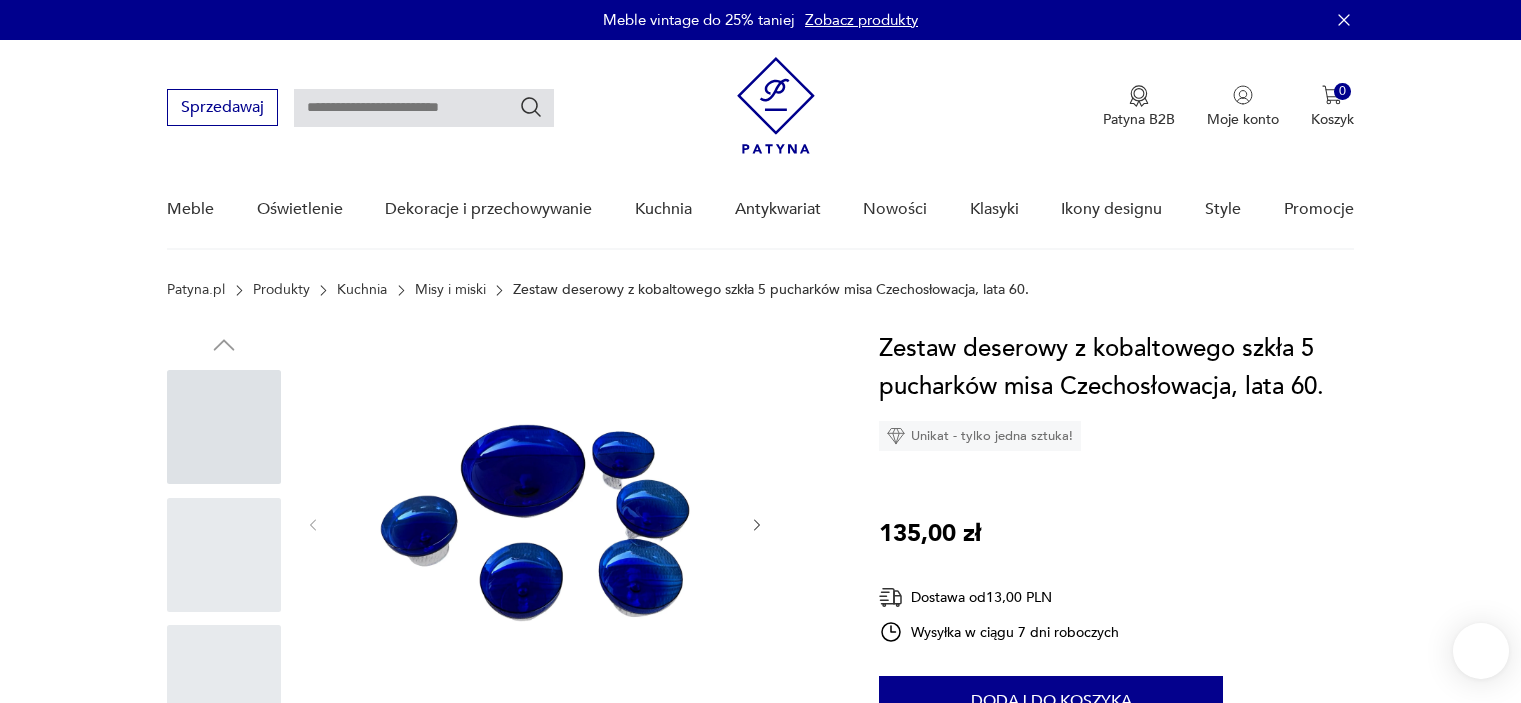 scroll, scrollTop: 0, scrollLeft: 0, axis: both 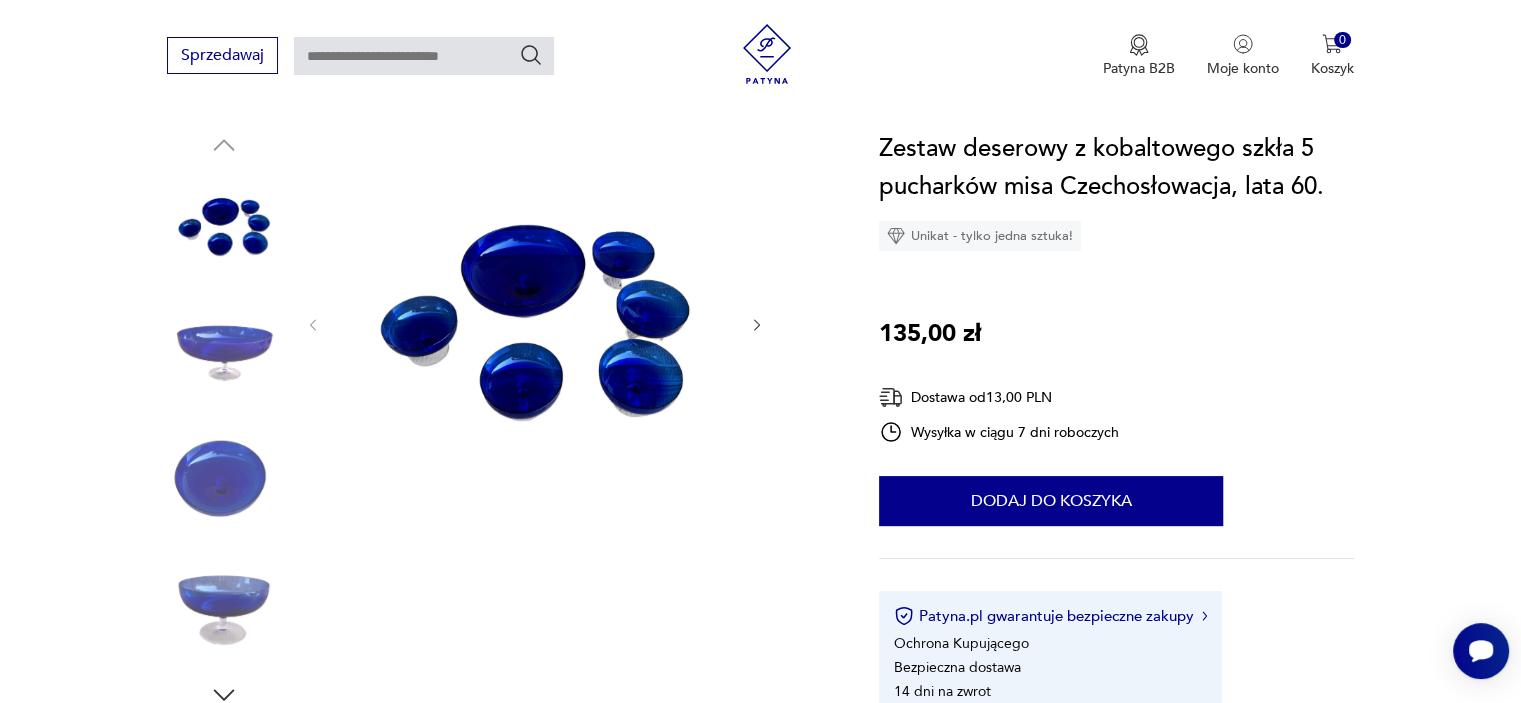 click at bounding box center [224, 355] 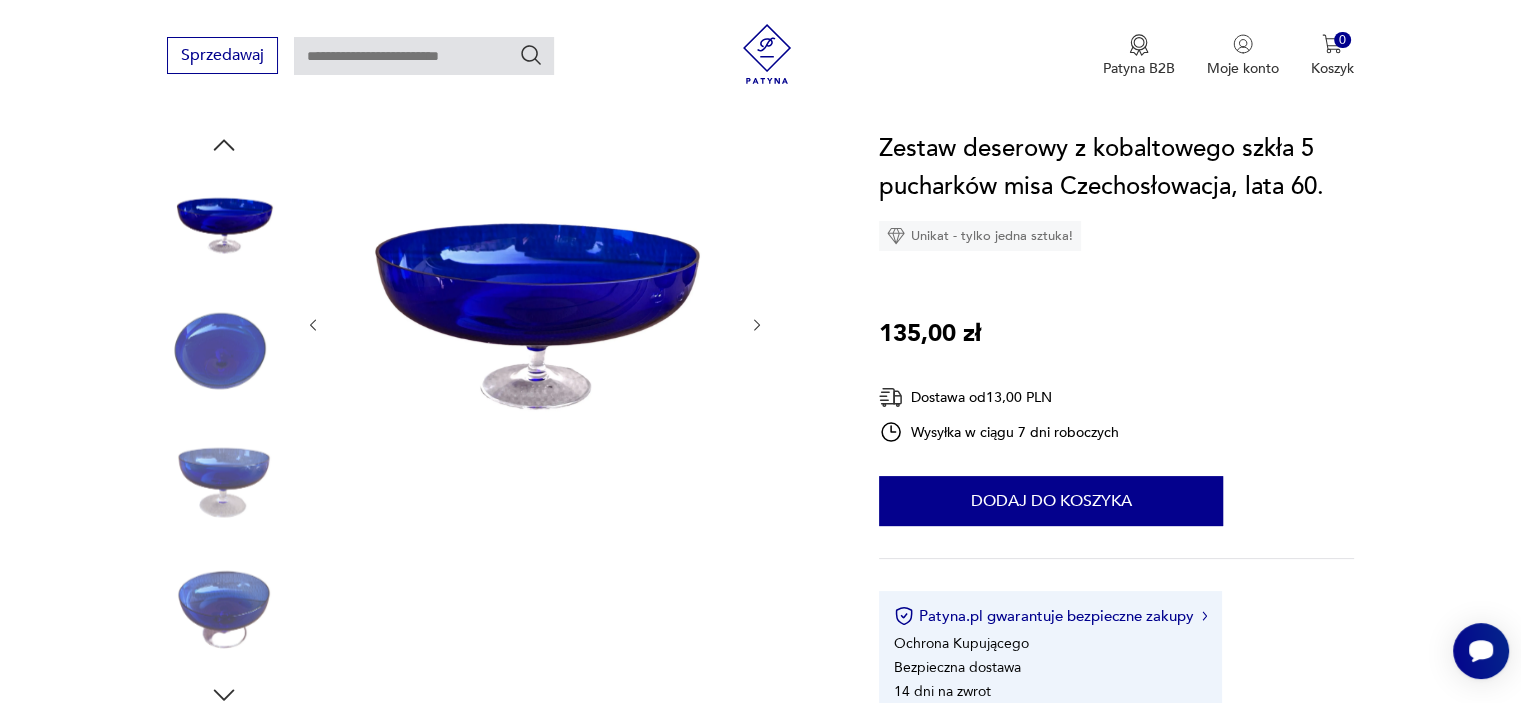 click at bounding box center (224, 482) 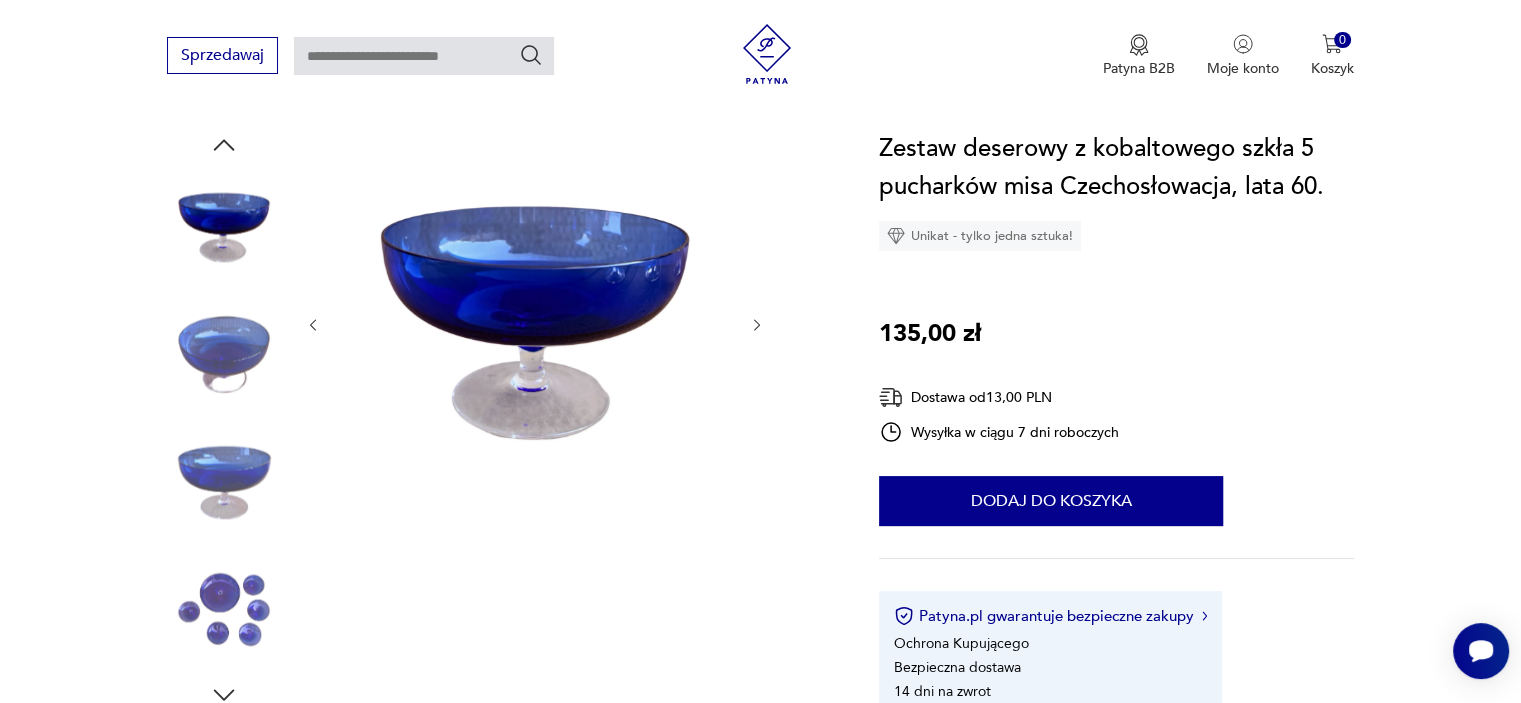 click at bounding box center [224, 482] 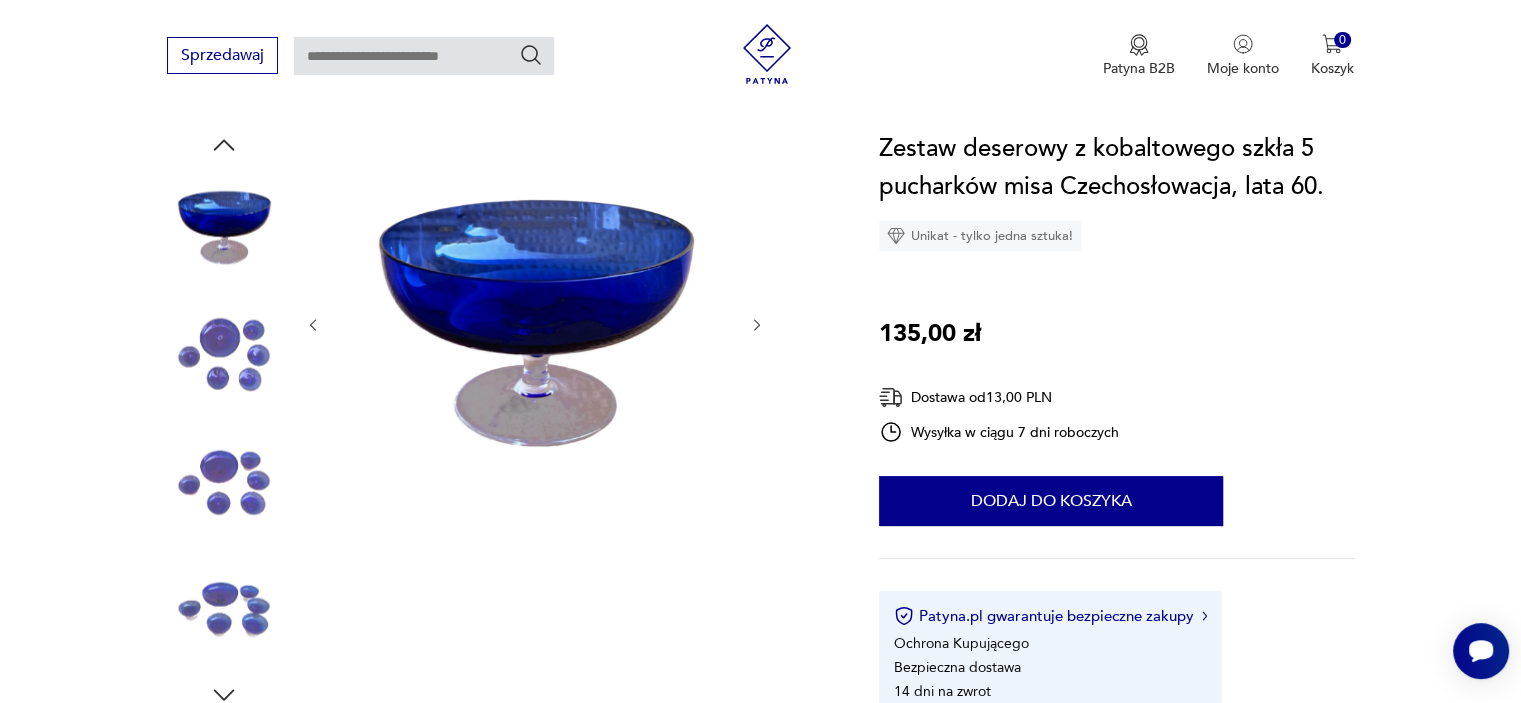 click at bounding box center (224, 482) 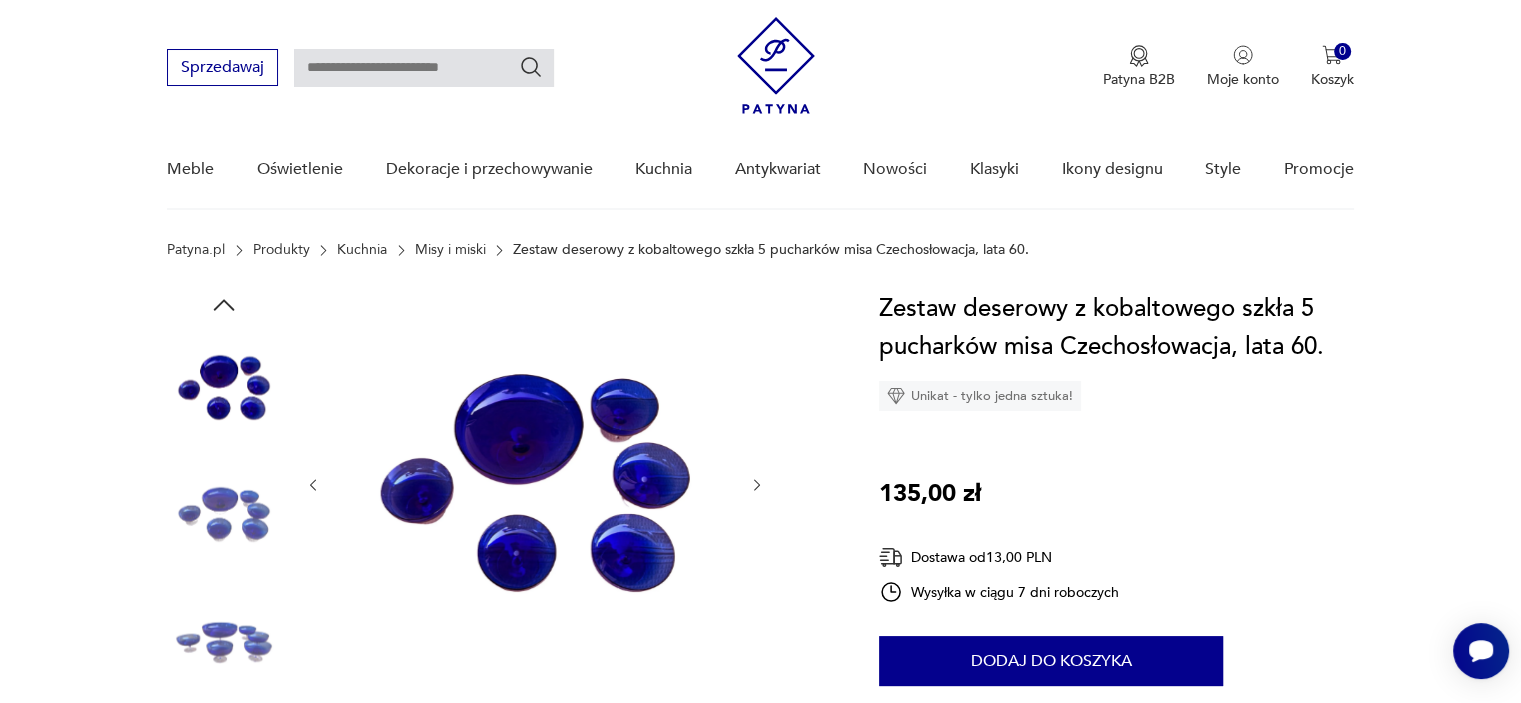 scroll, scrollTop: 80, scrollLeft: 0, axis: vertical 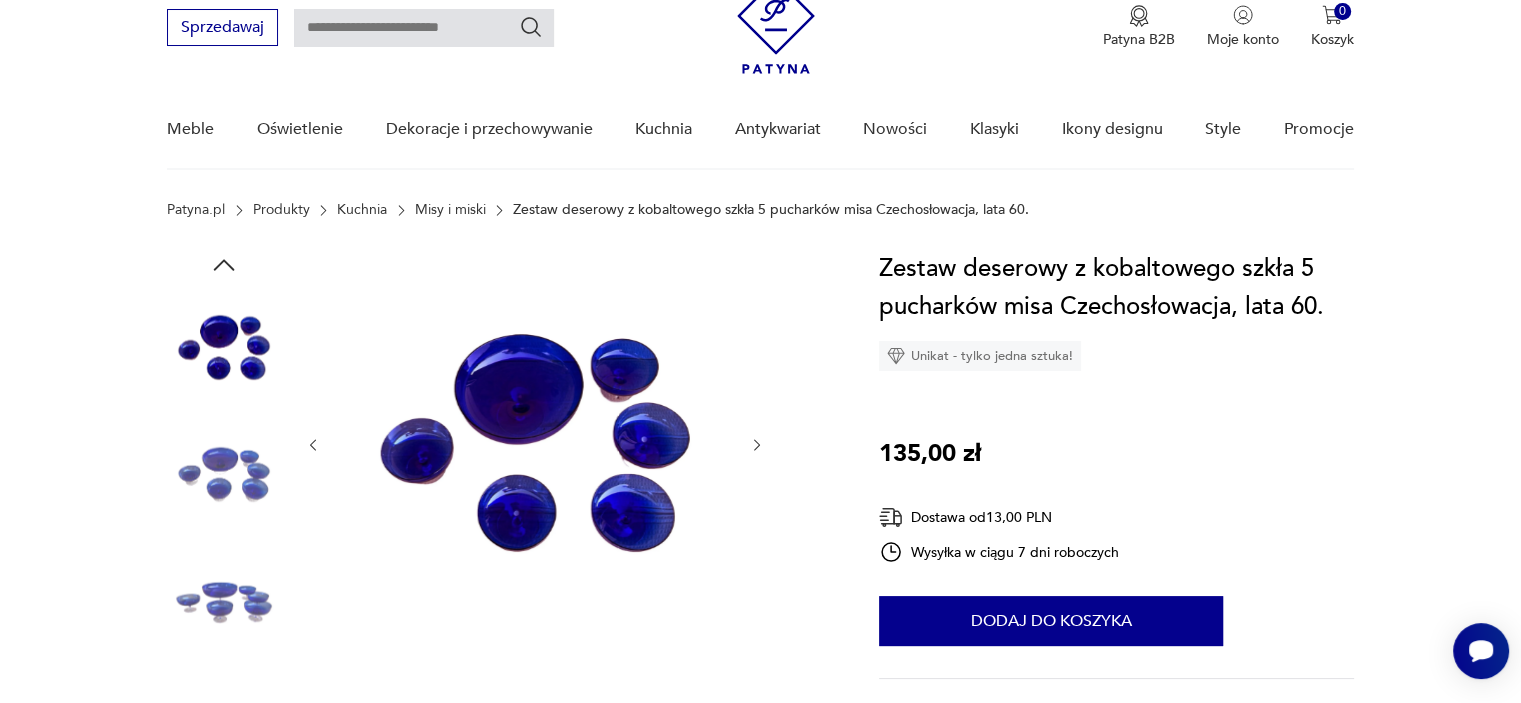 click at bounding box center (224, 475) 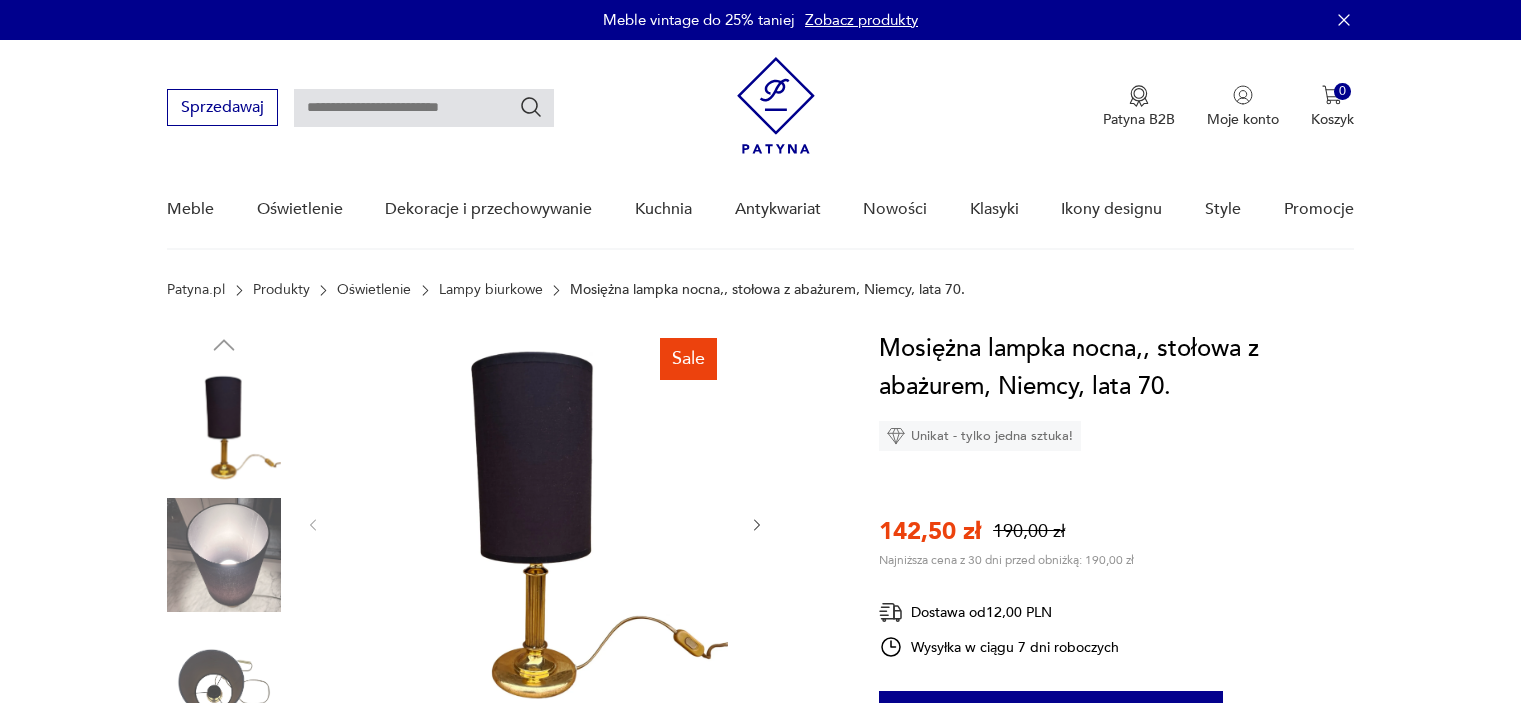 scroll, scrollTop: 40, scrollLeft: 0, axis: vertical 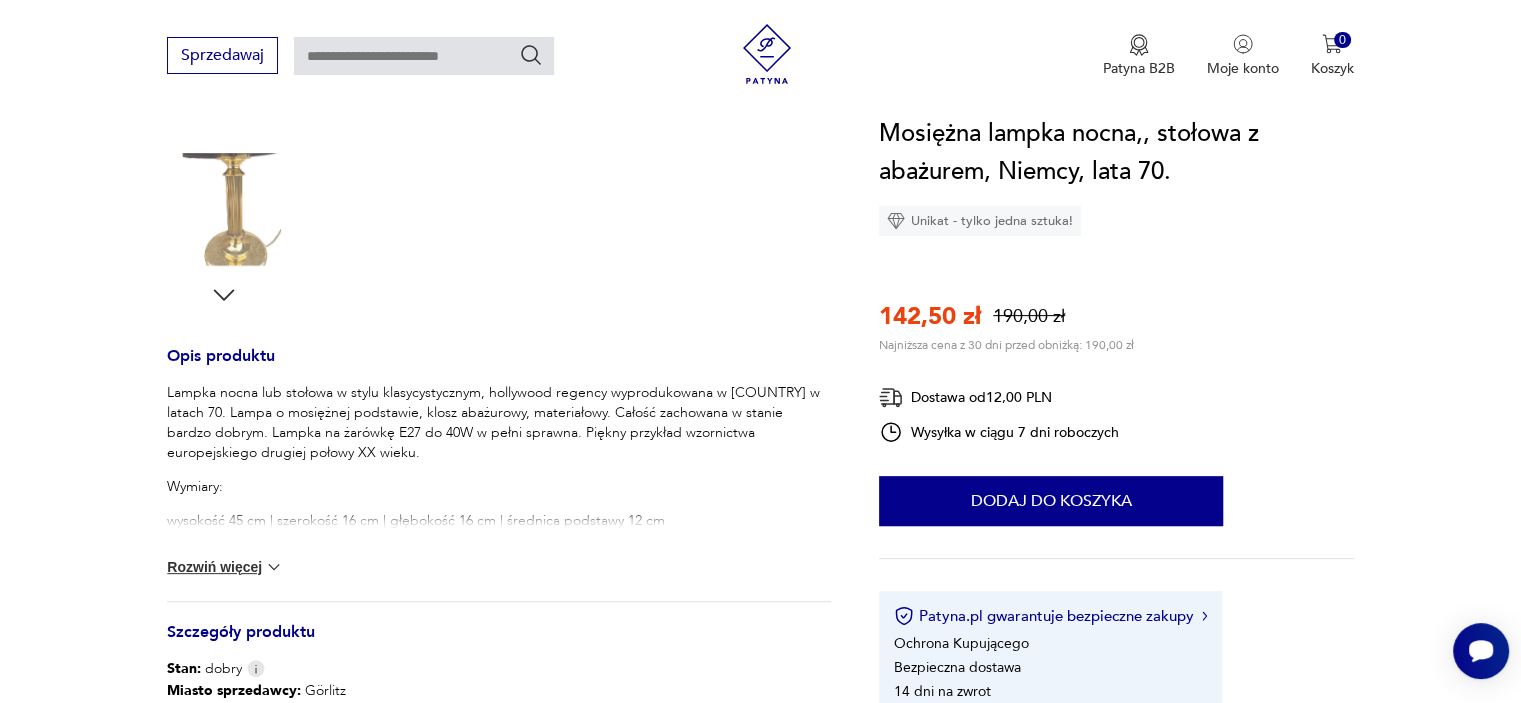 click on "Rozwiń więcej" at bounding box center (225, 567) 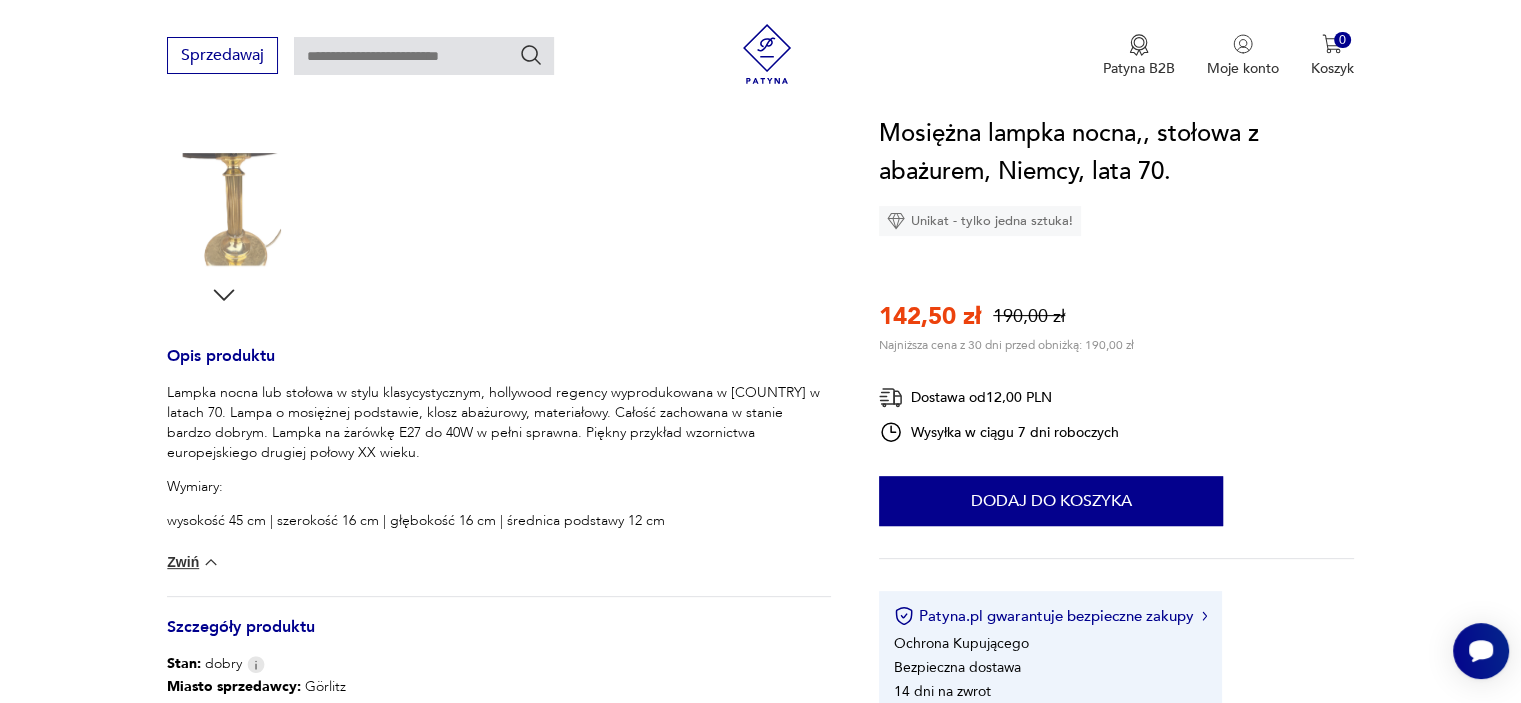 type 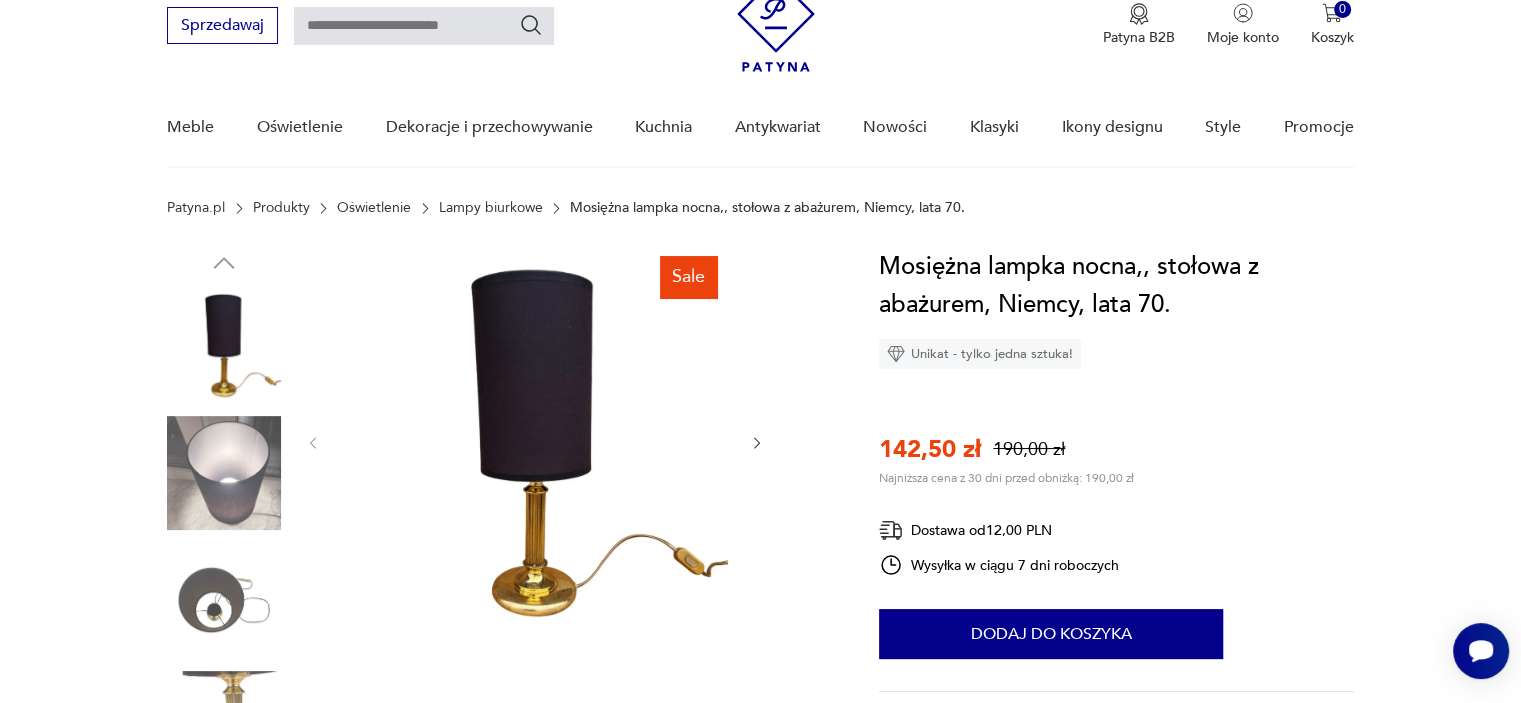 scroll, scrollTop: 80, scrollLeft: 0, axis: vertical 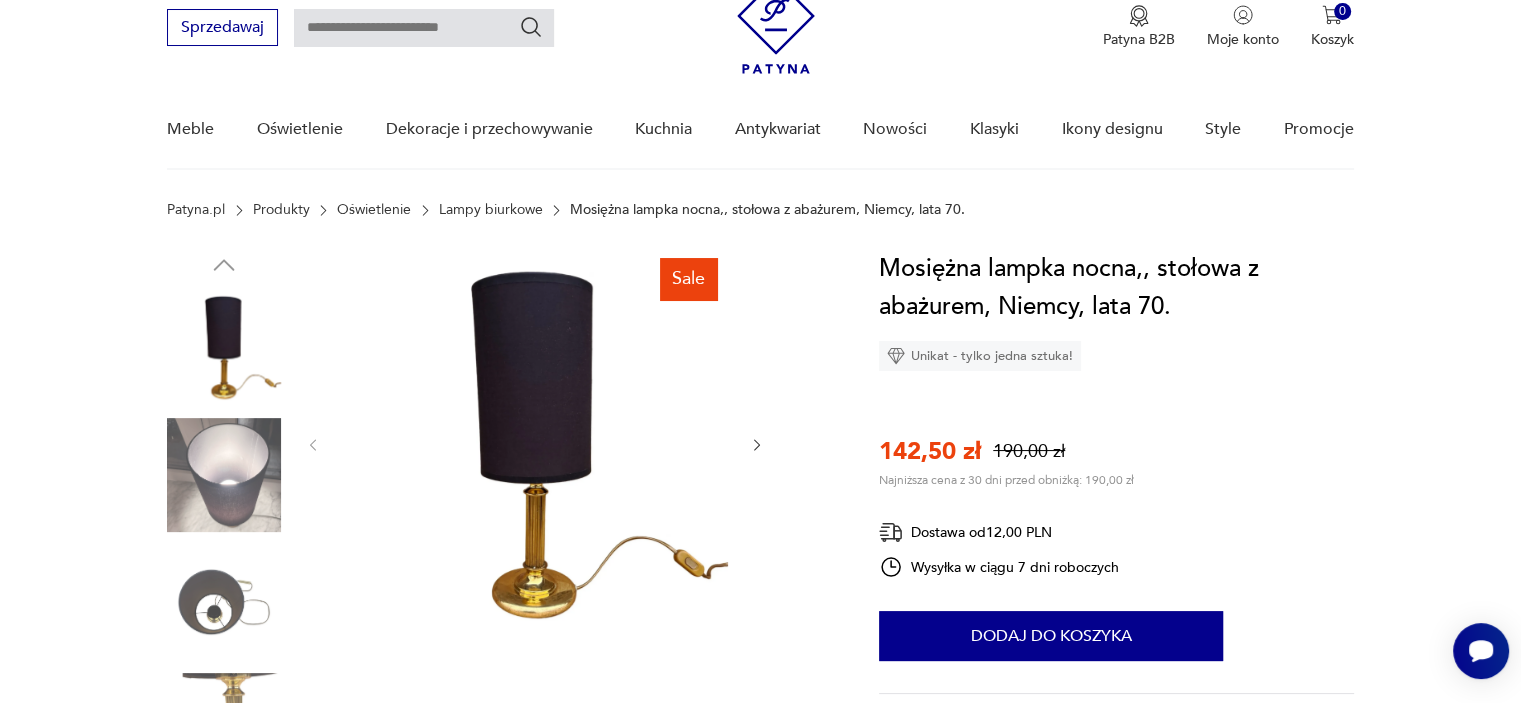 click at bounding box center [535, 443] 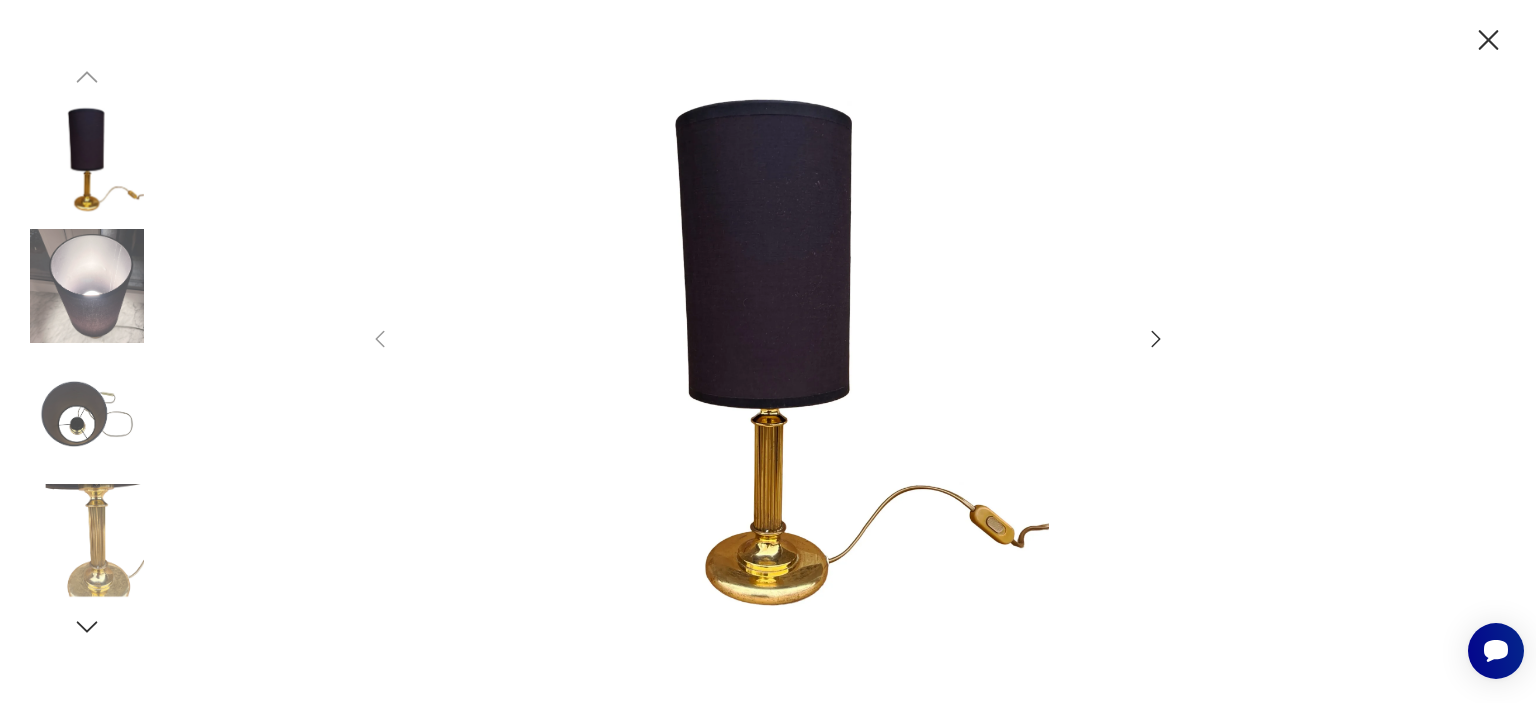 click at bounding box center [768, 349] 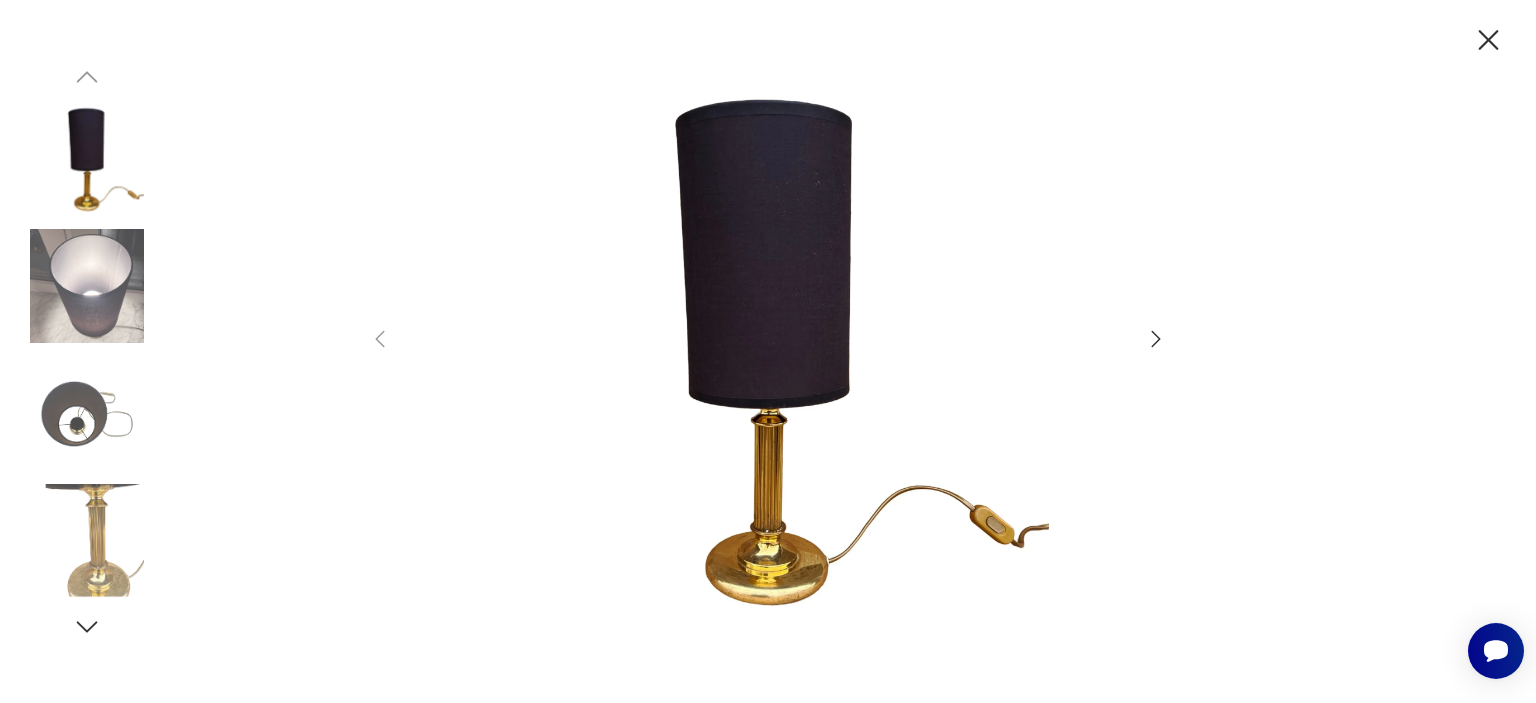 click at bounding box center (87, 541) 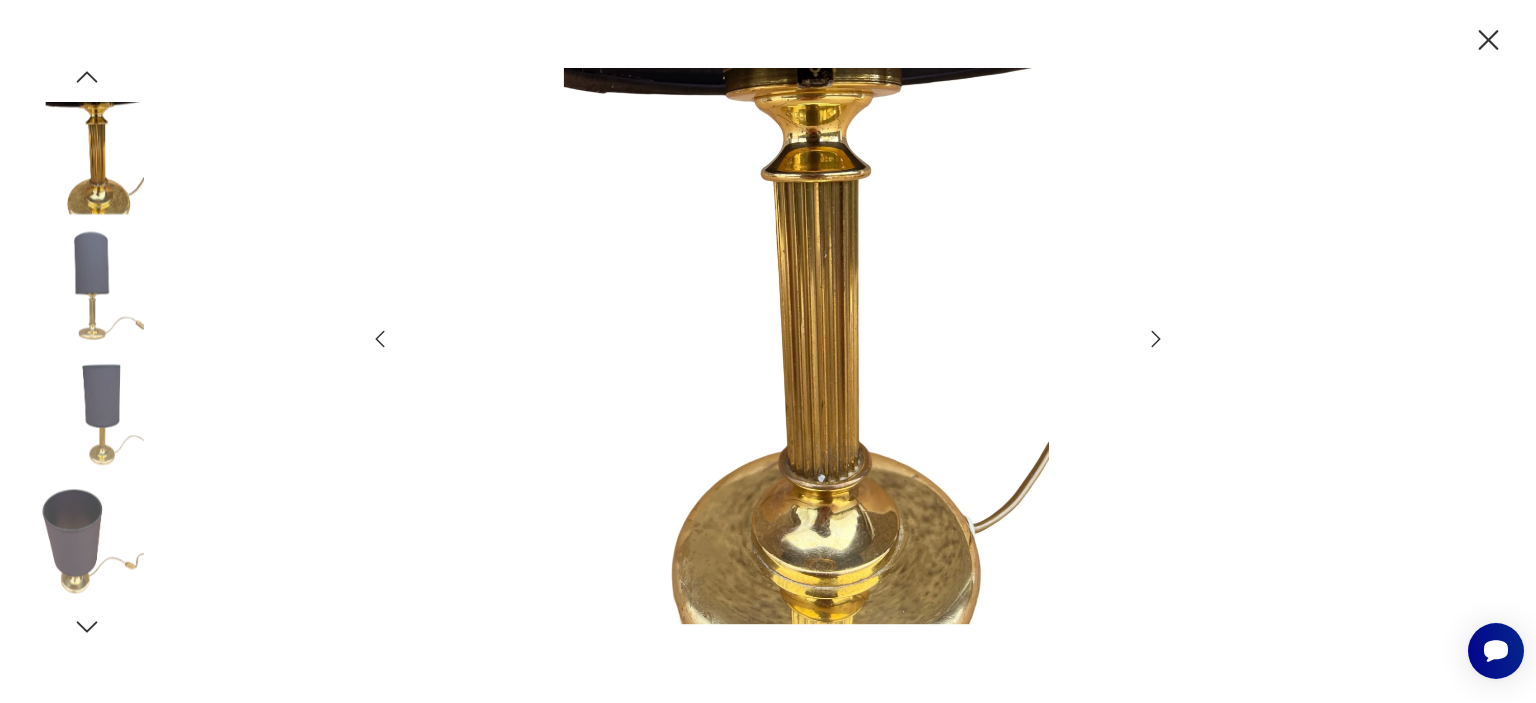 click 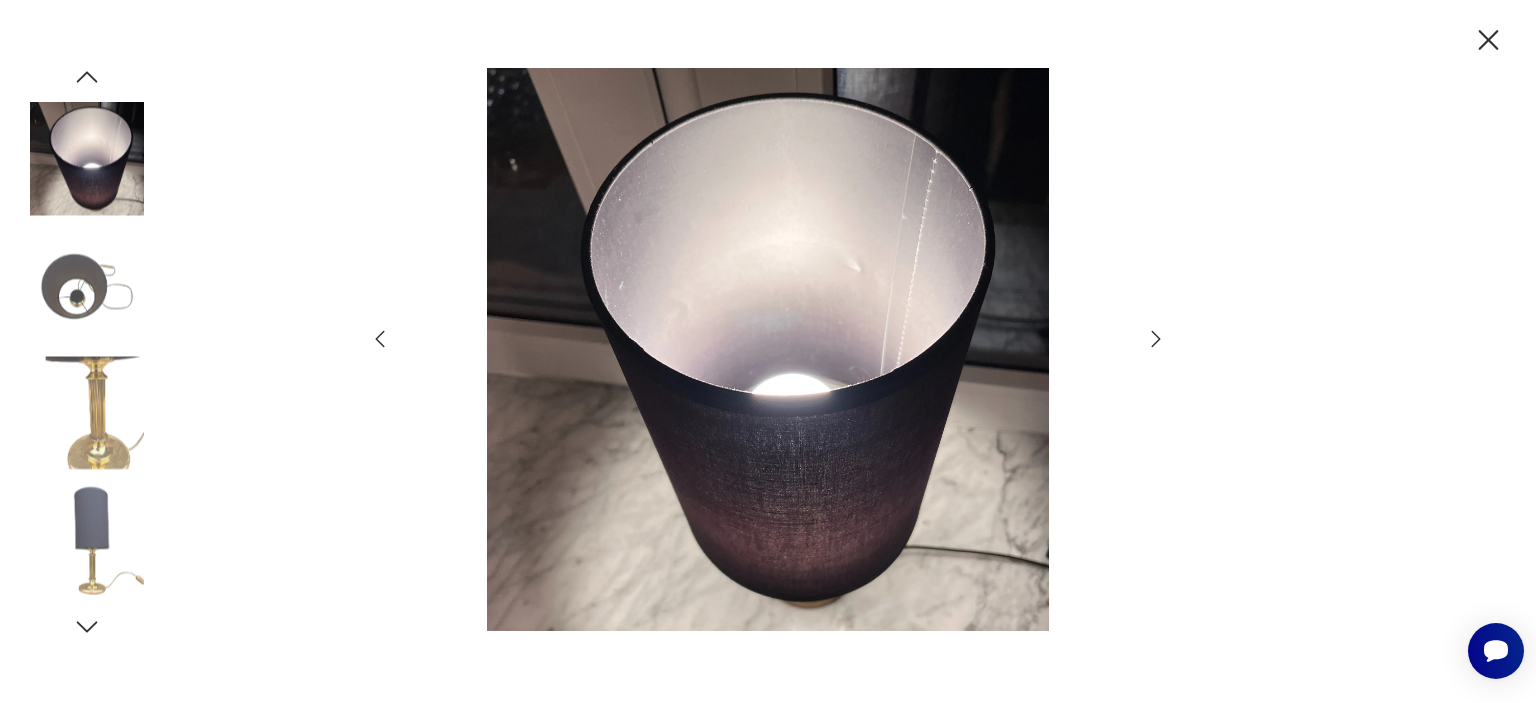 click 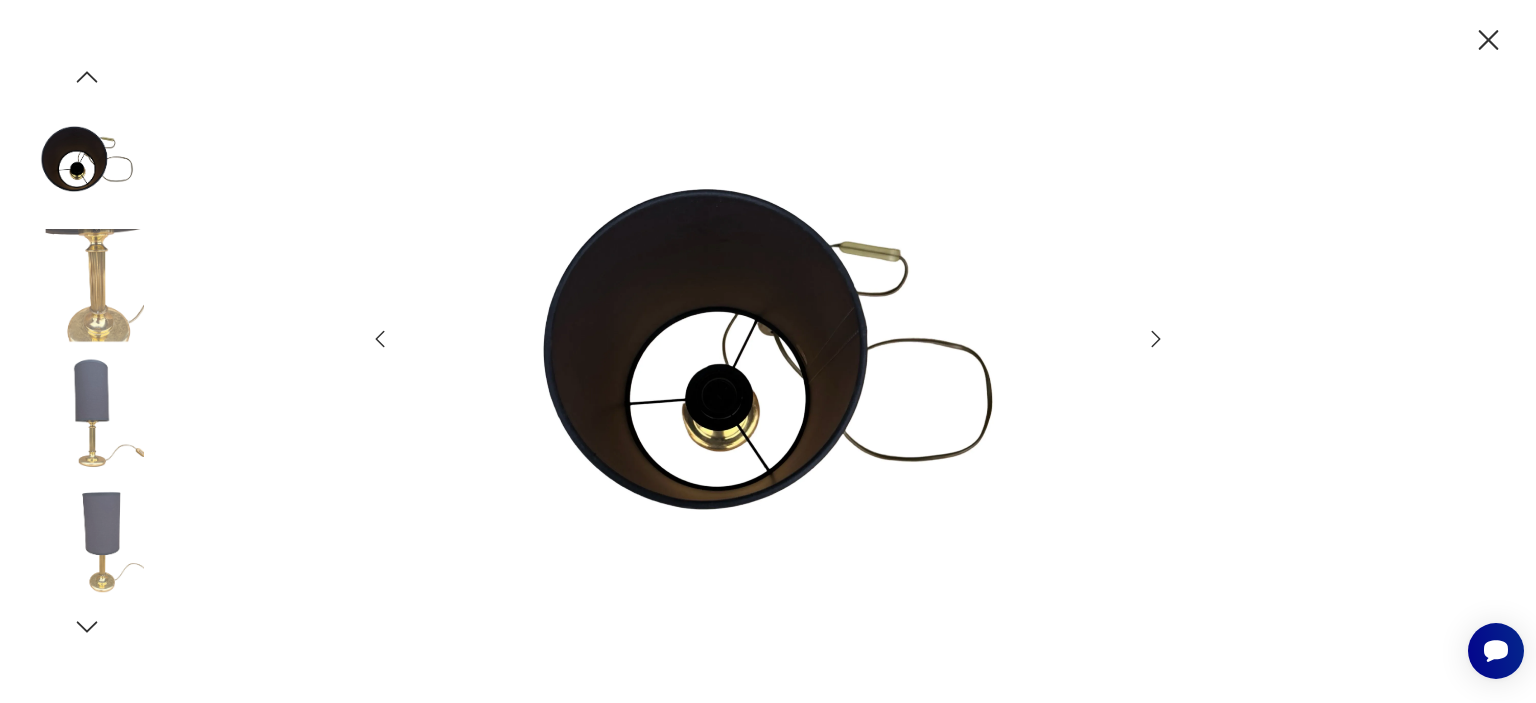 click at bounding box center (87, 541) 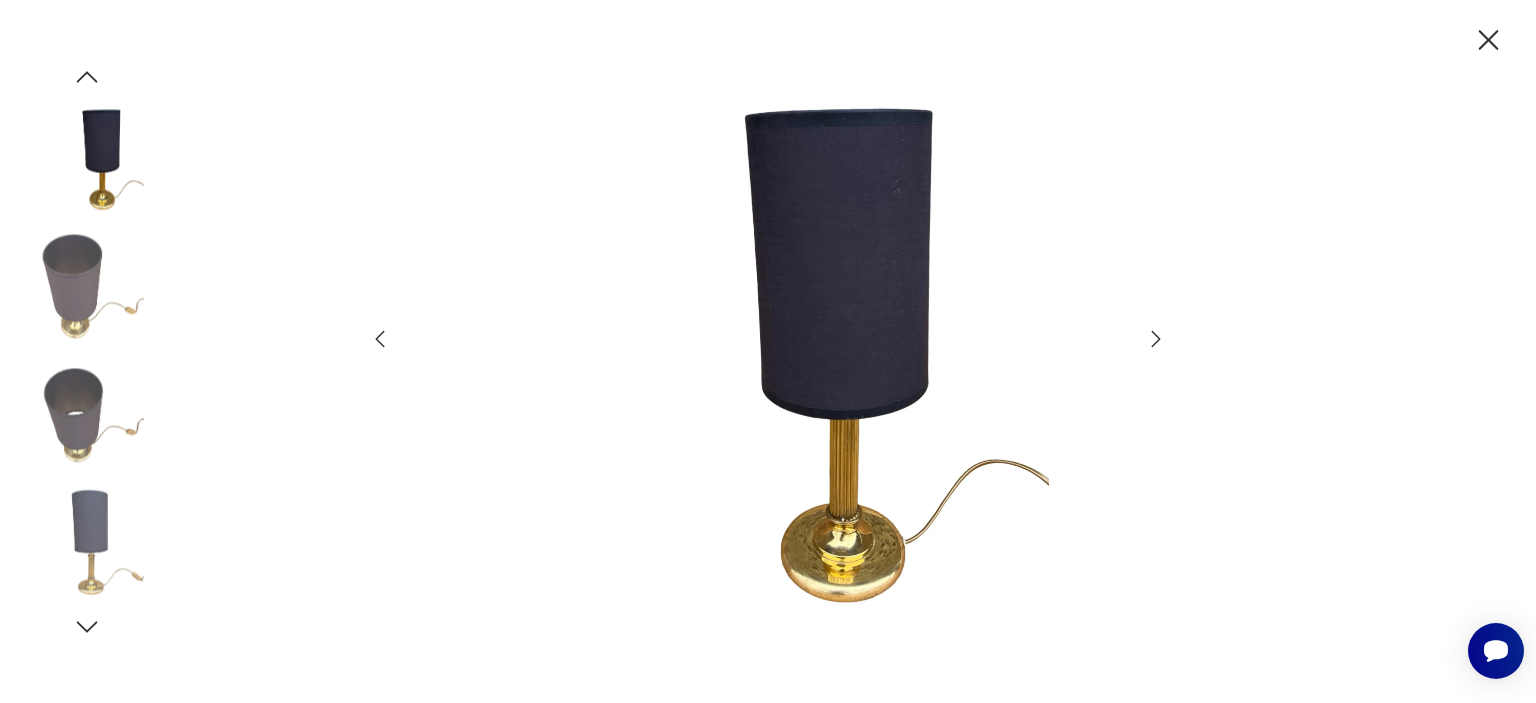 click 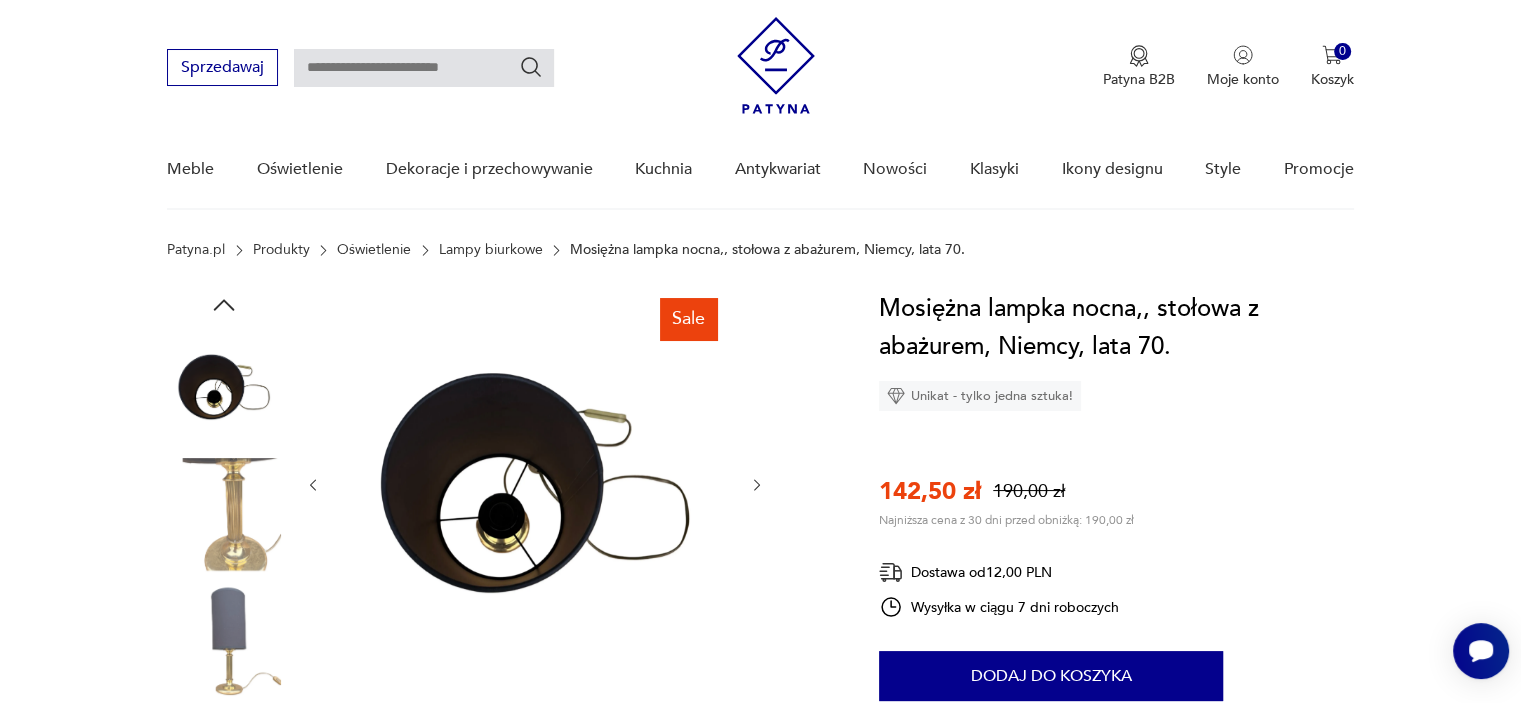 scroll, scrollTop: 80, scrollLeft: 0, axis: vertical 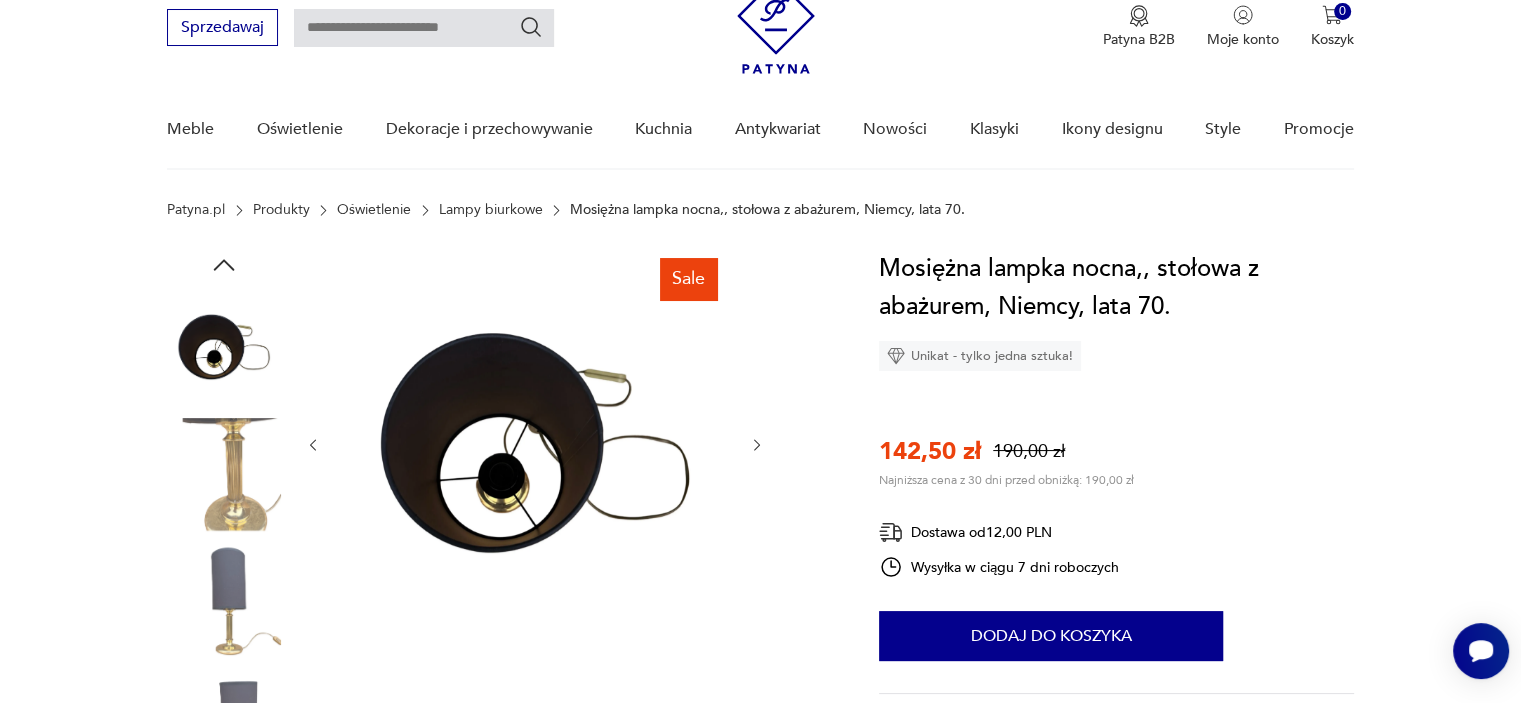 click 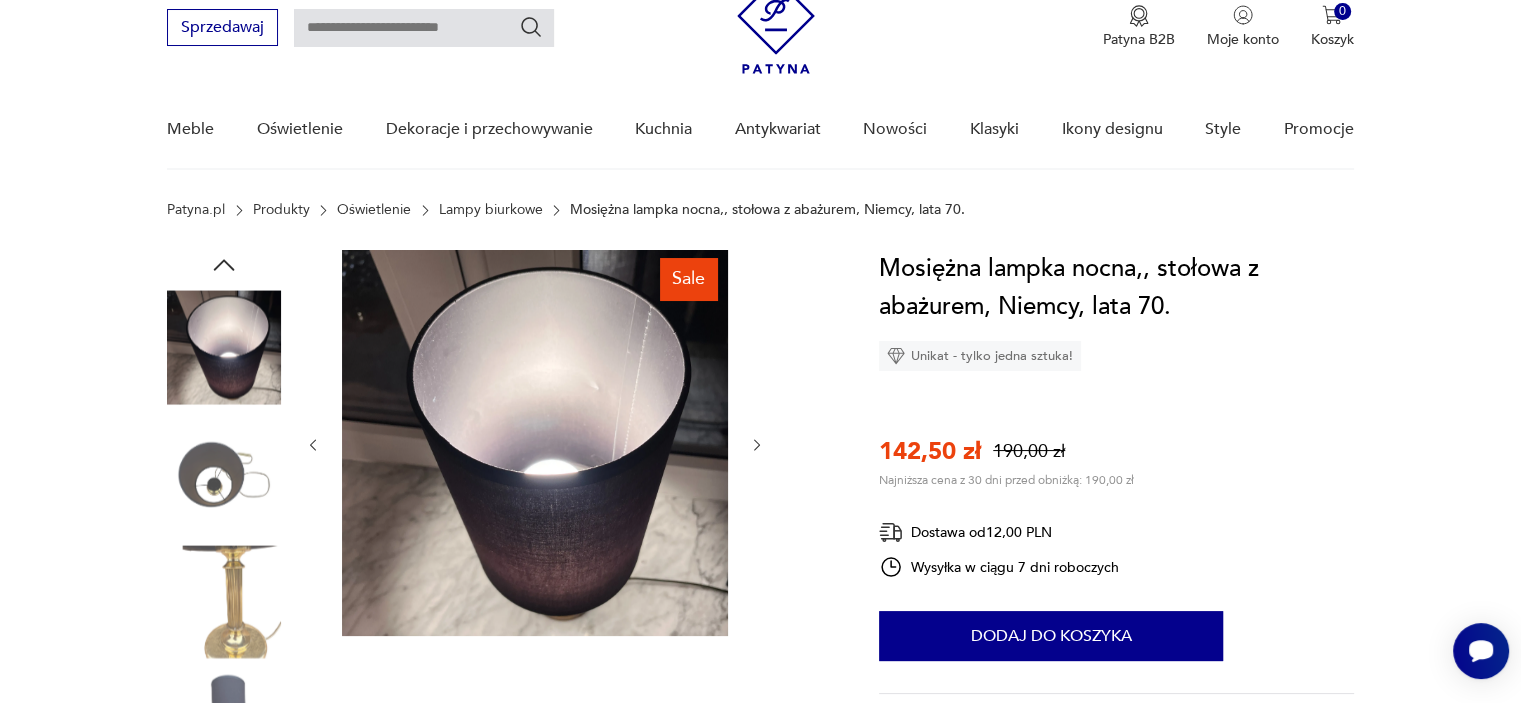 click 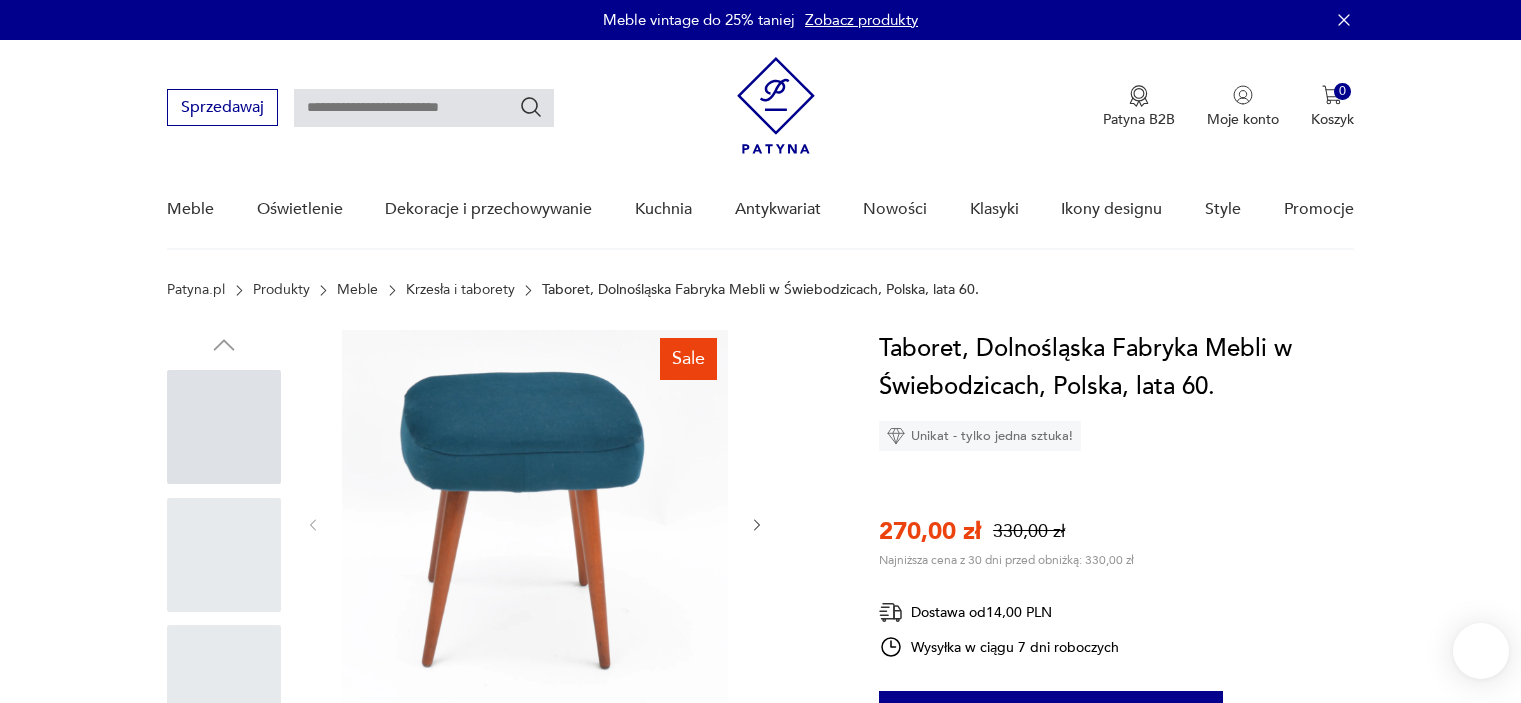 scroll, scrollTop: 0, scrollLeft: 0, axis: both 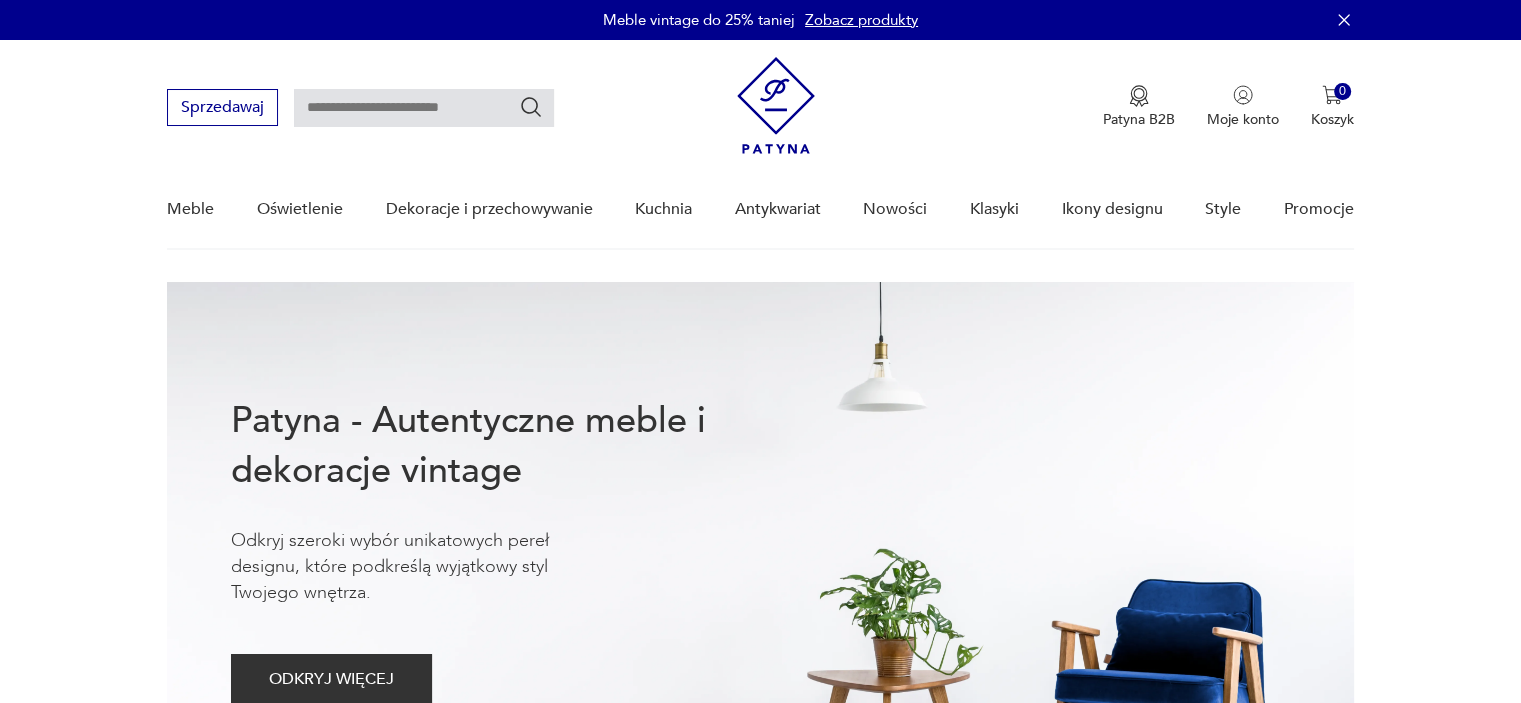 drag, startPoint x: 0, startPoint y: 0, endPoint x: 399, endPoint y: 100, distance: 411.34048 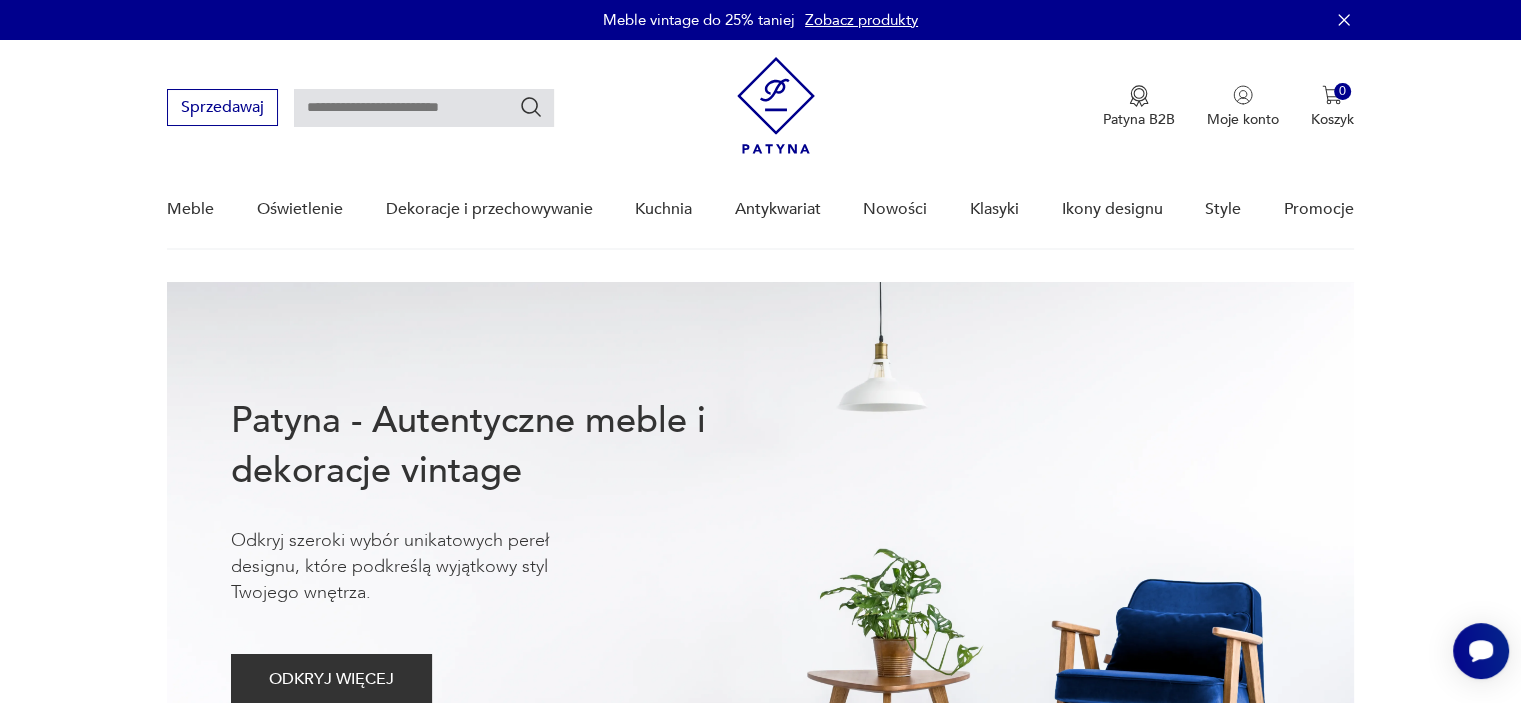 scroll, scrollTop: 0, scrollLeft: 0, axis: both 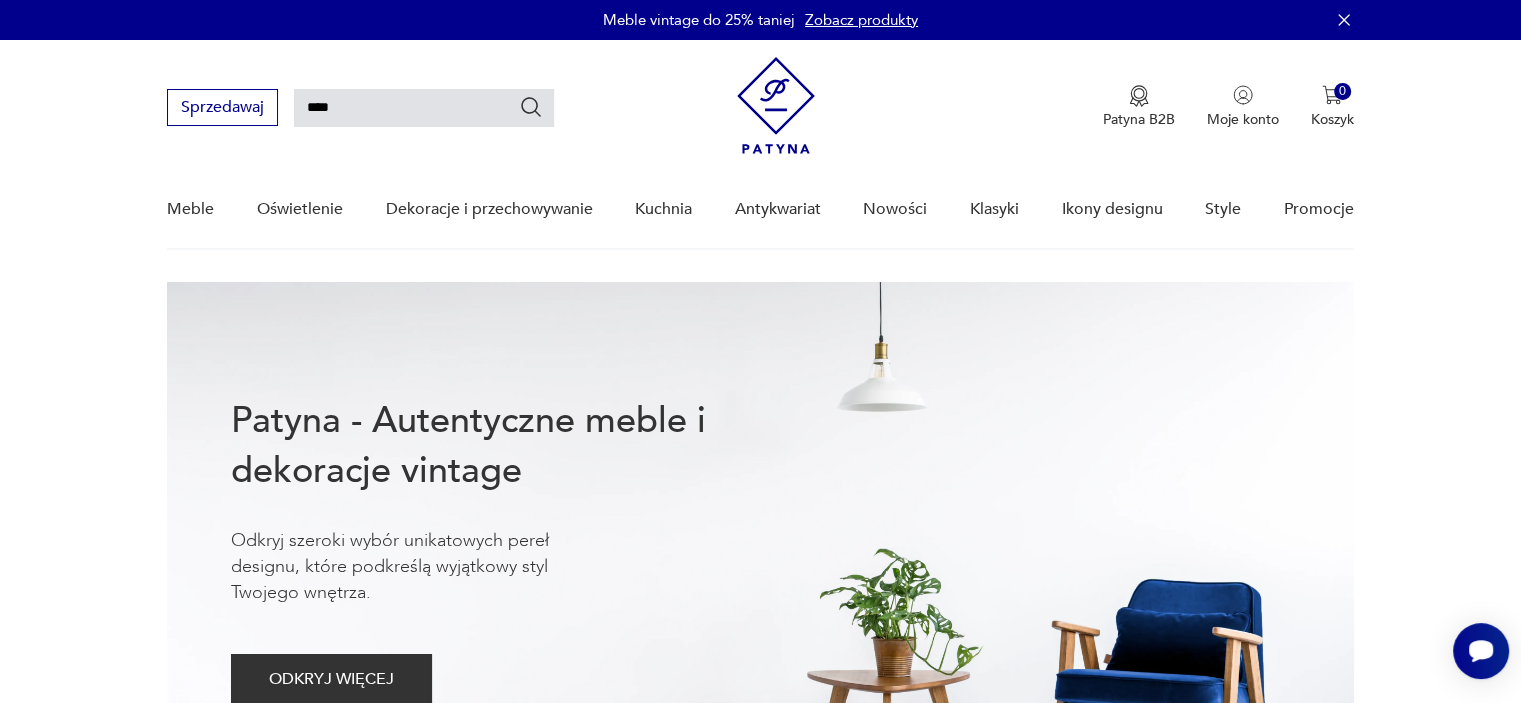 type on "****" 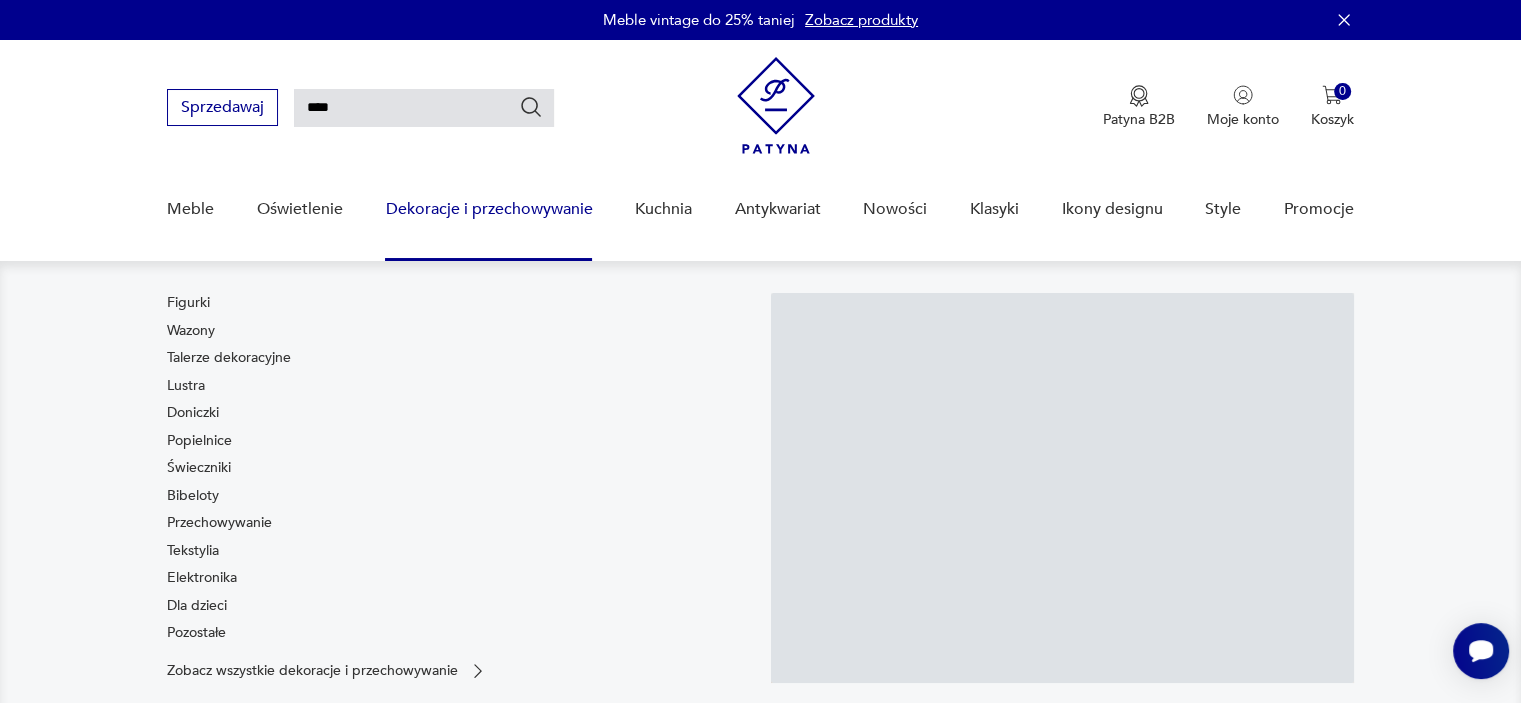 scroll, scrollTop: 71, scrollLeft: 0, axis: vertical 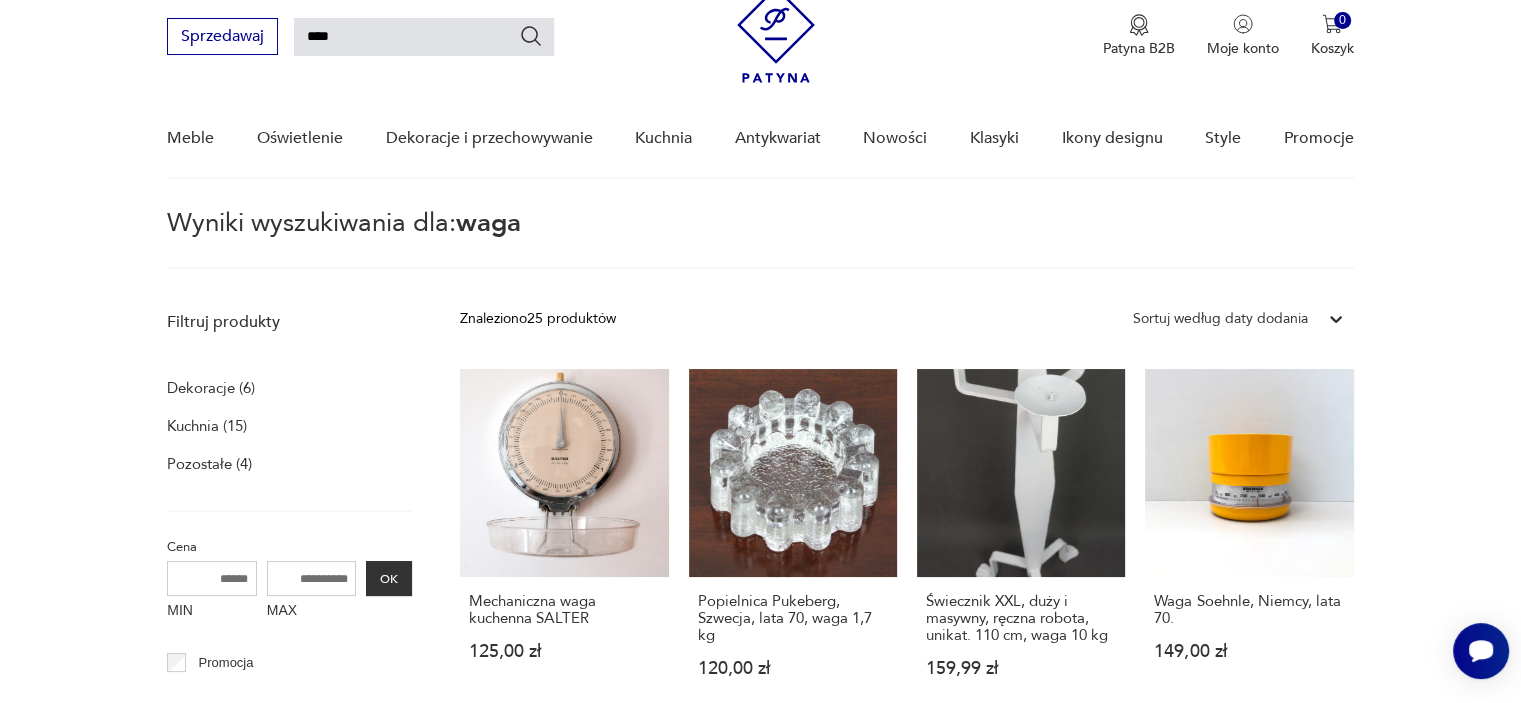 click 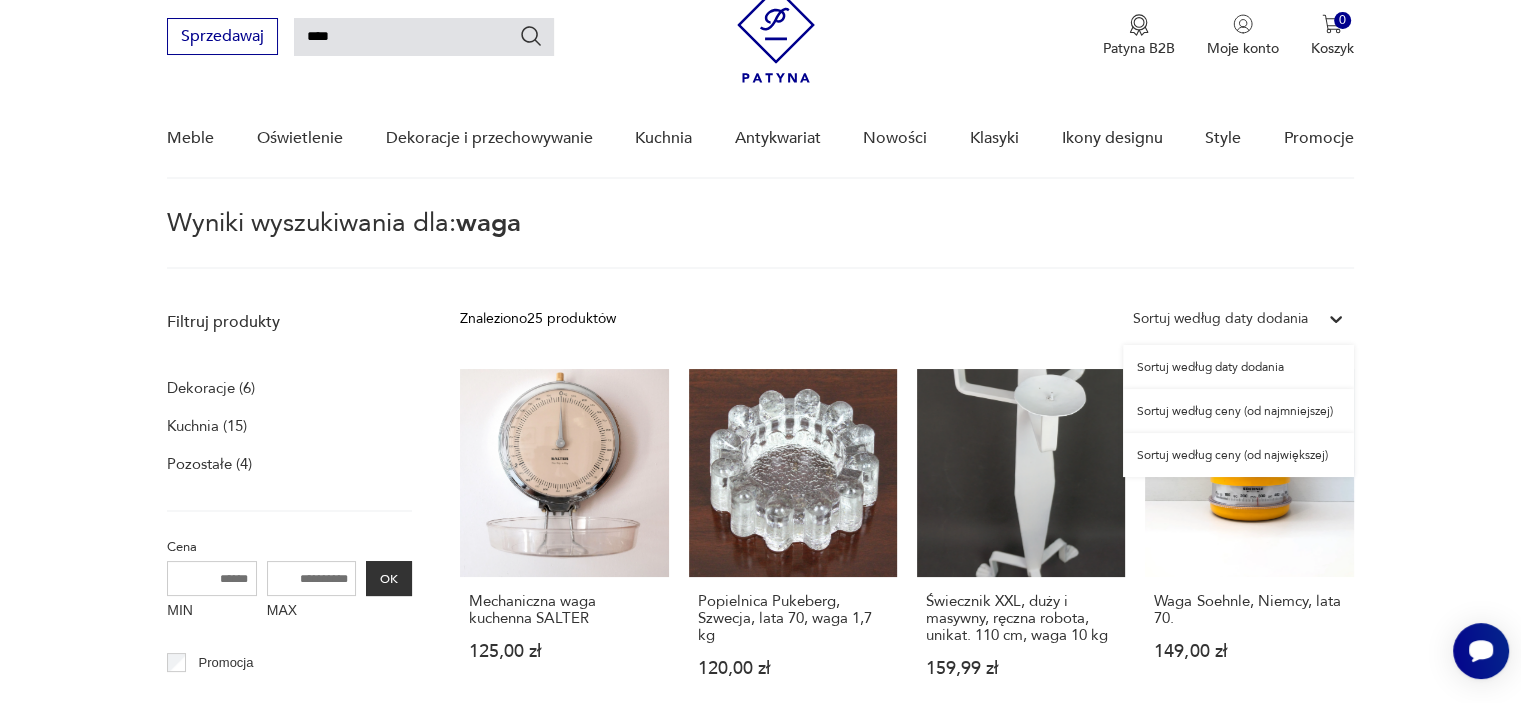 click on "Sortuj według ceny (od najmniejszej)" at bounding box center (1238, 411) 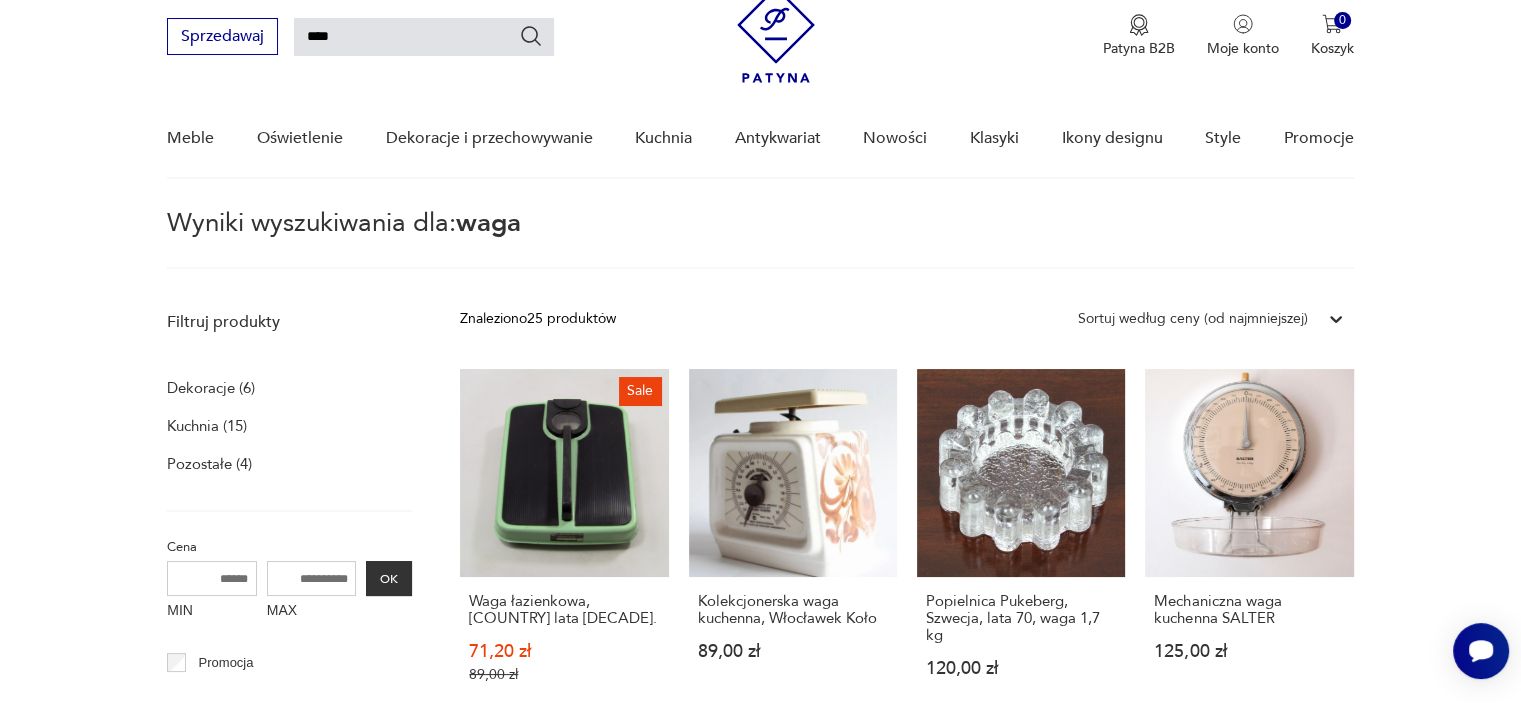click on "Filtruj produkty Dekoracje (6) Kuchnia (15) Pozostałe (4) Cena MIN MAX OK Promocja Datowanie OK Kraj pochodzenia Nie znaleziono wyników Producent Projektant Klasyk Tag art deco Bauhaus Bavaria black friday Cepelia ceramika Chodzież Ćmielów Wyczyść filtry Znaleziono  25   produktów Filtruj Sortuj według ceny (od najmniejszej) Sortuj według ceny (od najmniejszej) Sale Waga łazienkowa, Niemcy lata 60. 71,20 zł 89,00 zł Kolekcjonerska waga kuchenna, Włocławek Koło 89,00 zł Popielnica Pukeberg, Szwecja, lata 70, waga 1,7 kg 120,00 zł Mechaniczna waga kuchenna SALTER 125,00 zł Waga Soehnle, Niemcy, lata 70. 149,00 zł Świecznik XXL, duży i masywny, ręczna robota, unikat. 110 cm, waga 10 kg 159,99 zł Waga łazienkowa Allibert, lata 60. 250,00 zł Zabytkowa waga przemysłowa towarowa 1230,00 zł Łazienkowa waga Seca, Niemcy, lata 50. 1800,00 zł Produkt wyprzedany różowa waga SOEHNLE 85,00 zł Produkt wyprzedany Szwedzka waga kuchenna EKS 12 kg 120,00 zł Produkt wyprzedany 1 2" at bounding box center (760, 1173) 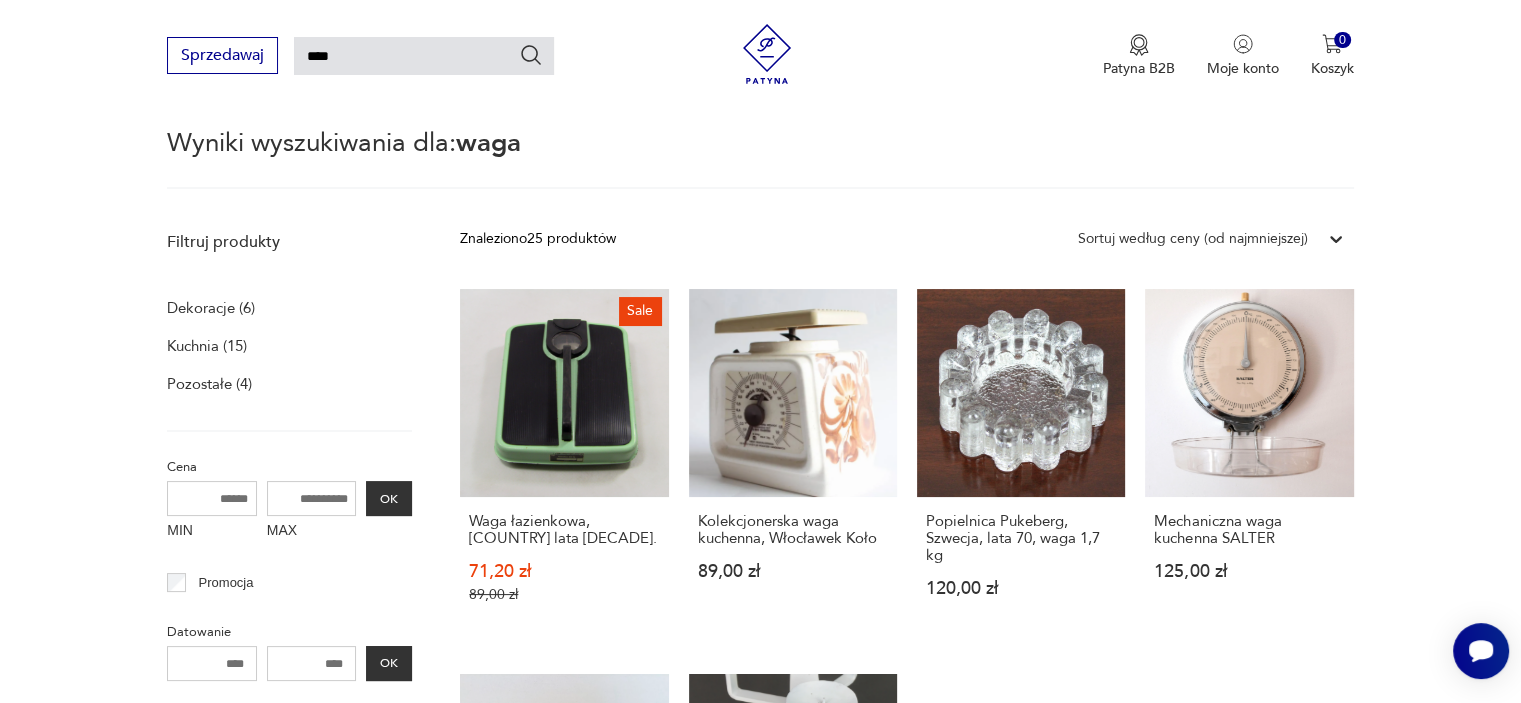 scroll, scrollTop: 191, scrollLeft: 0, axis: vertical 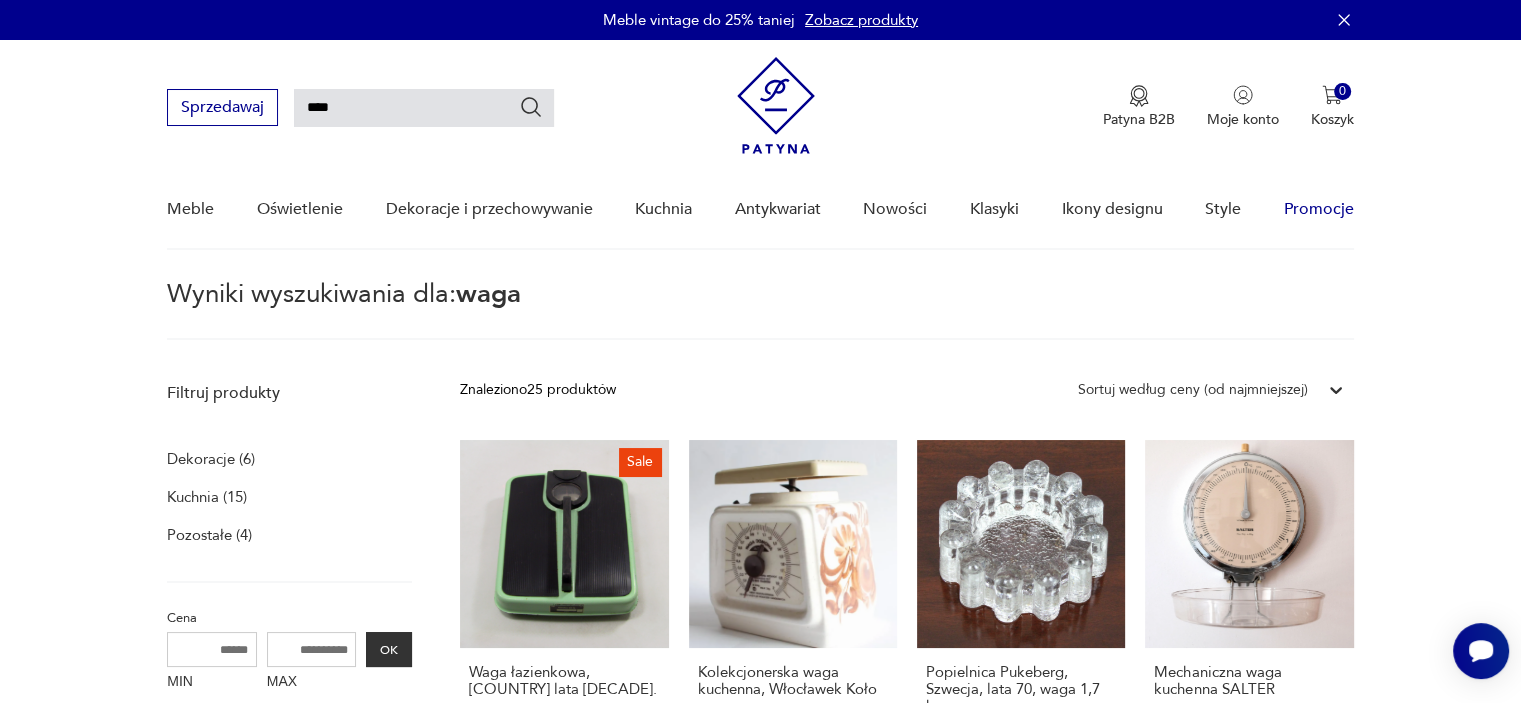 click on "Promocje" at bounding box center (1319, 209) 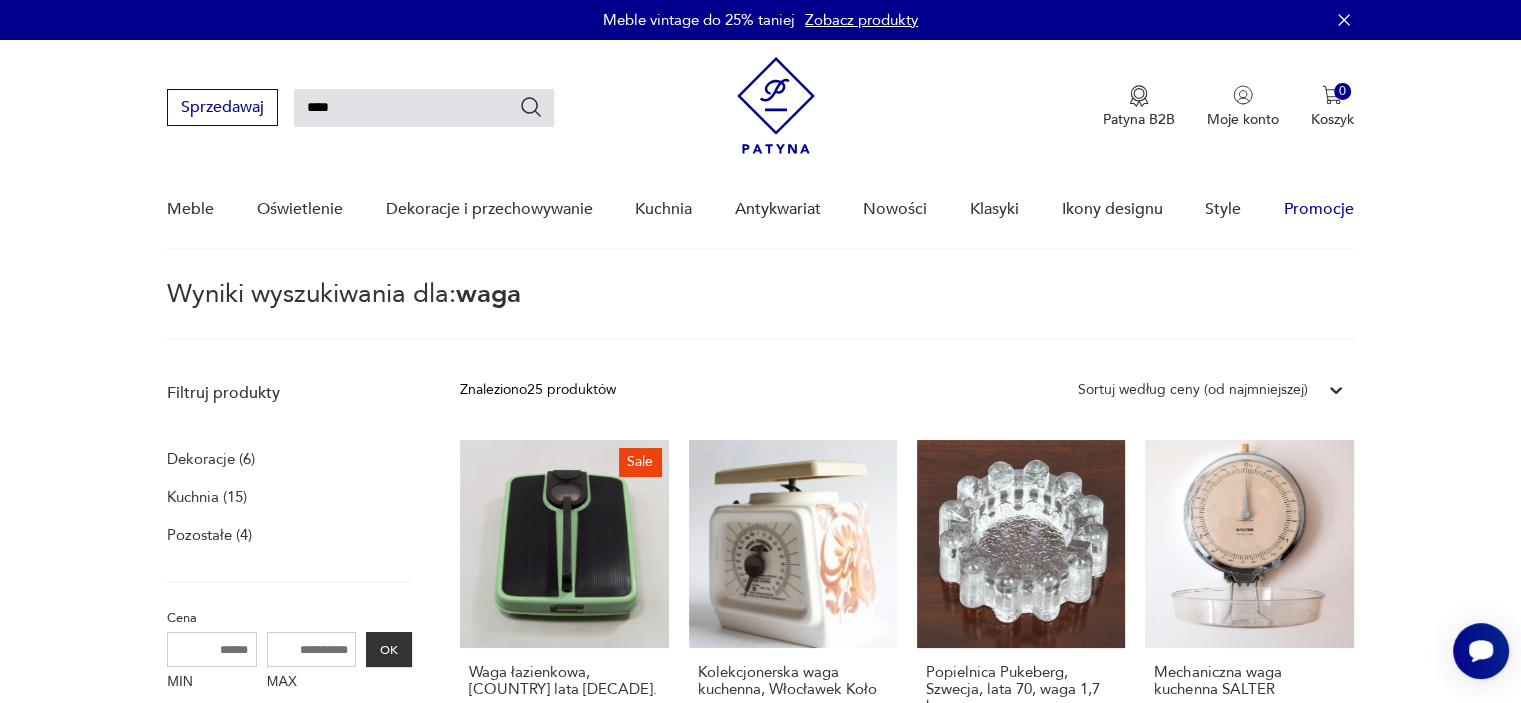 type 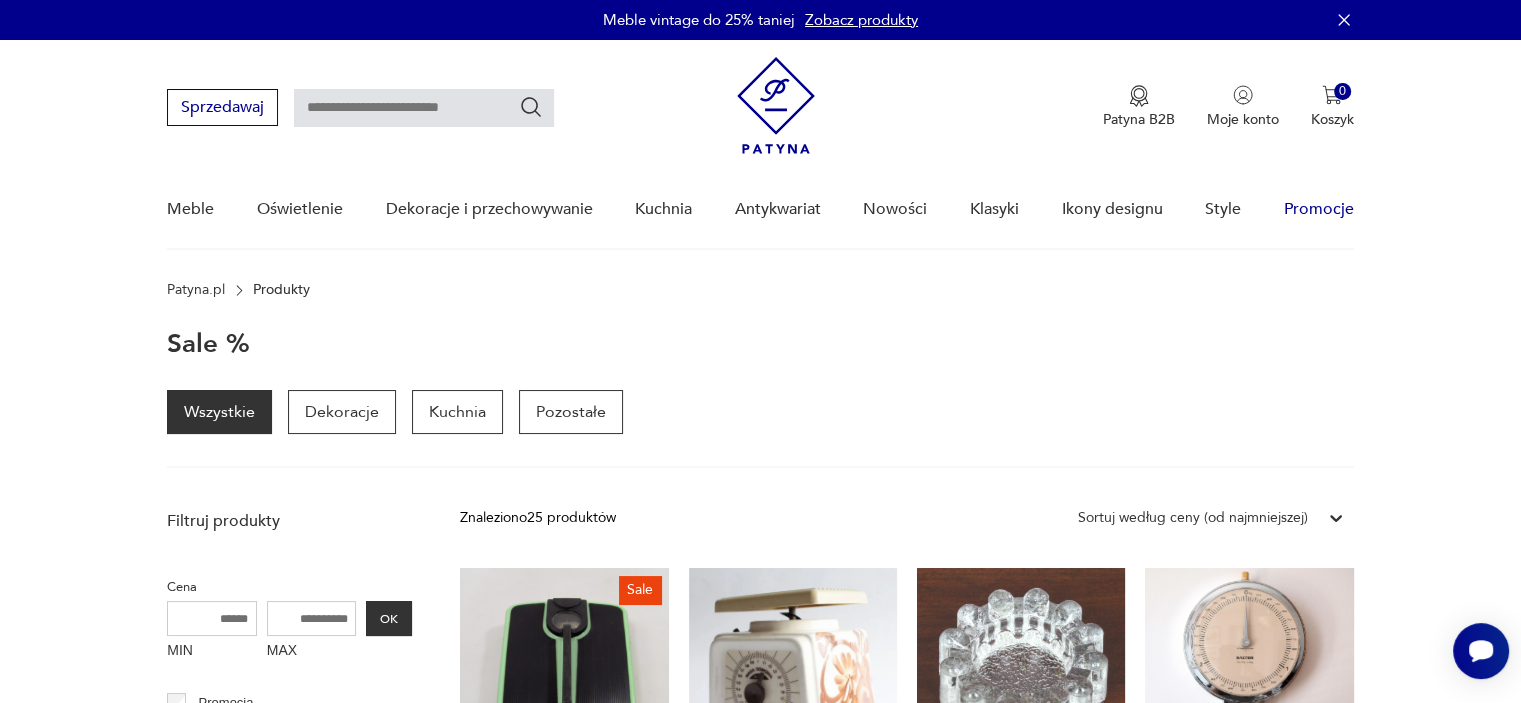 scroll, scrollTop: 71, scrollLeft: 0, axis: vertical 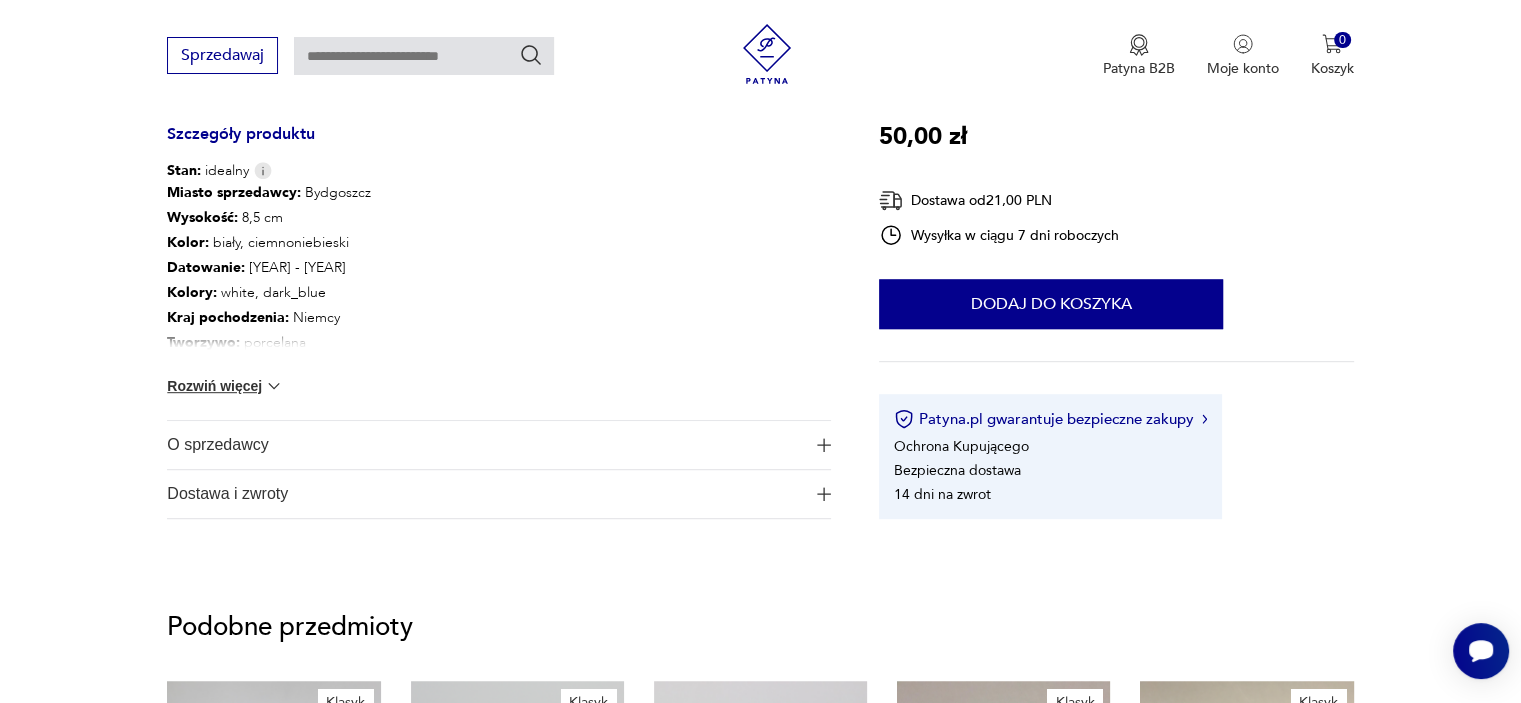 click on "O sprzedawcy" at bounding box center (485, 445) 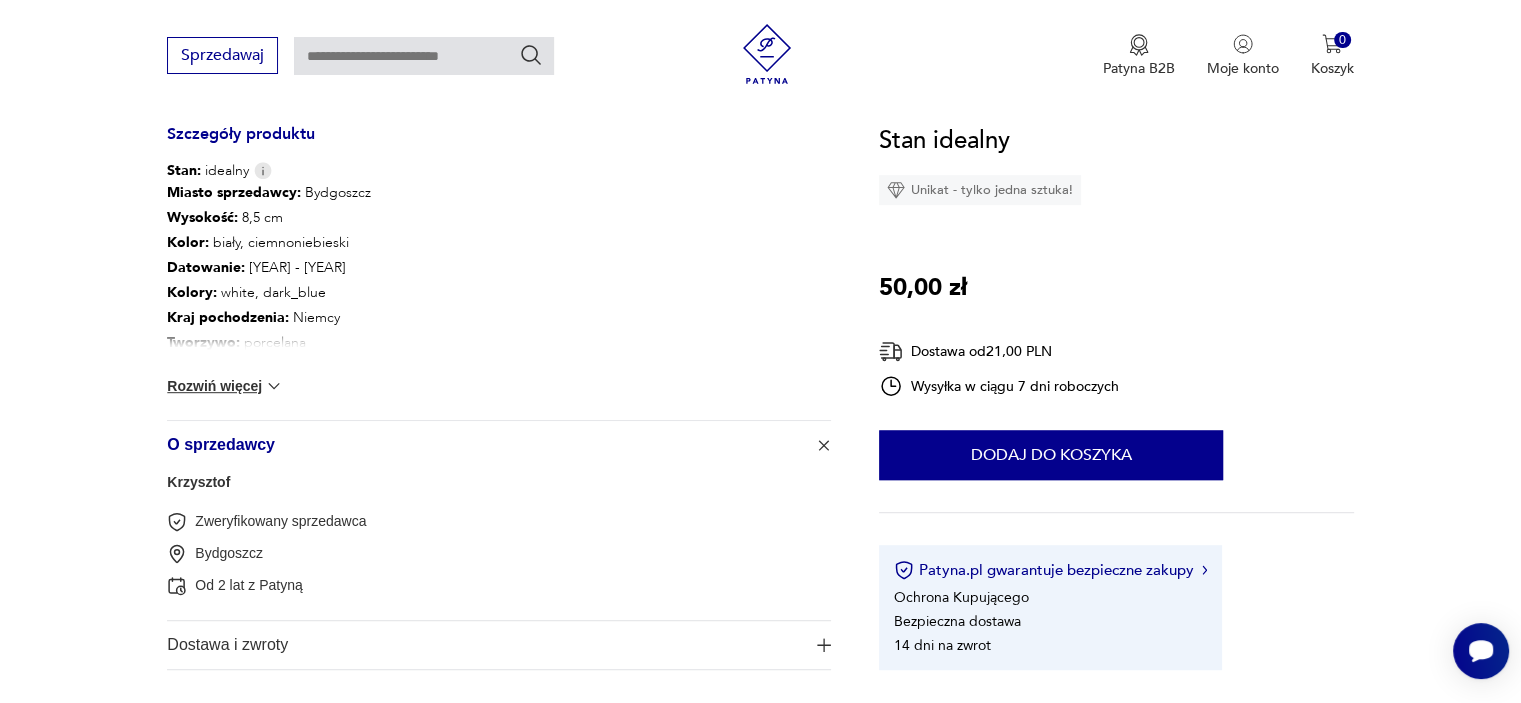type 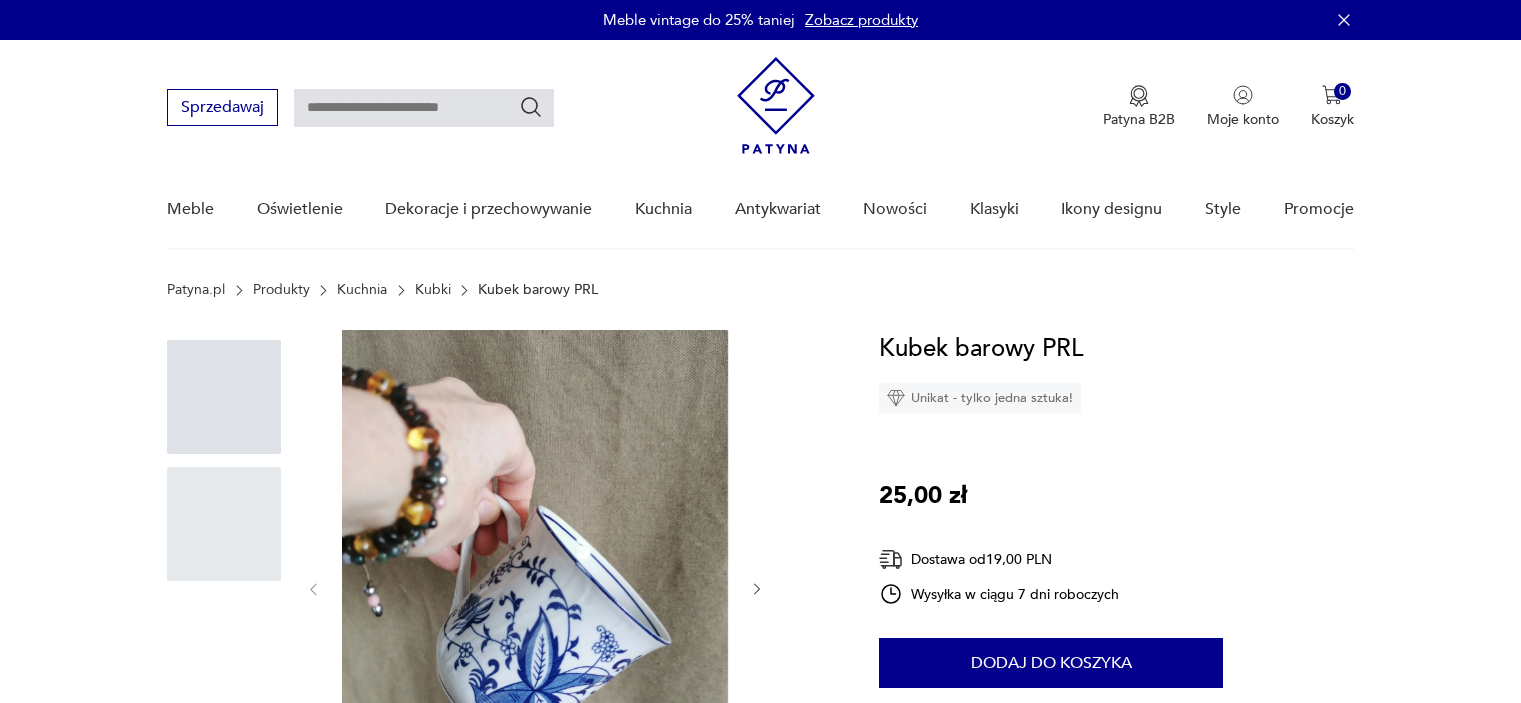 scroll, scrollTop: 0, scrollLeft: 0, axis: both 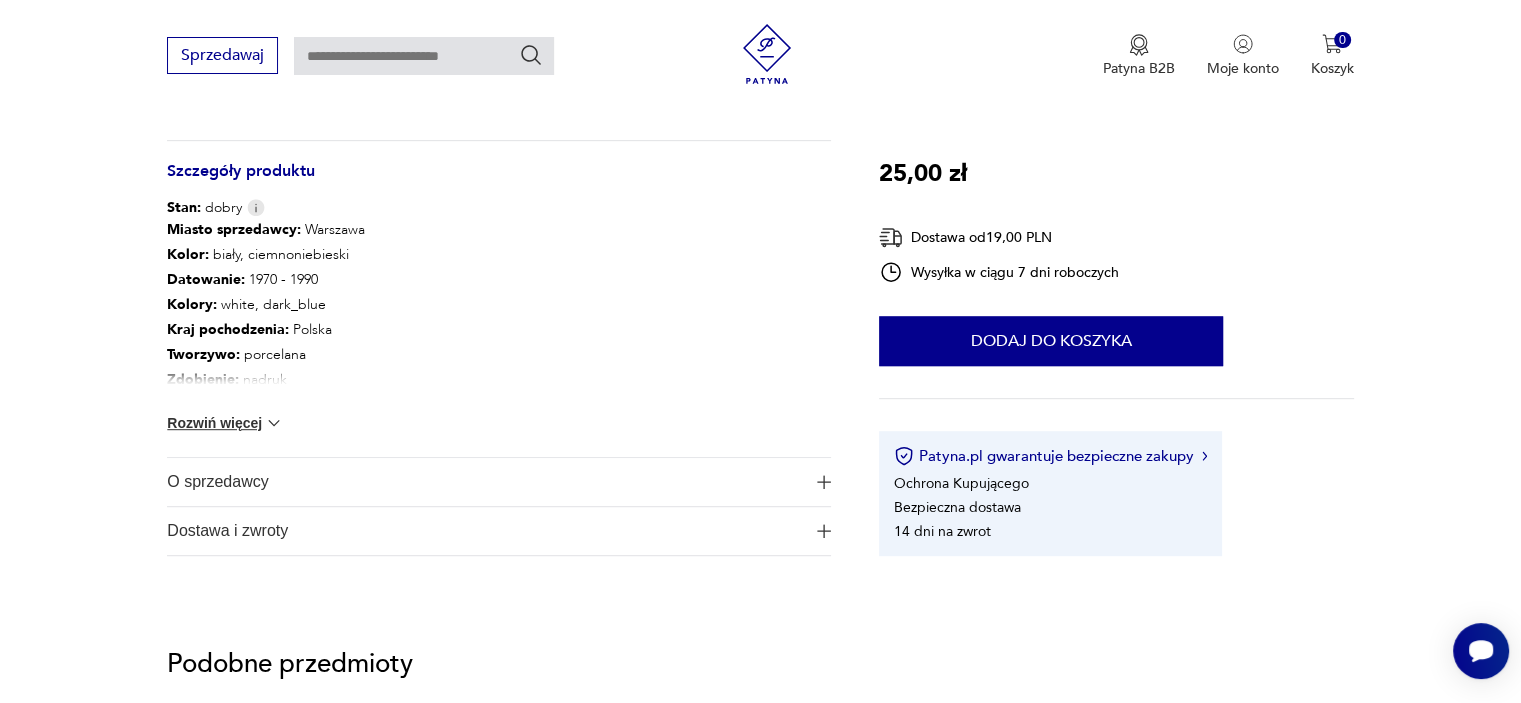 click on "O sprzedawcy" at bounding box center [485, 482] 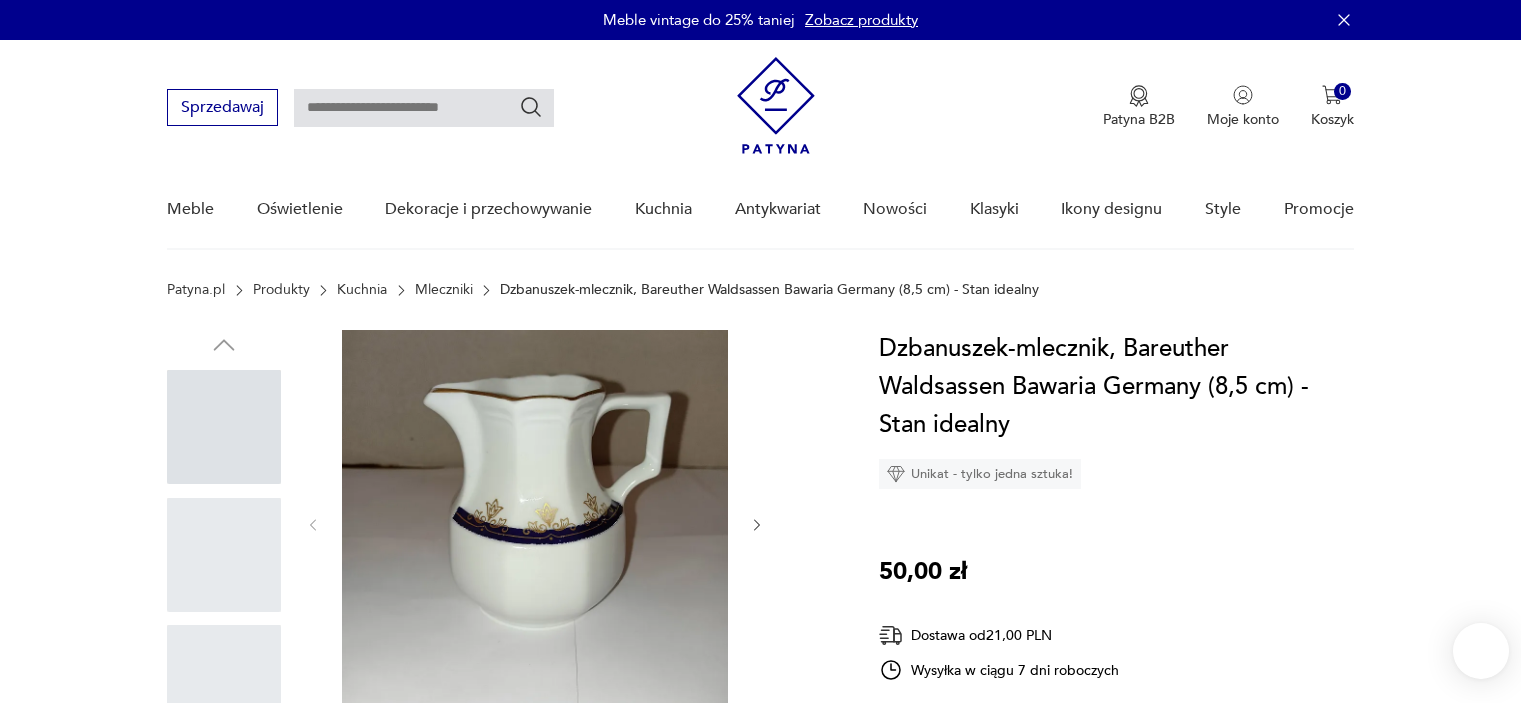 scroll, scrollTop: 0, scrollLeft: 0, axis: both 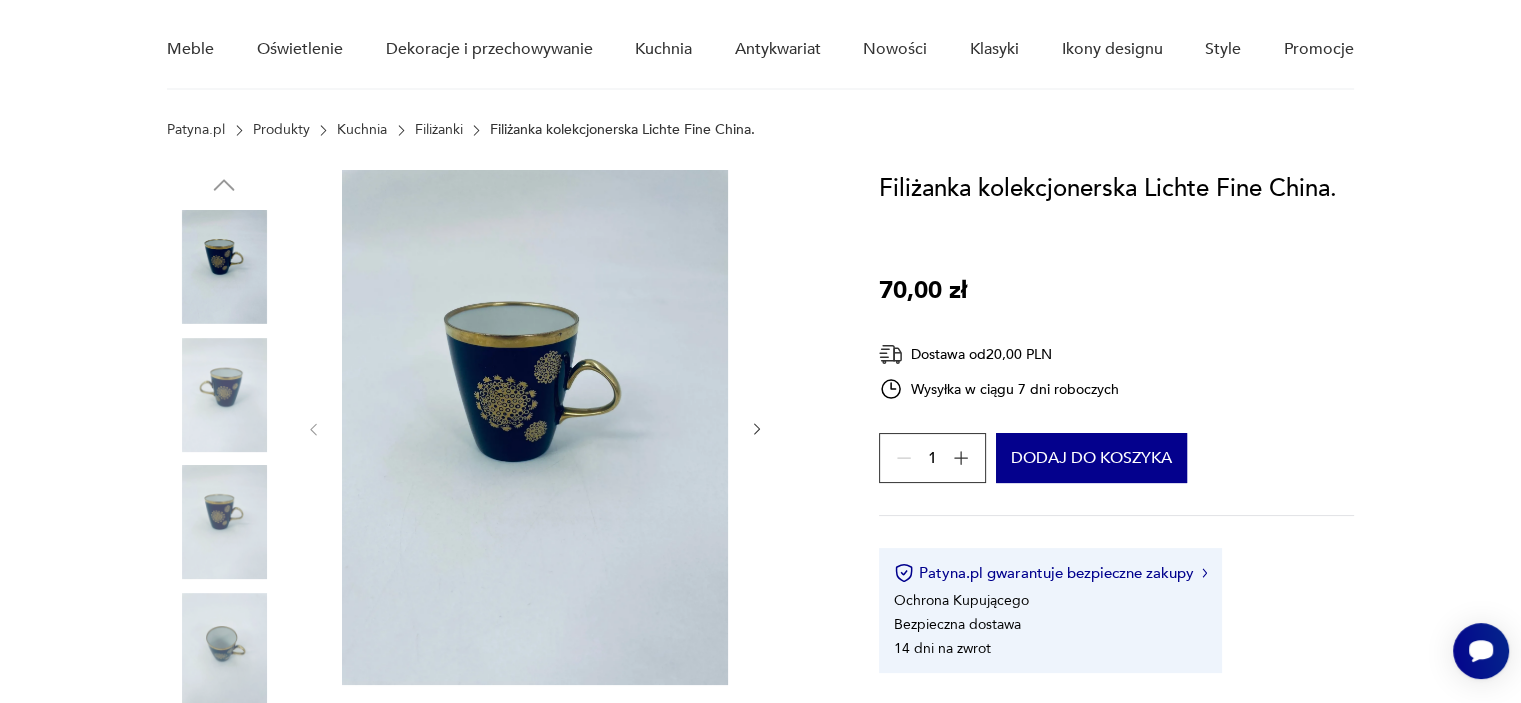 click at bounding box center [535, 427] 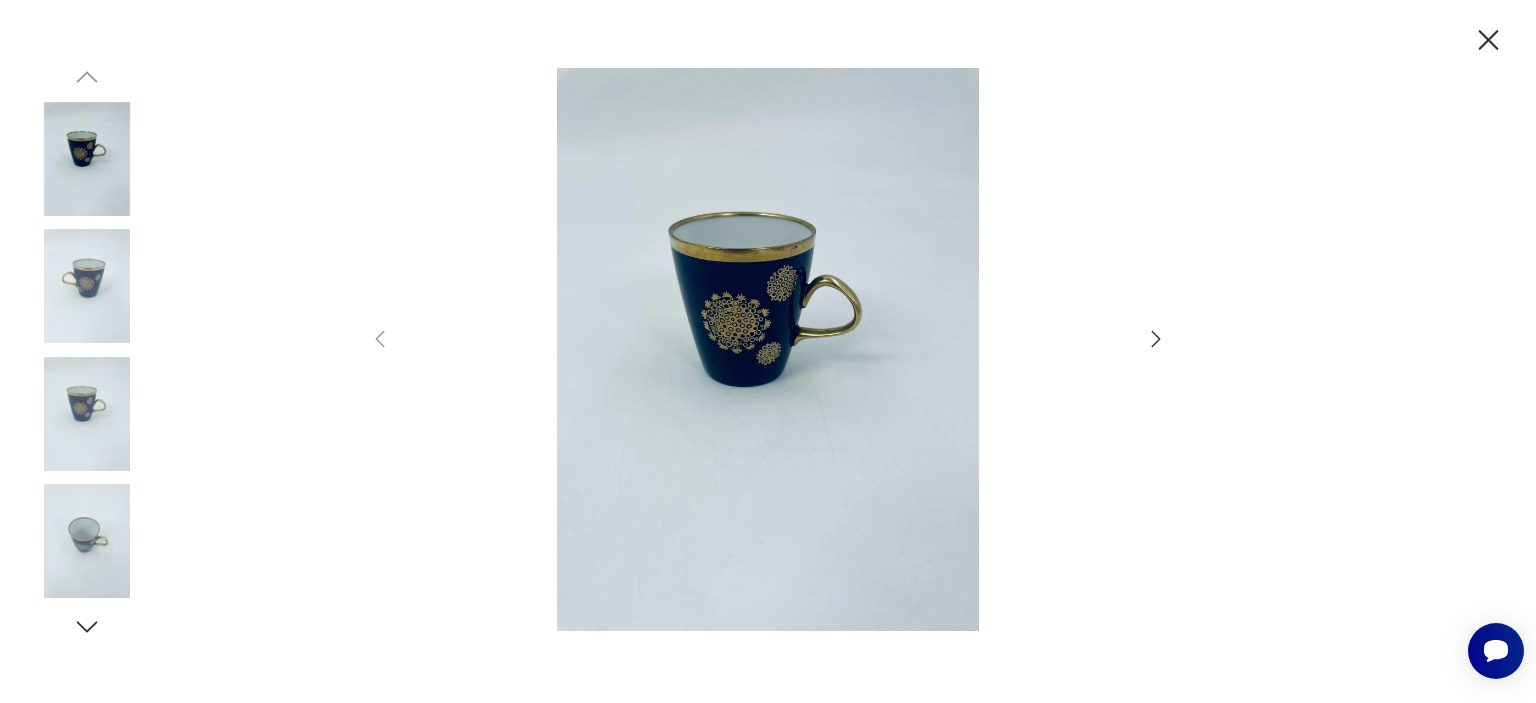 click 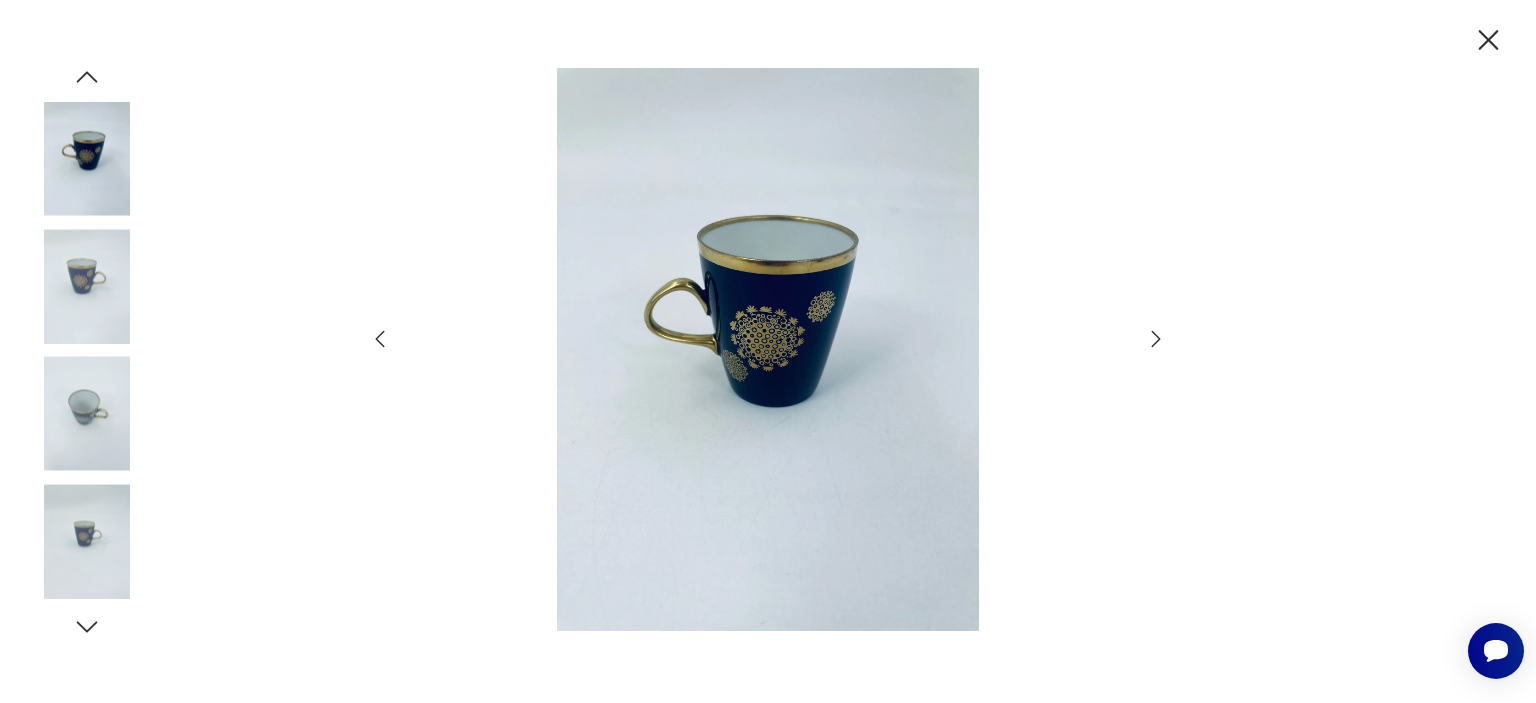 click 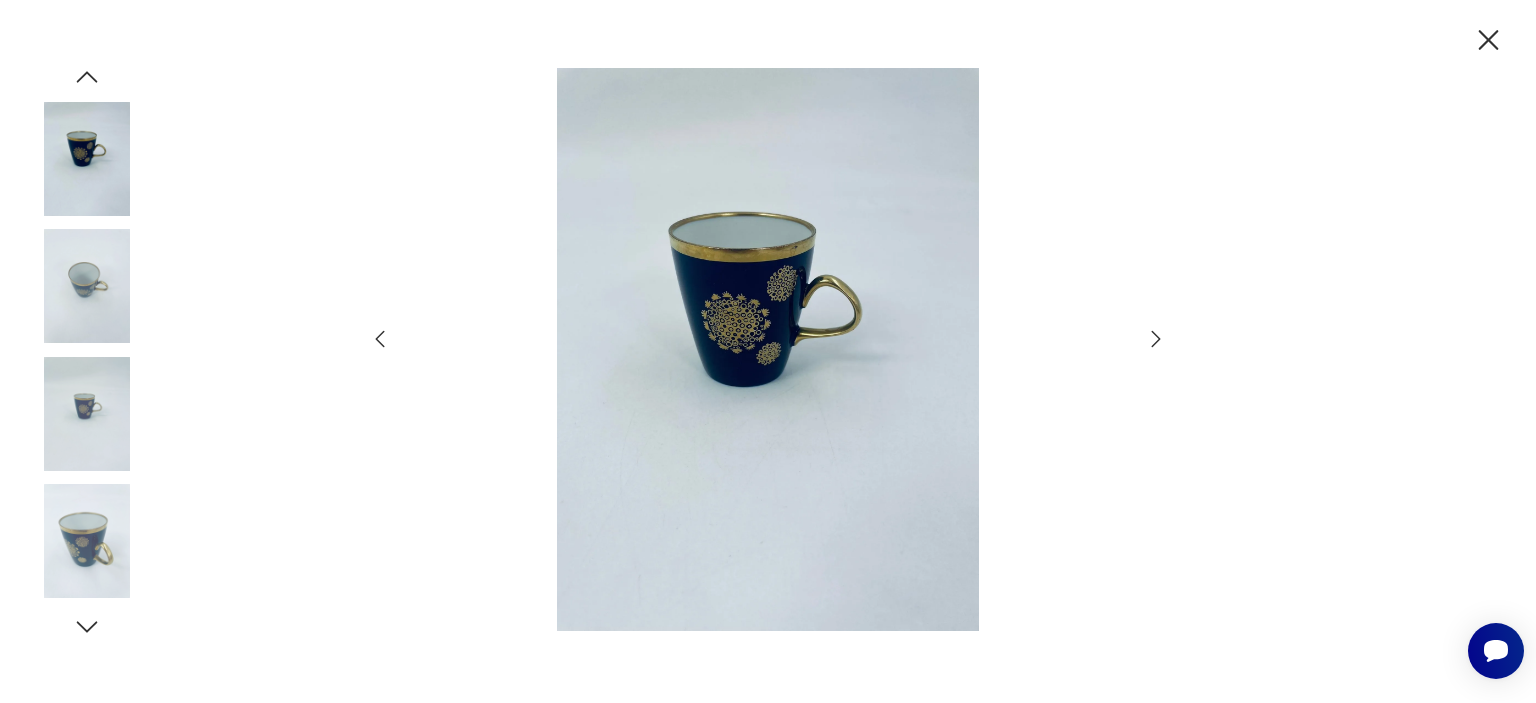 click 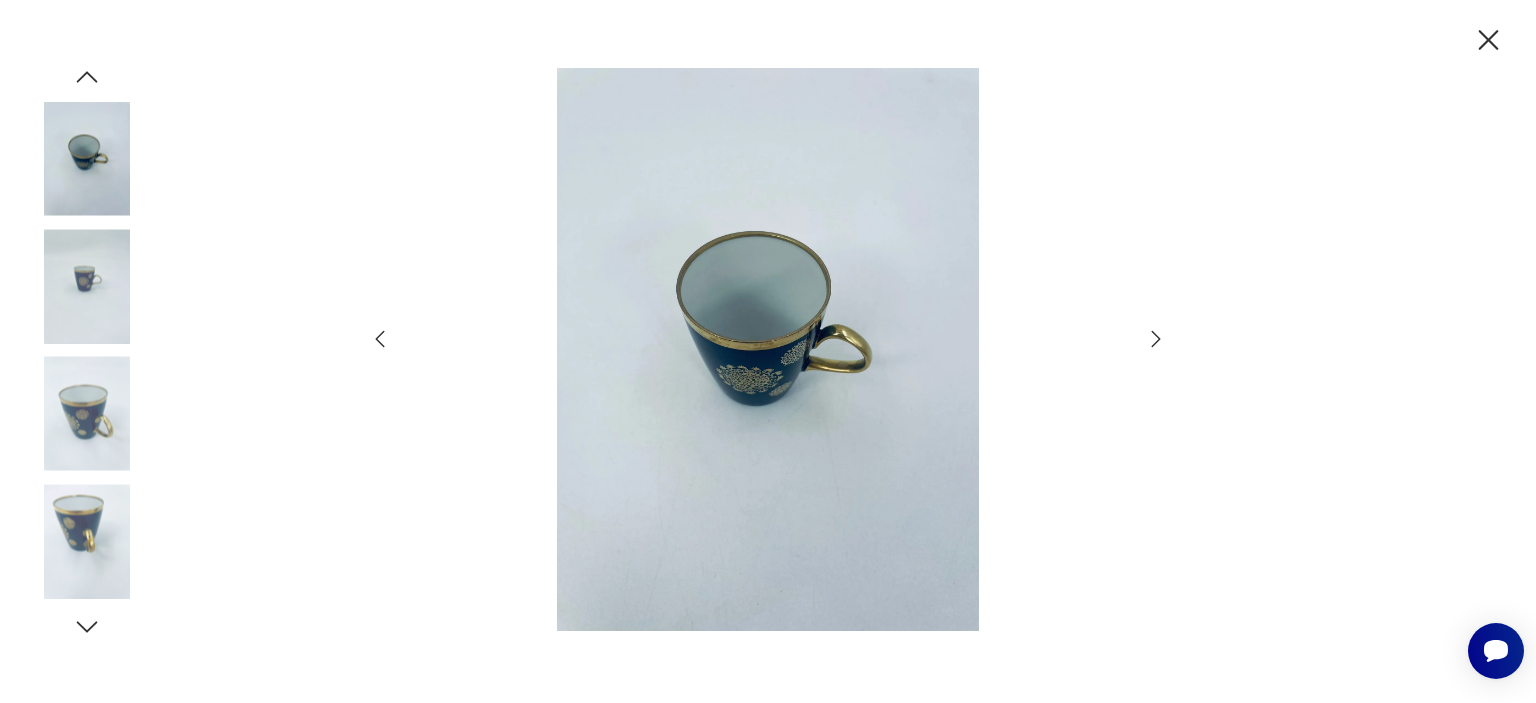 click 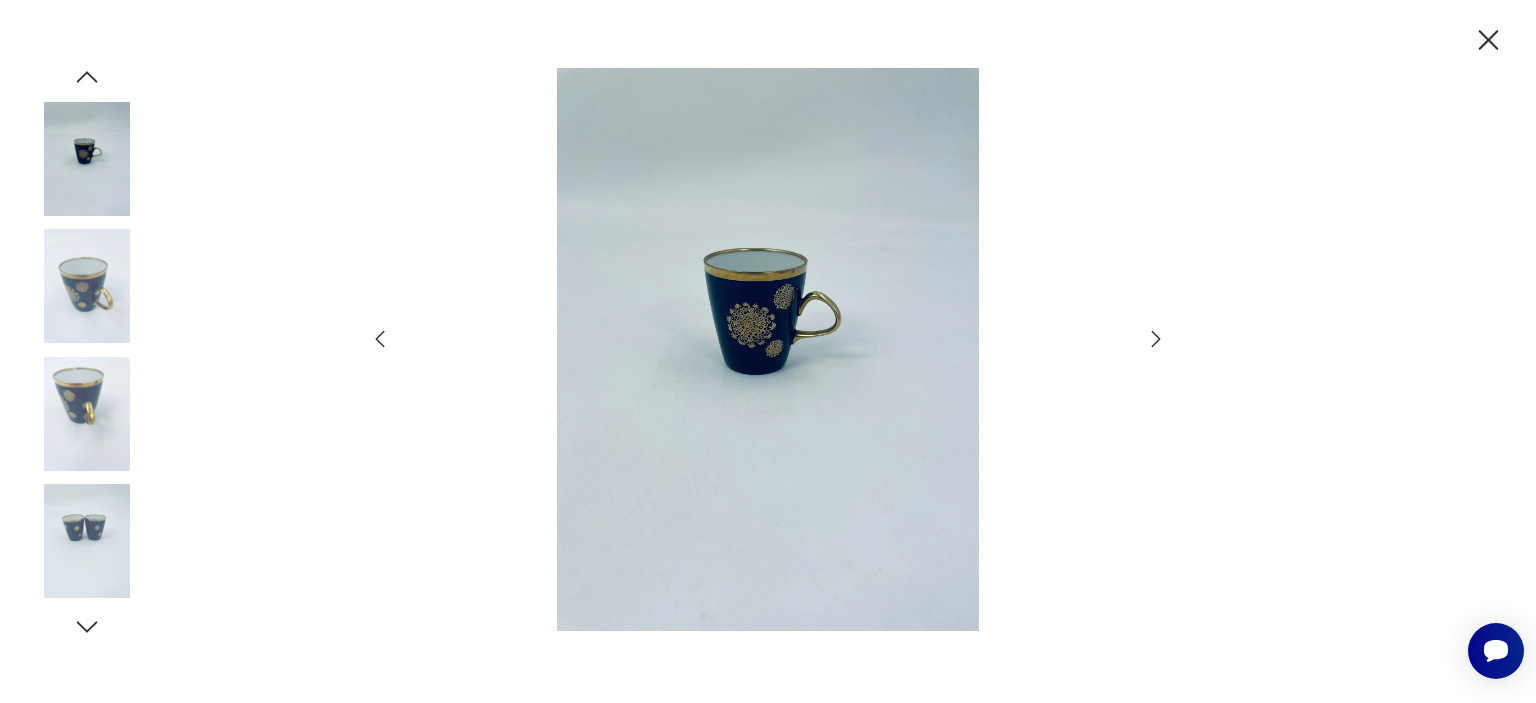 click 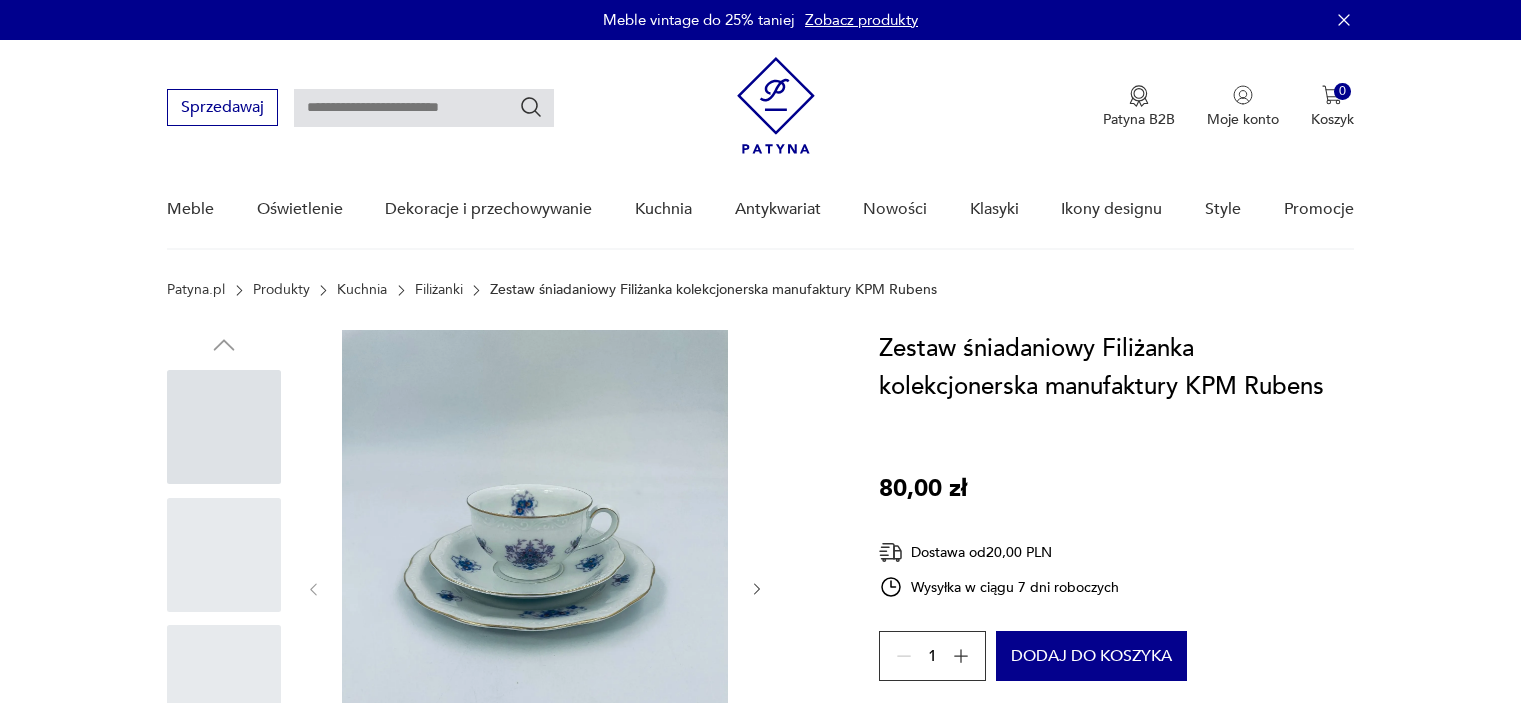 scroll, scrollTop: 0, scrollLeft: 0, axis: both 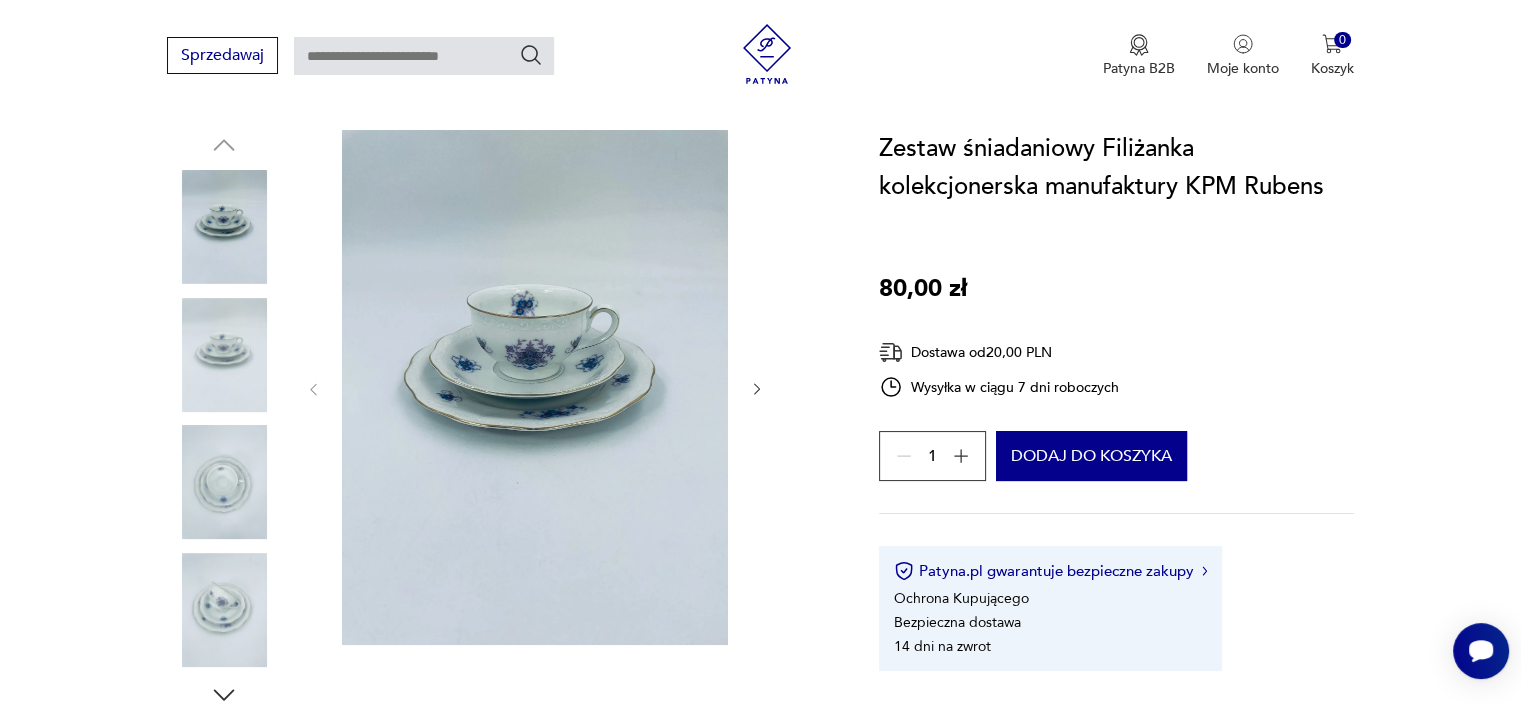 click at bounding box center (535, 387) 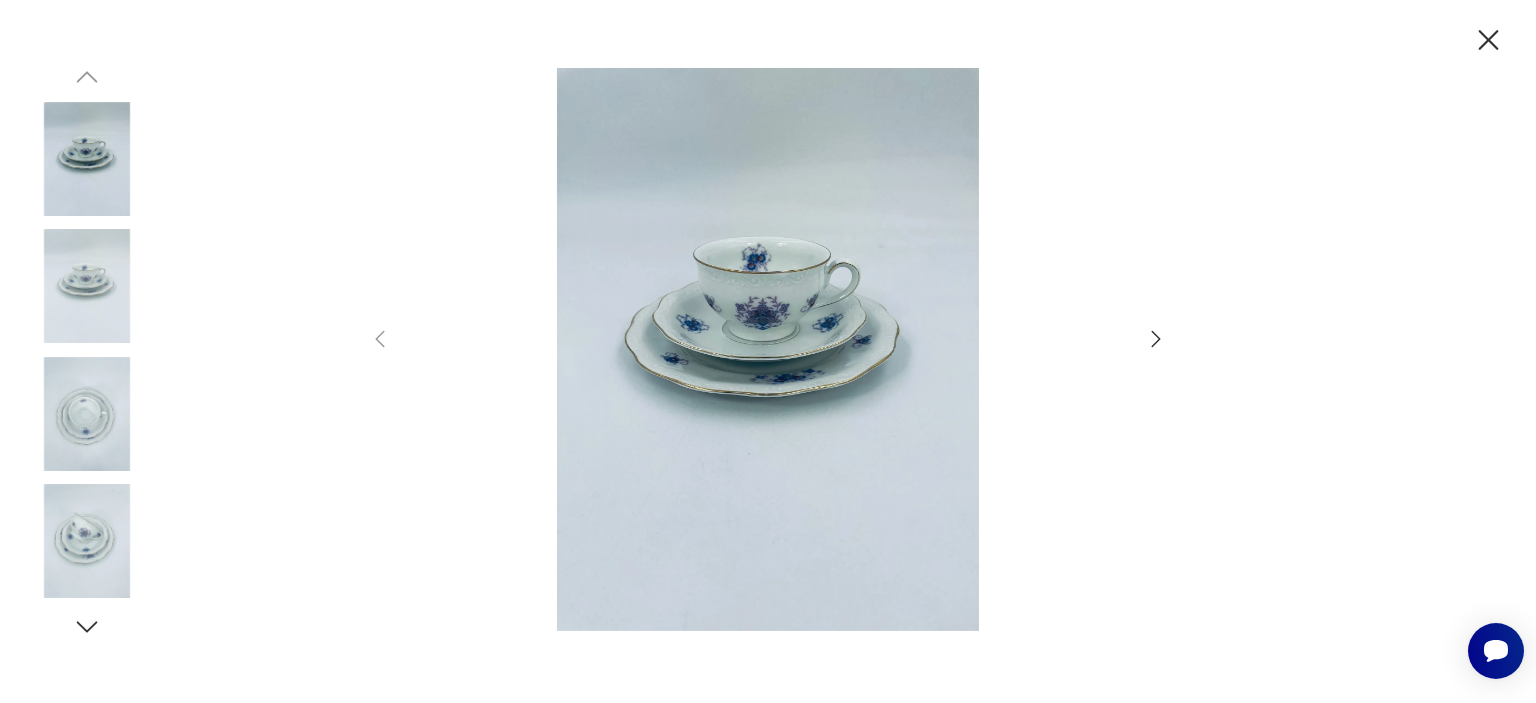 click 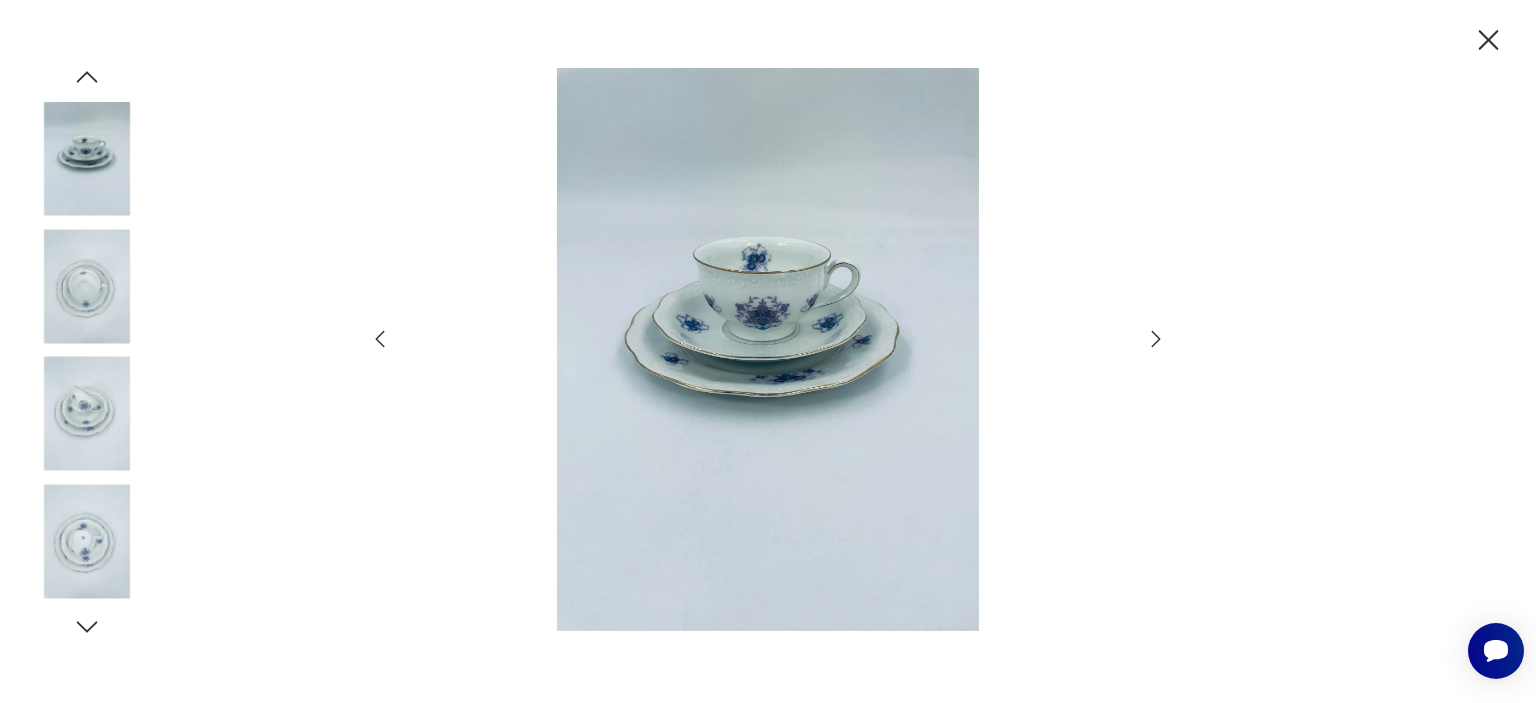 click 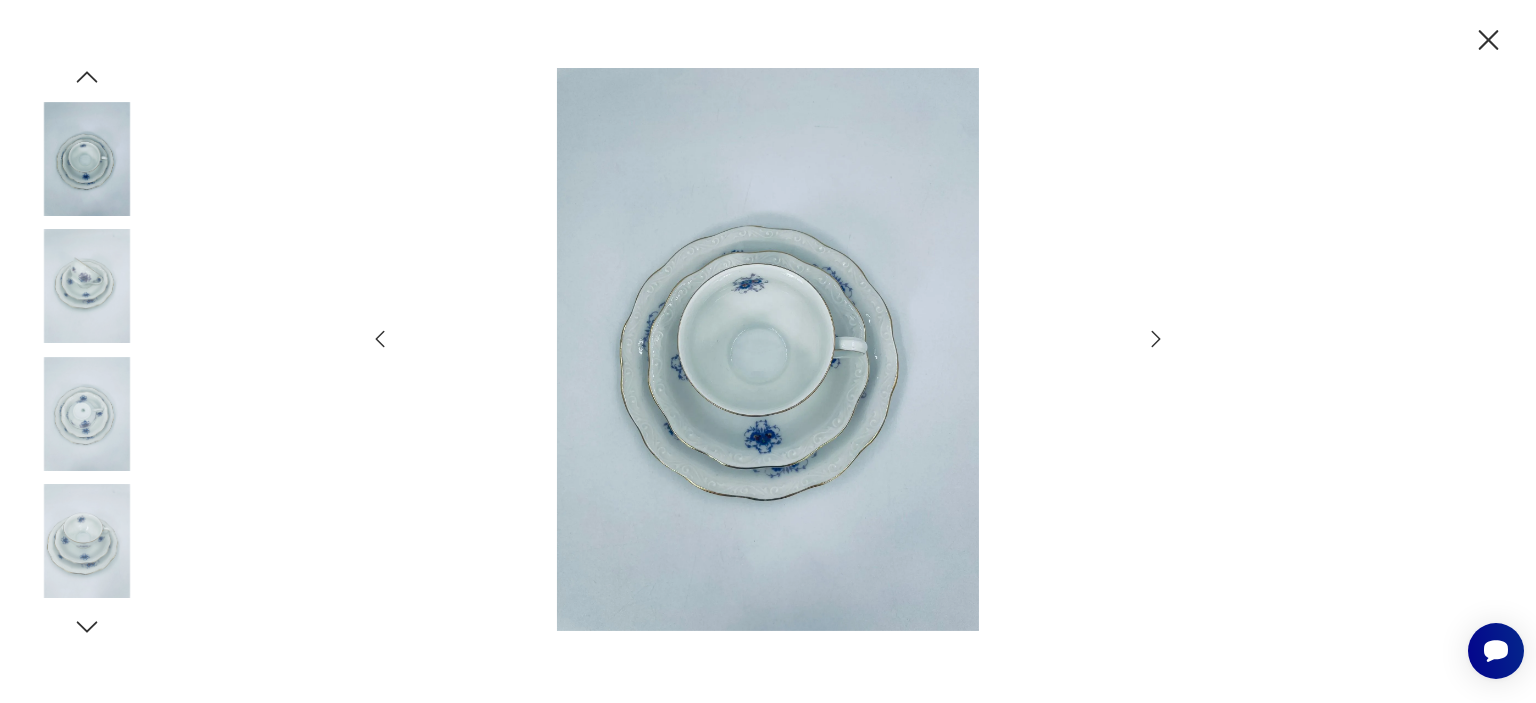 click 